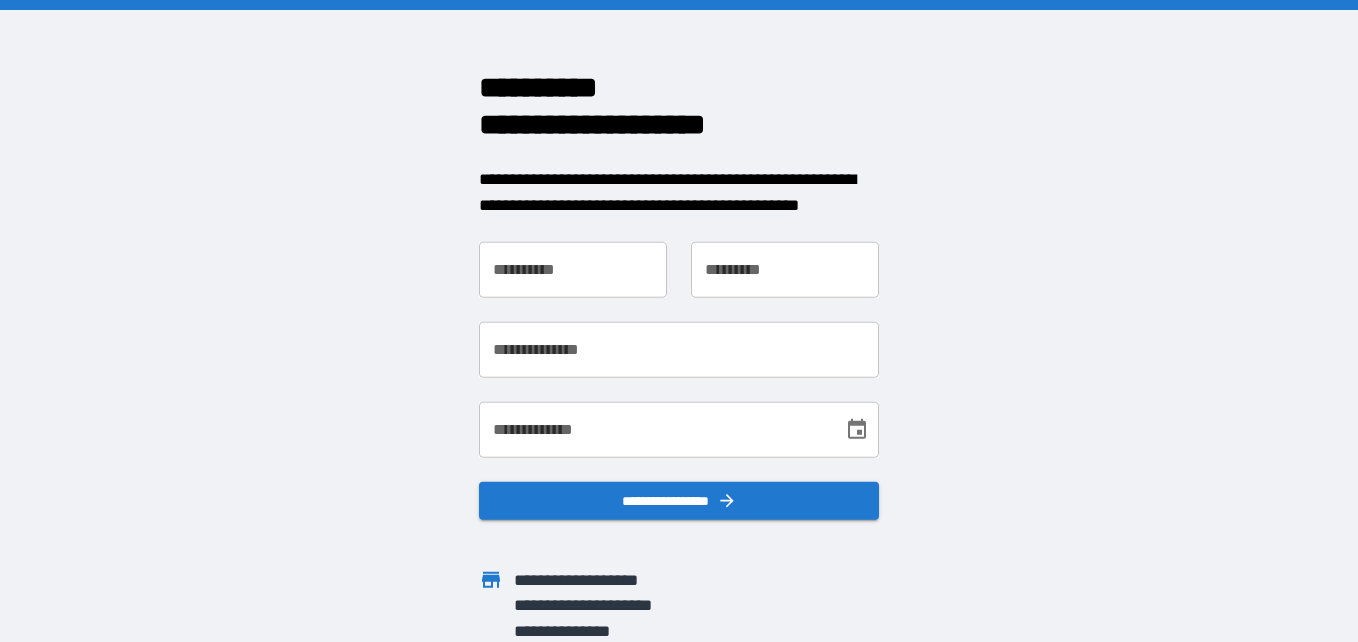 scroll, scrollTop: 0, scrollLeft: 0, axis: both 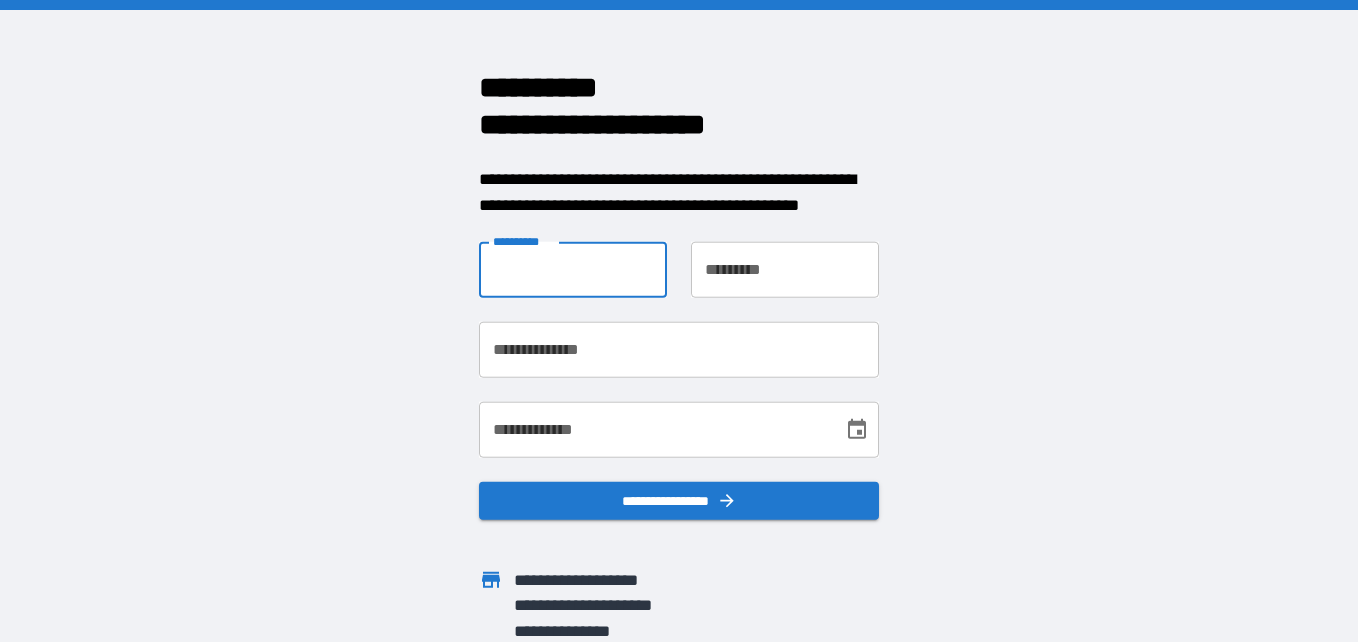 click on "**********" at bounding box center (573, 270) 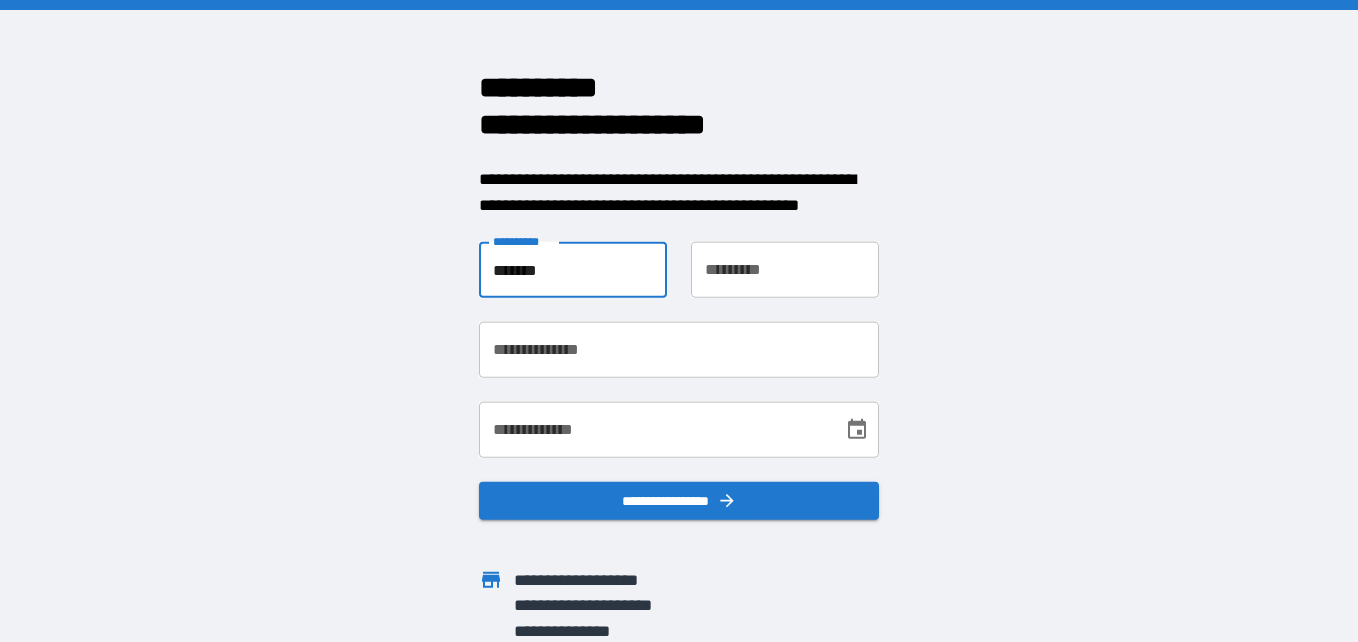 type on "*******" 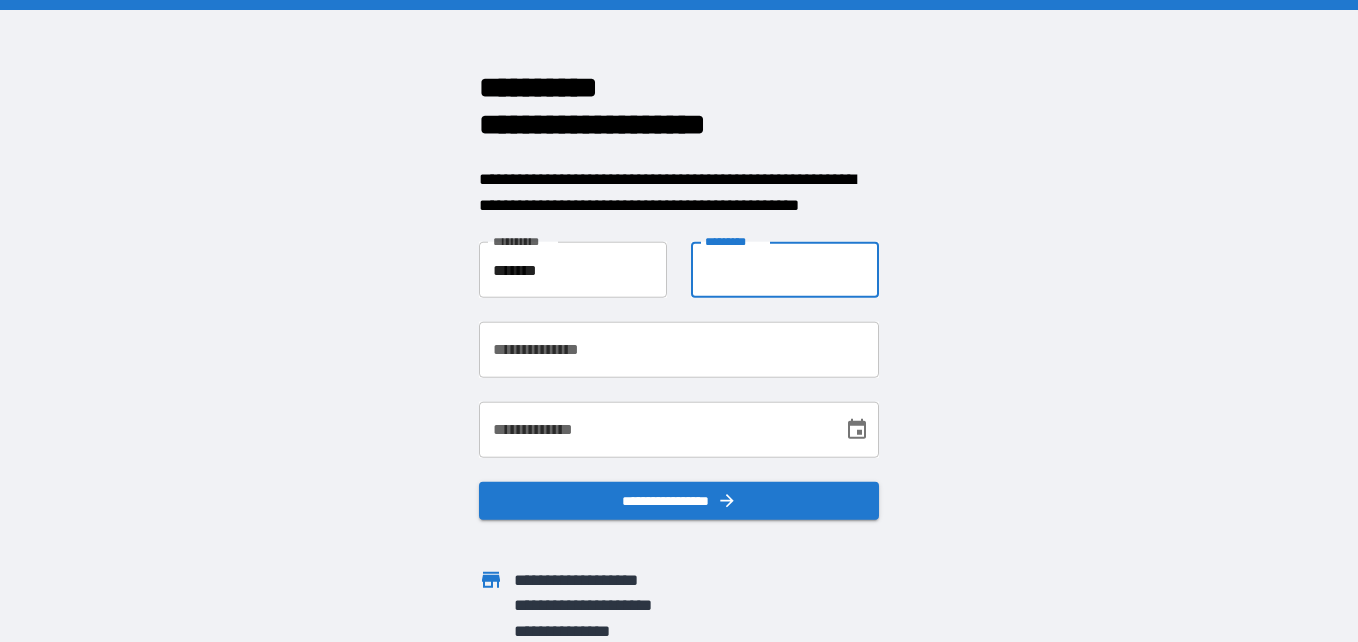 click on "**********" at bounding box center [785, 270] 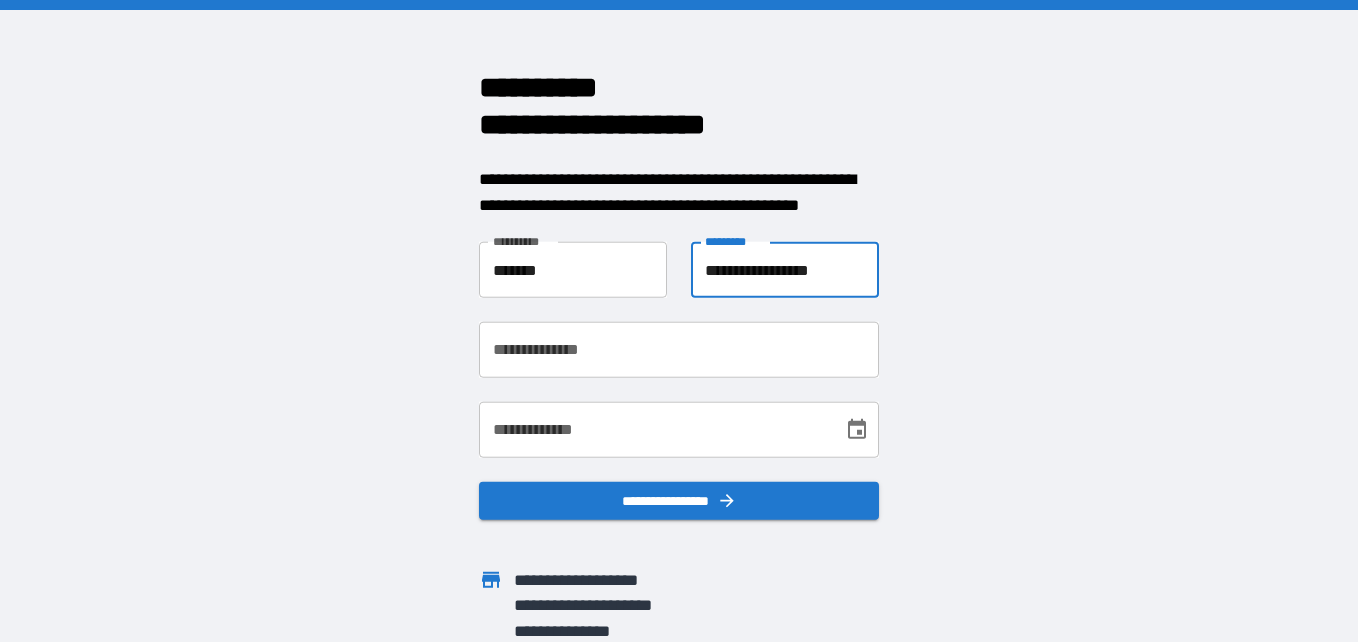 type on "**********" 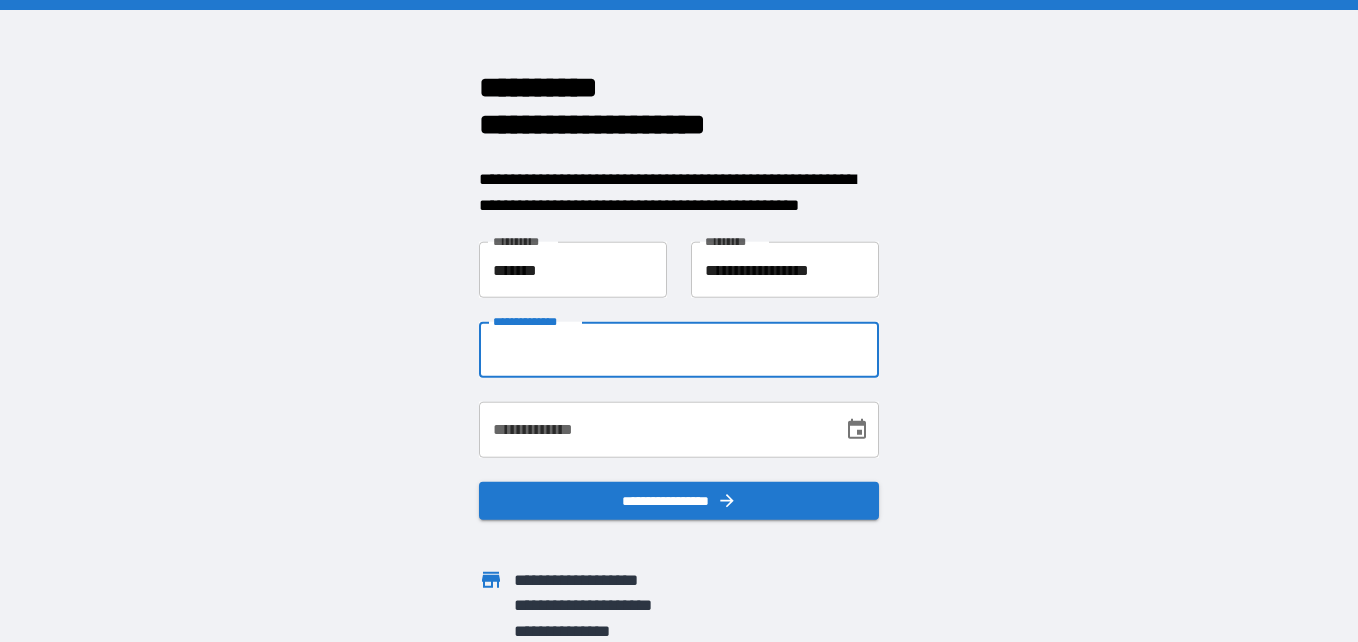 click on "**********" at bounding box center (679, 350) 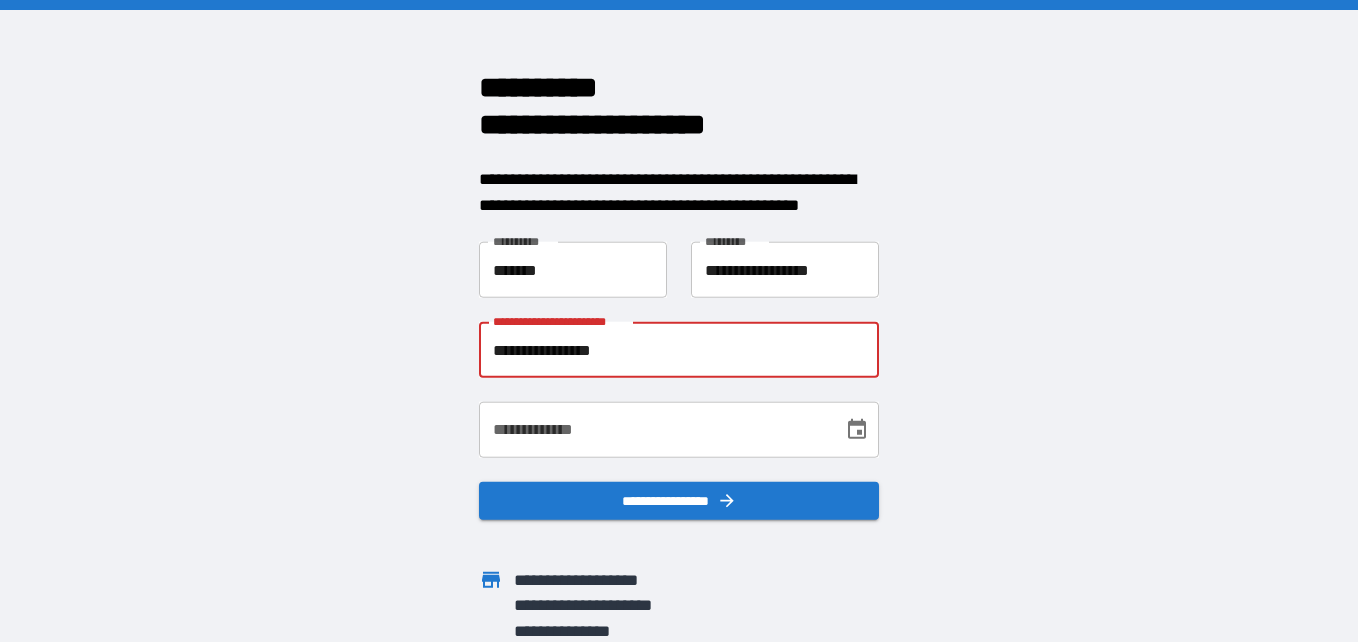 type on "**********" 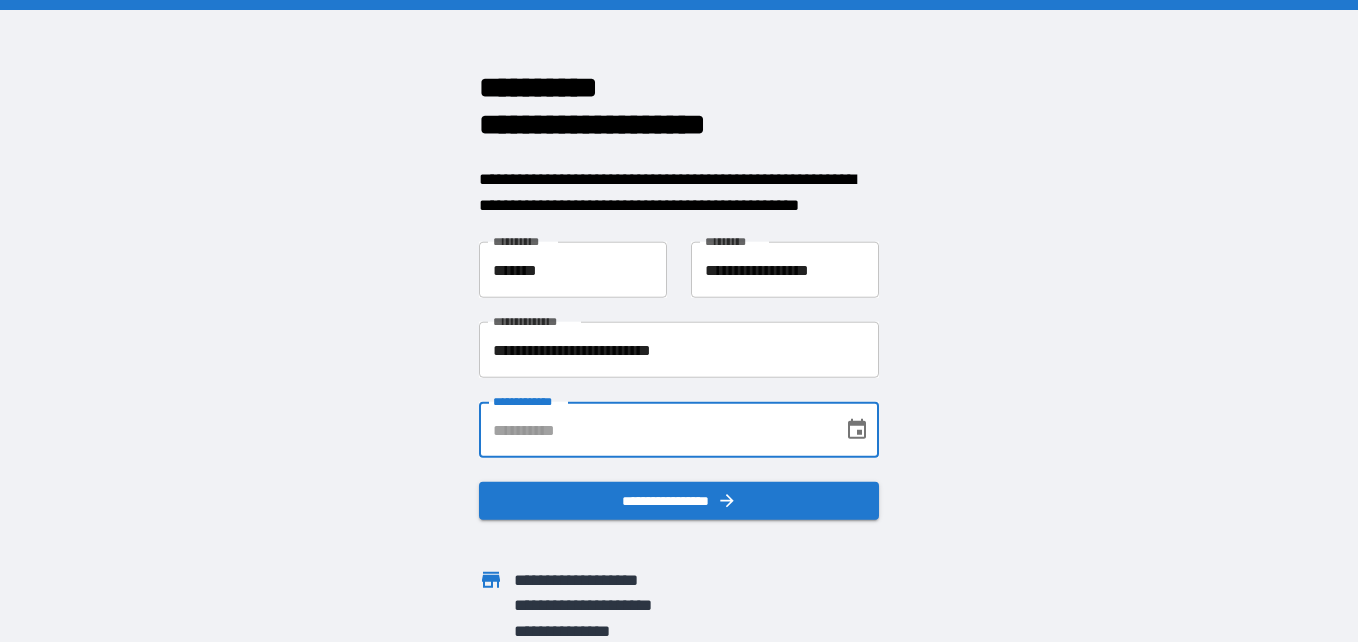 click on "**********" at bounding box center [654, 430] 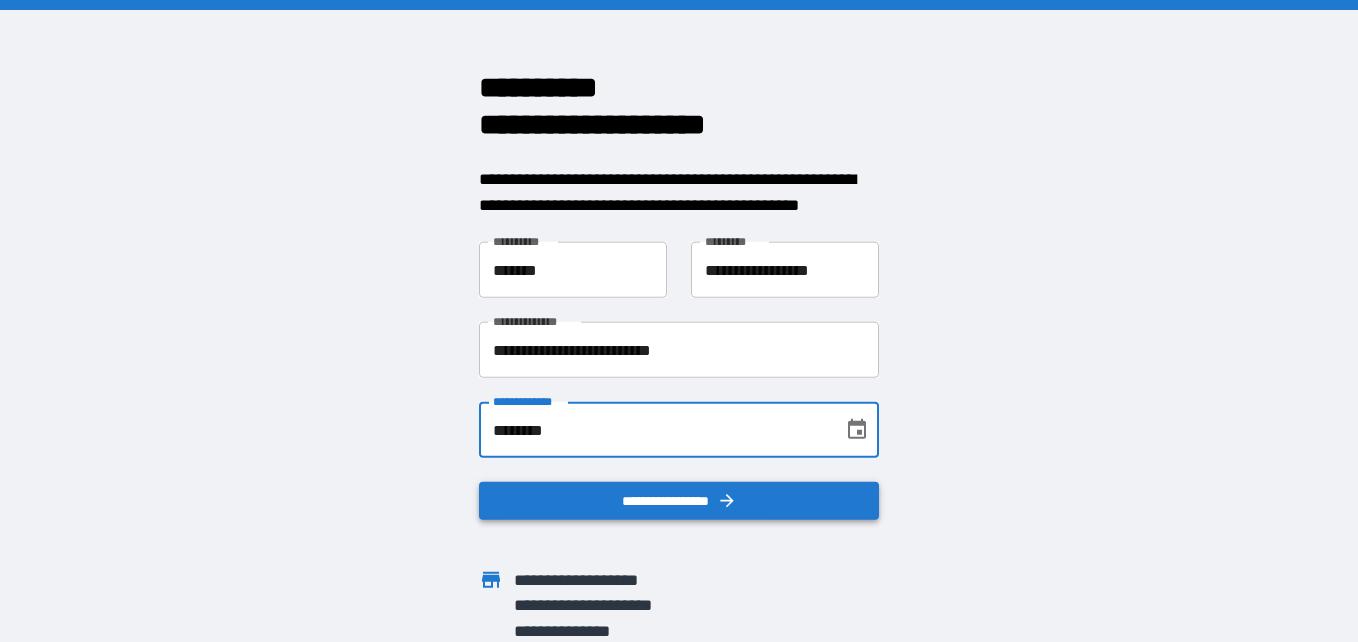 type on "********" 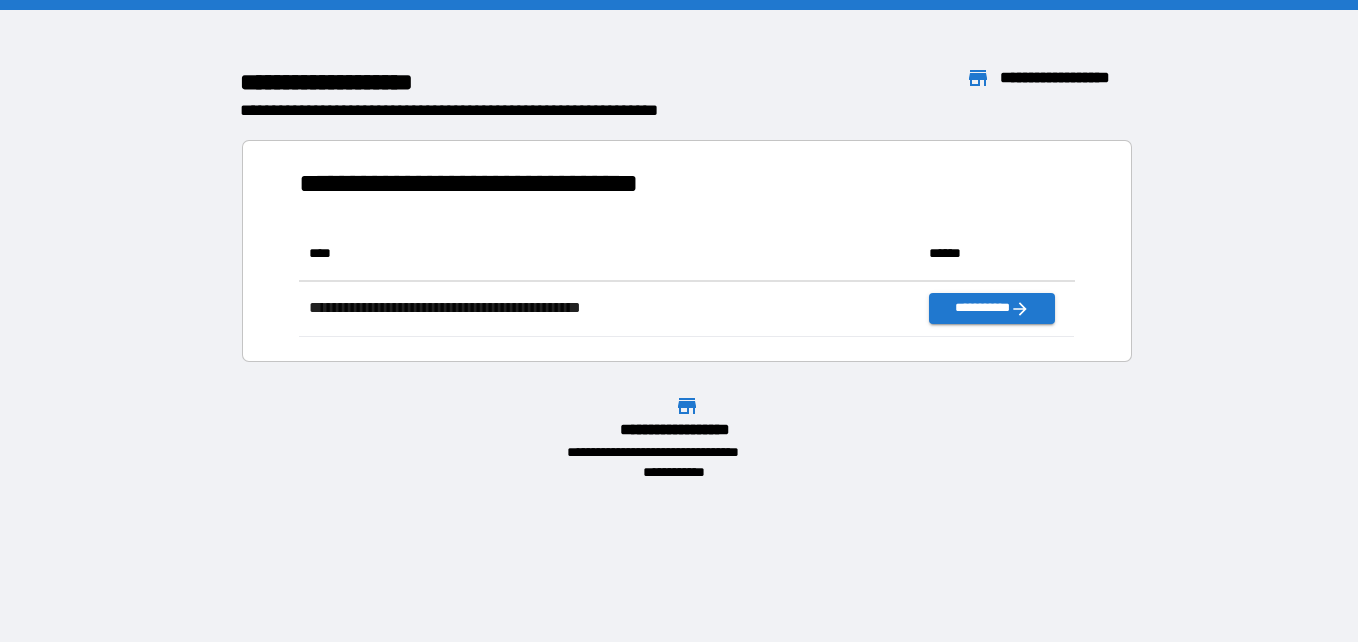 scroll, scrollTop: 16, scrollLeft: 16, axis: both 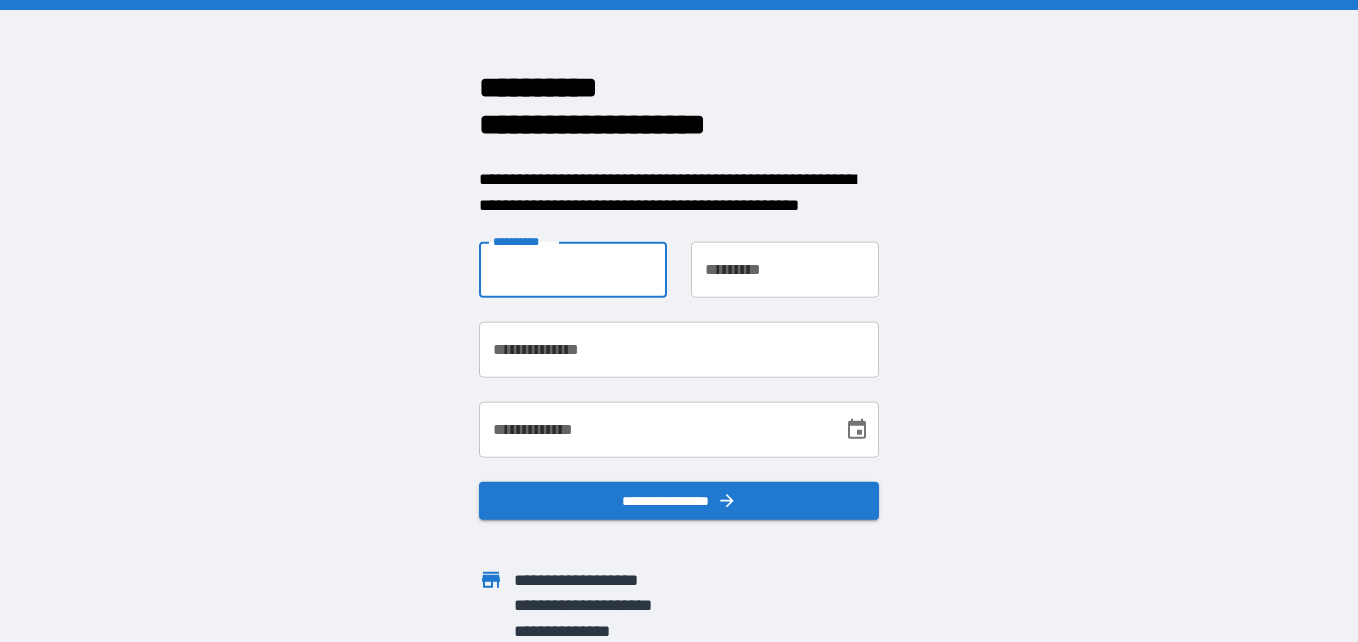 click on "**********" at bounding box center (573, 270) 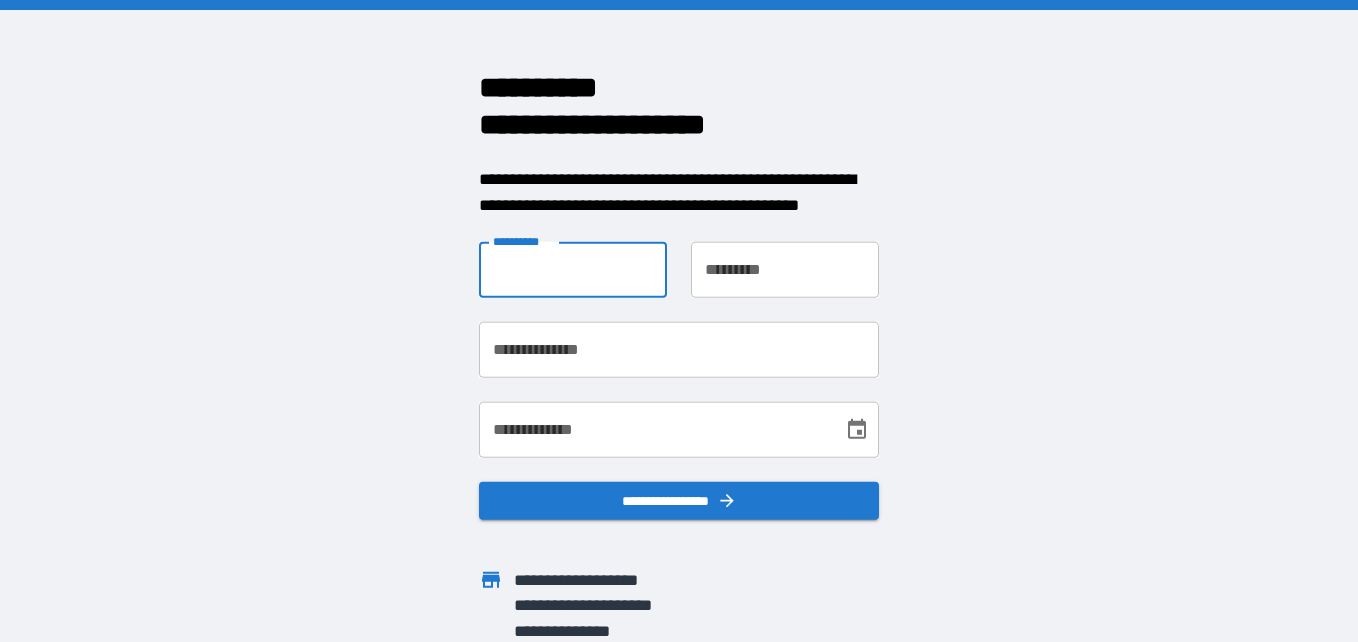 type on "*******" 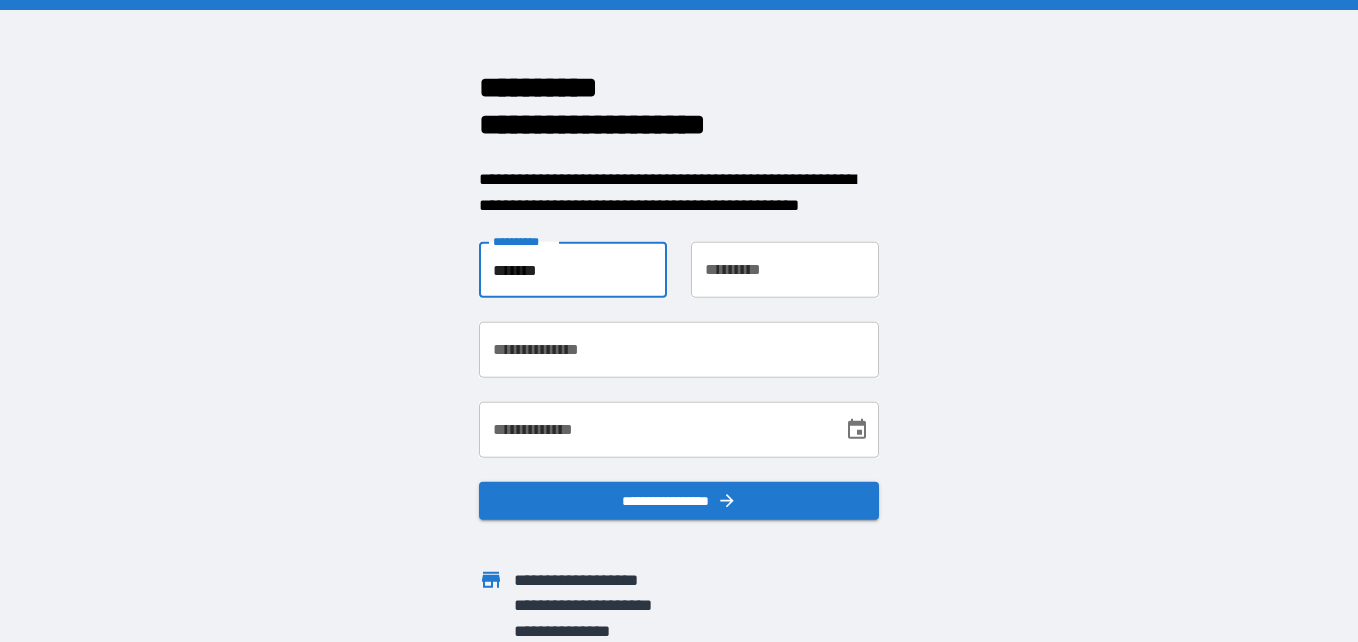 type on "**********" 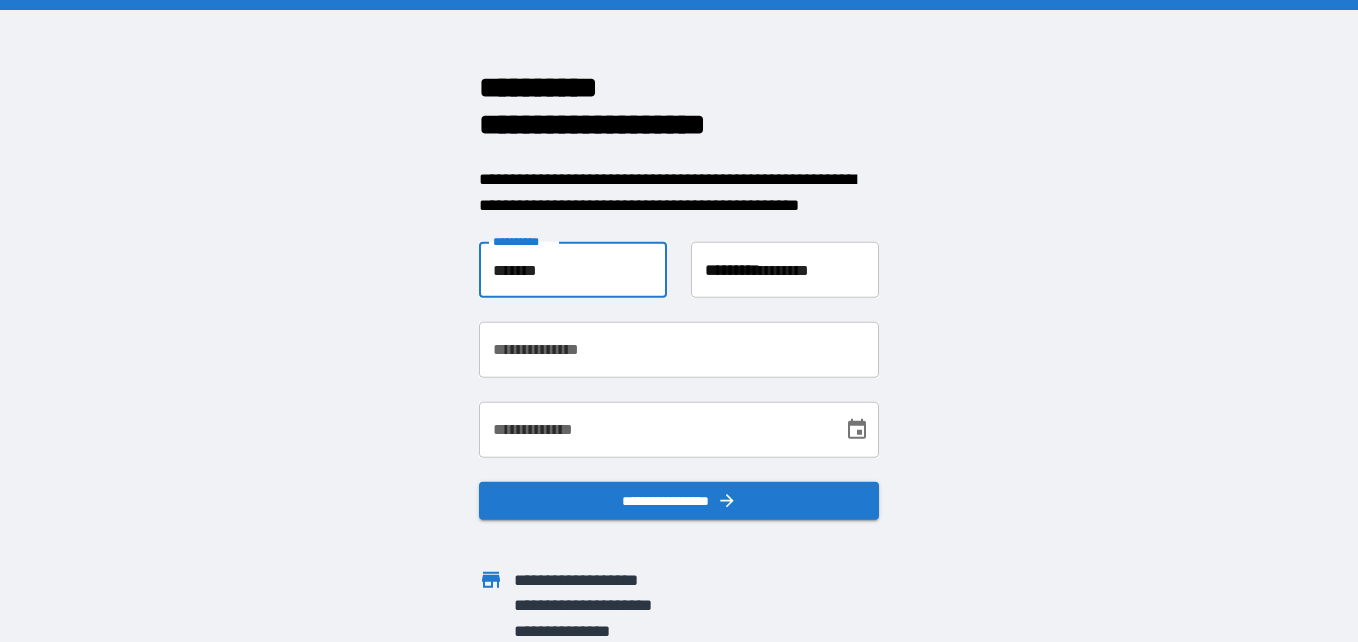 type on "**********" 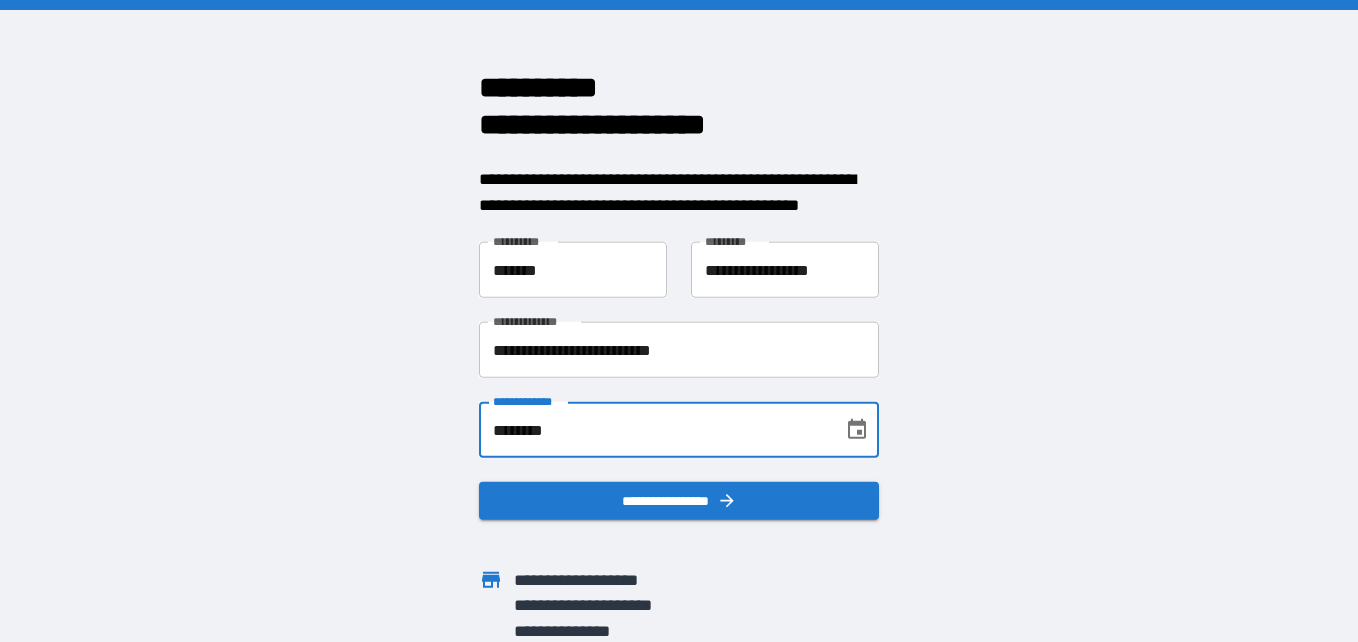 click on "********" at bounding box center [654, 430] 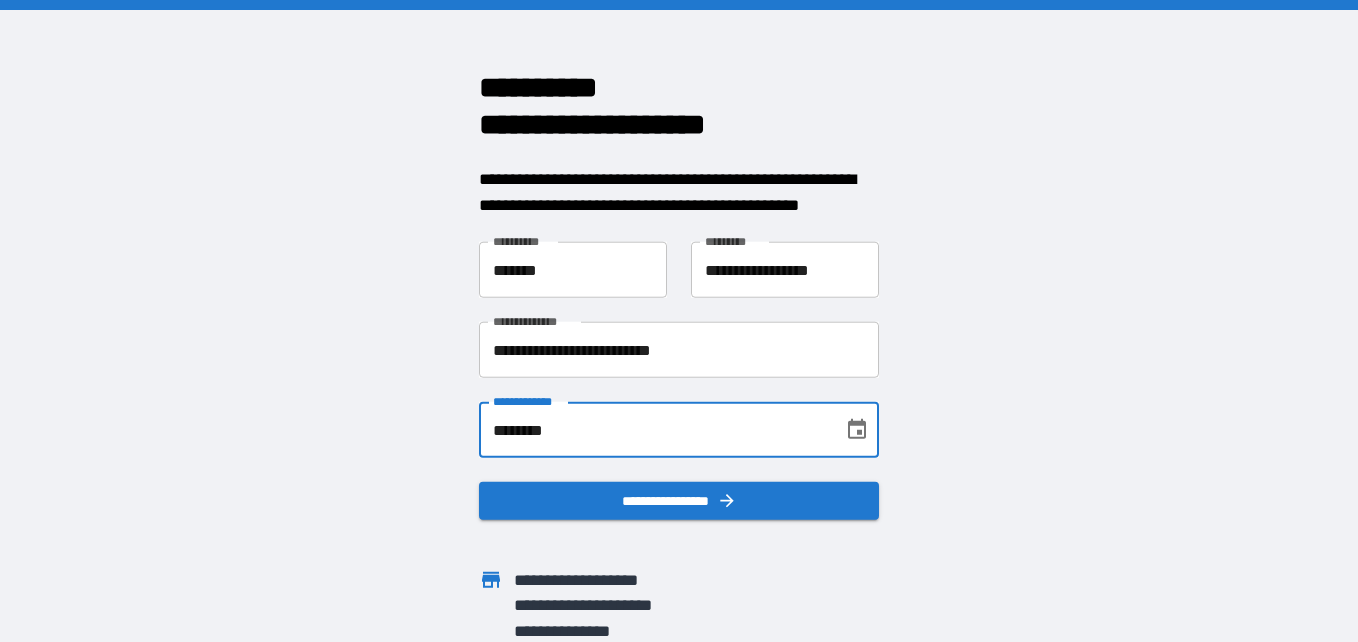 click on "********" at bounding box center (654, 430) 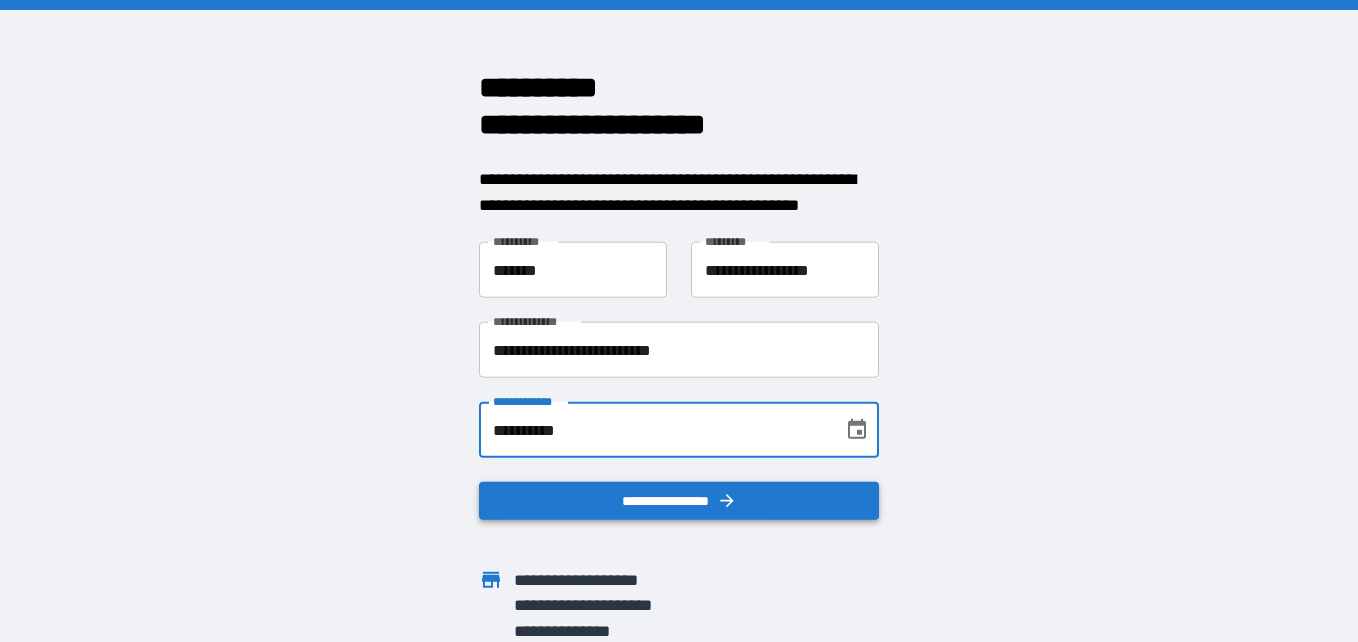 type on "**********" 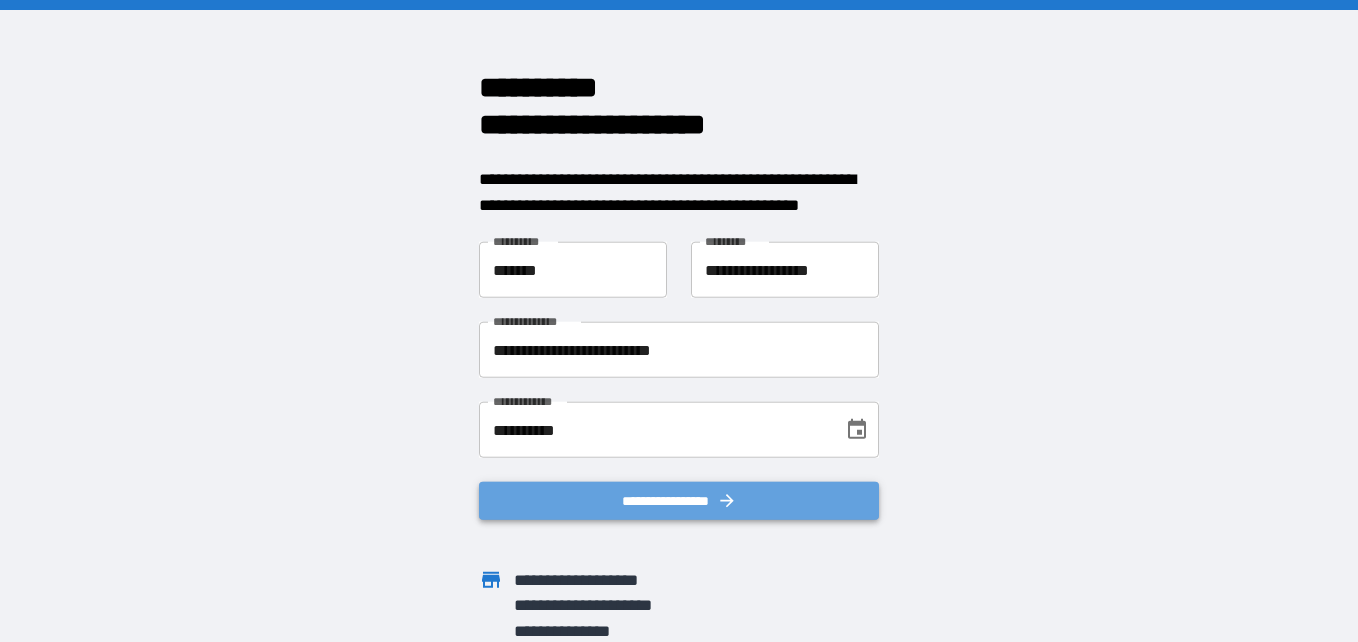 click on "**********" at bounding box center [679, 501] 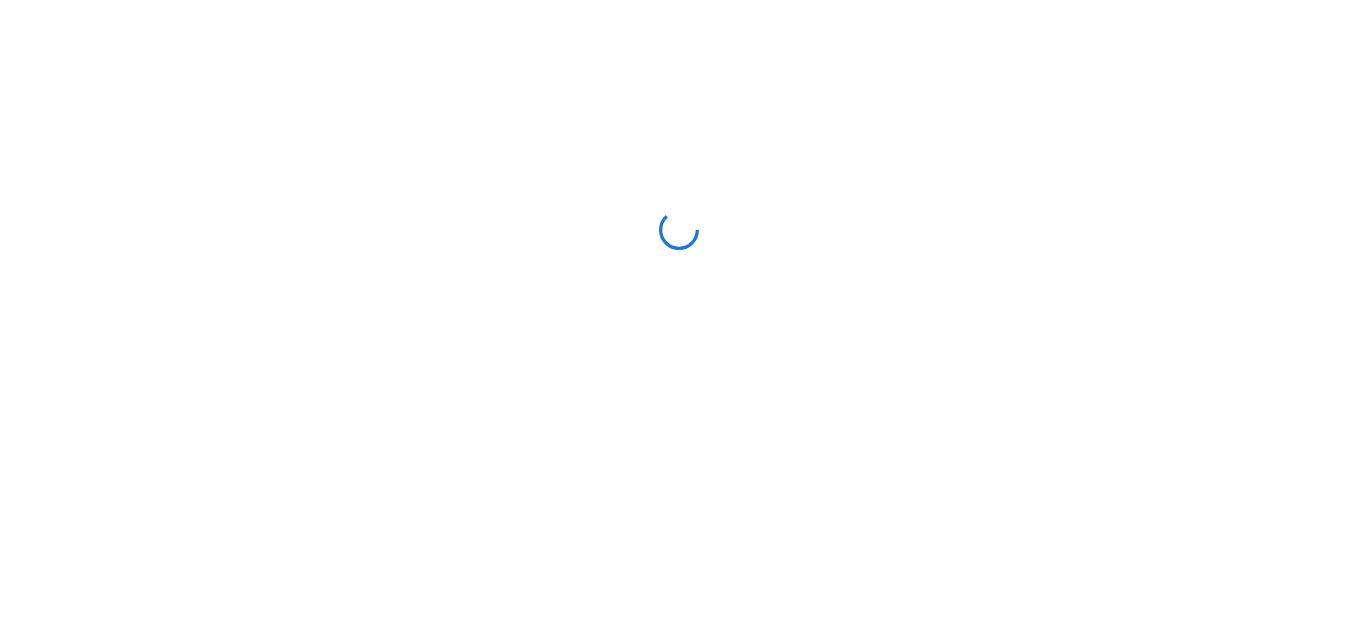scroll, scrollTop: 0, scrollLeft: 0, axis: both 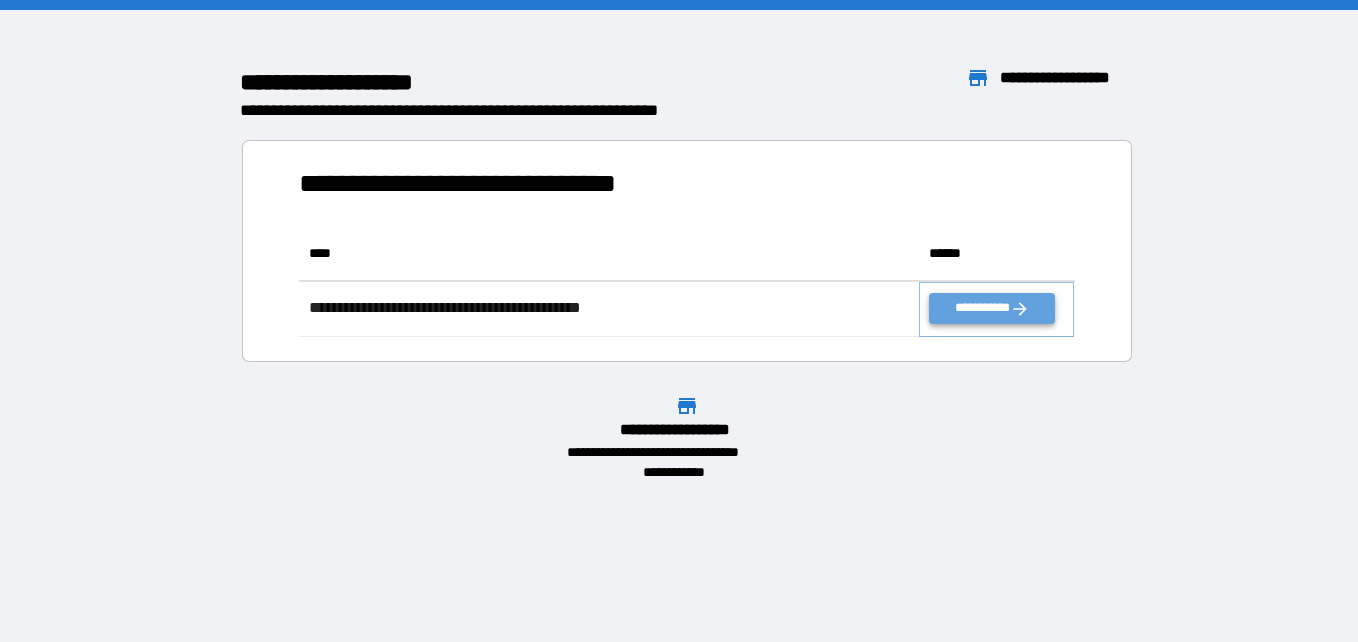 click on "**********" at bounding box center [991, 308] 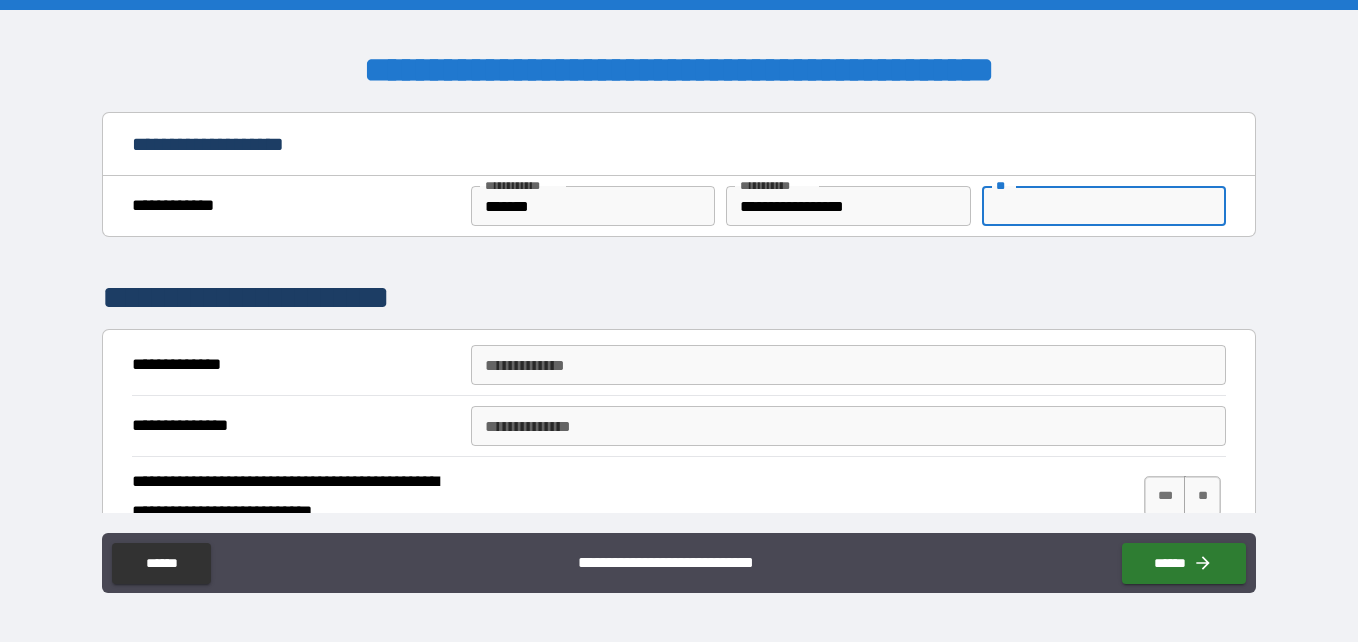 click on "**" at bounding box center [1104, 206] 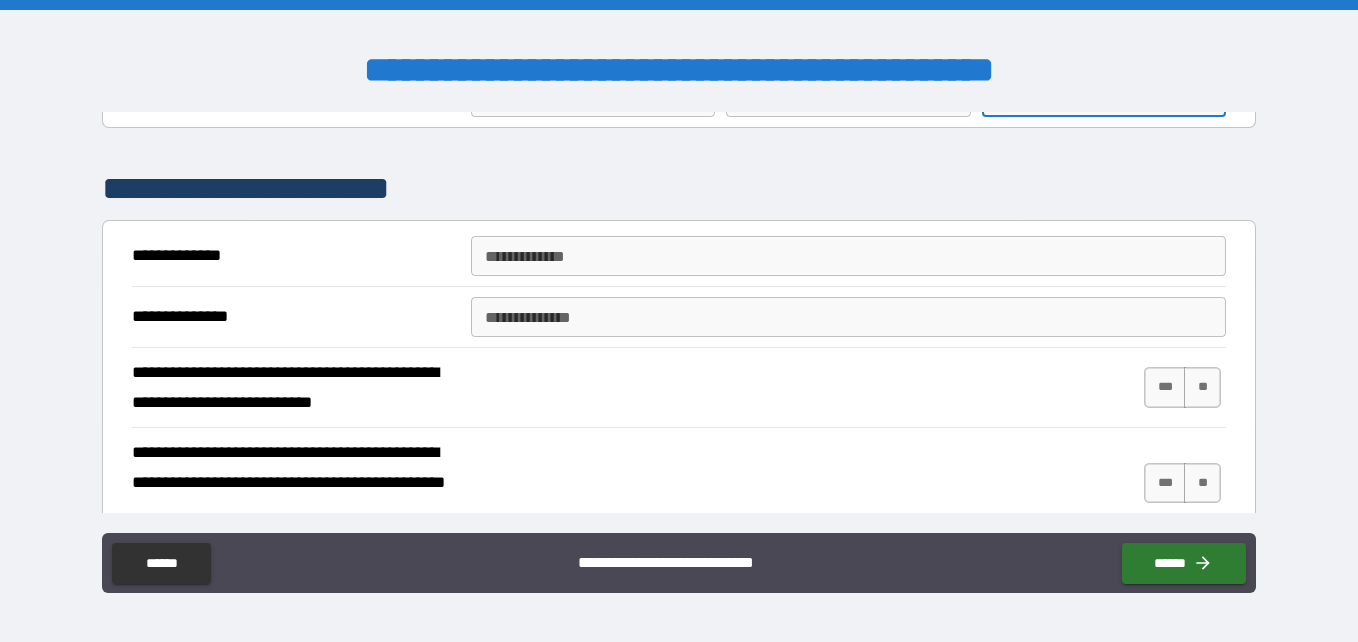 scroll, scrollTop: 110, scrollLeft: 0, axis: vertical 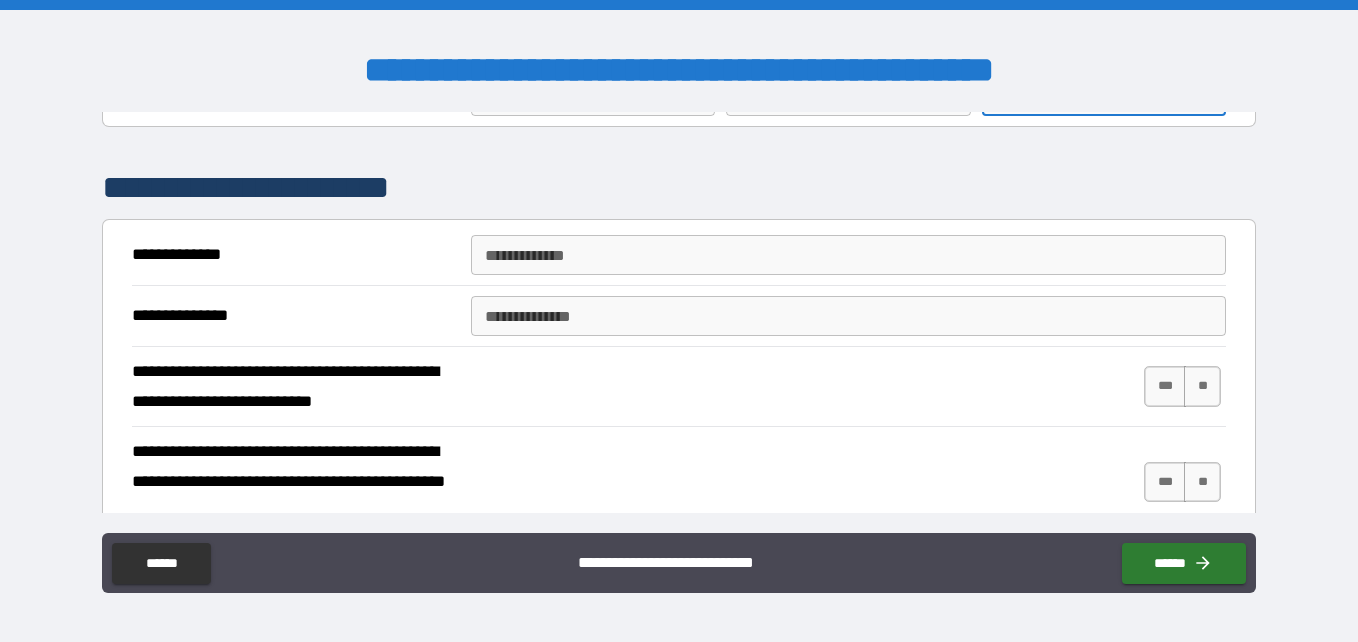 type on "*" 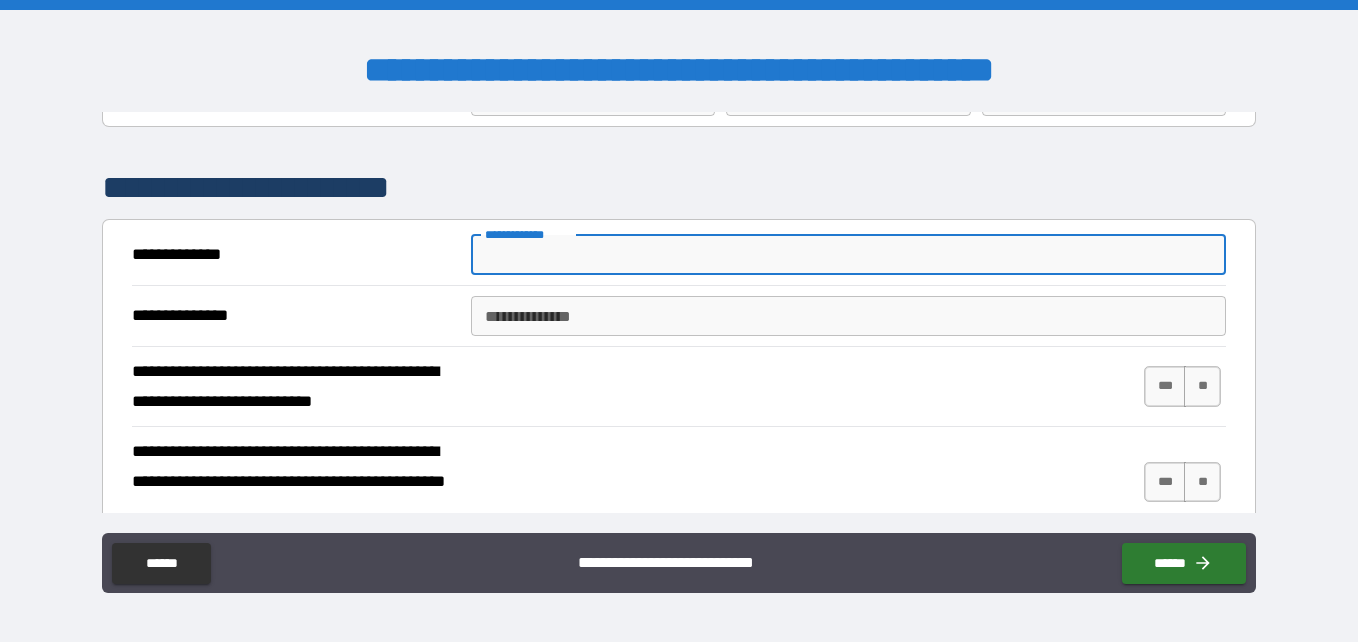 click on "**********" at bounding box center [848, 255] 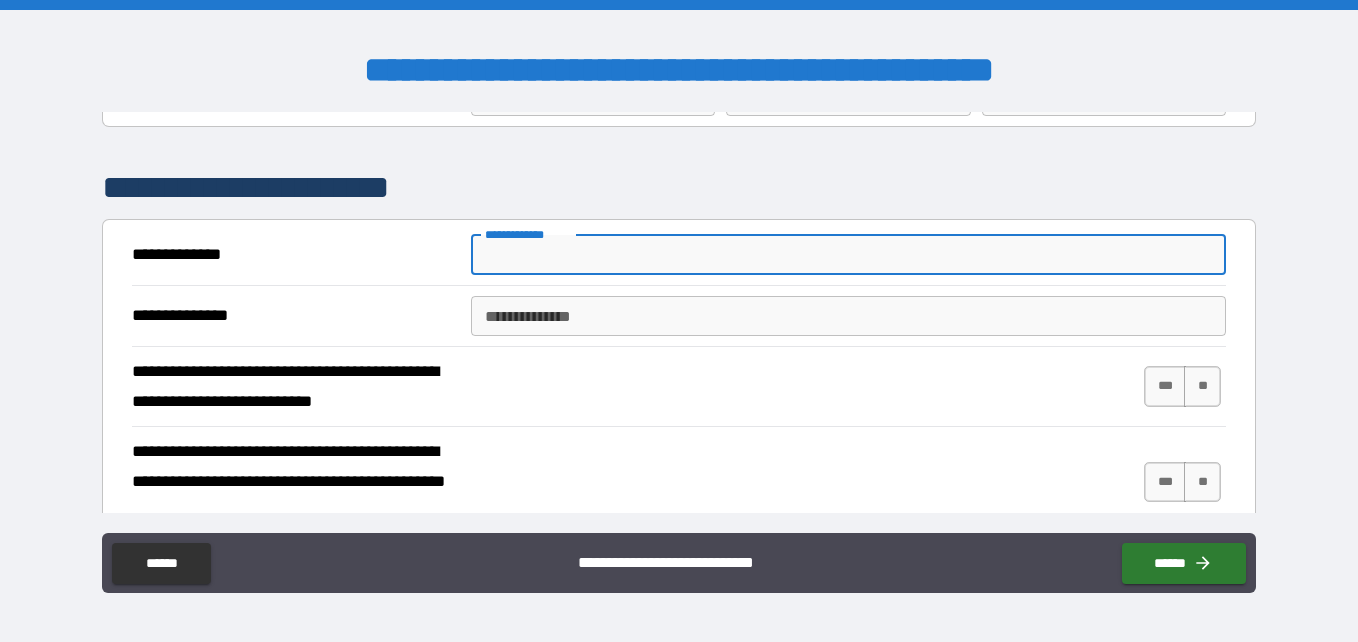 type on "**********" 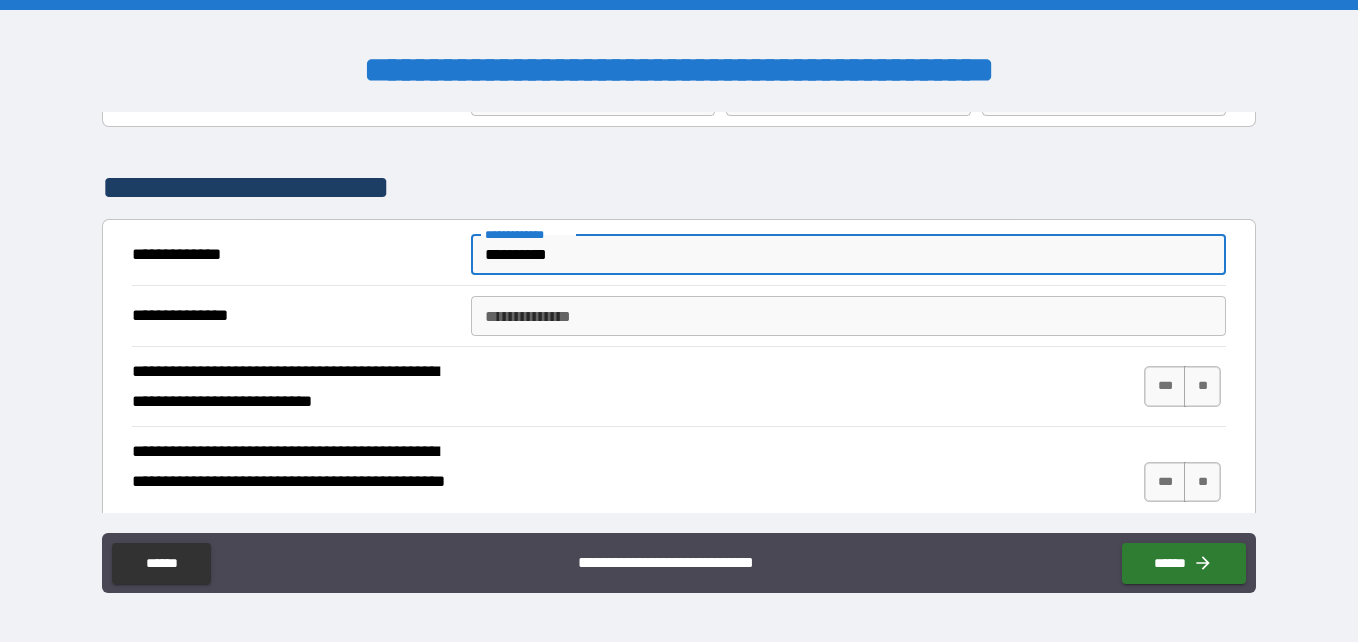 type on "**********" 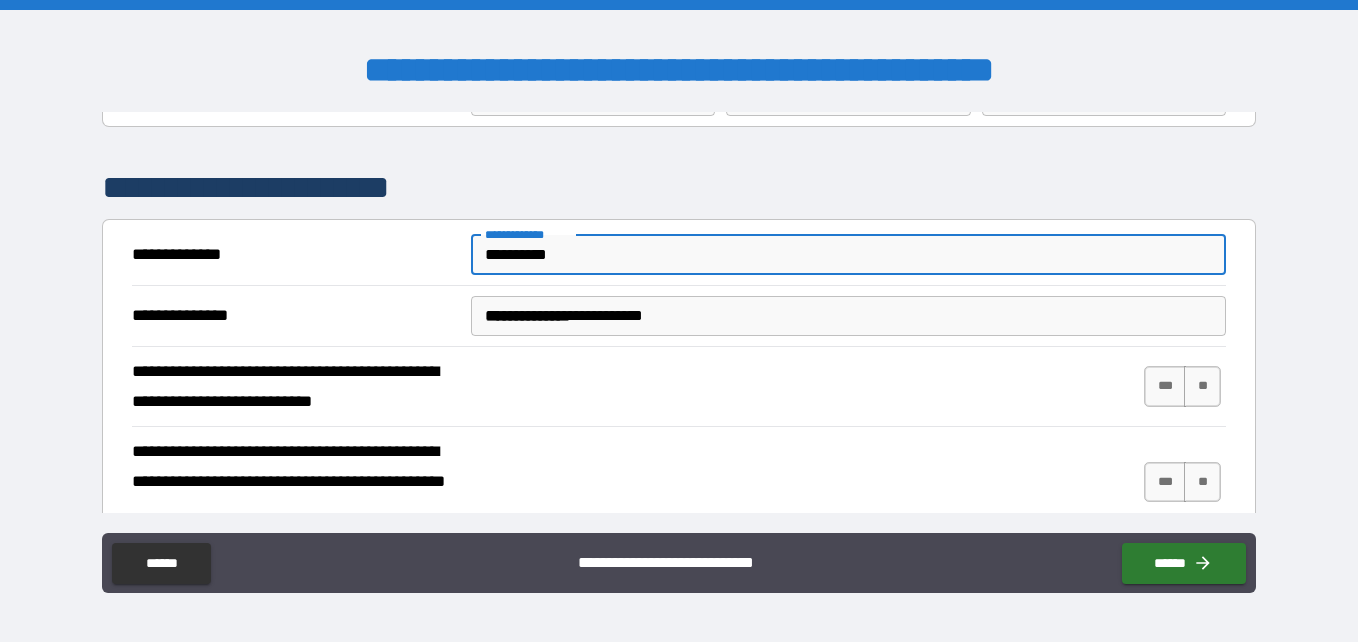 type on "**********" 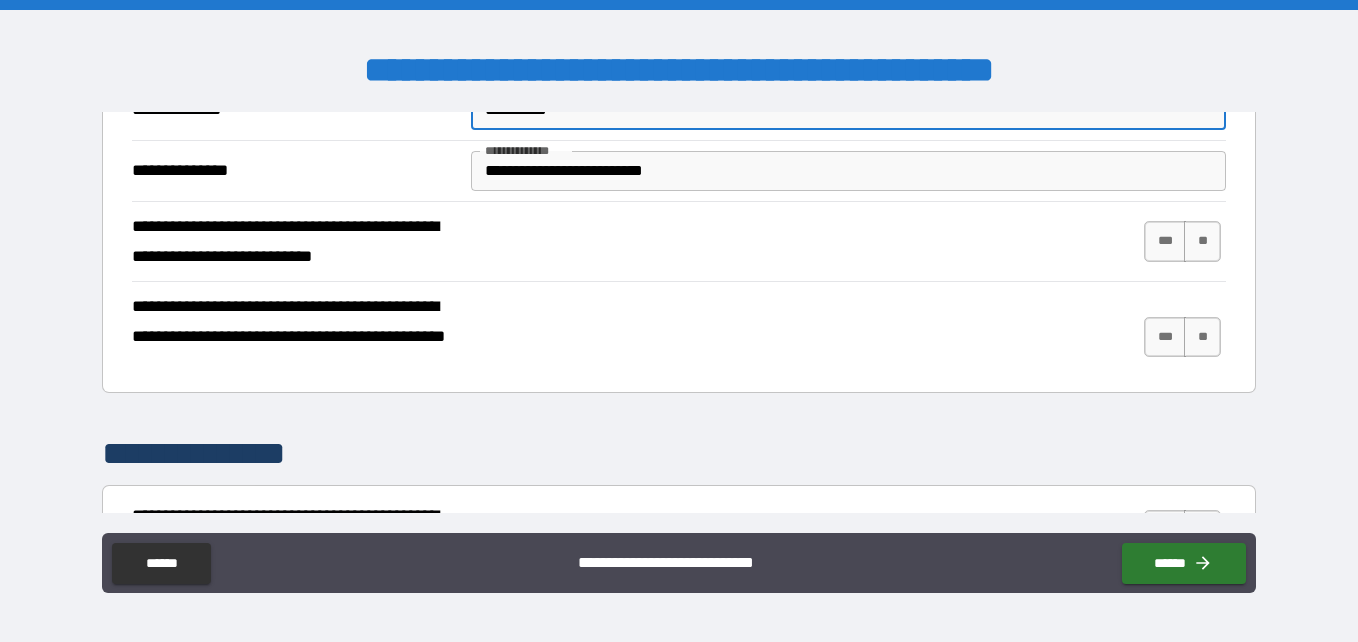 scroll, scrollTop: 259, scrollLeft: 0, axis: vertical 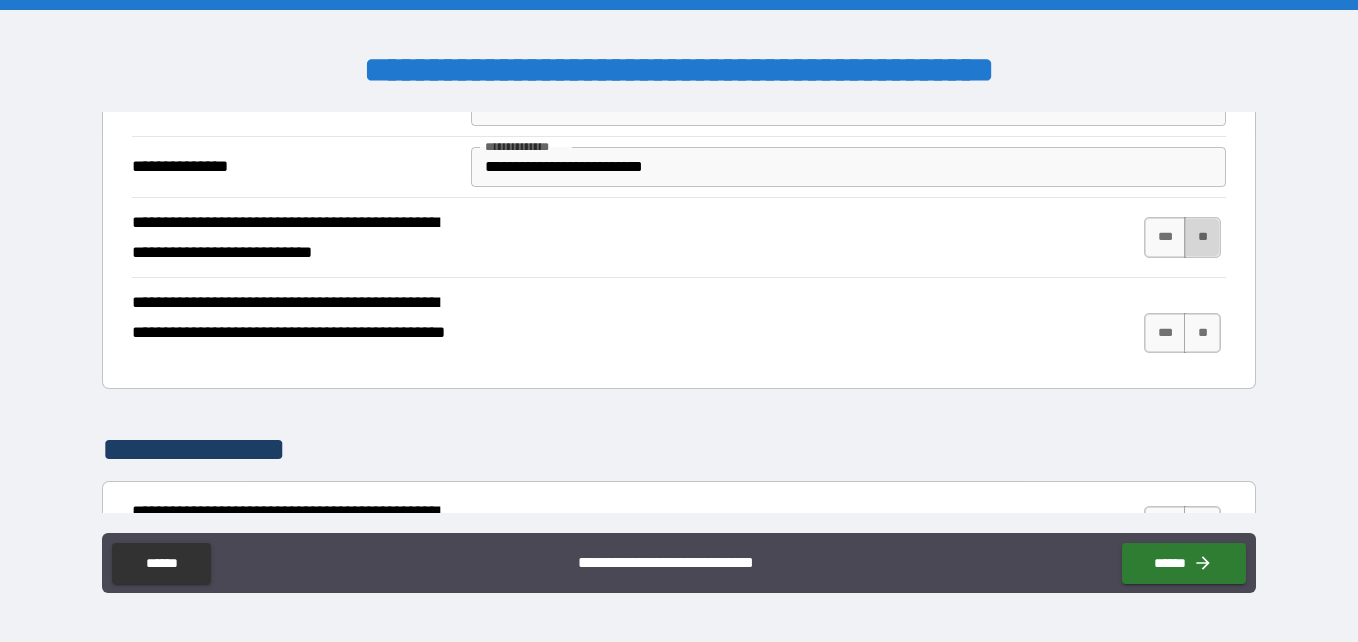 click on "**" at bounding box center (1202, 237) 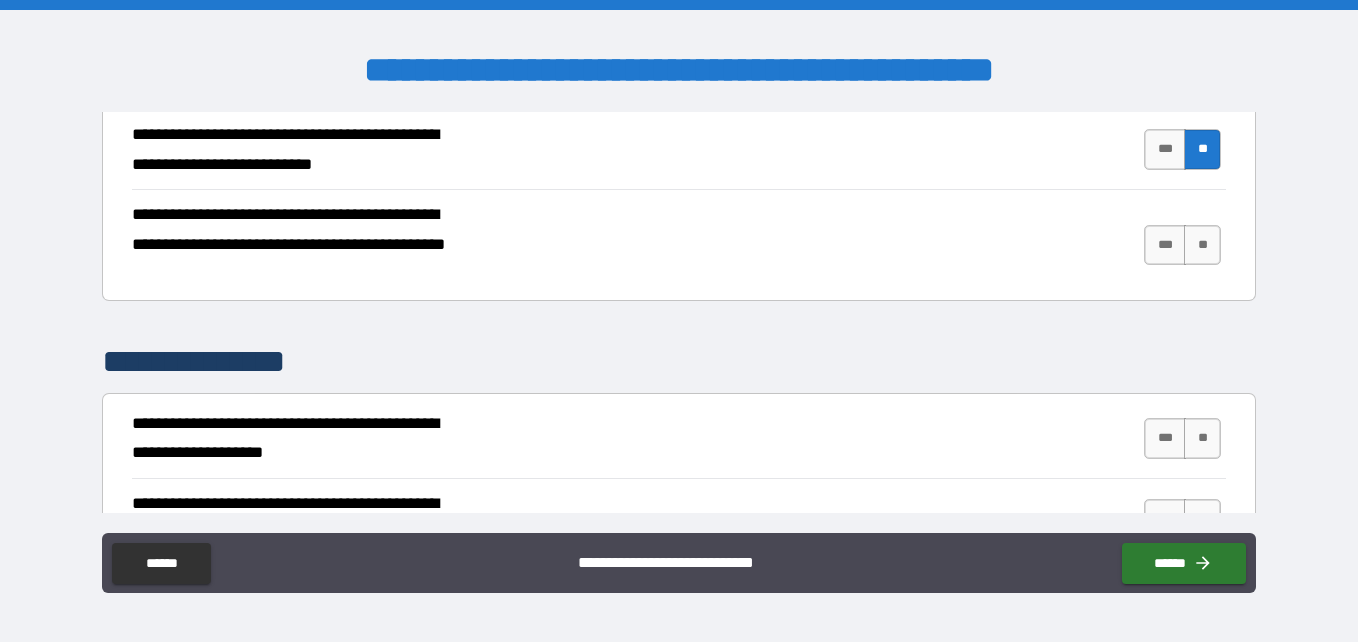 scroll, scrollTop: 364, scrollLeft: 0, axis: vertical 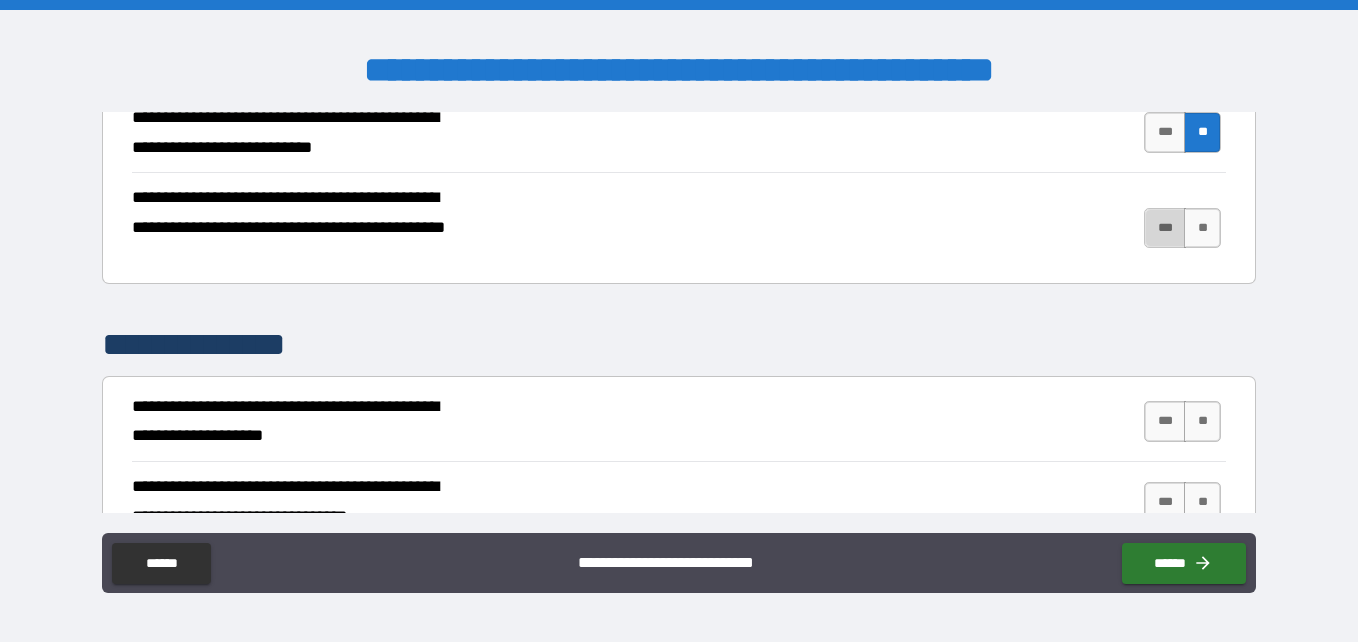 click on "***" at bounding box center (1165, 228) 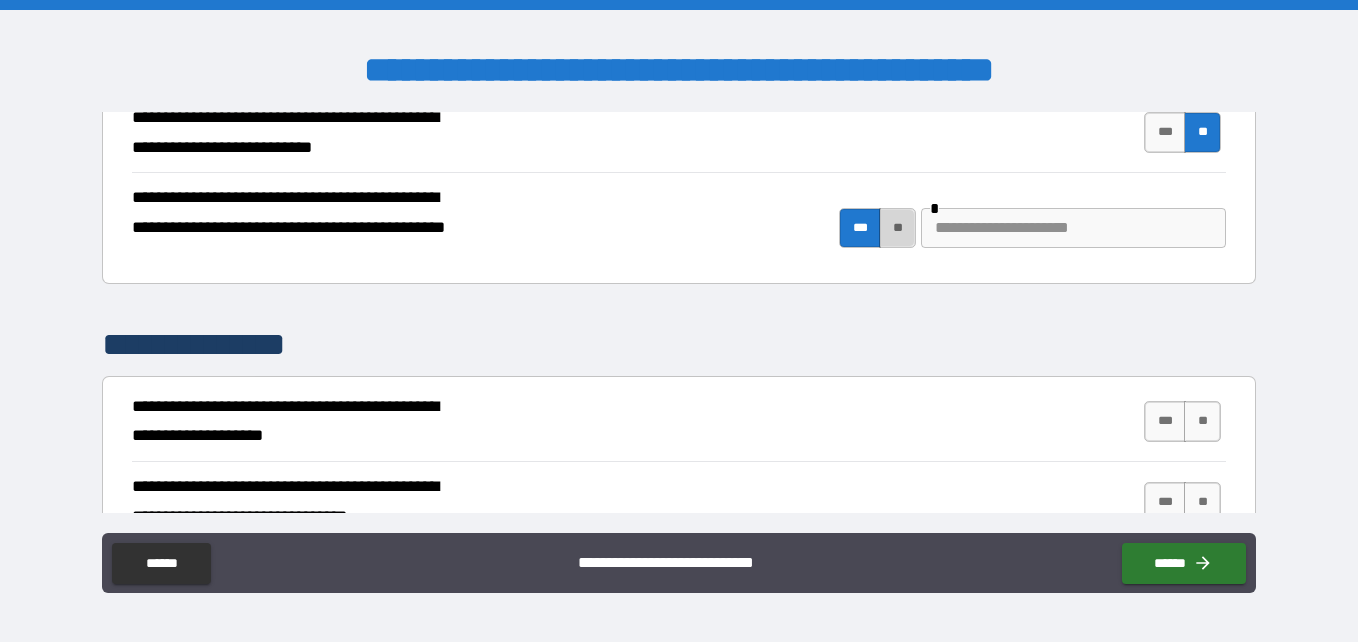 click on "**" at bounding box center (897, 228) 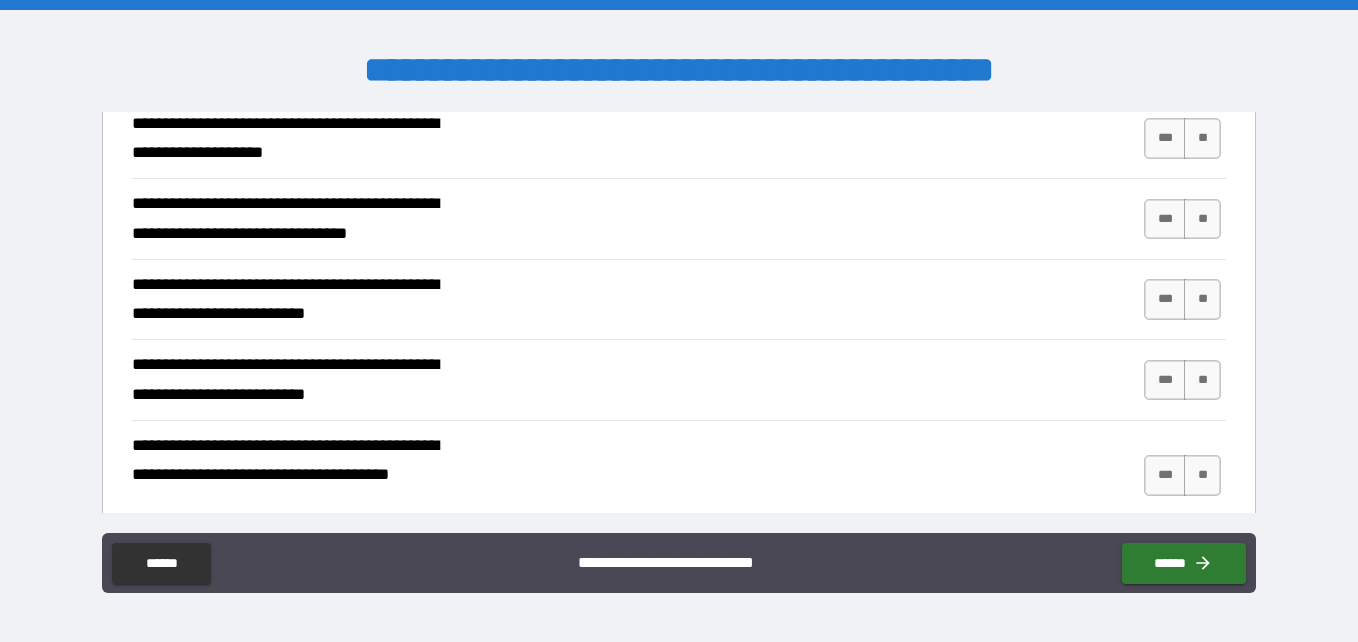 scroll, scrollTop: 648, scrollLeft: 0, axis: vertical 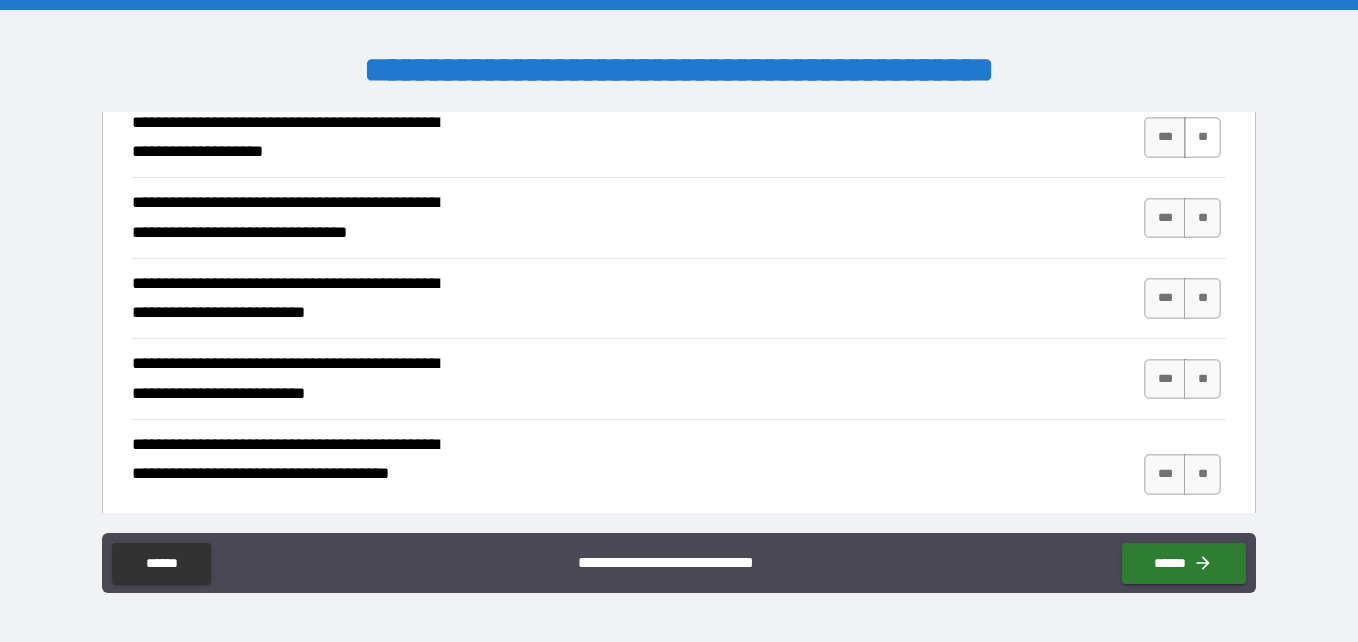 click on "**" at bounding box center (1202, 137) 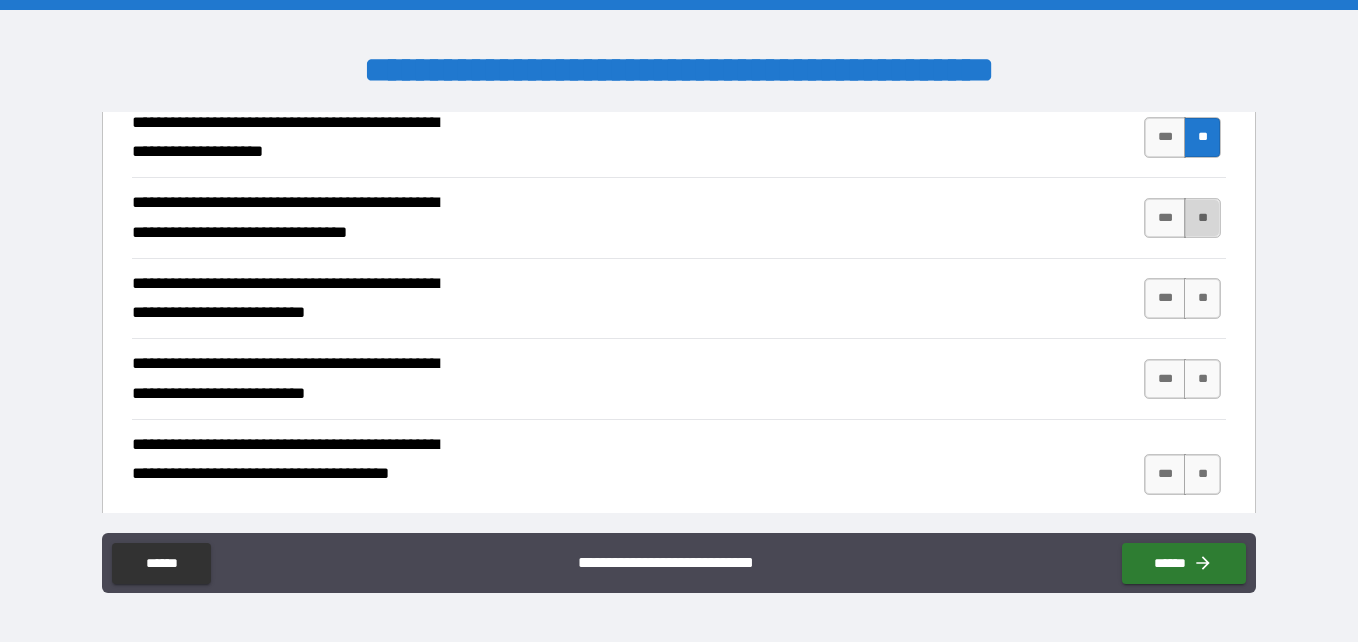 click on "**" at bounding box center (1202, 218) 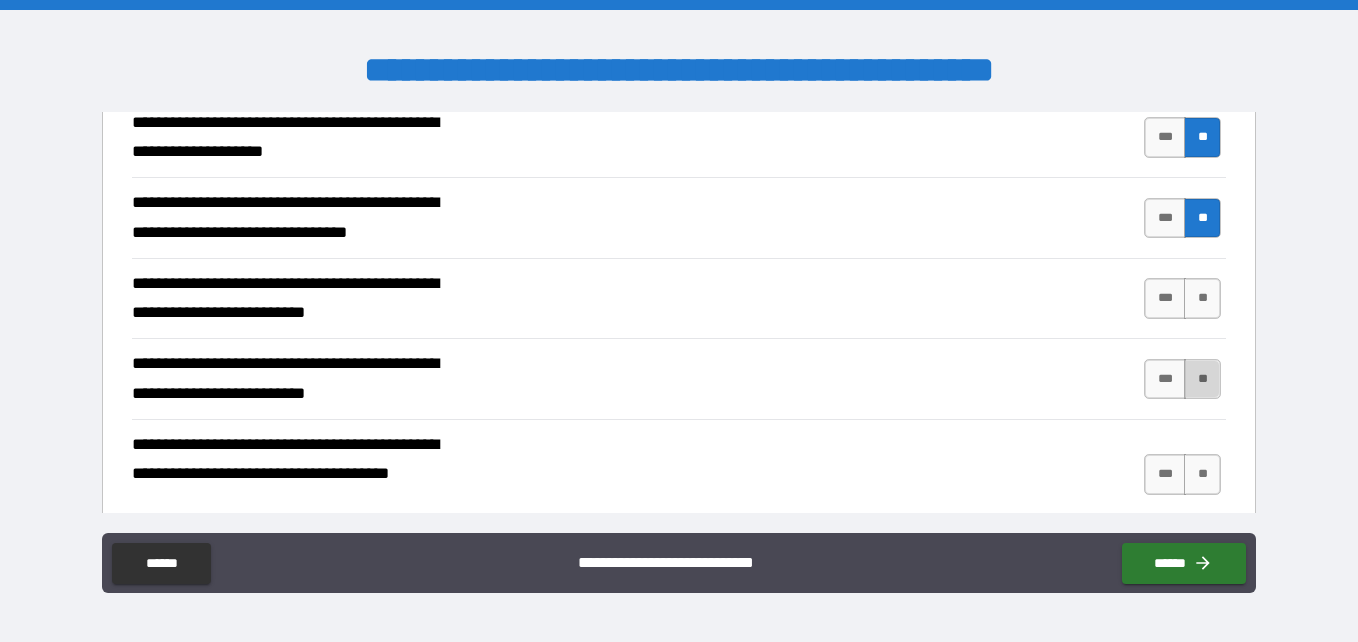 click on "**" at bounding box center (1202, 379) 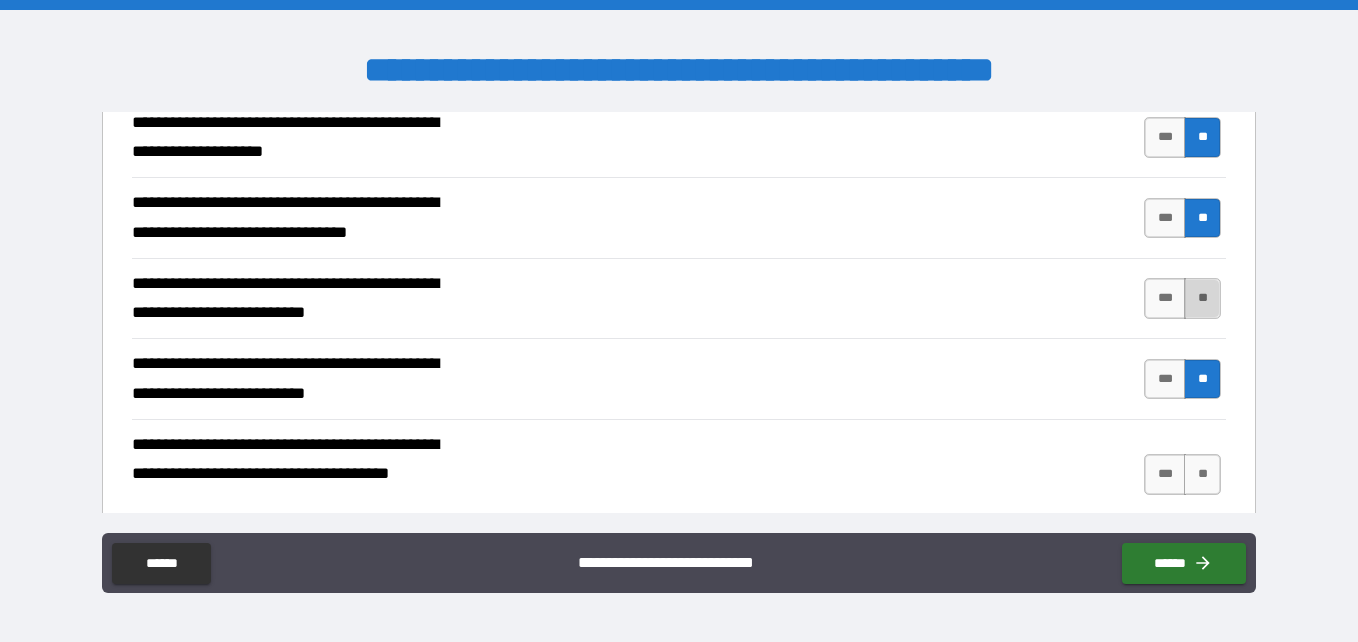 click on "**" at bounding box center (1202, 298) 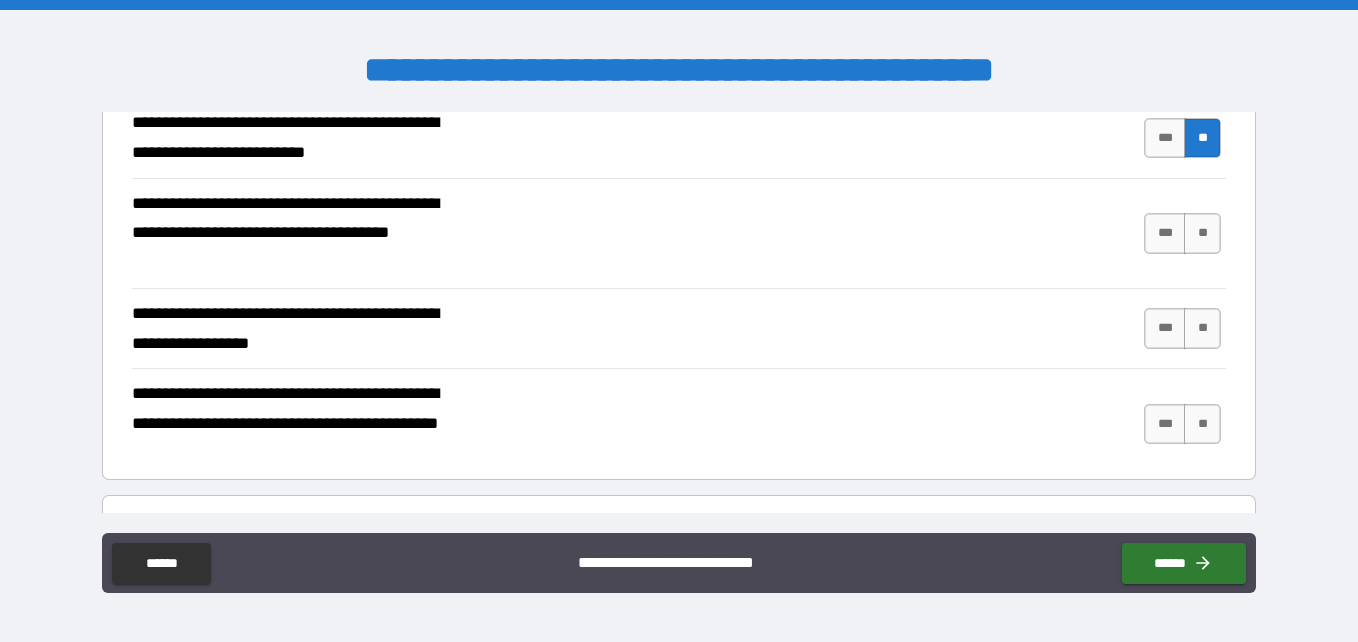 scroll, scrollTop: 890, scrollLeft: 0, axis: vertical 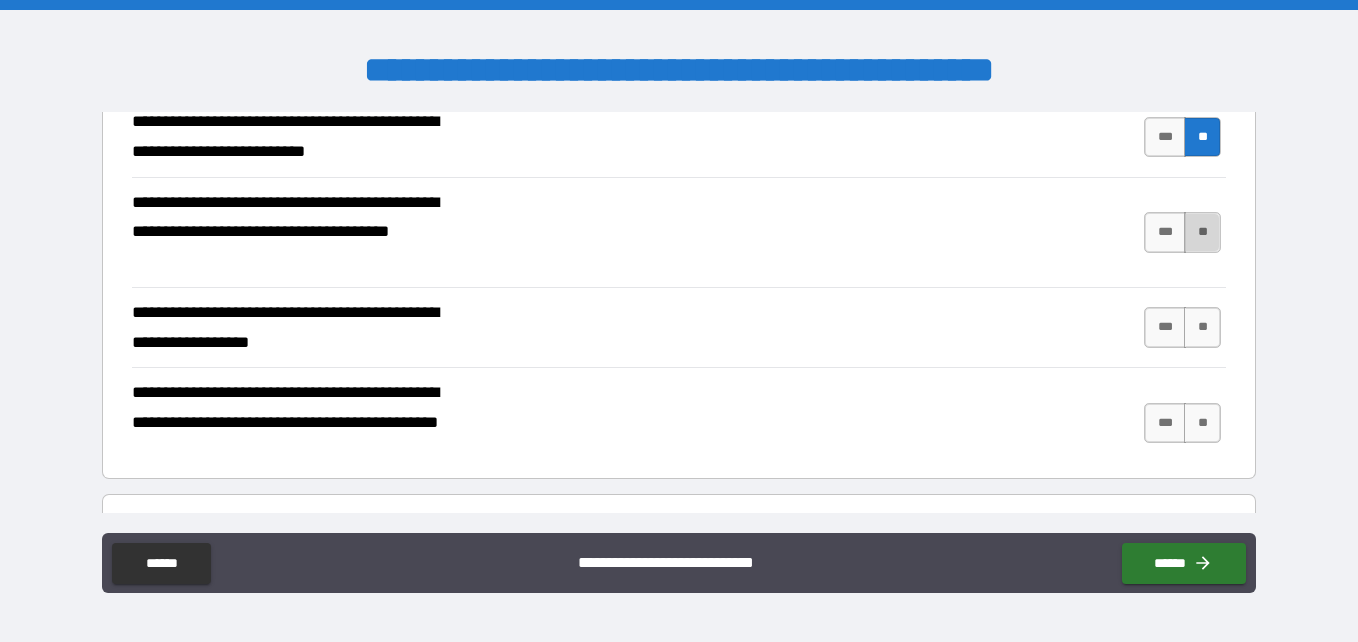 click on "**" at bounding box center [1202, 232] 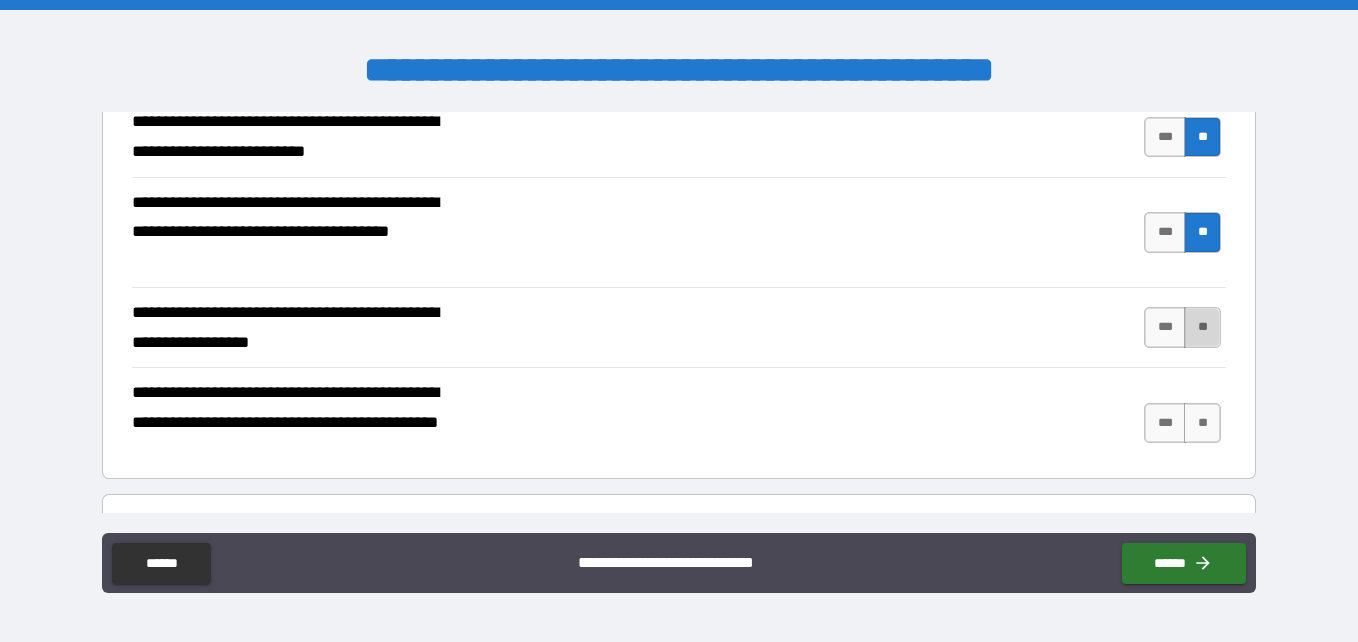 click on "**" at bounding box center (1202, 327) 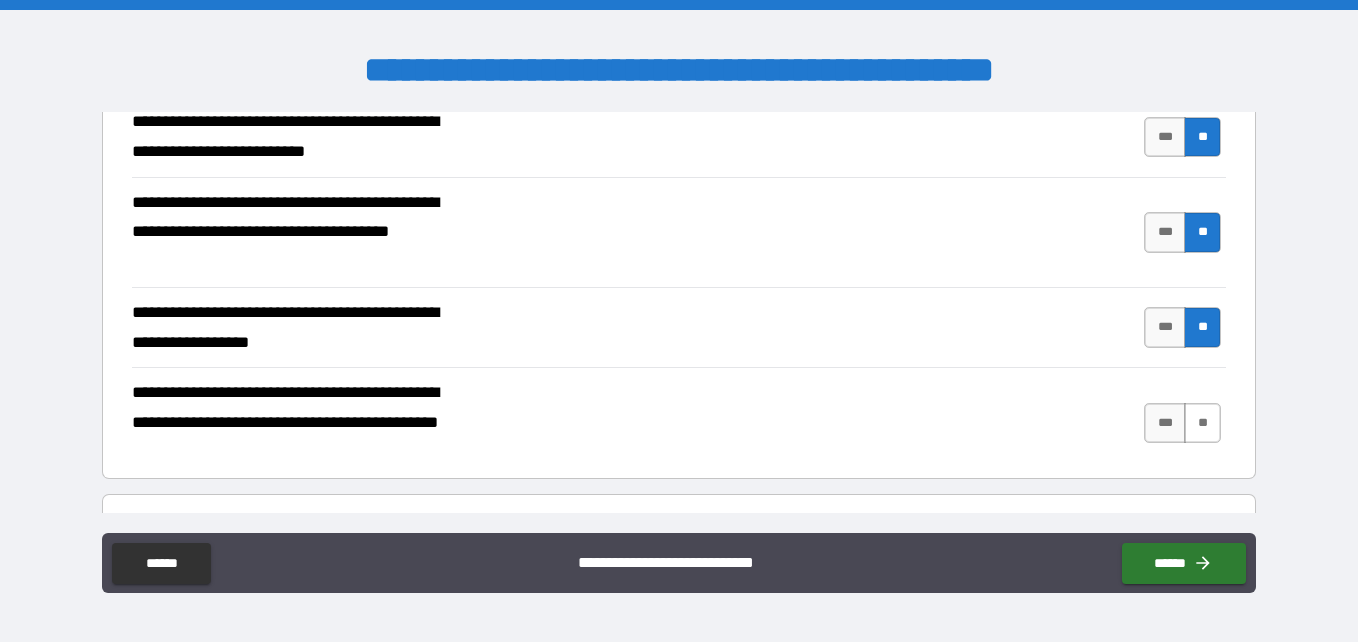 click on "**" at bounding box center (1202, 423) 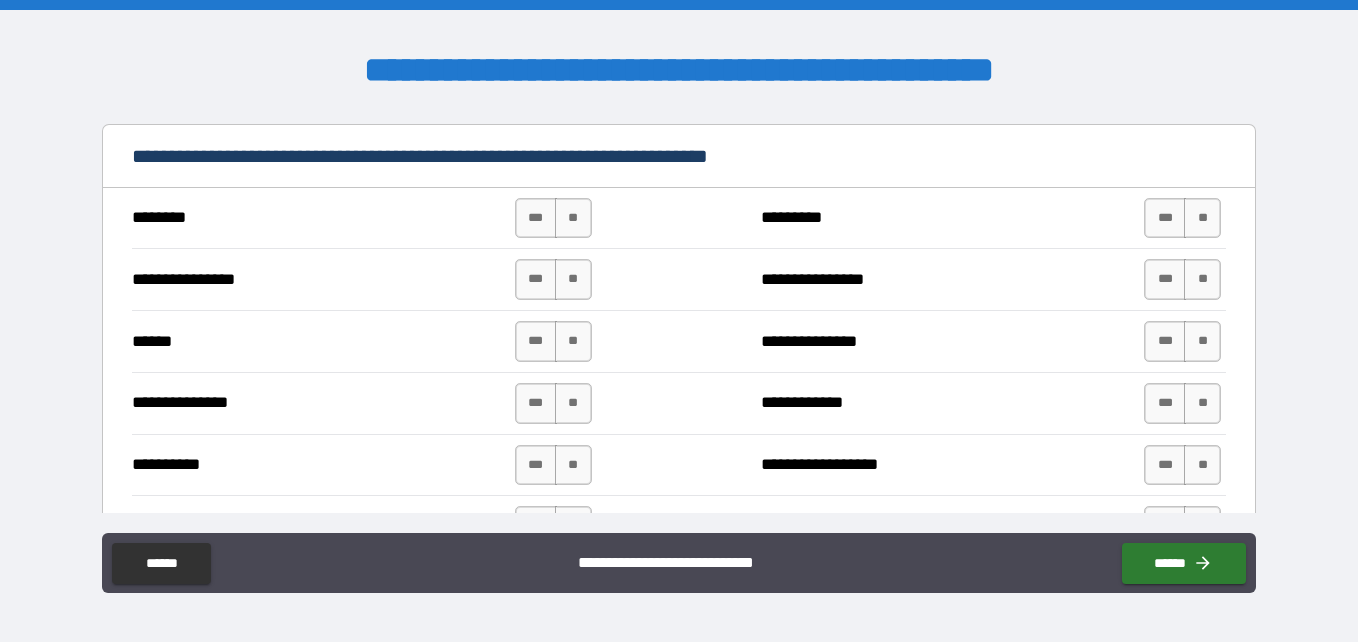 scroll, scrollTop: 1319, scrollLeft: 0, axis: vertical 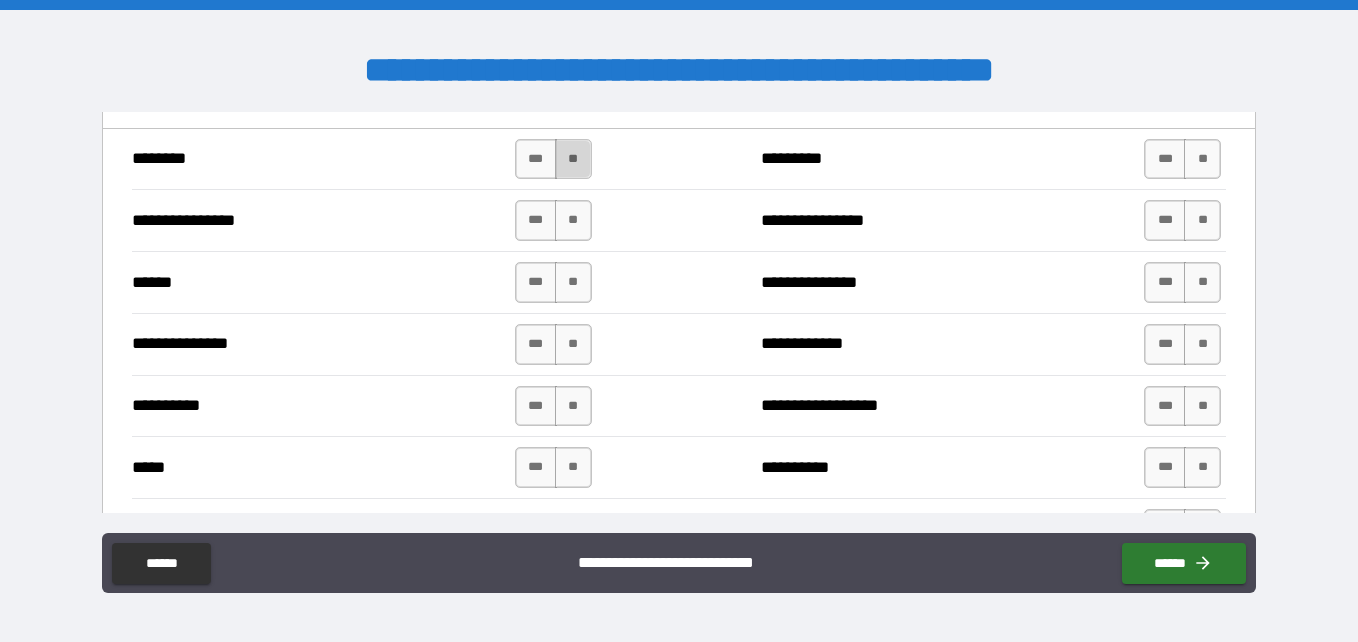 click on "**" at bounding box center [573, 159] 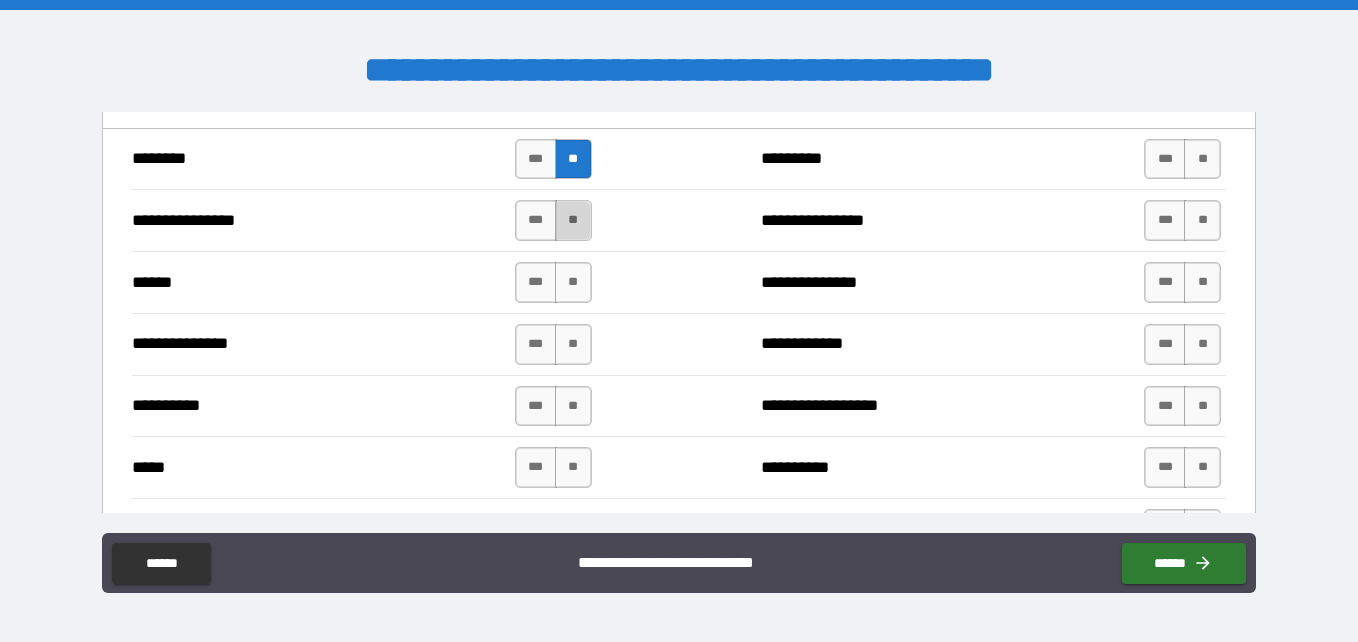 click on "**" at bounding box center (573, 220) 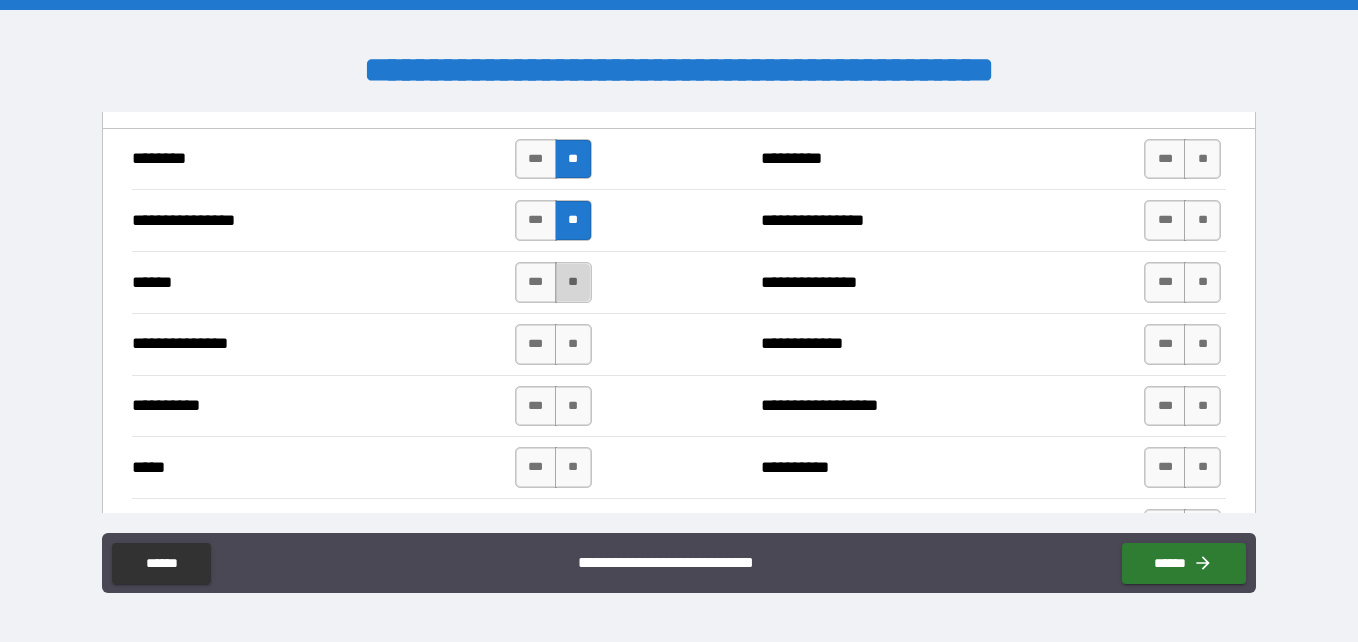 click on "**" at bounding box center [573, 282] 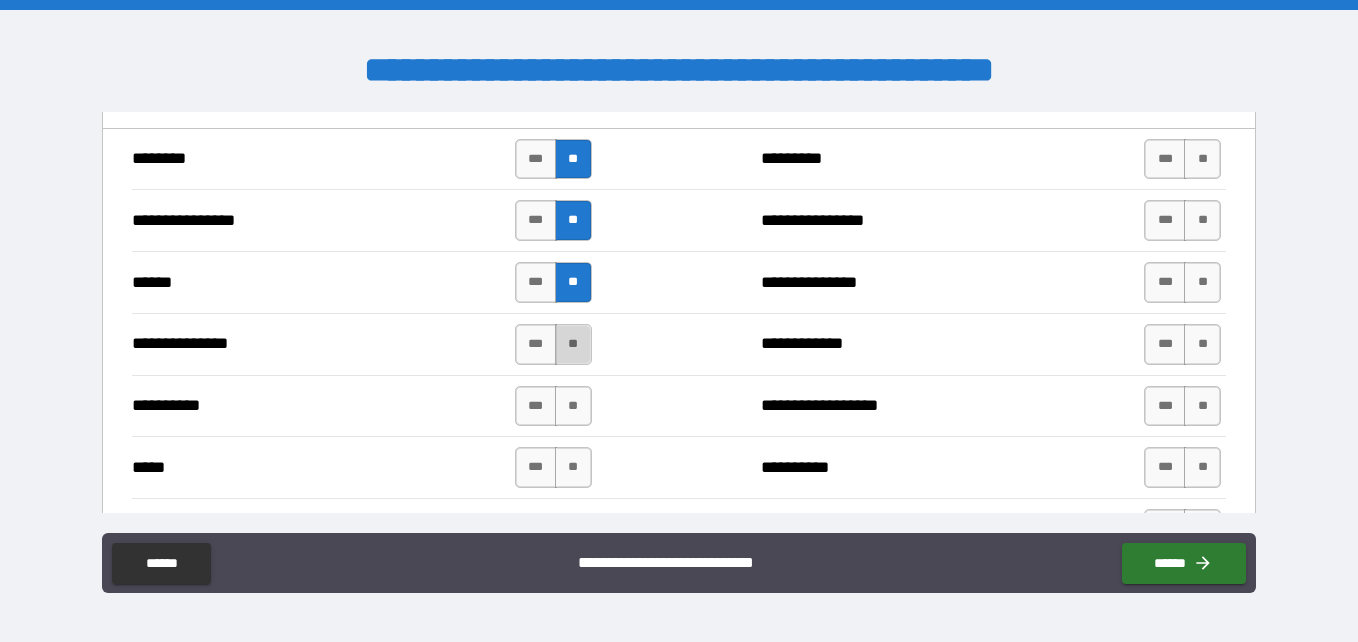 click on "**" at bounding box center (573, 344) 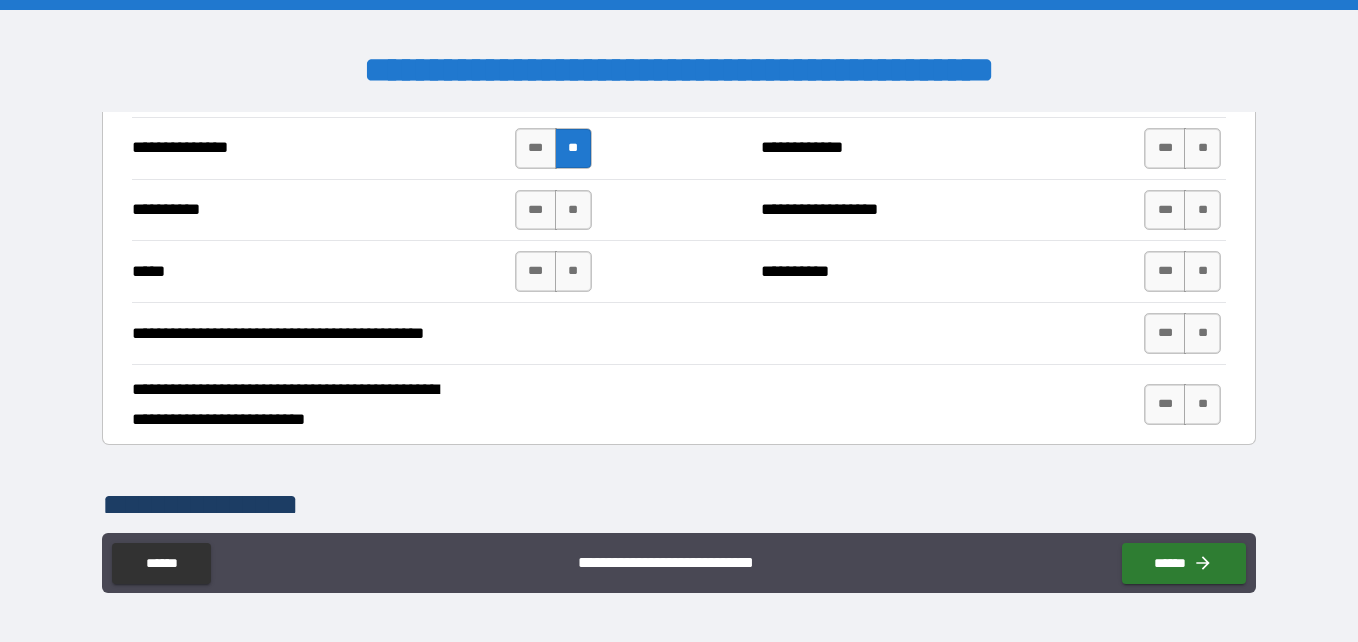scroll, scrollTop: 1516, scrollLeft: 0, axis: vertical 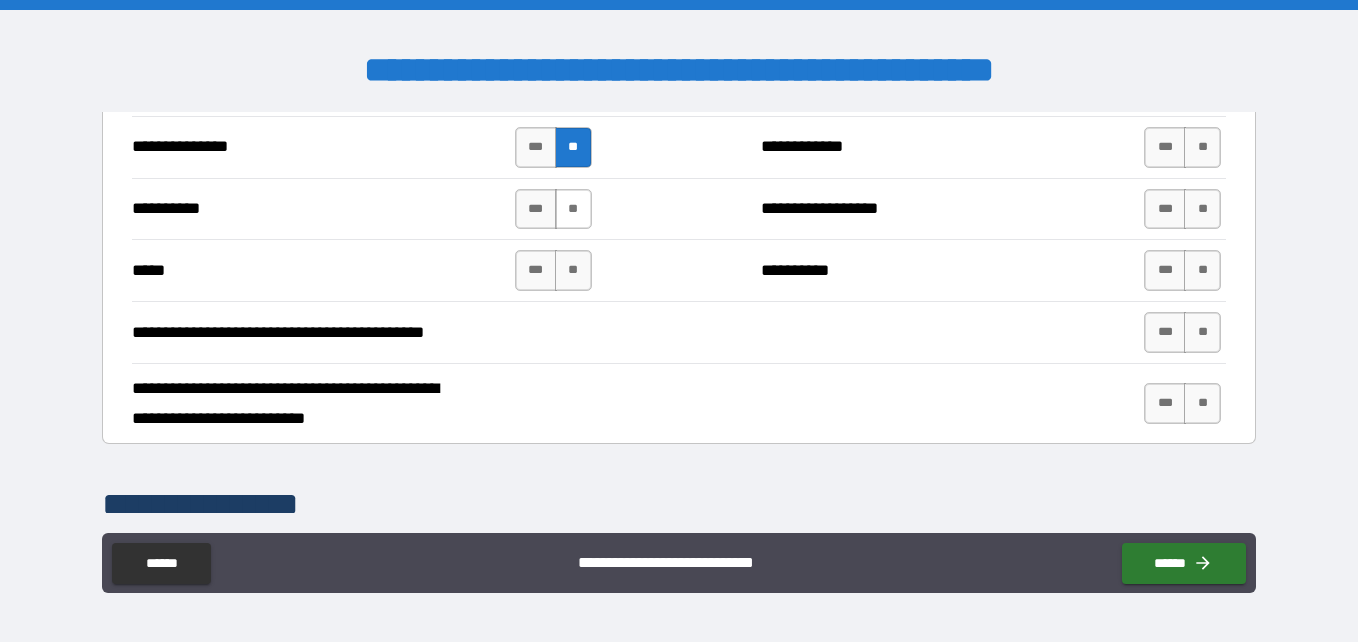 click on "**" at bounding box center (573, 209) 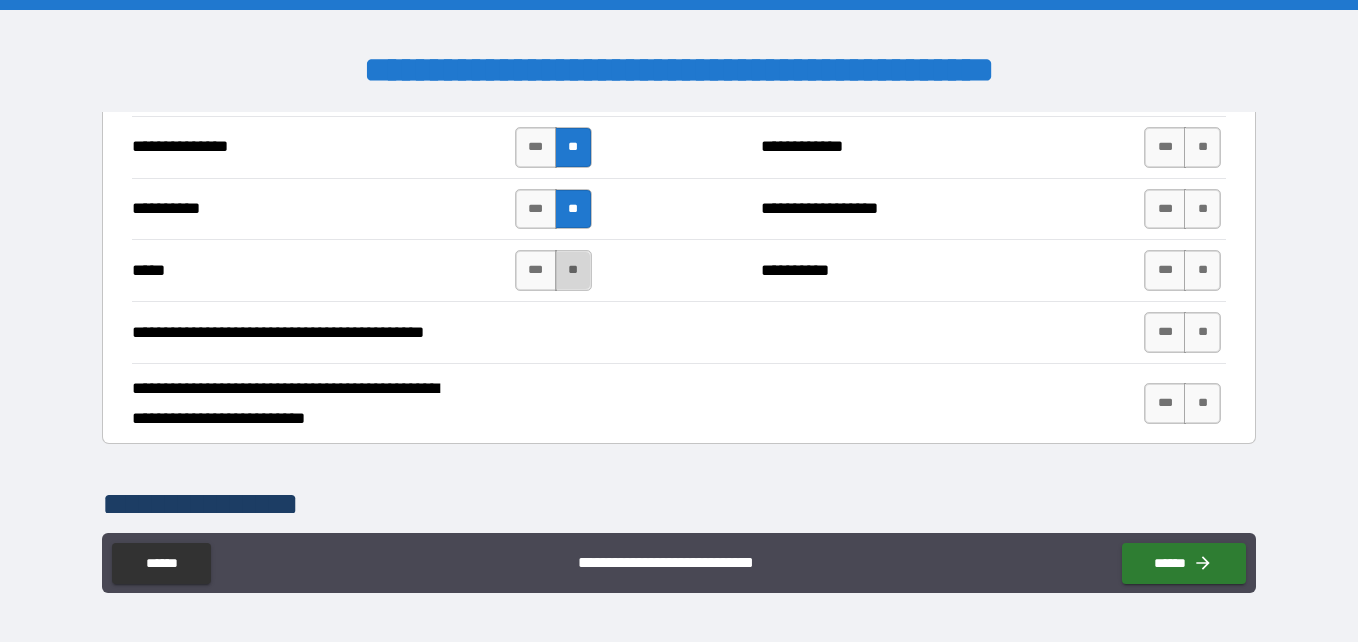 click on "**" at bounding box center [573, 270] 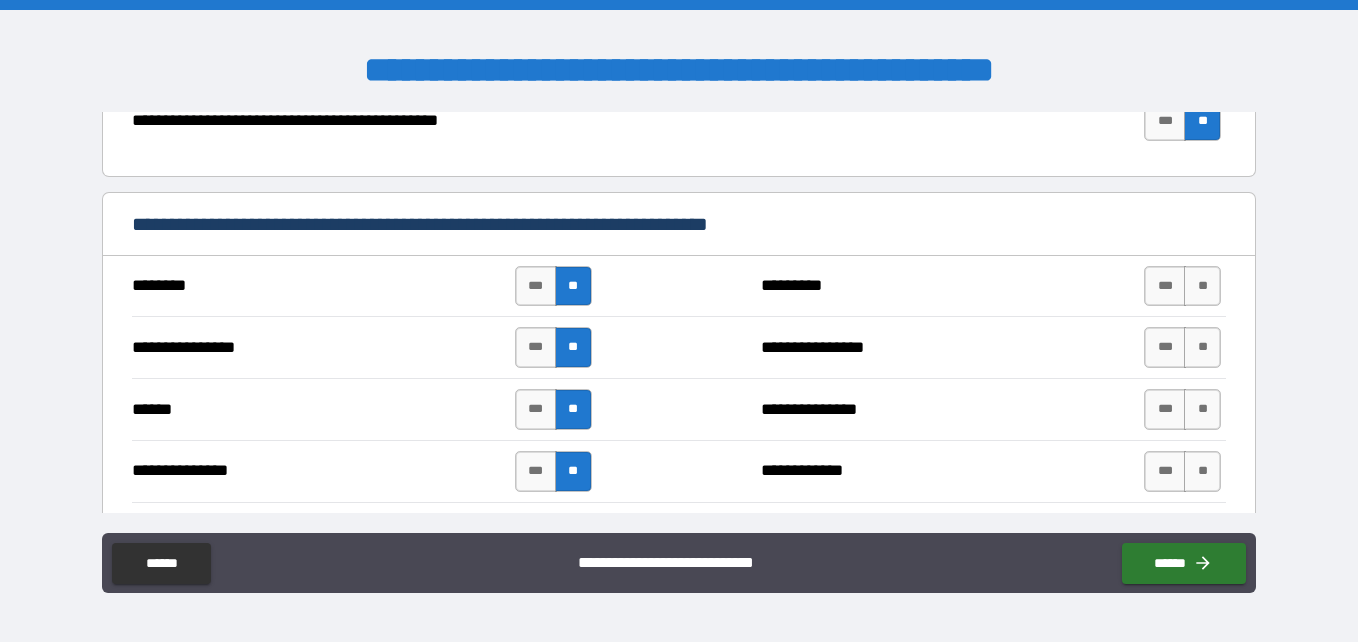scroll, scrollTop: 1191, scrollLeft: 0, axis: vertical 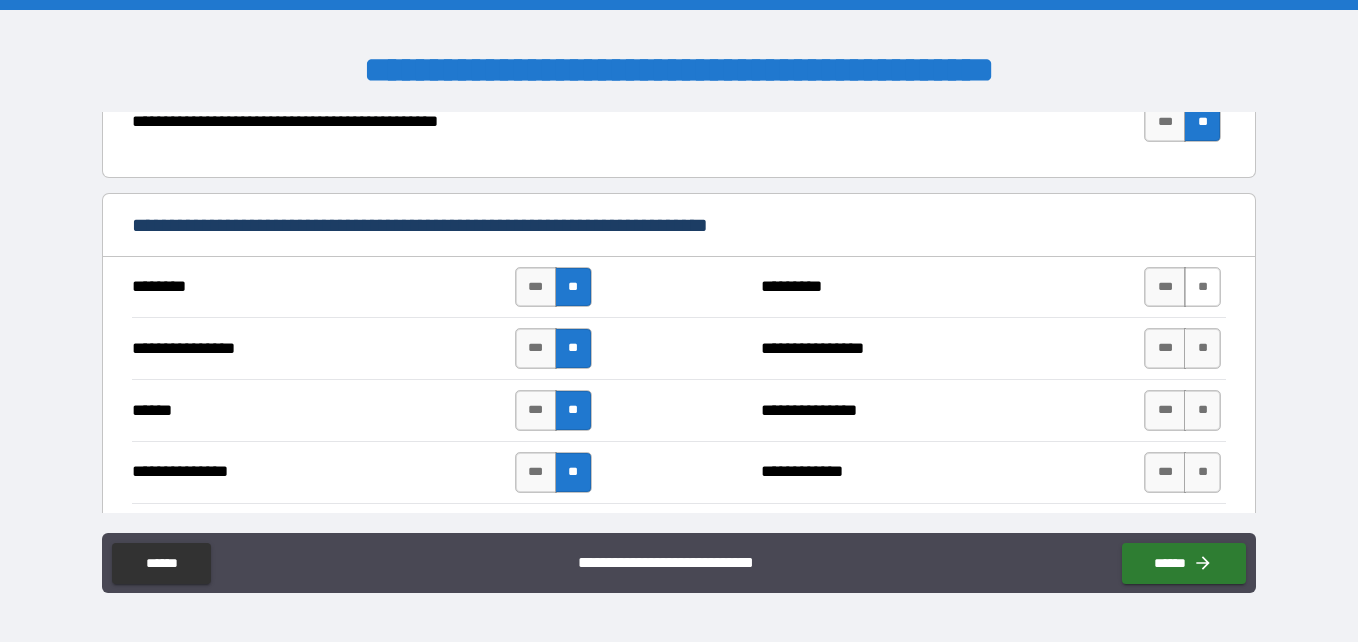 click on "**" at bounding box center [1202, 287] 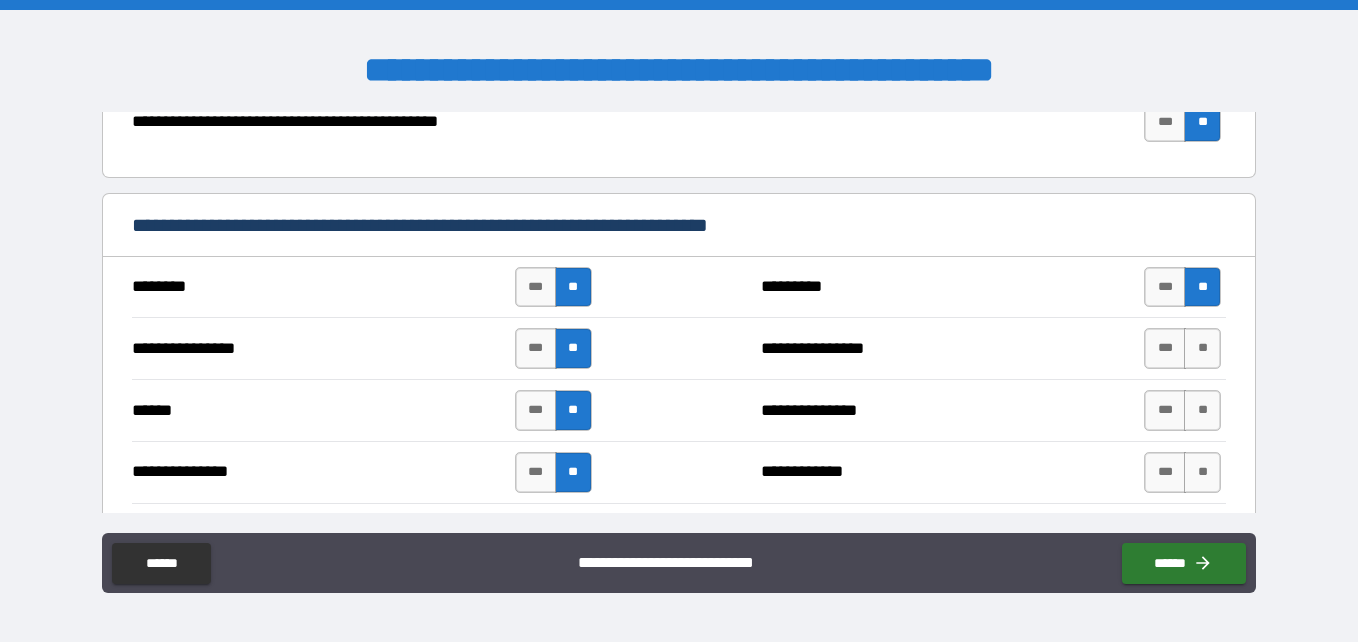 scroll, scrollTop: 1420, scrollLeft: 0, axis: vertical 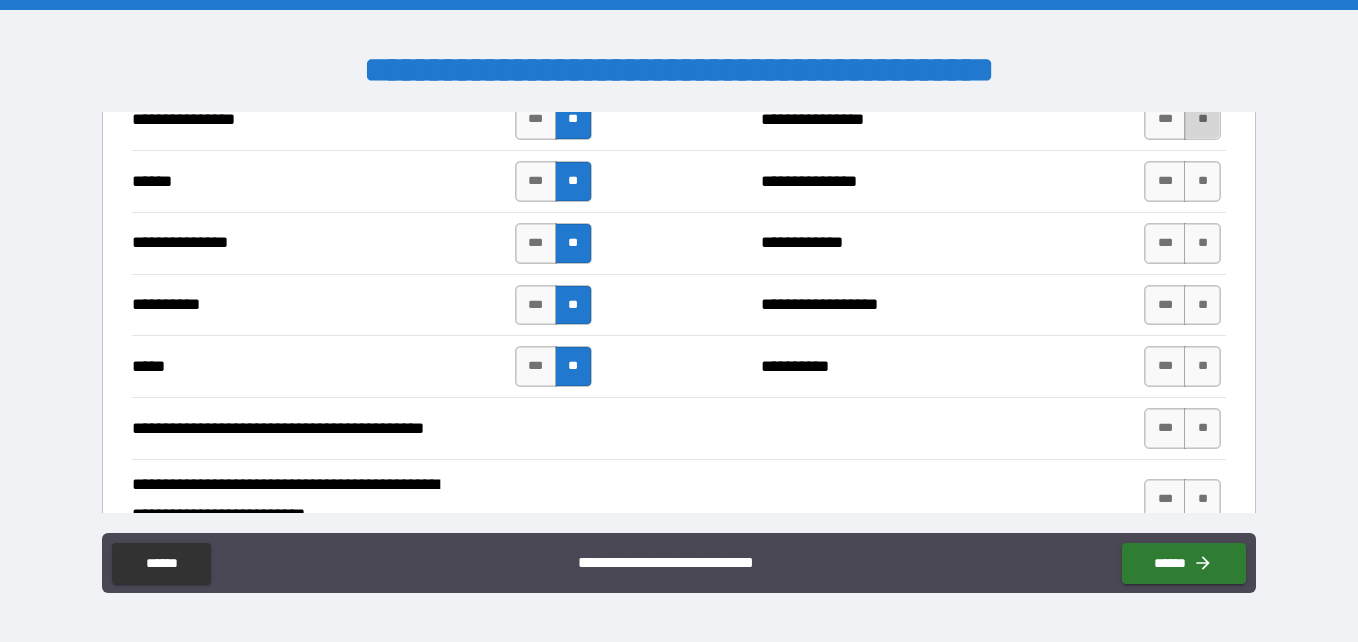 click on "**" at bounding box center (1202, 119) 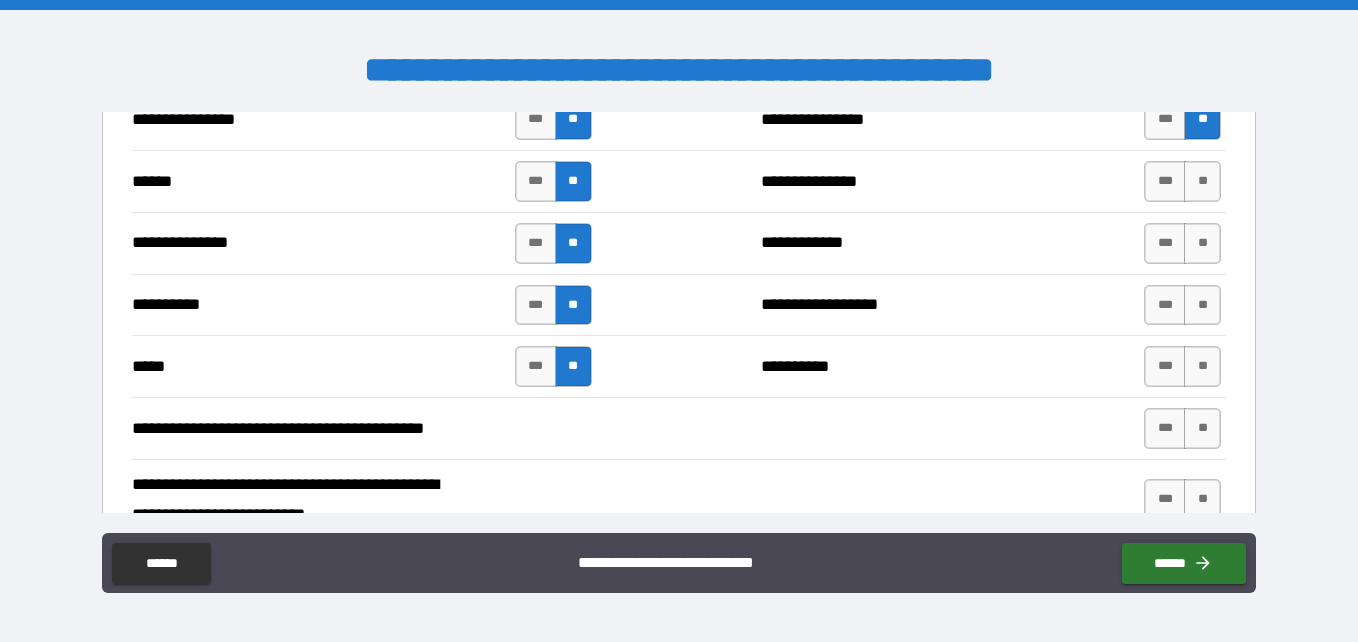 click on "*** **" at bounding box center (1182, 181) 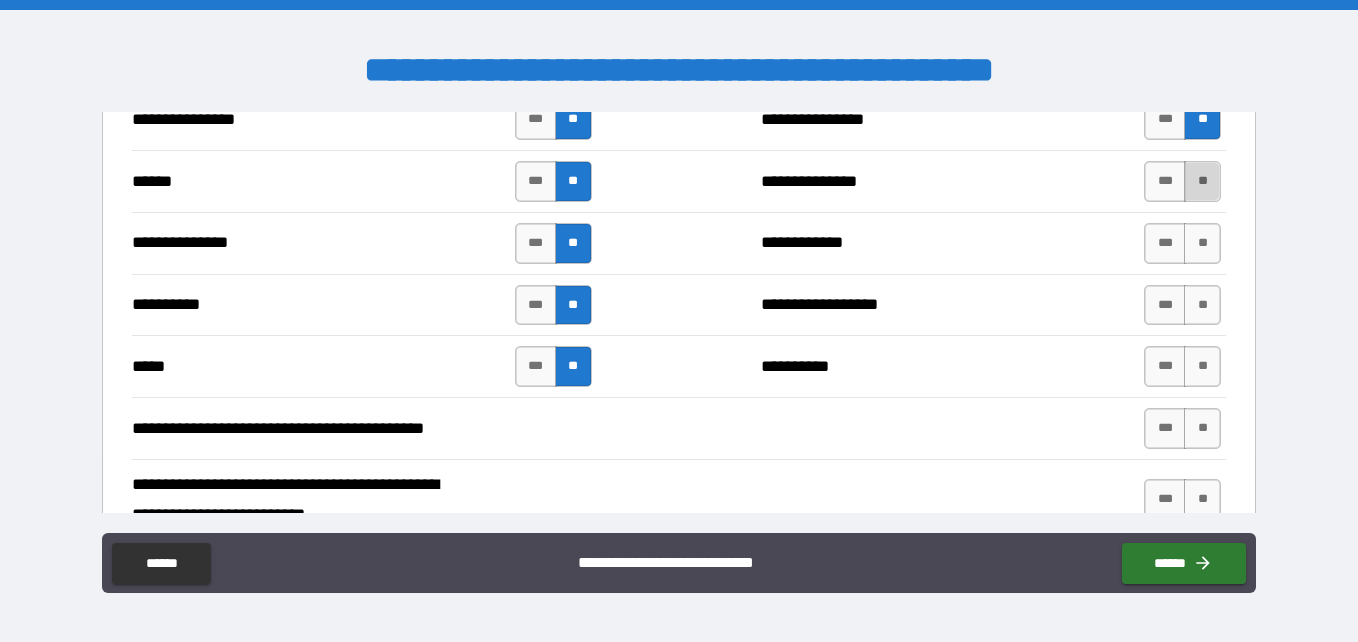 click on "**" at bounding box center [1202, 181] 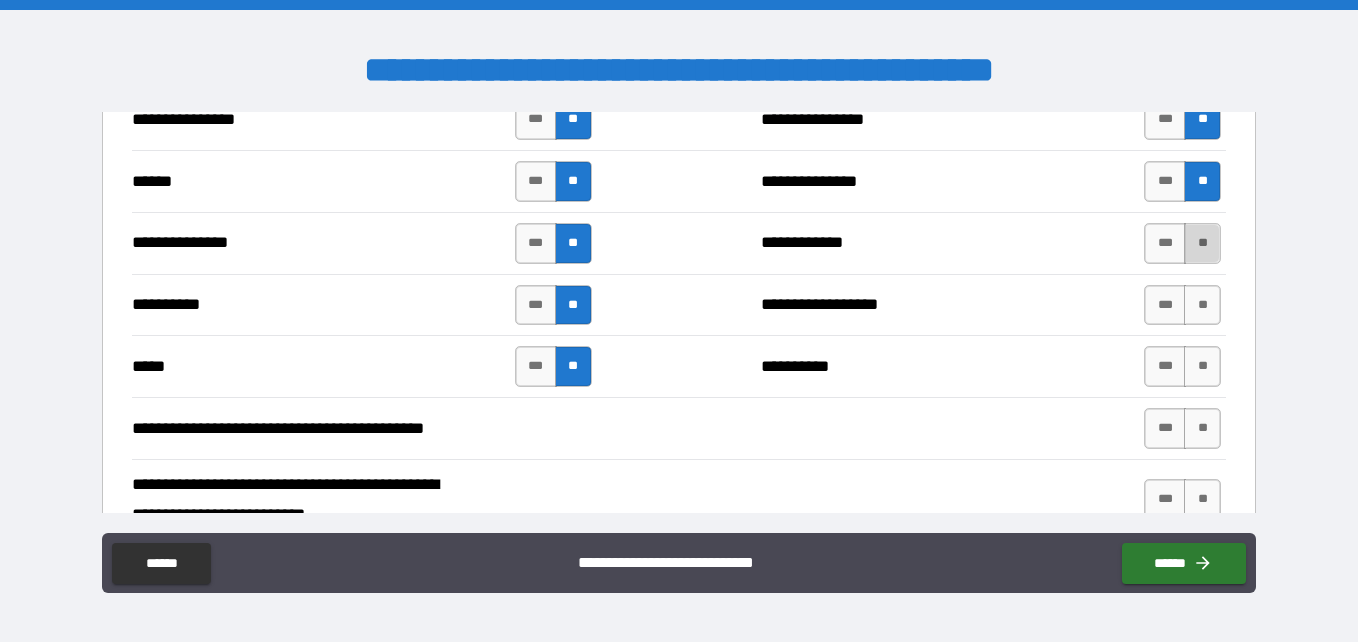 click on "**" at bounding box center (1202, 243) 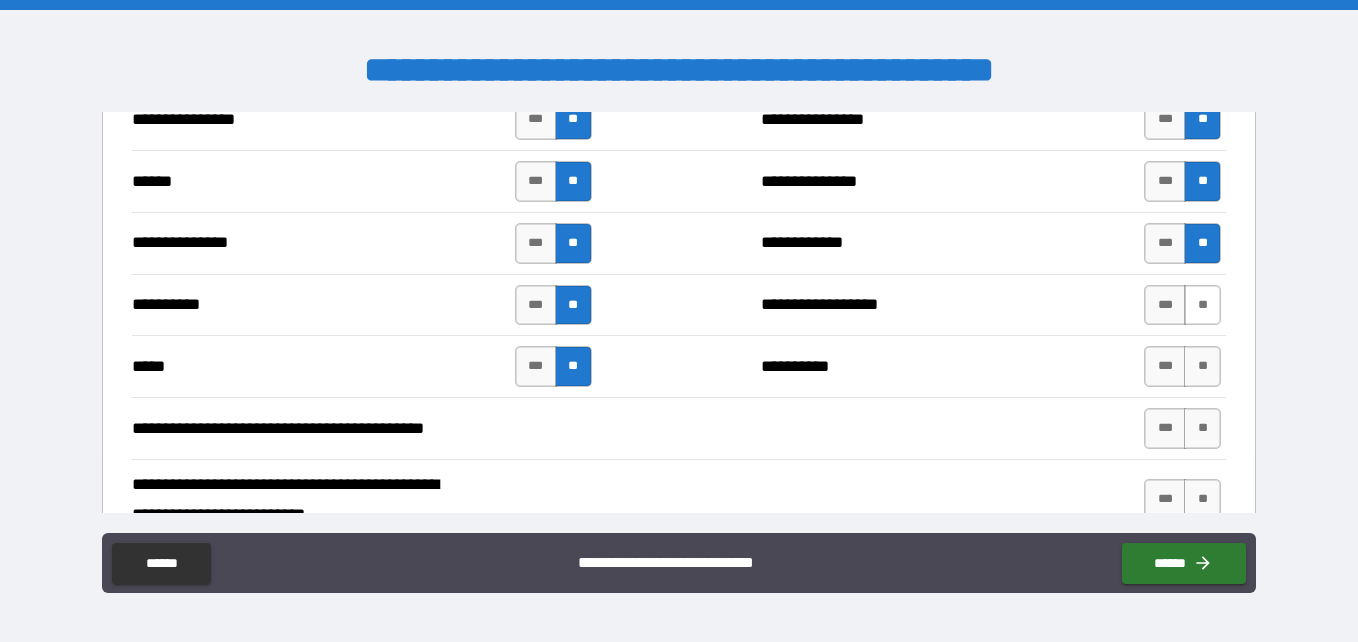 click on "**" at bounding box center [1202, 305] 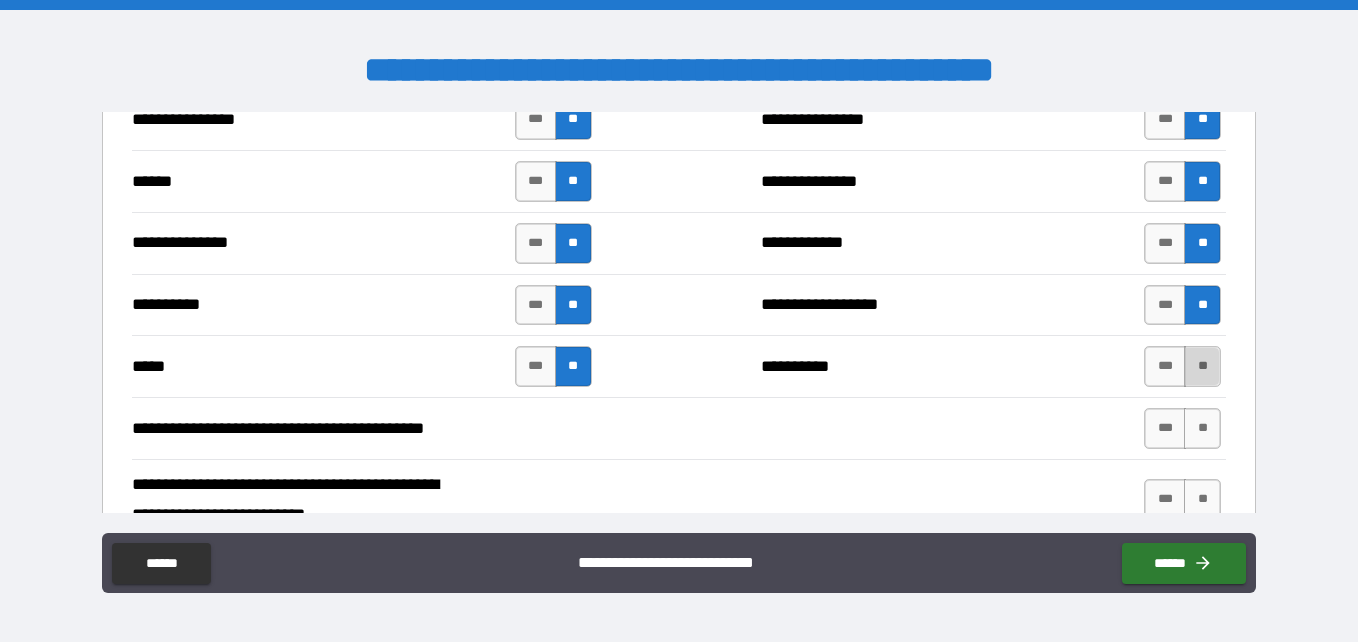 click on "**" at bounding box center [1202, 366] 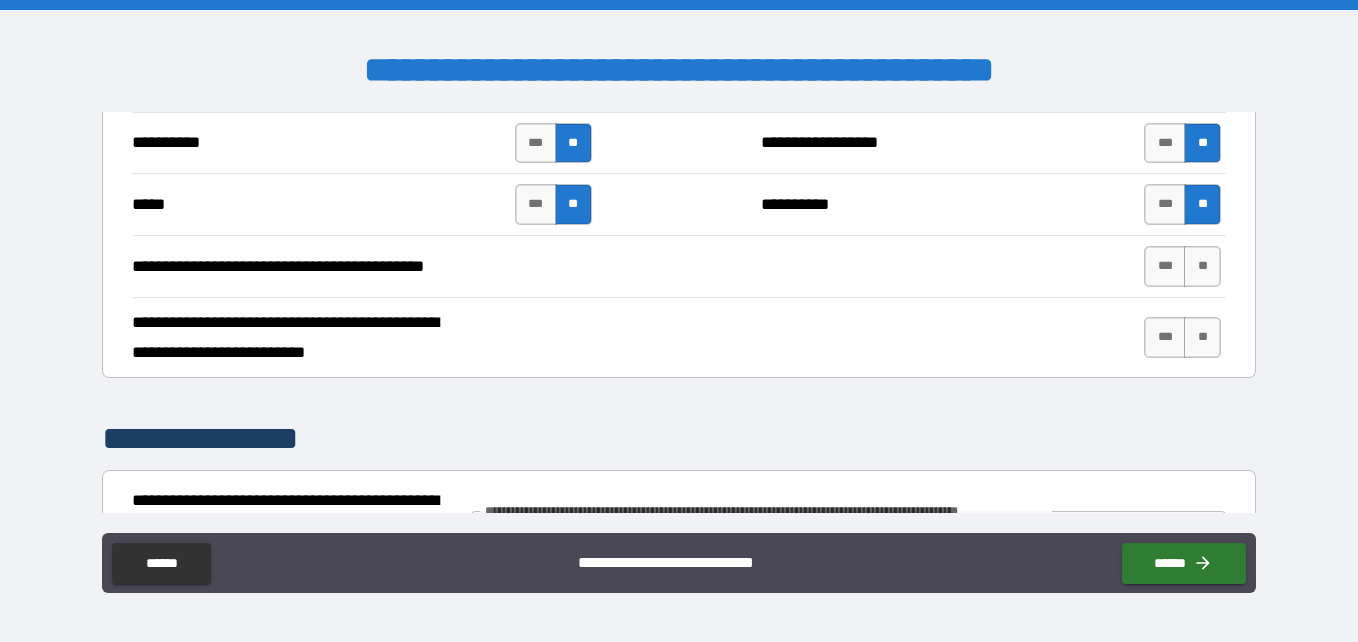 scroll, scrollTop: 1583, scrollLeft: 0, axis: vertical 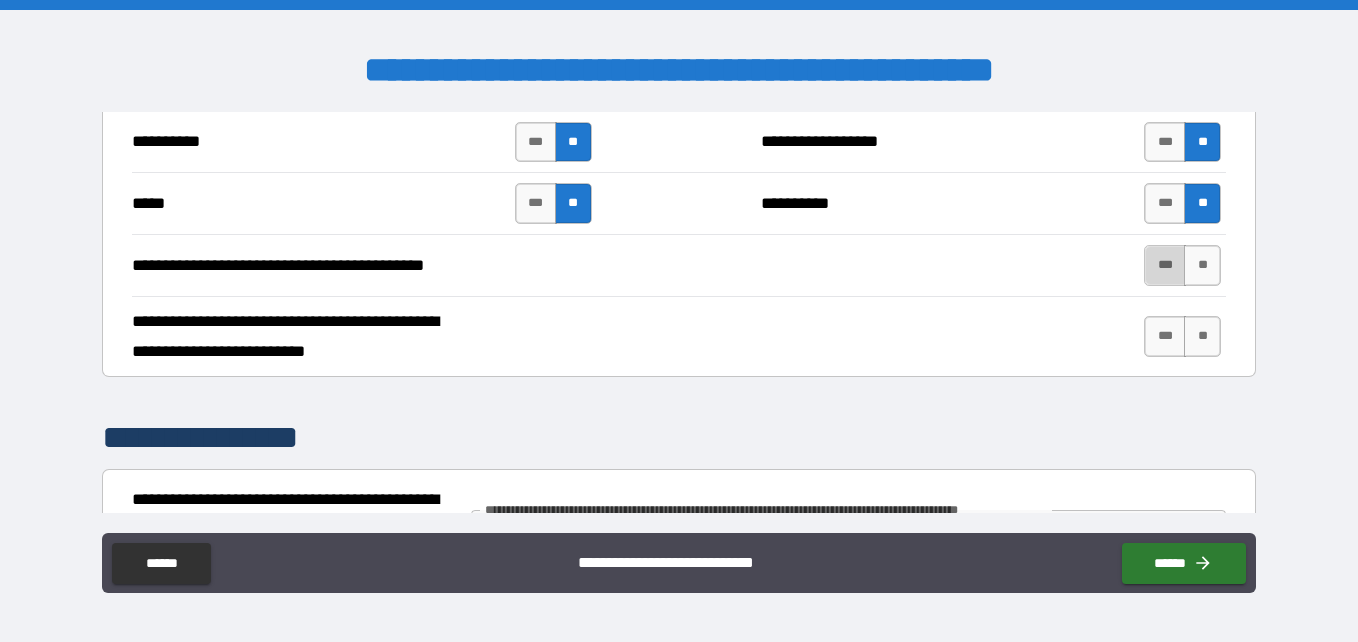 click on "***" at bounding box center [1165, 265] 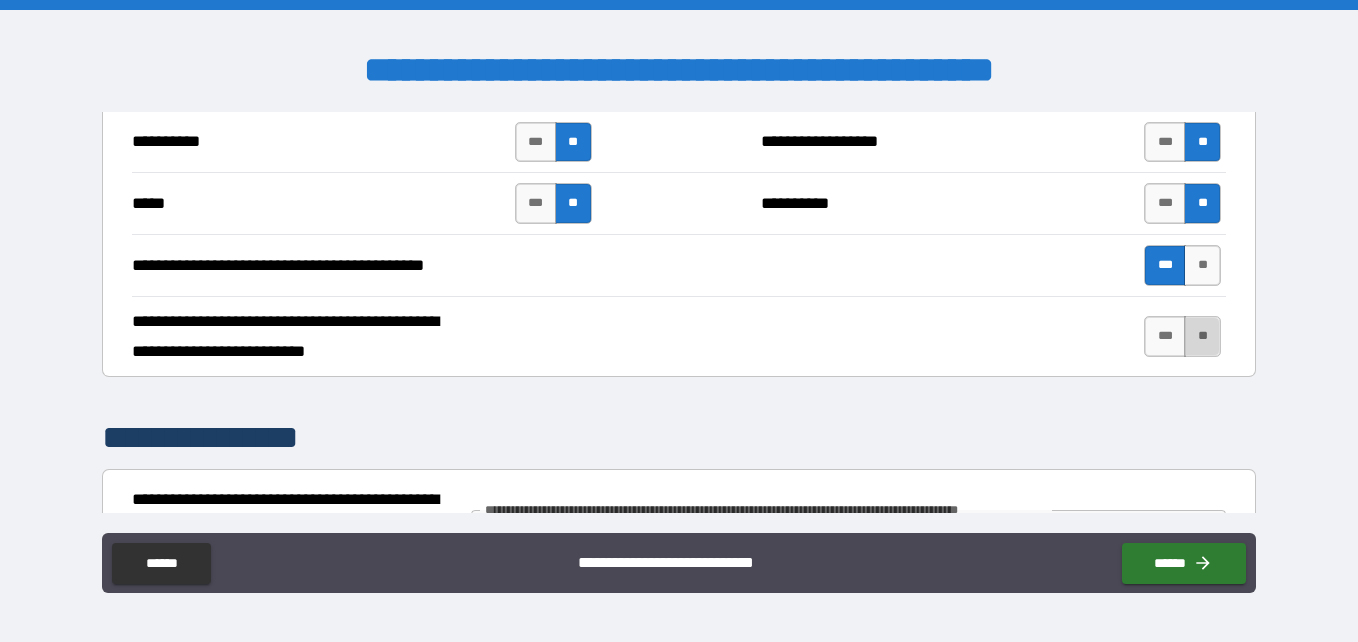 click on "**" at bounding box center (1202, 336) 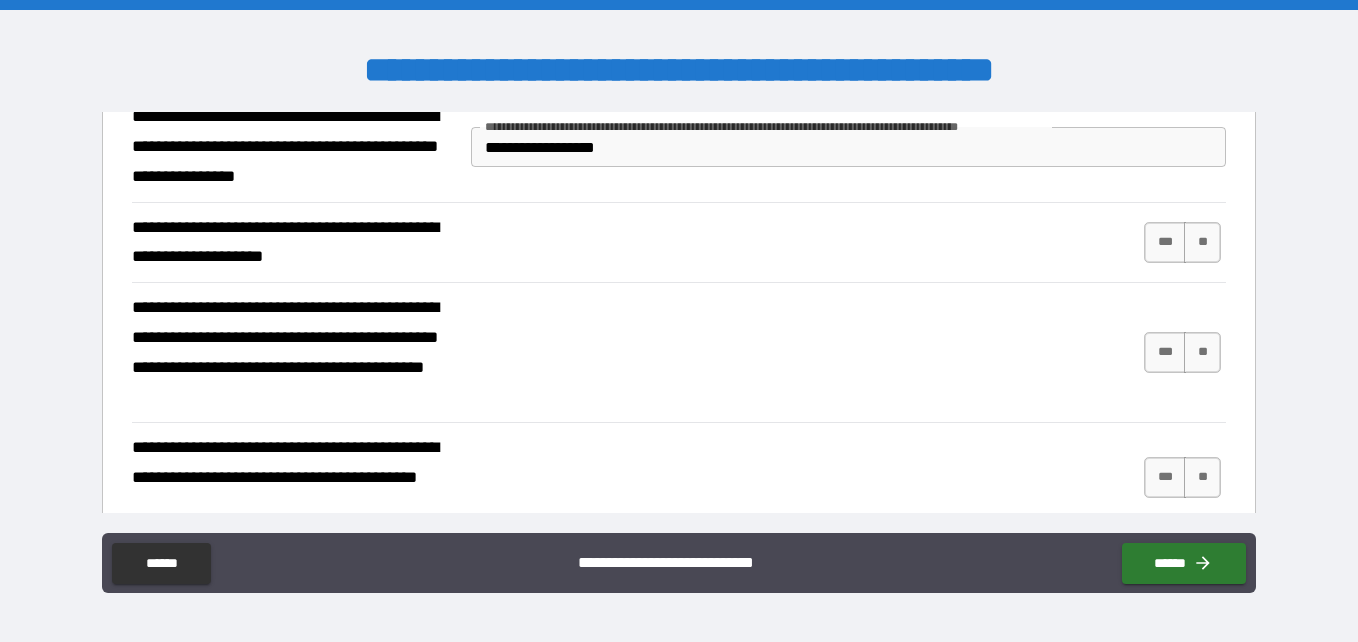 scroll, scrollTop: 1967, scrollLeft: 0, axis: vertical 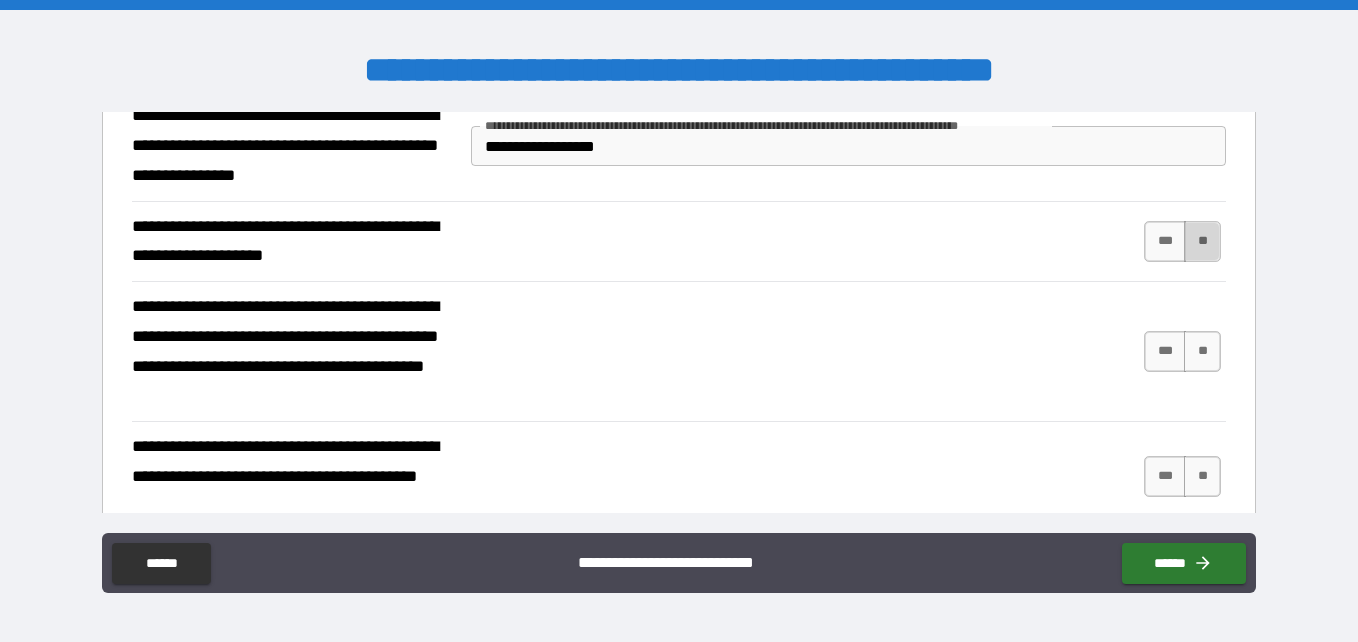 click on "**" at bounding box center [1202, 241] 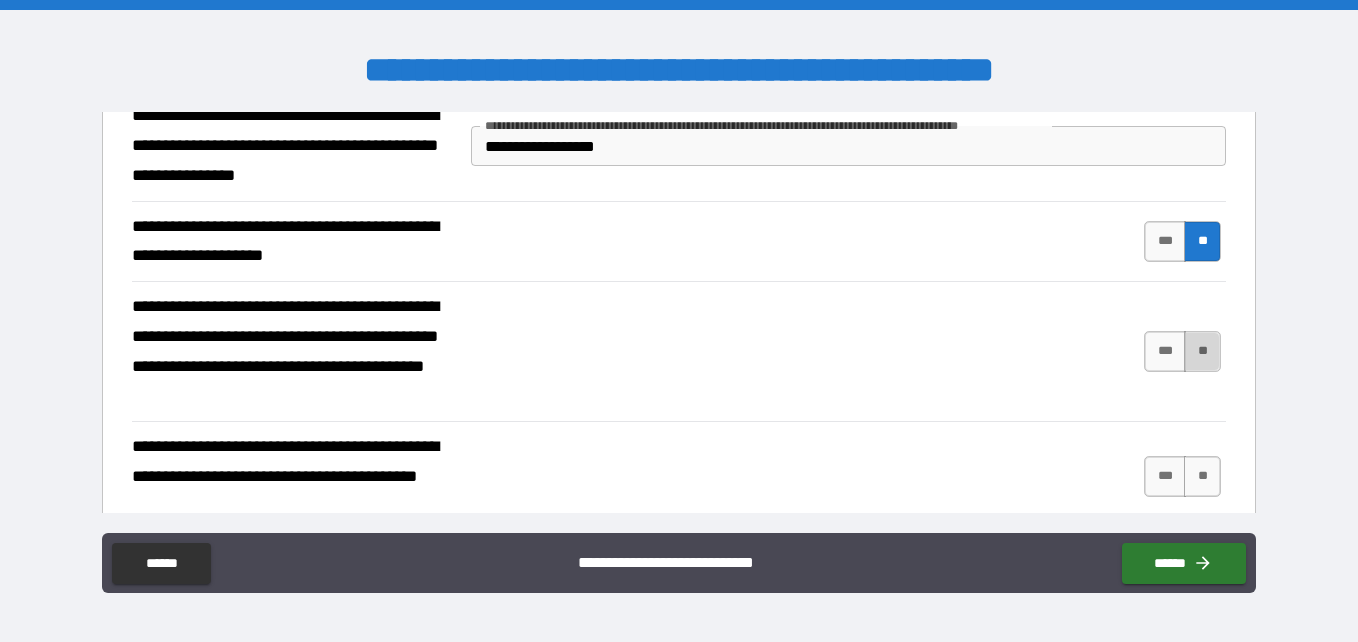 click on "**" at bounding box center (1202, 351) 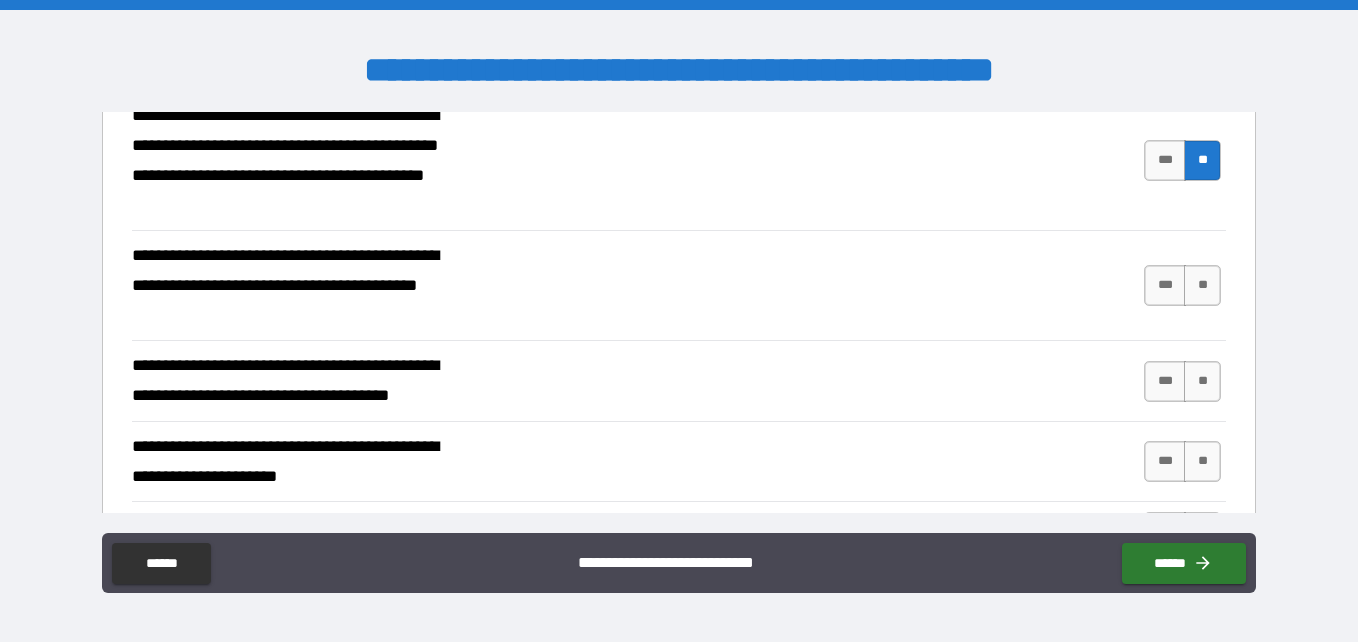 scroll, scrollTop: 2159, scrollLeft: 0, axis: vertical 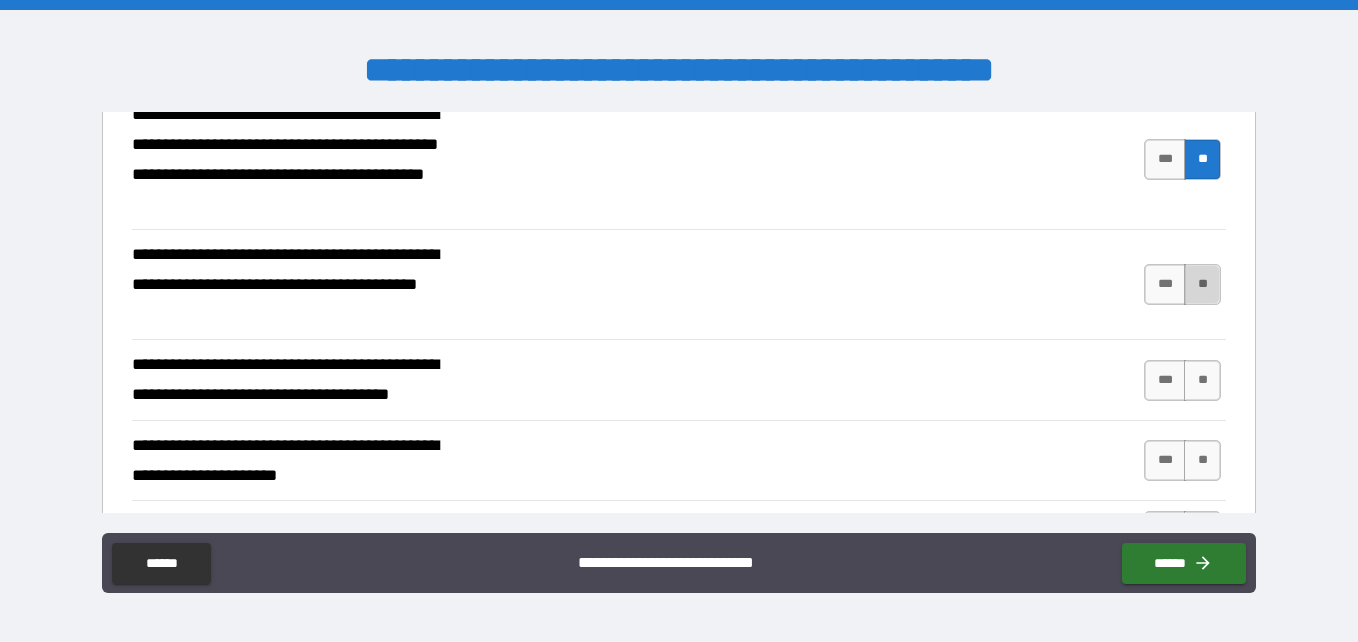 click on "**" at bounding box center (1202, 284) 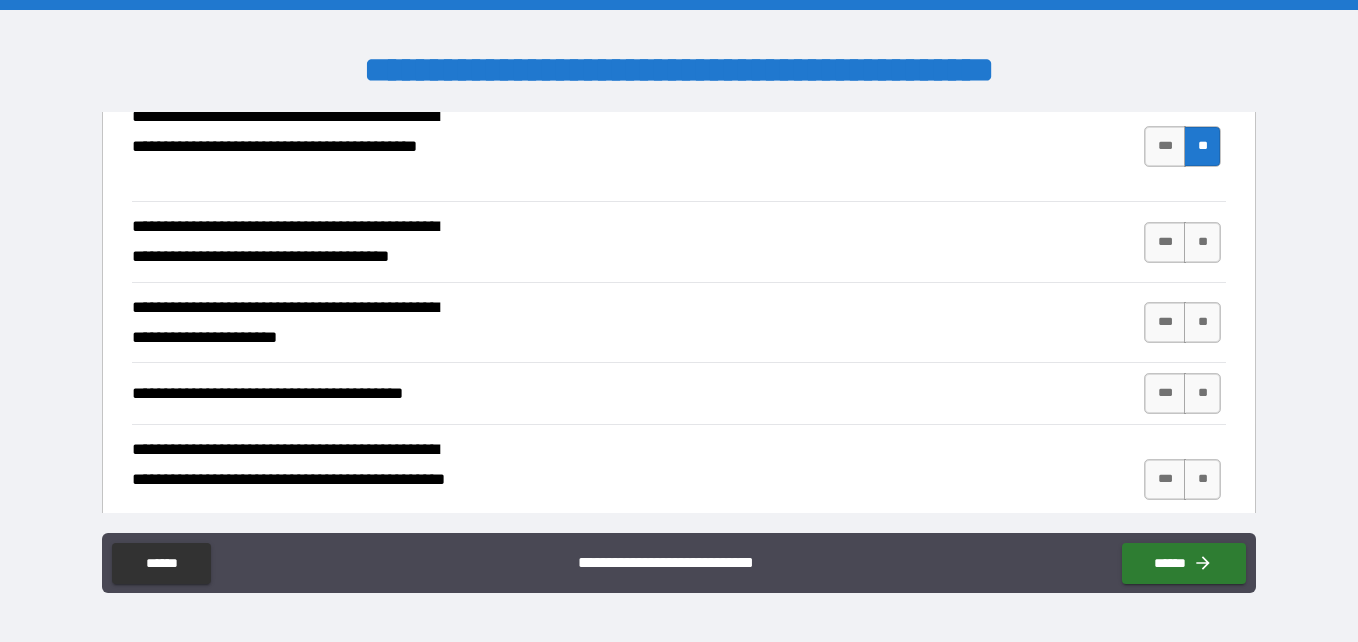 scroll, scrollTop: 2298, scrollLeft: 0, axis: vertical 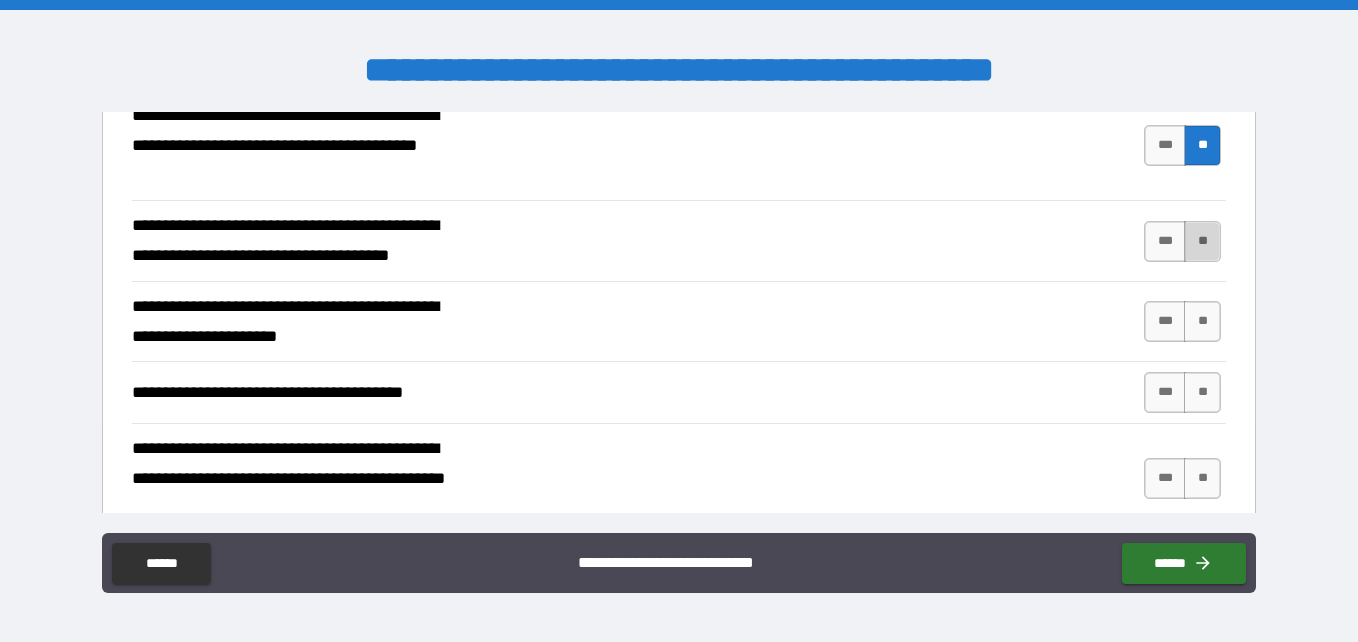 click on "**" at bounding box center [1202, 241] 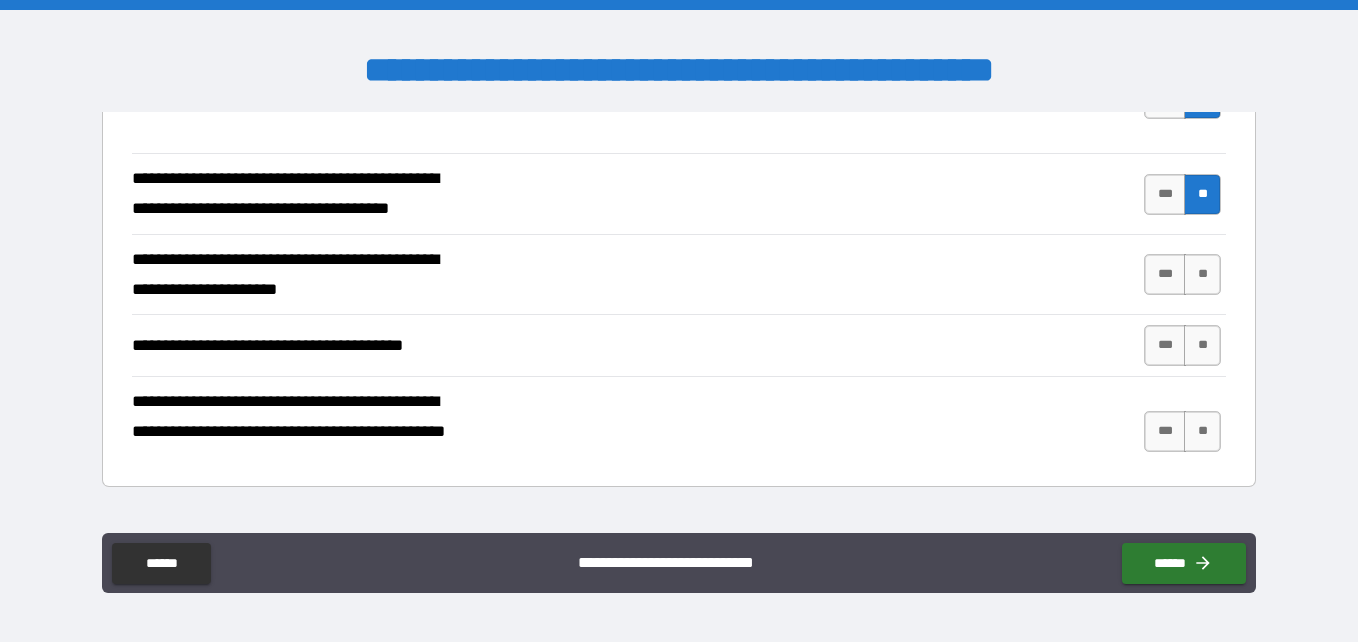 scroll, scrollTop: 2346, scrollLeft: 0, axis: vertical 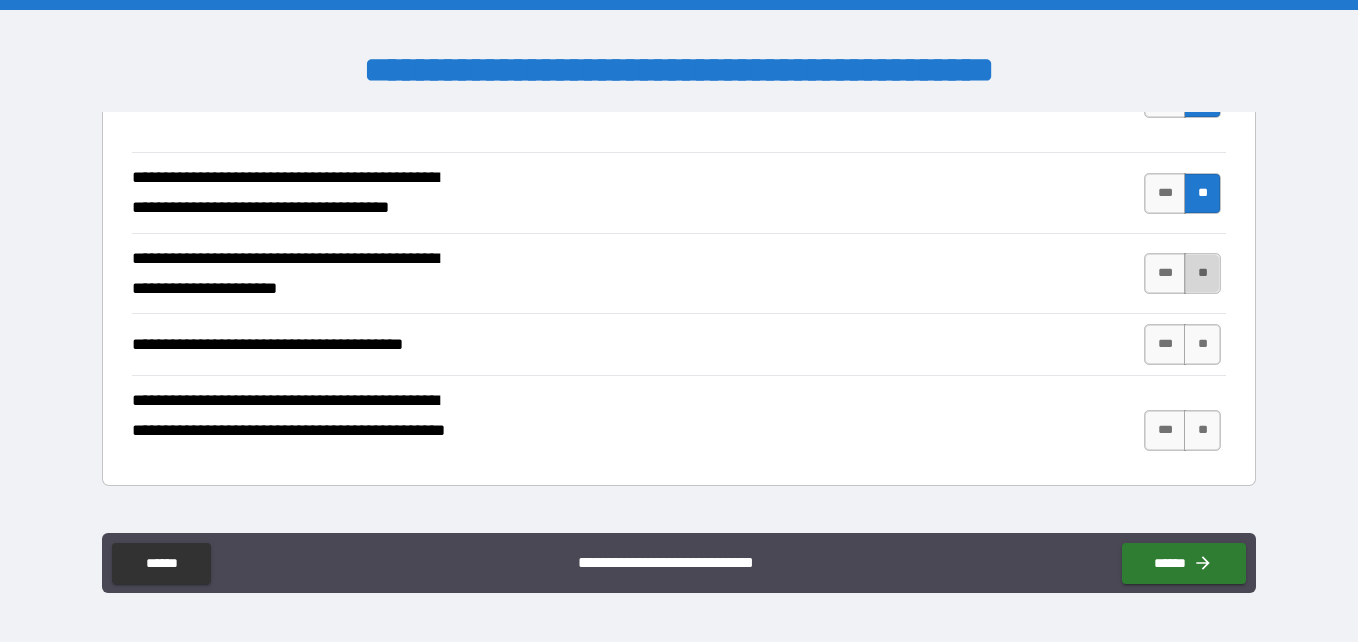 click on "**" at bounding box center [1202, 273] 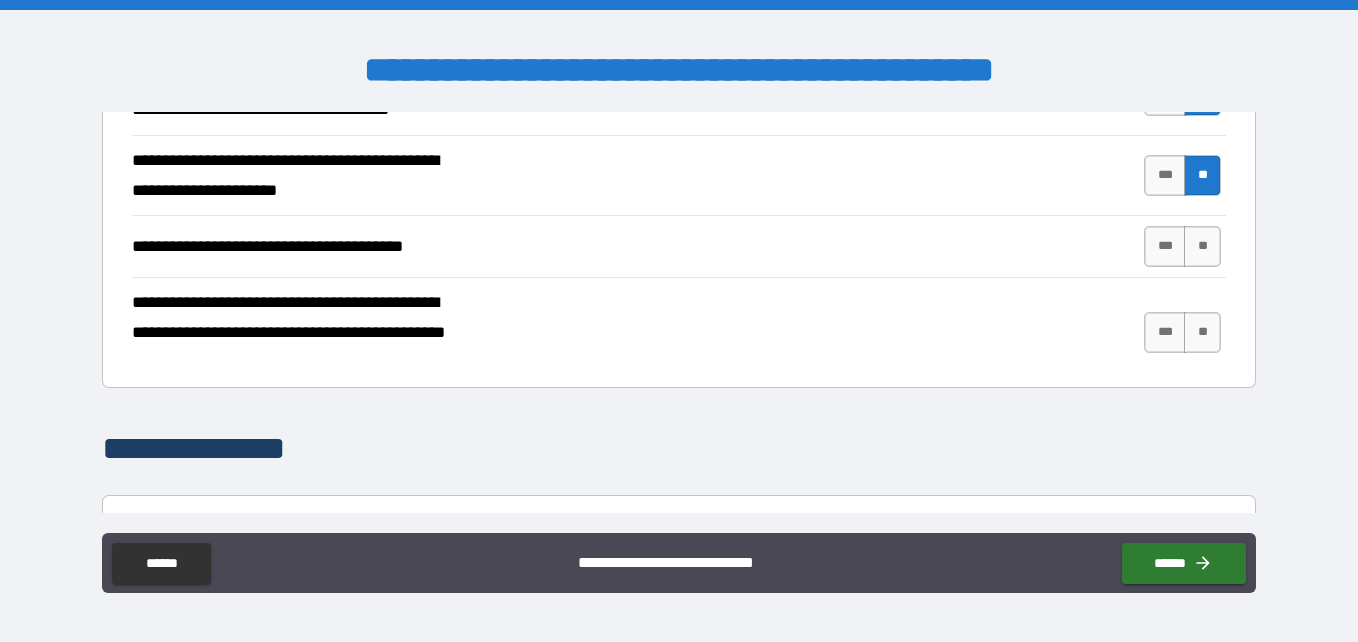 scroll, scrollTop: 2445, scrollLeft: 0, axis: vertical 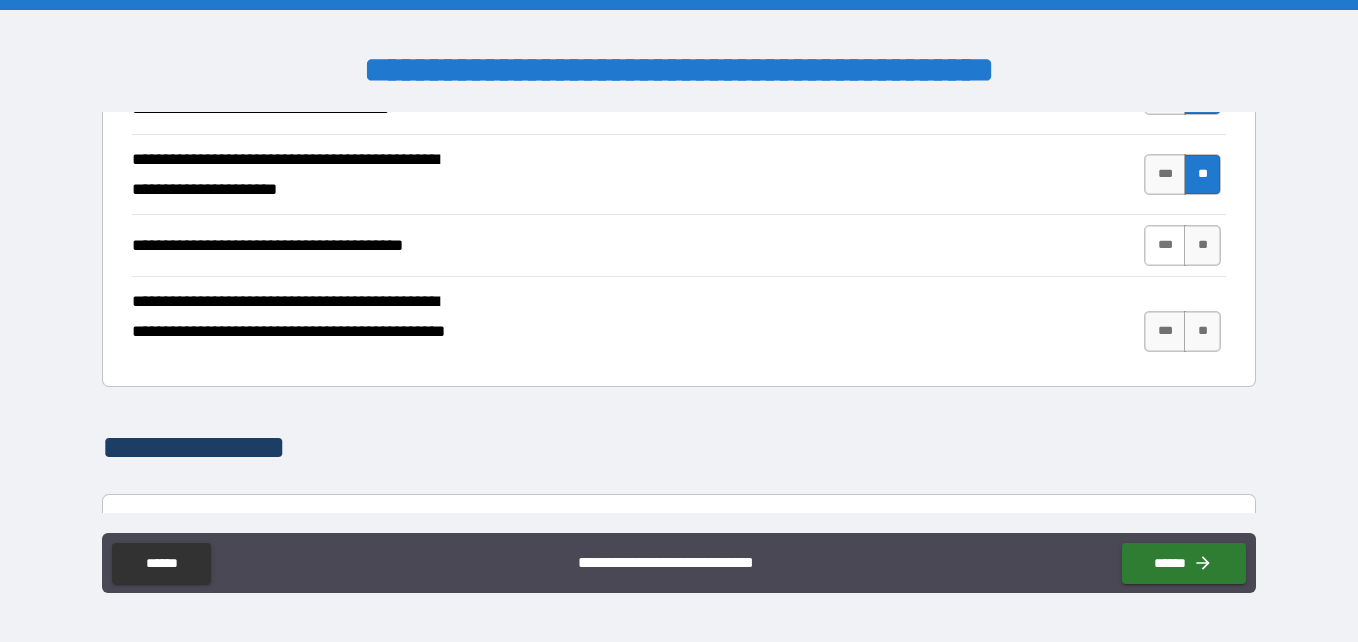 click on "***" at bounding box center [1165, 245] 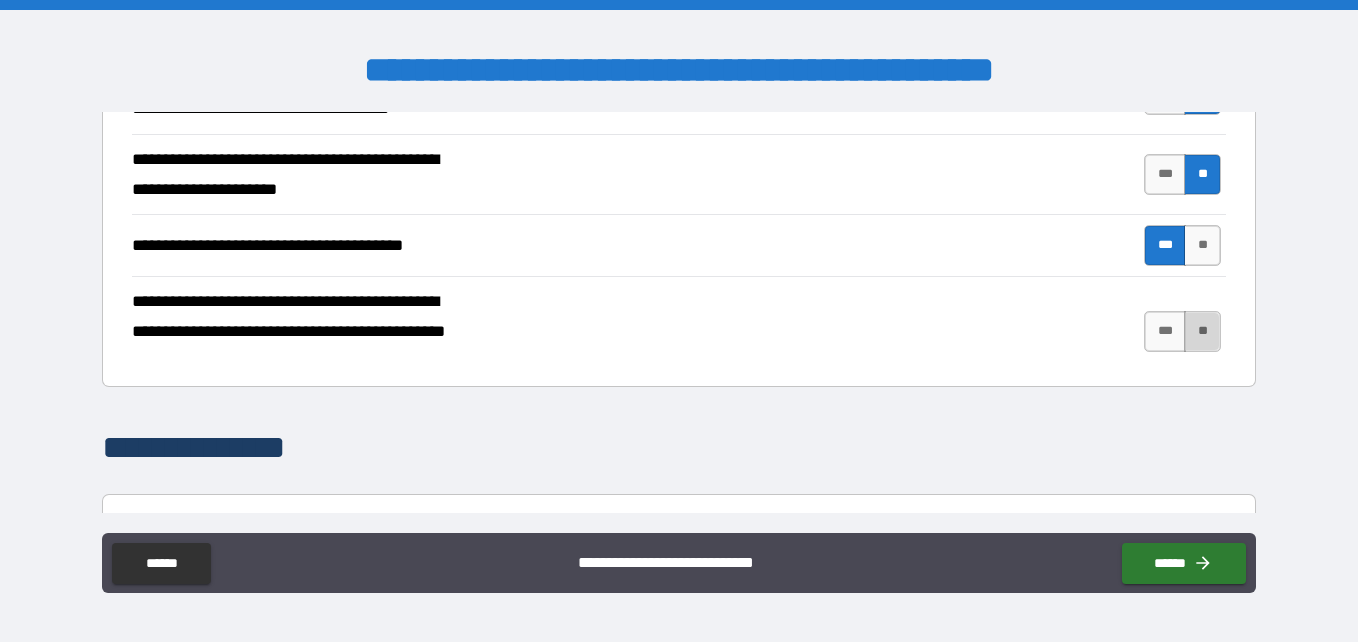 click on "**" at bounding box center [1202, 331] 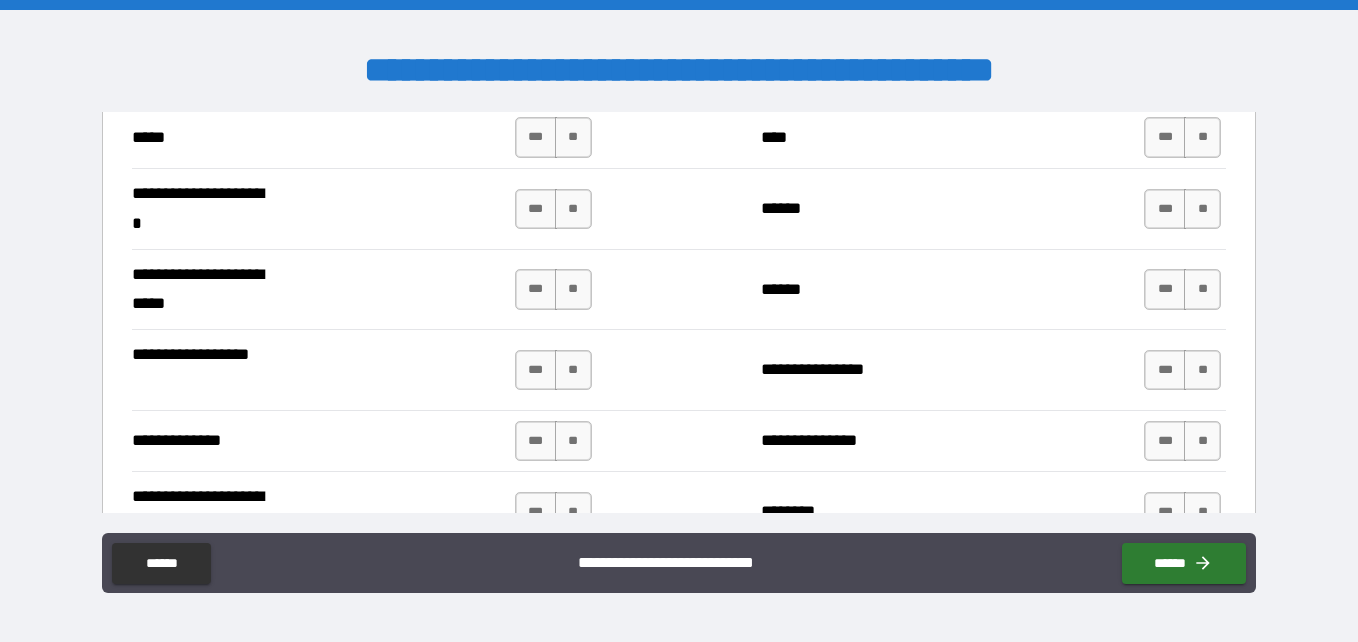 scroll, scrollTop: 2897, scrollLeft: 0, axis: vertical 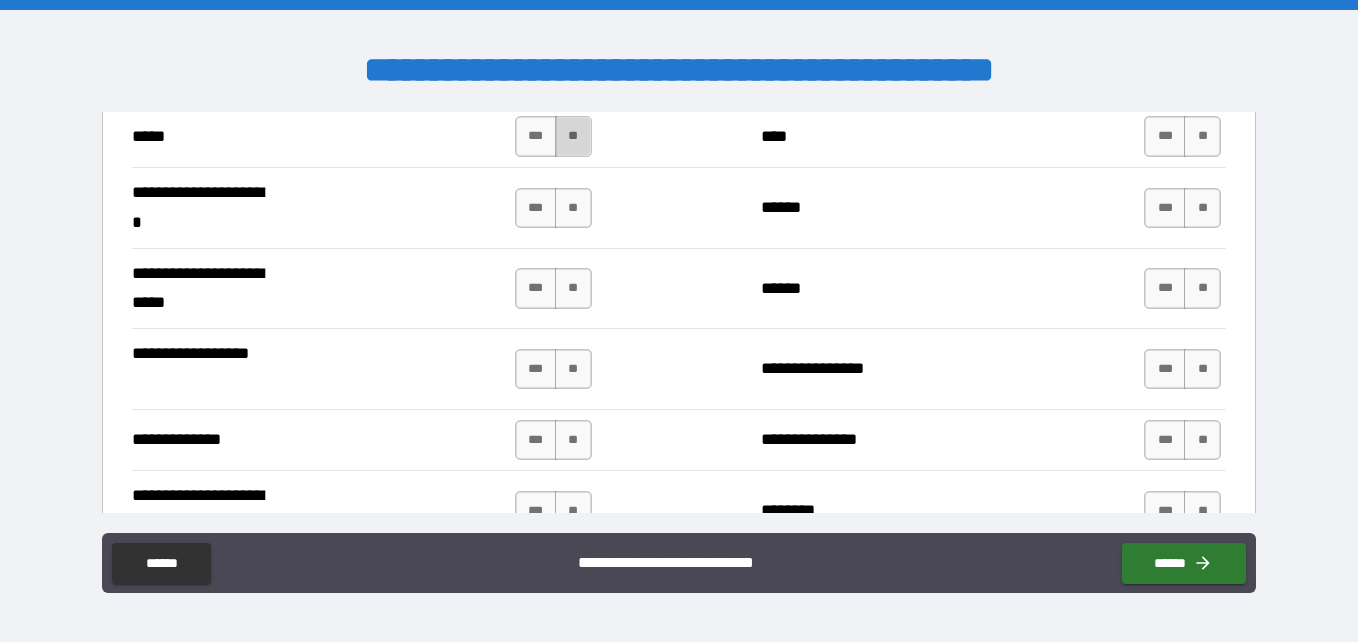 click on "**" at bounding box center (573, 136) 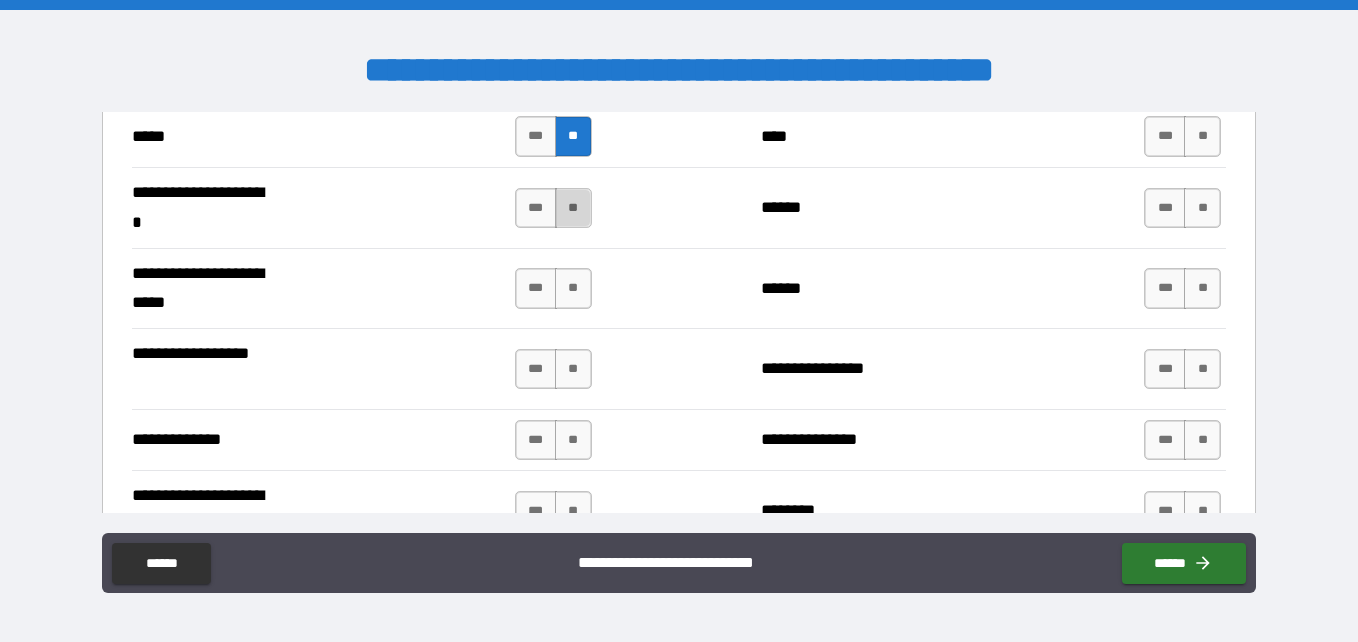 click on "**" at bounding box center (573, 208) 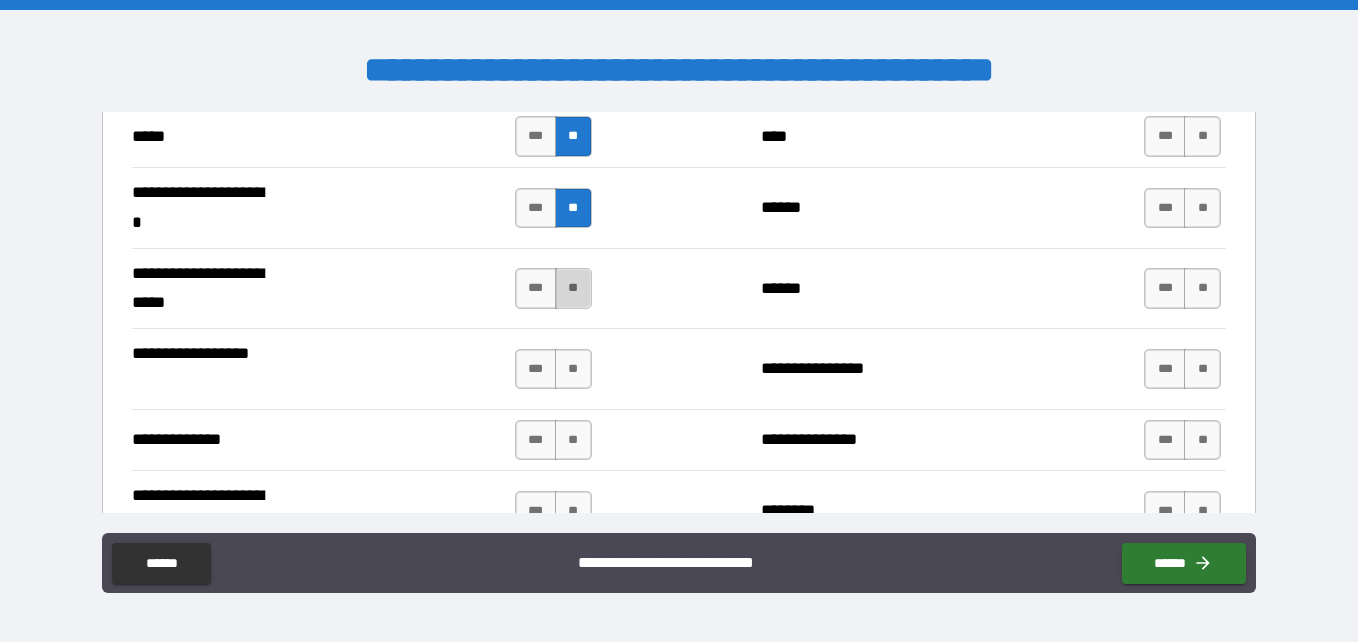 click on "**" at bounding box center [573, 288] 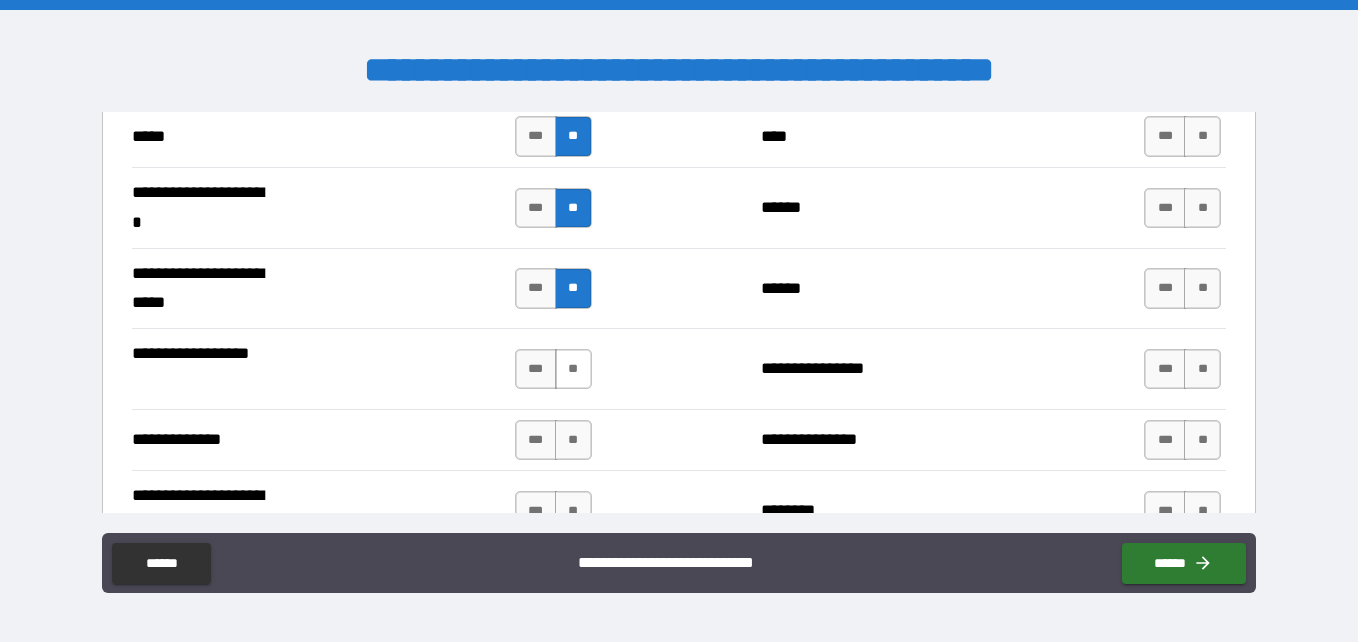 click on "**" at bounding box center (573, 369) 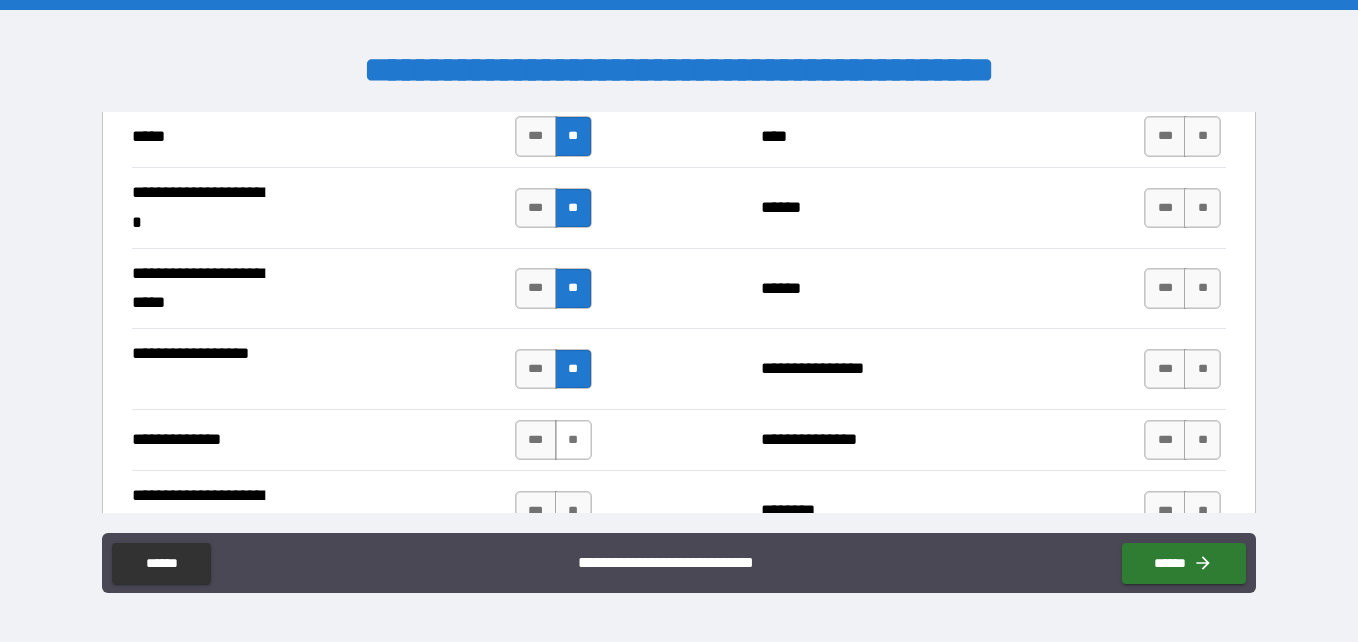 click on "**" at bounding box center (573, 440) 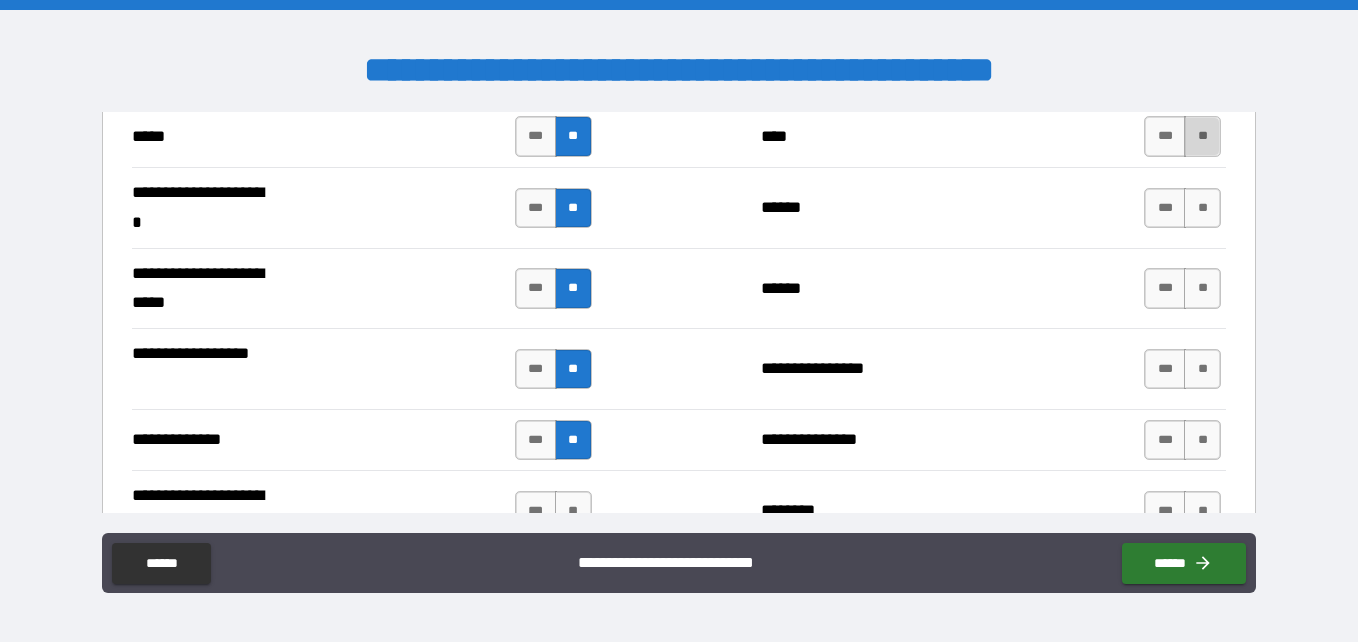 click on "**" at bounding box center [1202, 136] 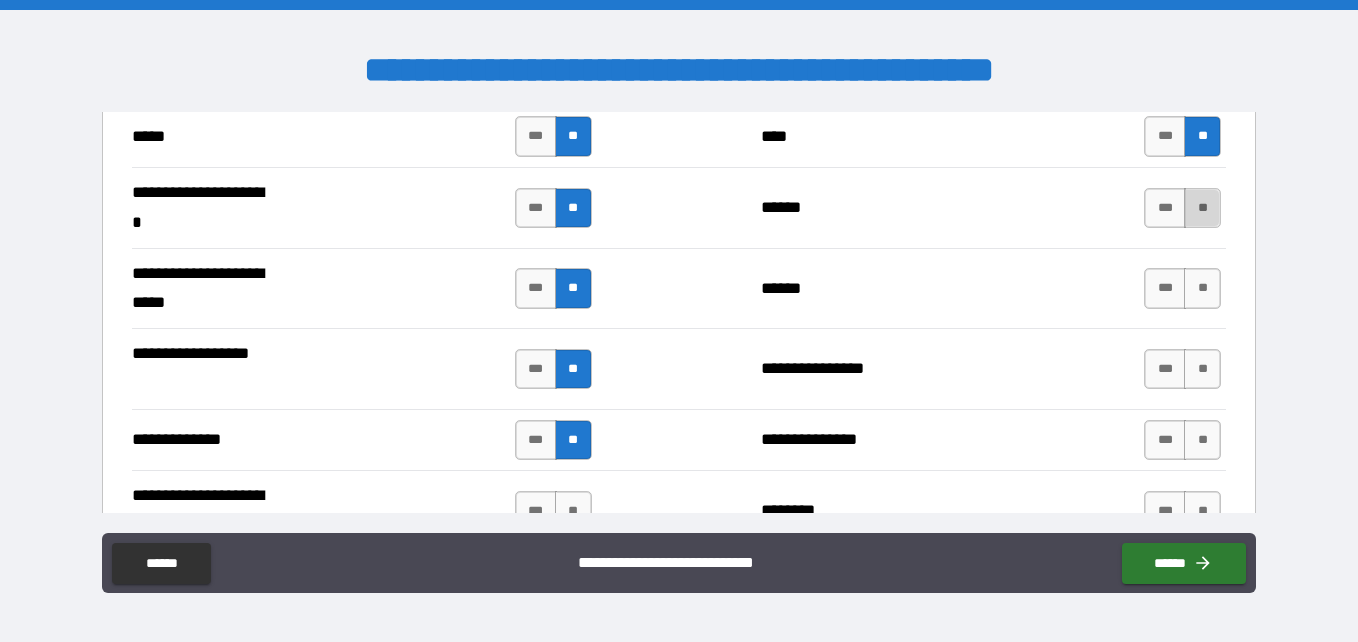 click on "**" at bounding box center [1202, 208] 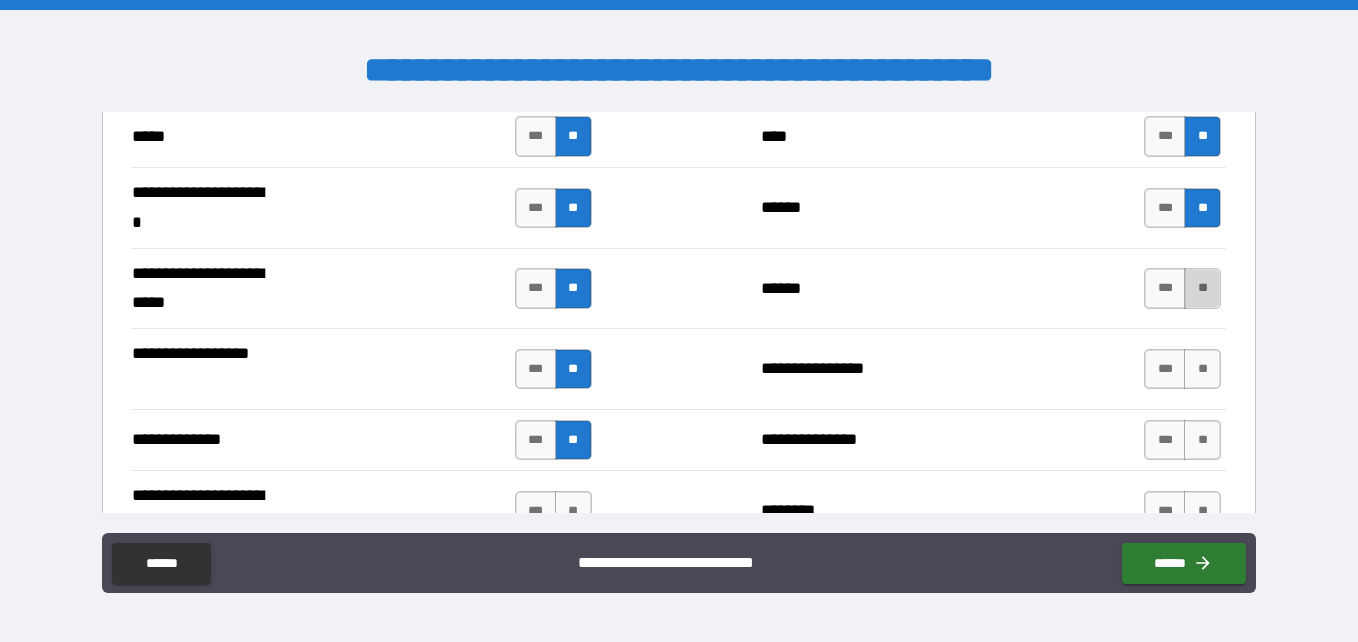 click on "**" at bounding box center [1202, 288] 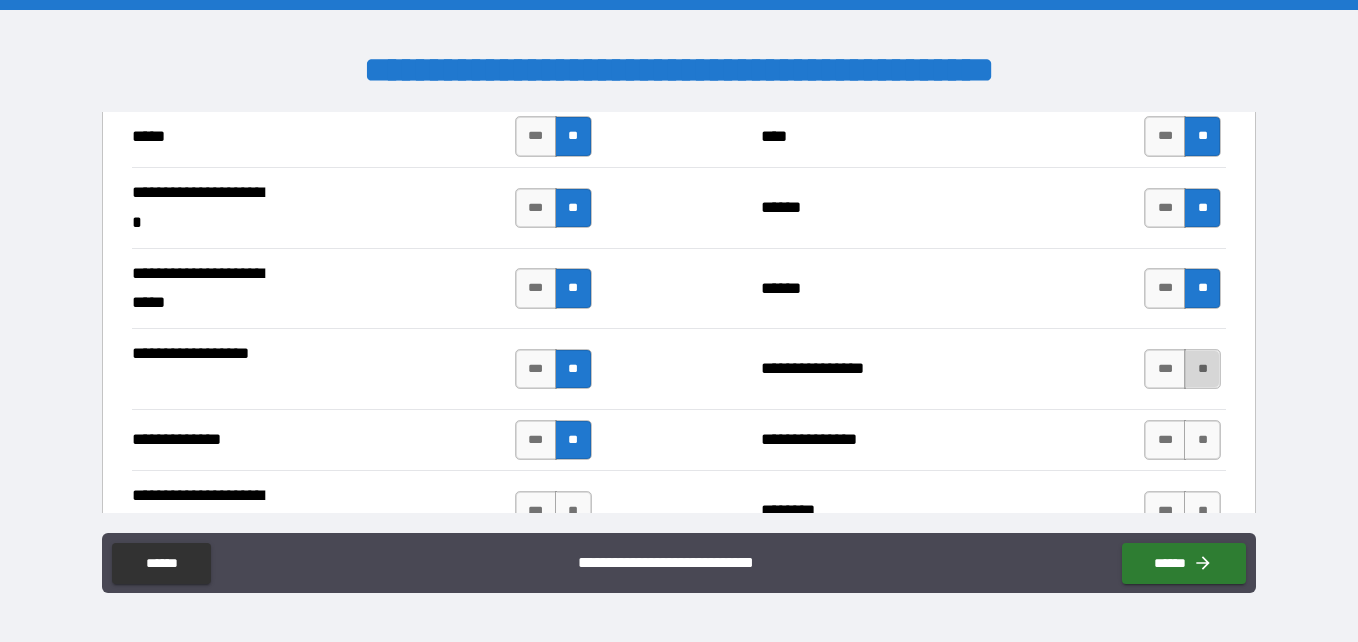 click on "**" at bounding box center (1202, 369) 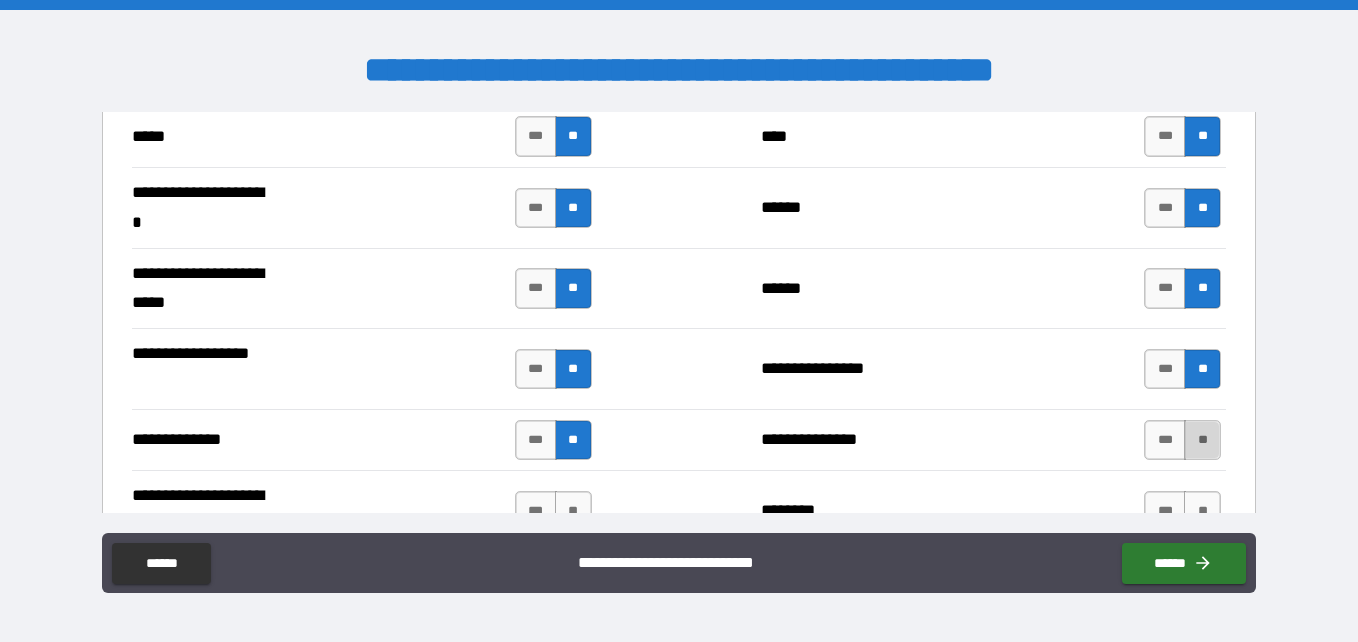 click on "**" at bounding box center (1202, 440) 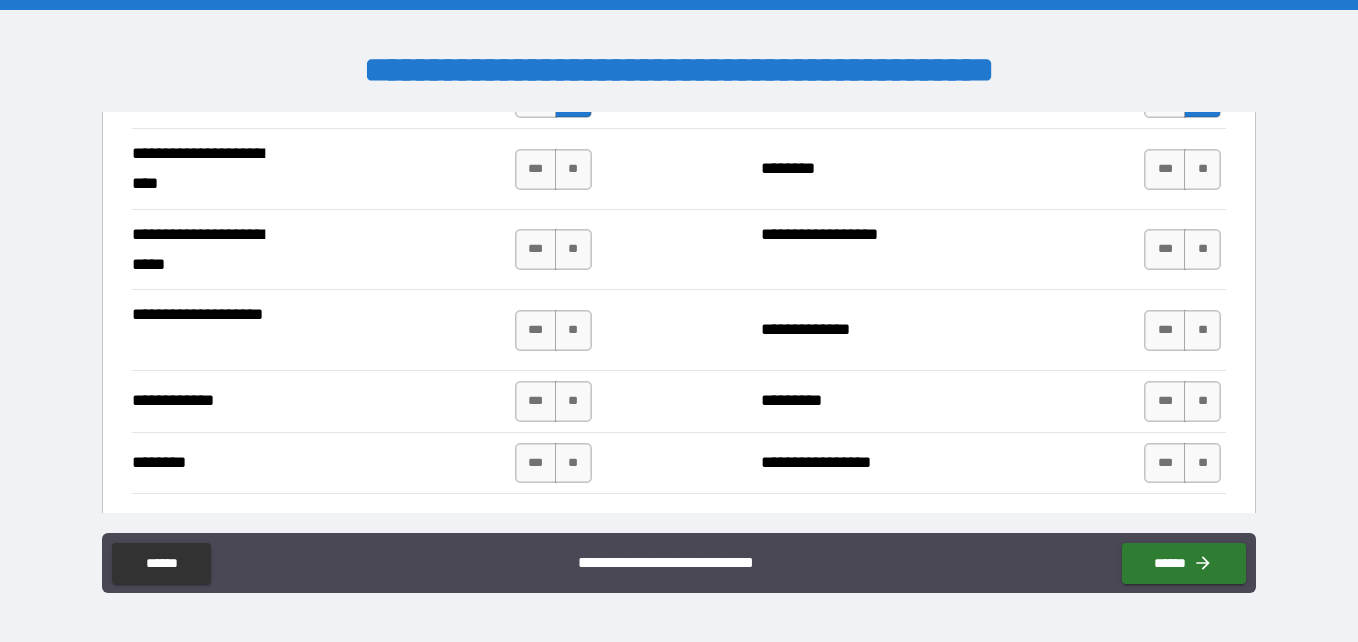scroll, scrollTop: 3240, scrollLeft: 0, axis: vertical 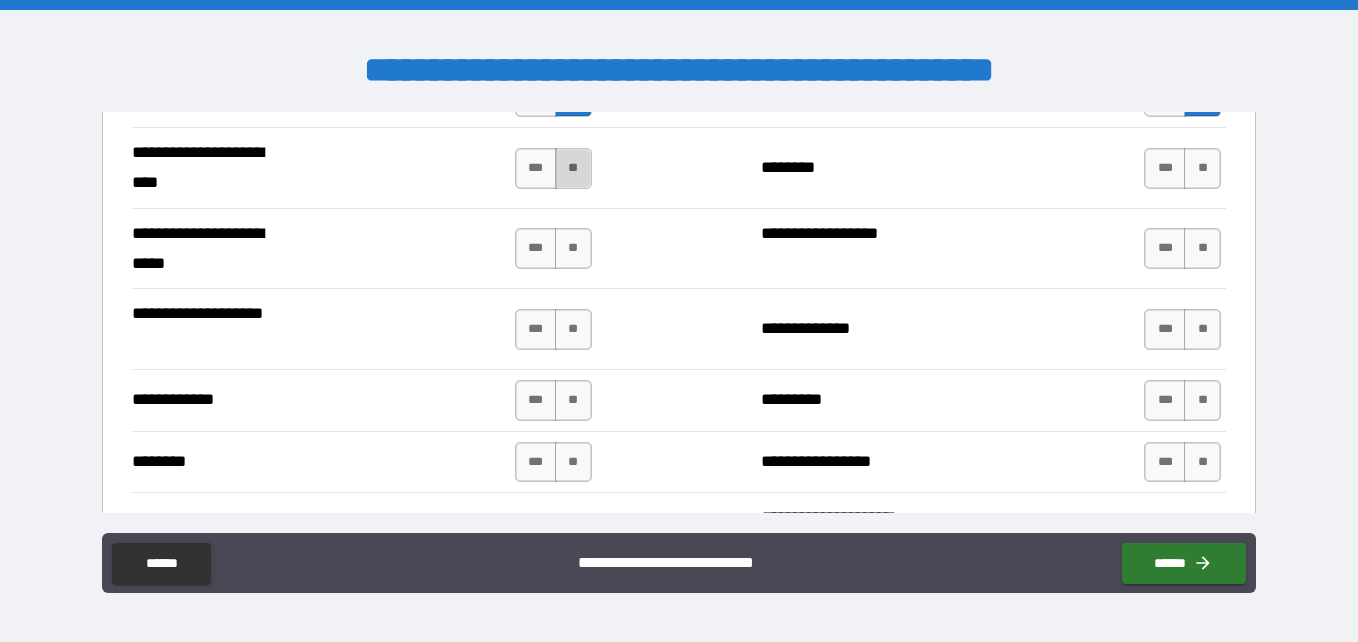 click on "**" at bounding box center (573, 168) 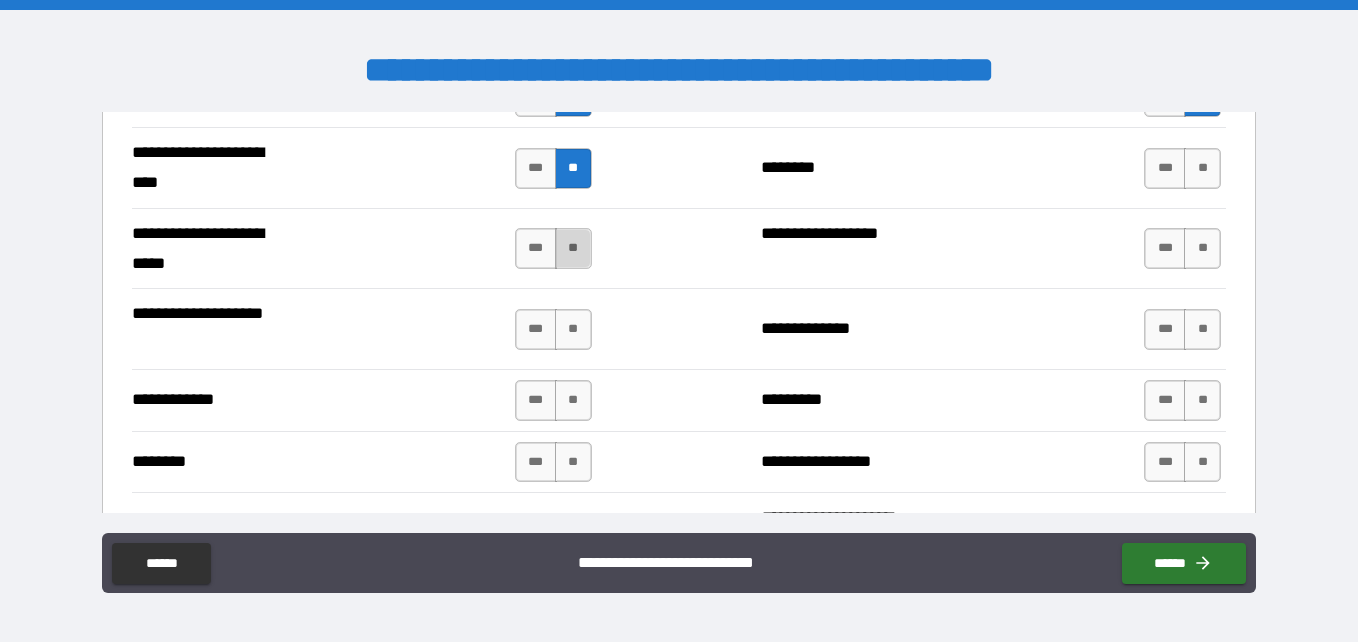 click on "**" at bounding box center [573, 248] 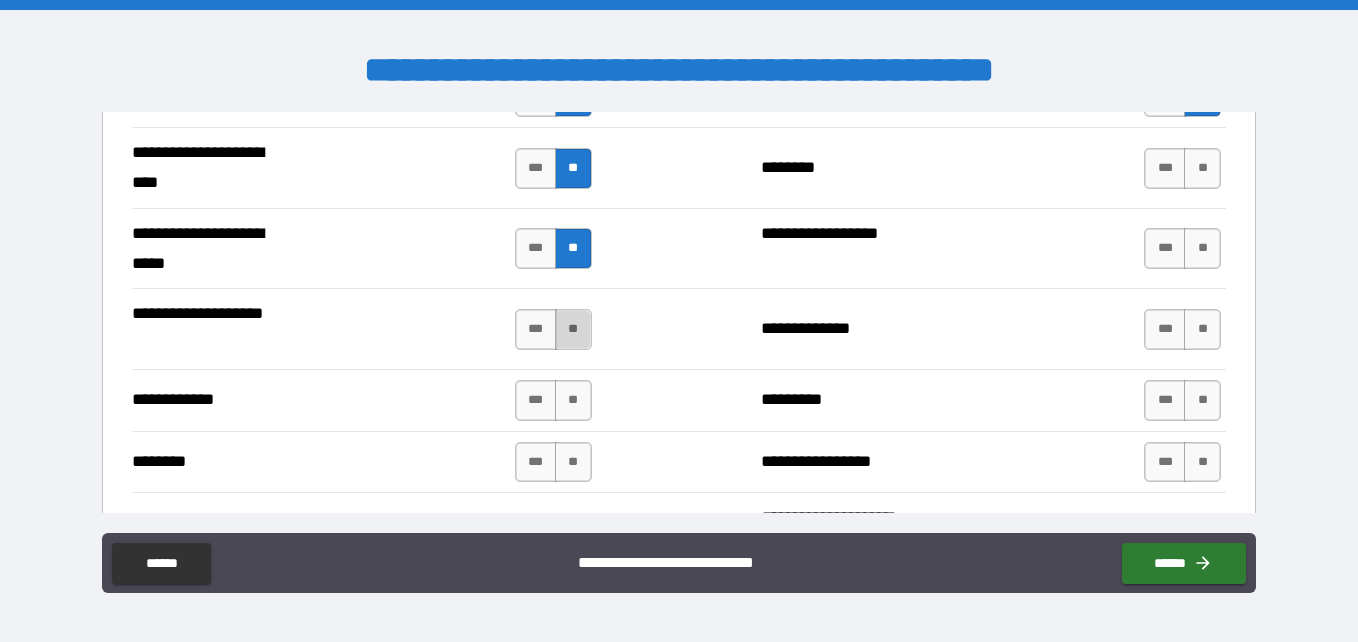 click on "**" at bounding box center [573, 329] 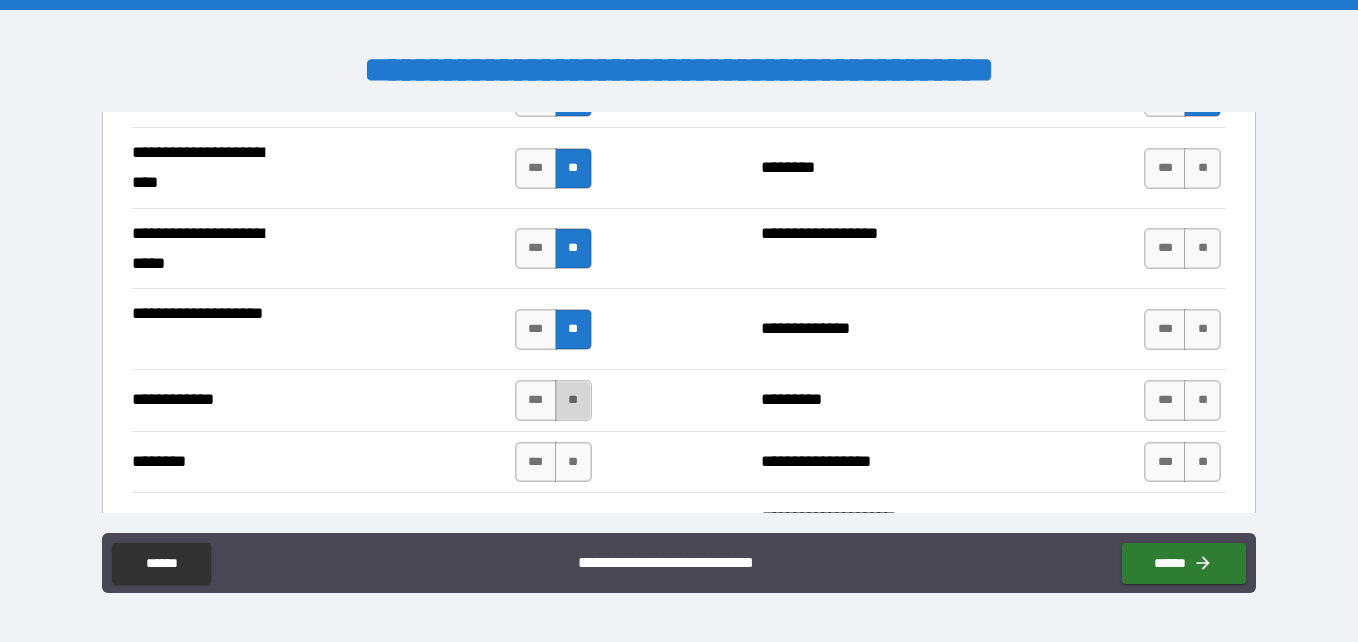click on "**" at bounding box center [573, 400] 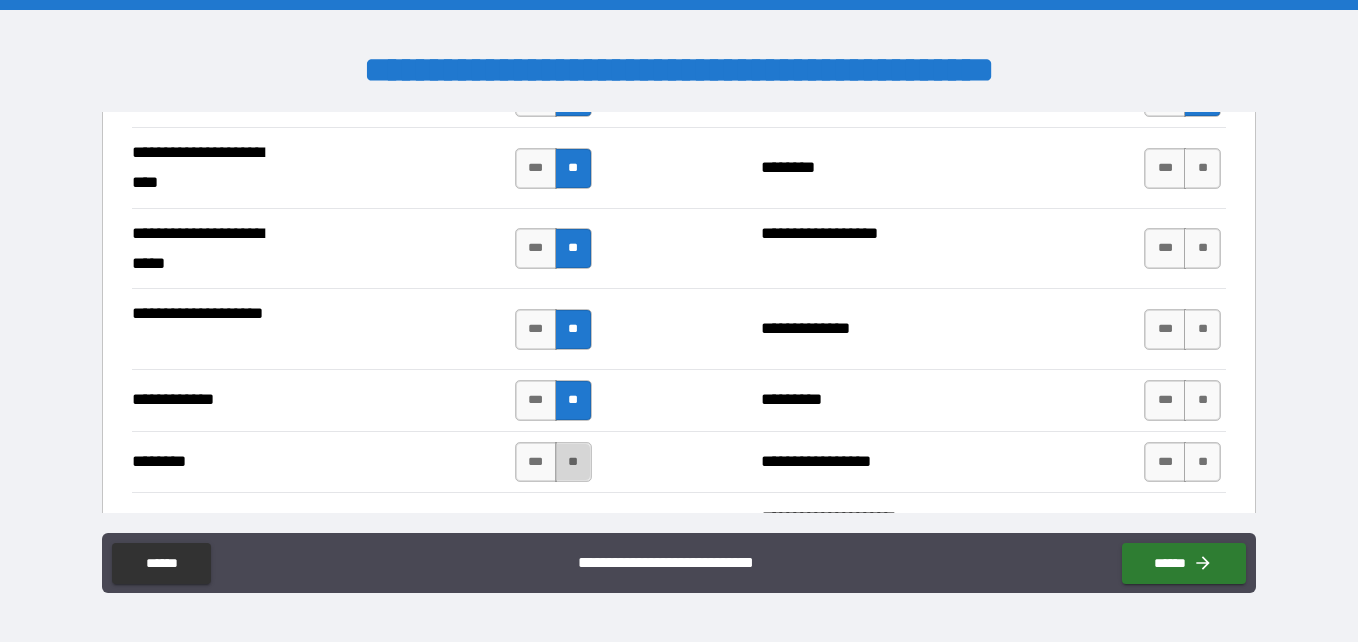 click on "**" at bounding box center (573, 462) 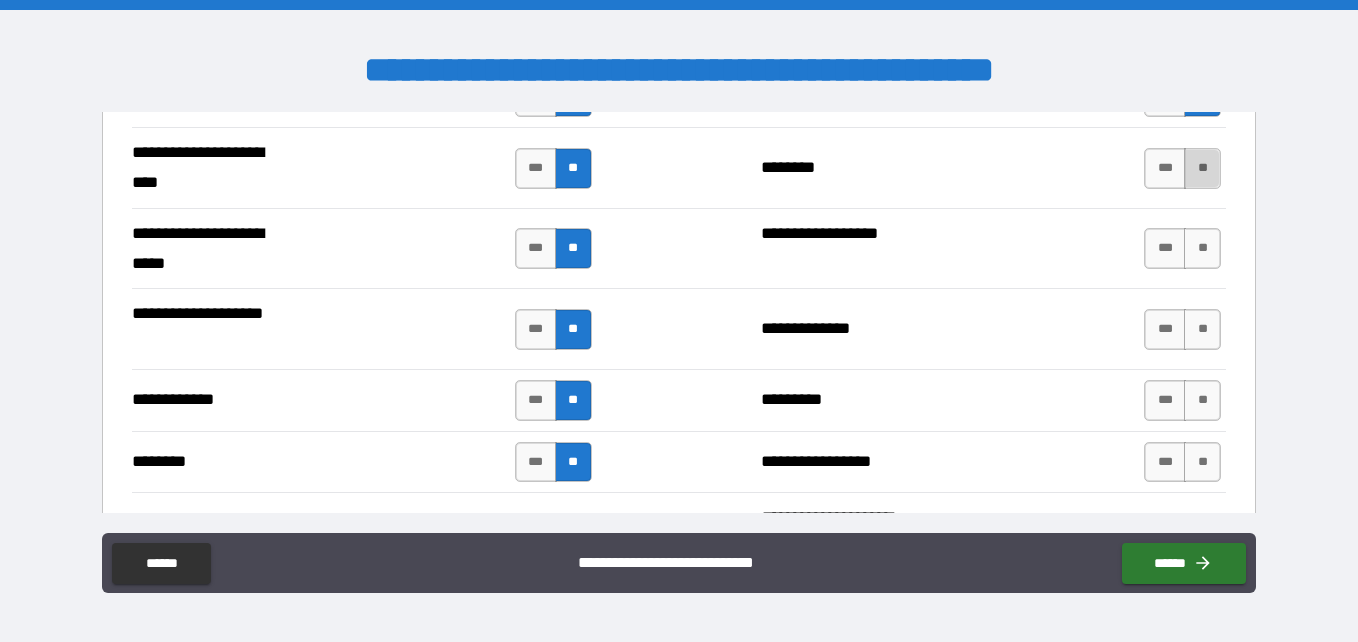 click on "**" at bounding box center [1202, 168] 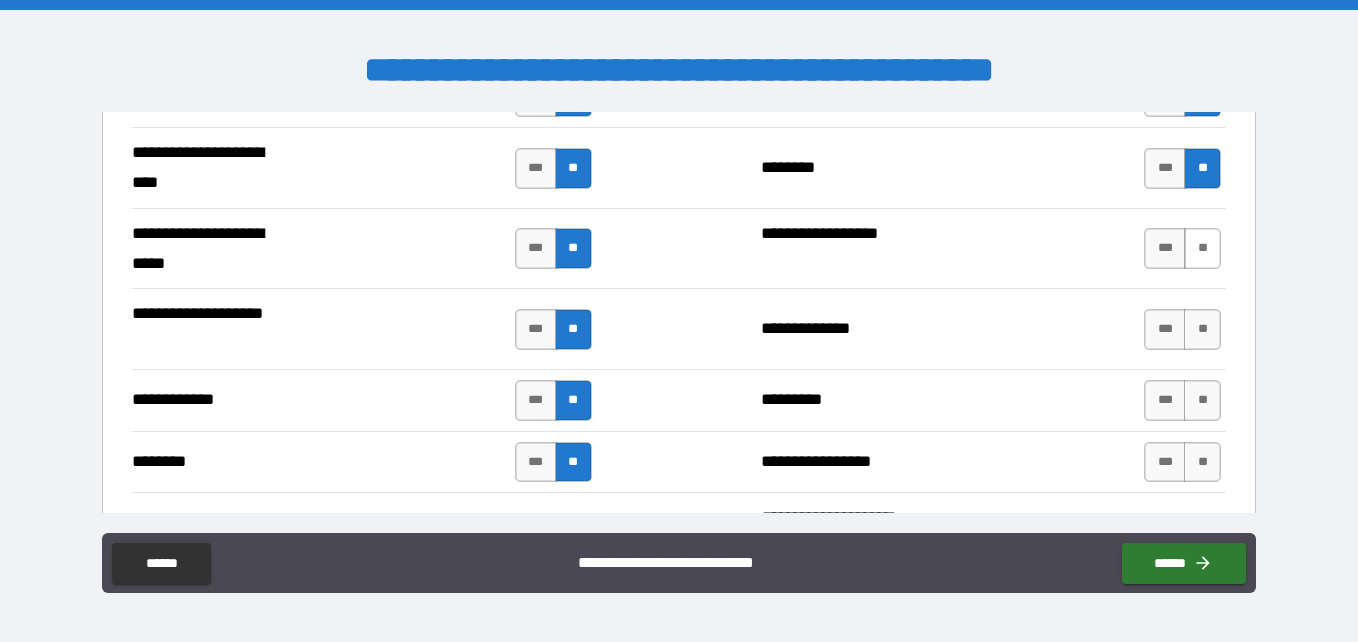 click on "**" at bounding box center (1202, 248) 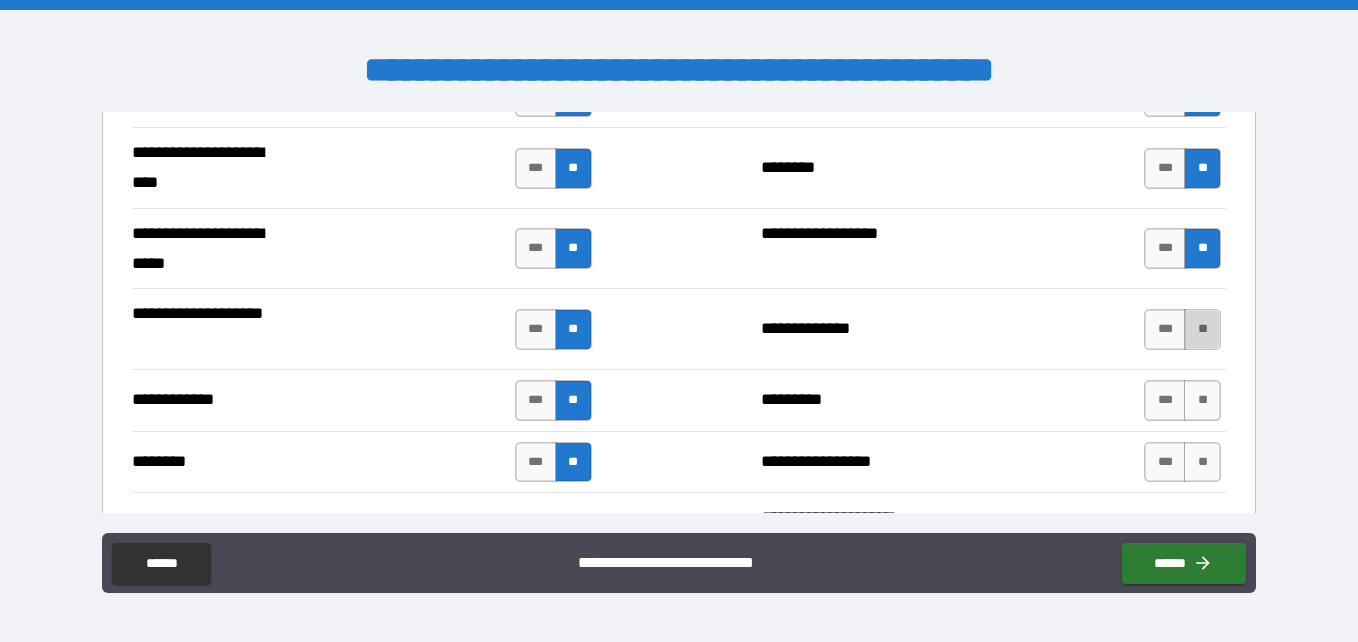click on "**" at bounding box center [1202, 329] 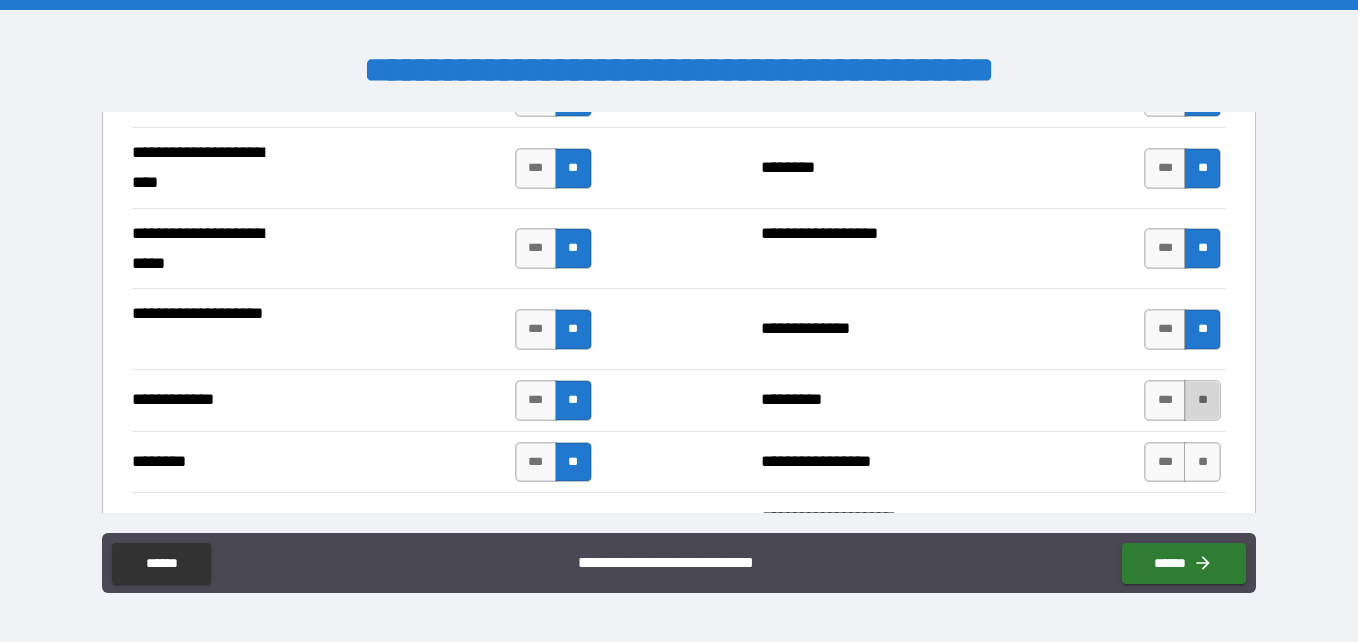 click on "**" at bounding box center (1202, 400) 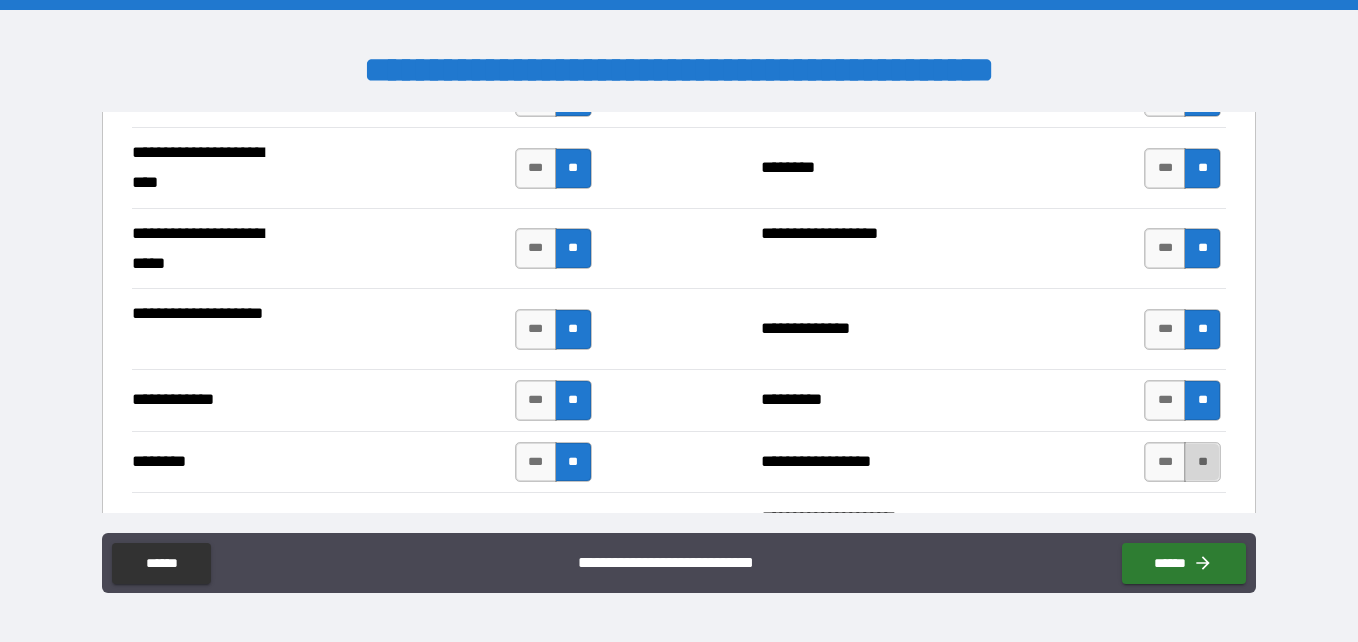 click on "**" at bounding box center [1202, 462] 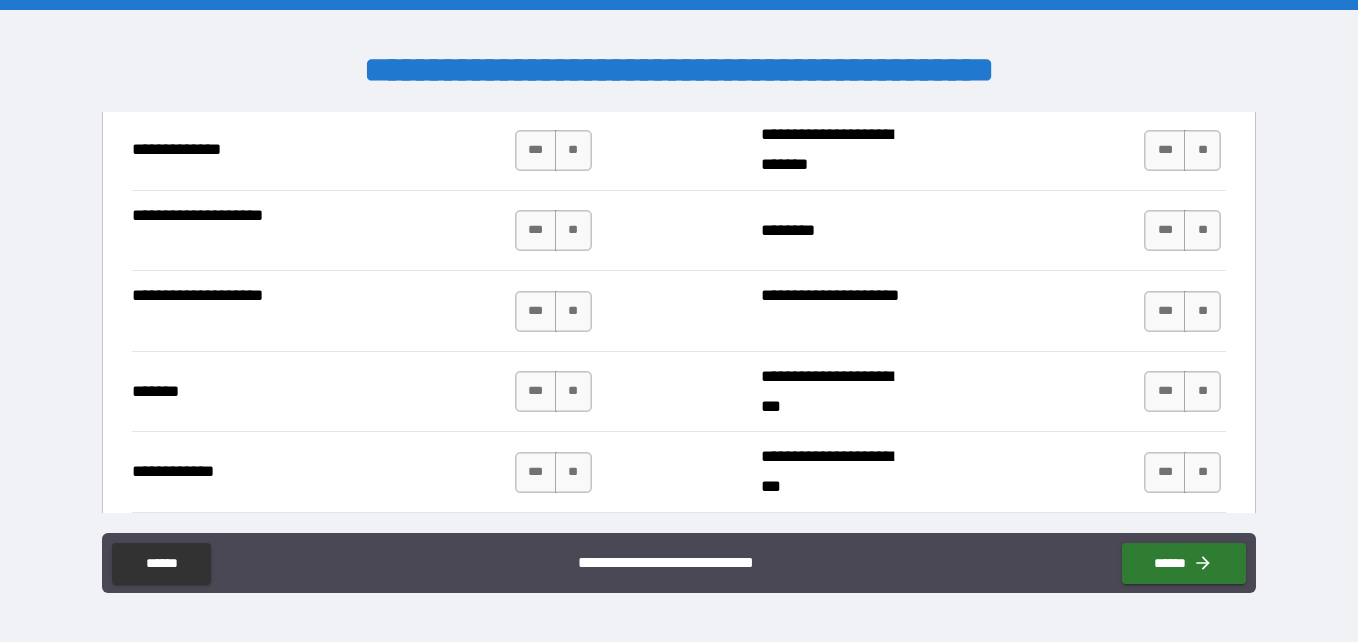 scroll, scrollTop: 3624, scrollLeft: 0, axis: vertical 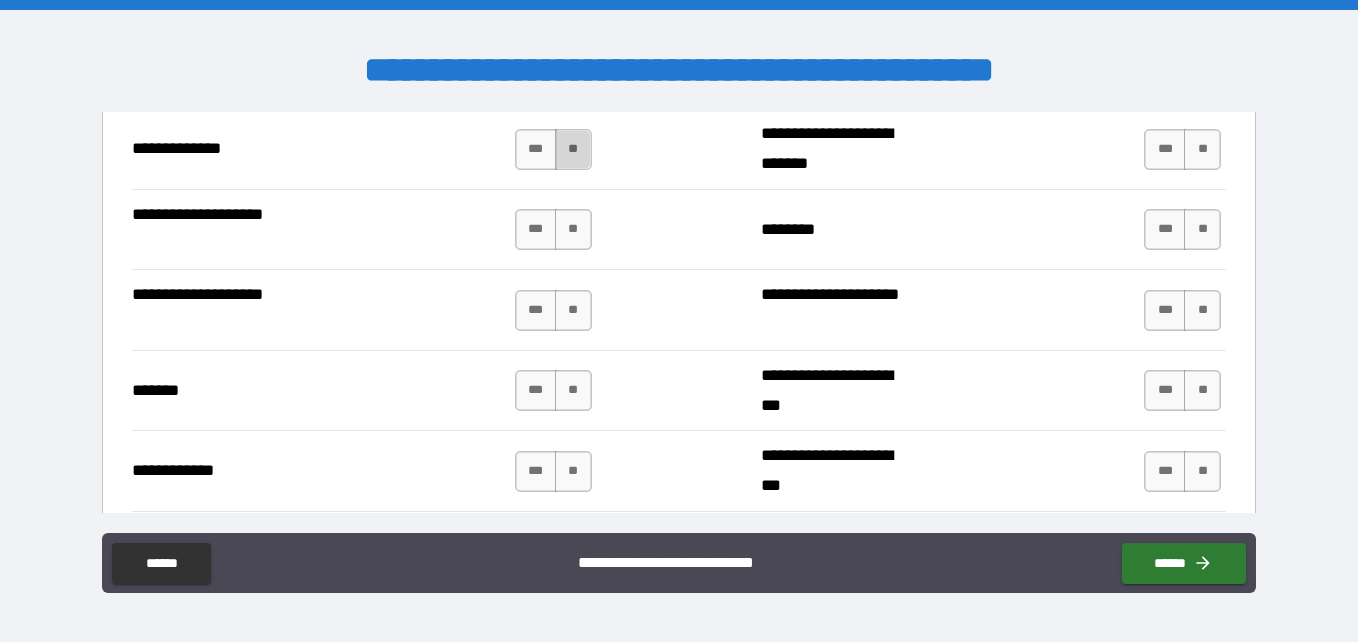 click on "**" at bounding box center (573, 149) 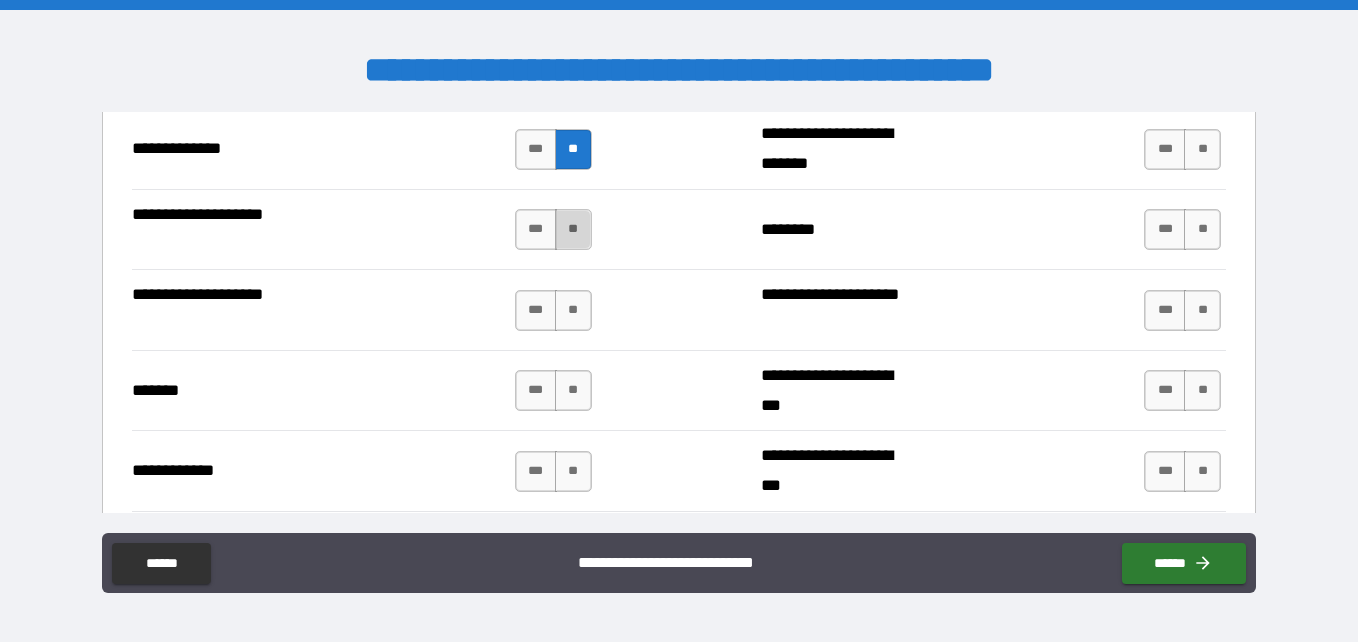 click on "**" at bounding box center [573, 229] 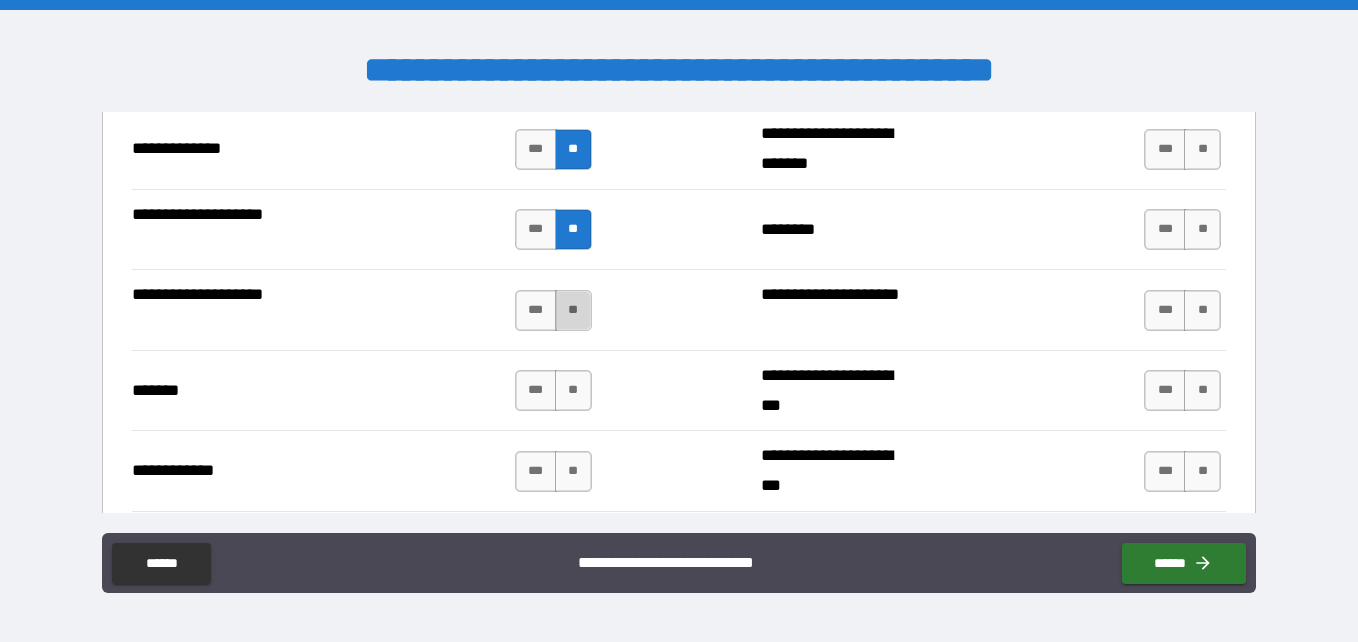 click on "**" at bounding box center (573, 310) 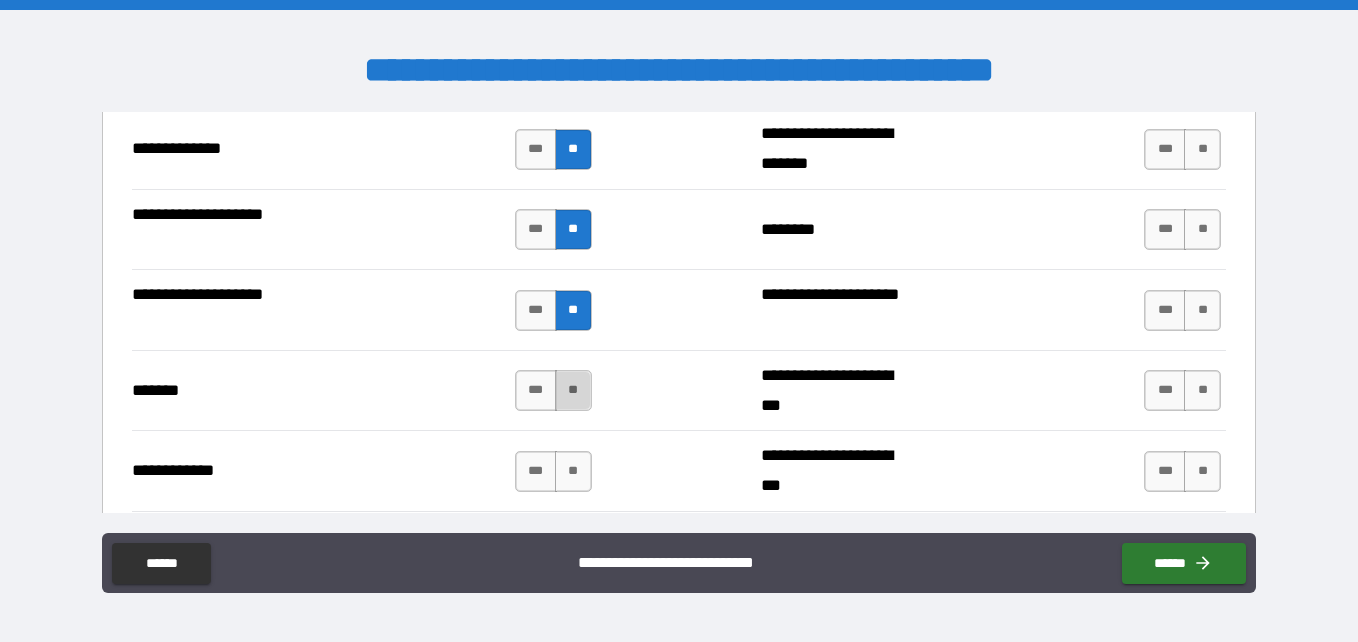 click on "**" at bounding box center (573, 390) 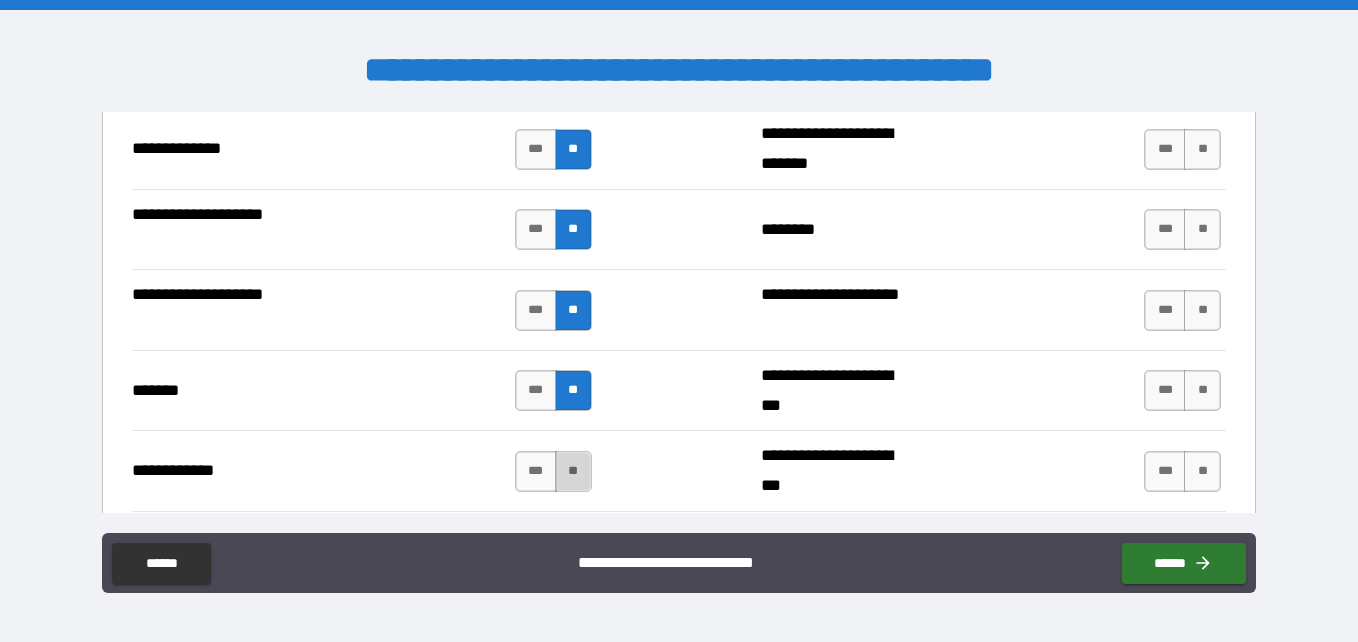 click on "**" at bounding box center (573, 471) 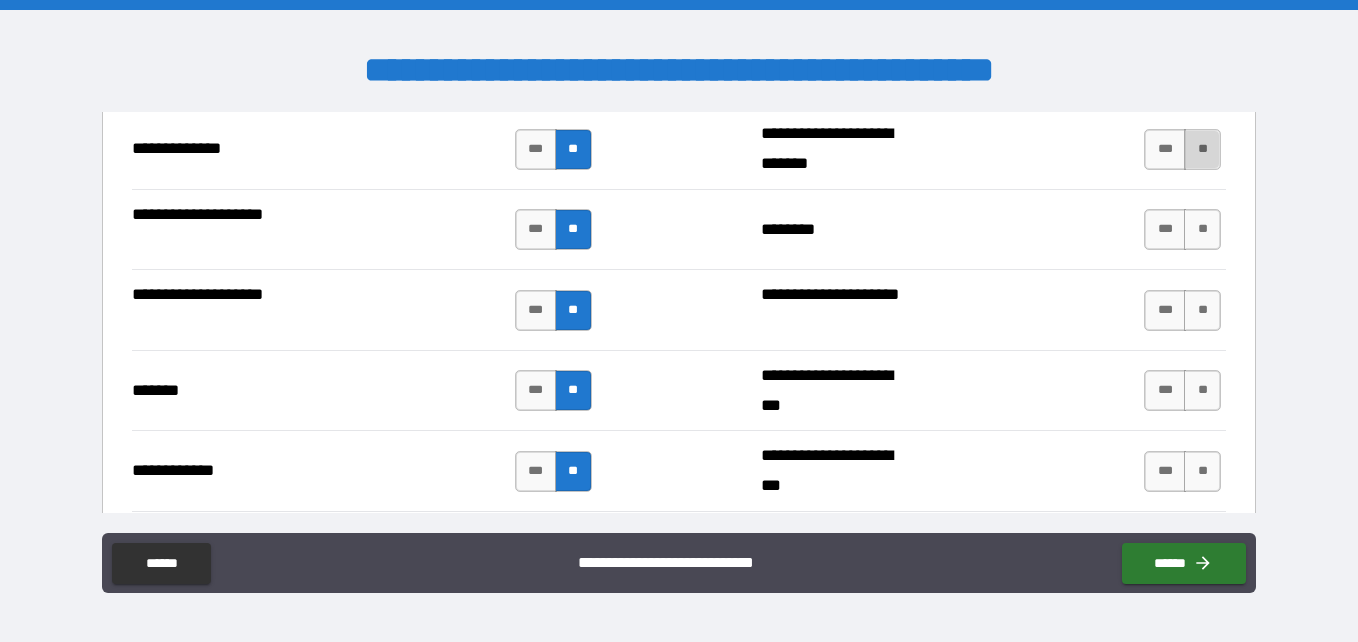click on "**" at bounding box center (1202, 149) 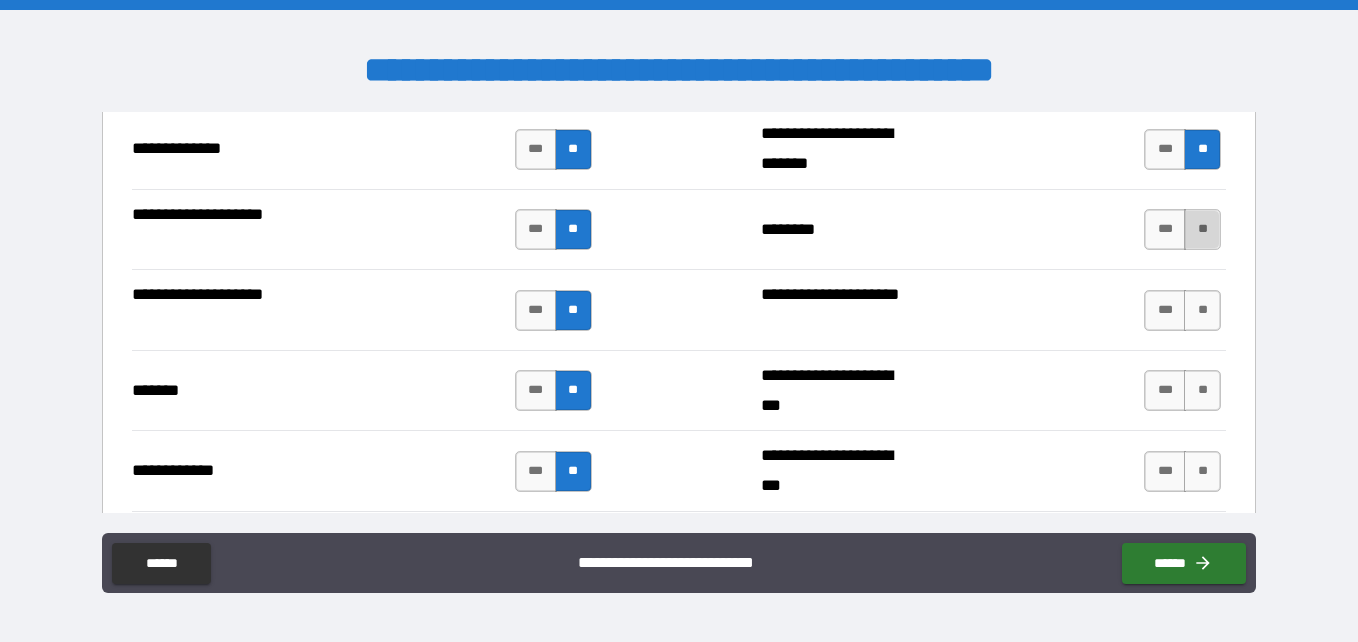 click on "**" at bounding box center (1202, 229) 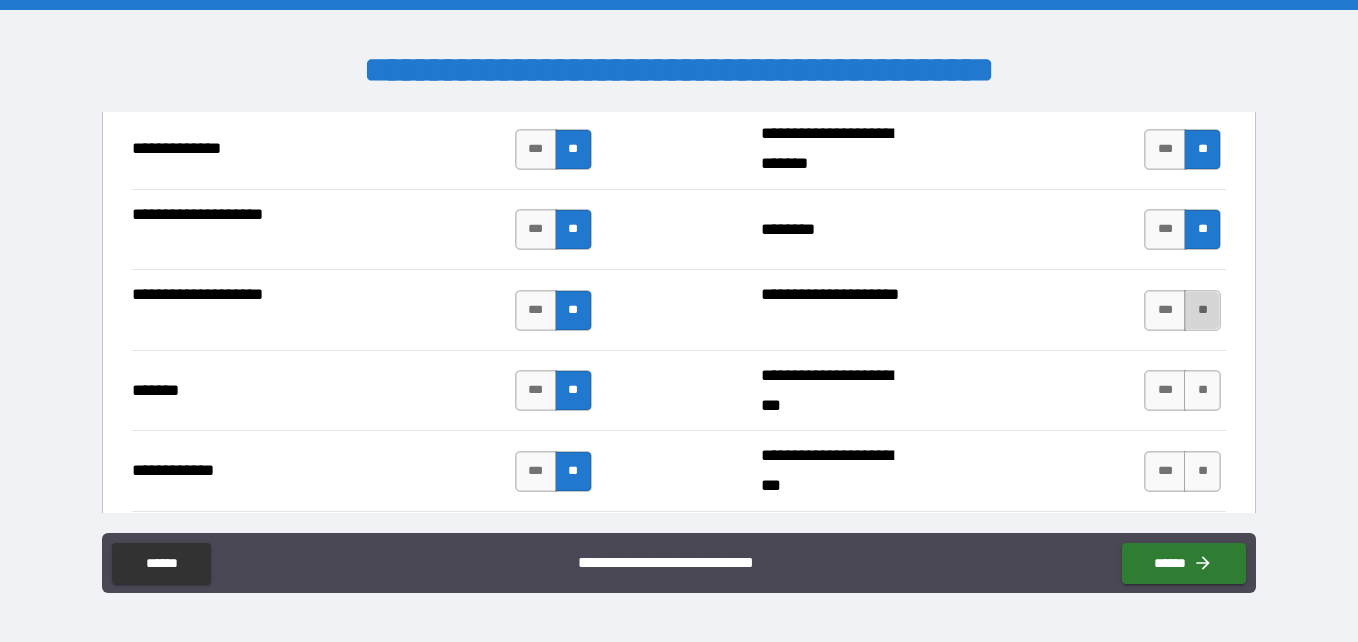 click on "**" at bounding box center [1202, 310] 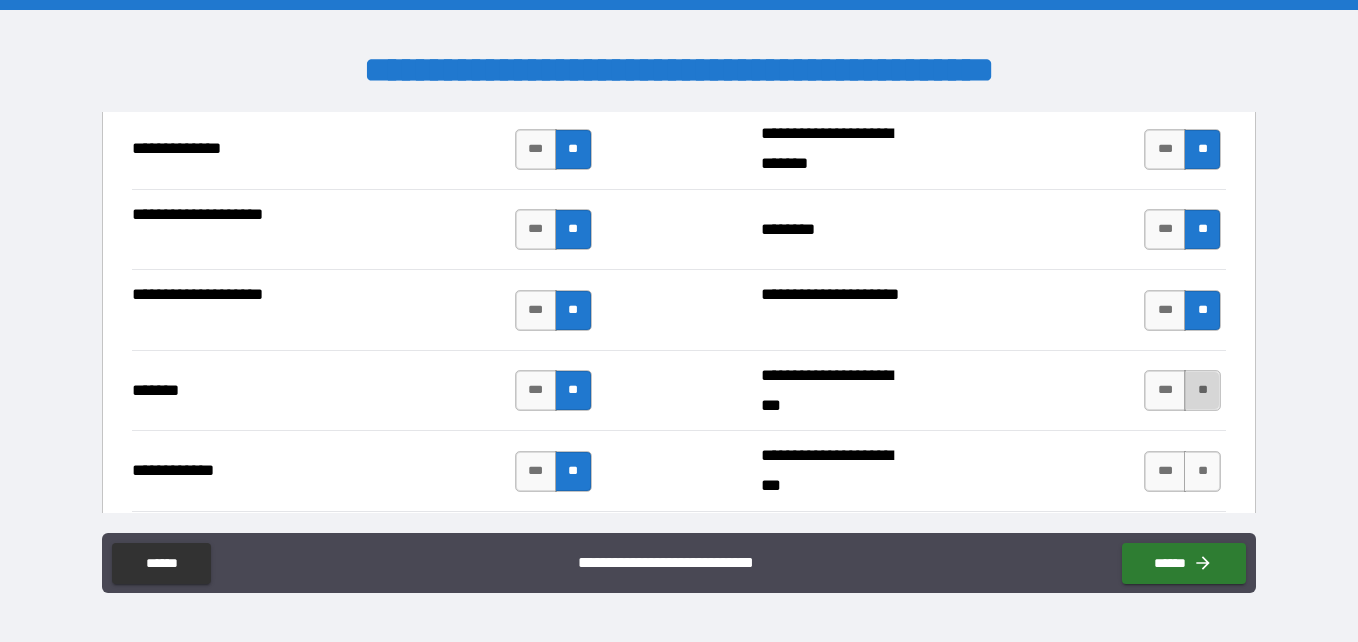 click on "**" at bounding box center [1202, 390] 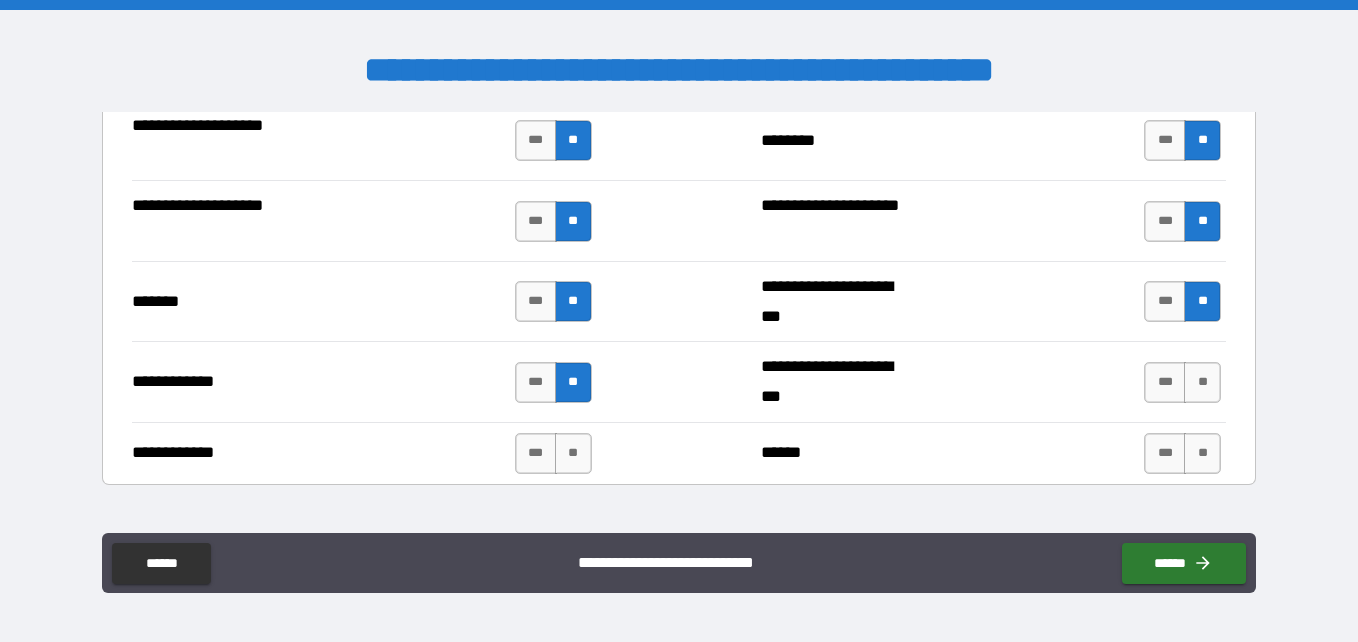 scroll, scrollTop: 3714, scrollLeft: 0, axis: vertical 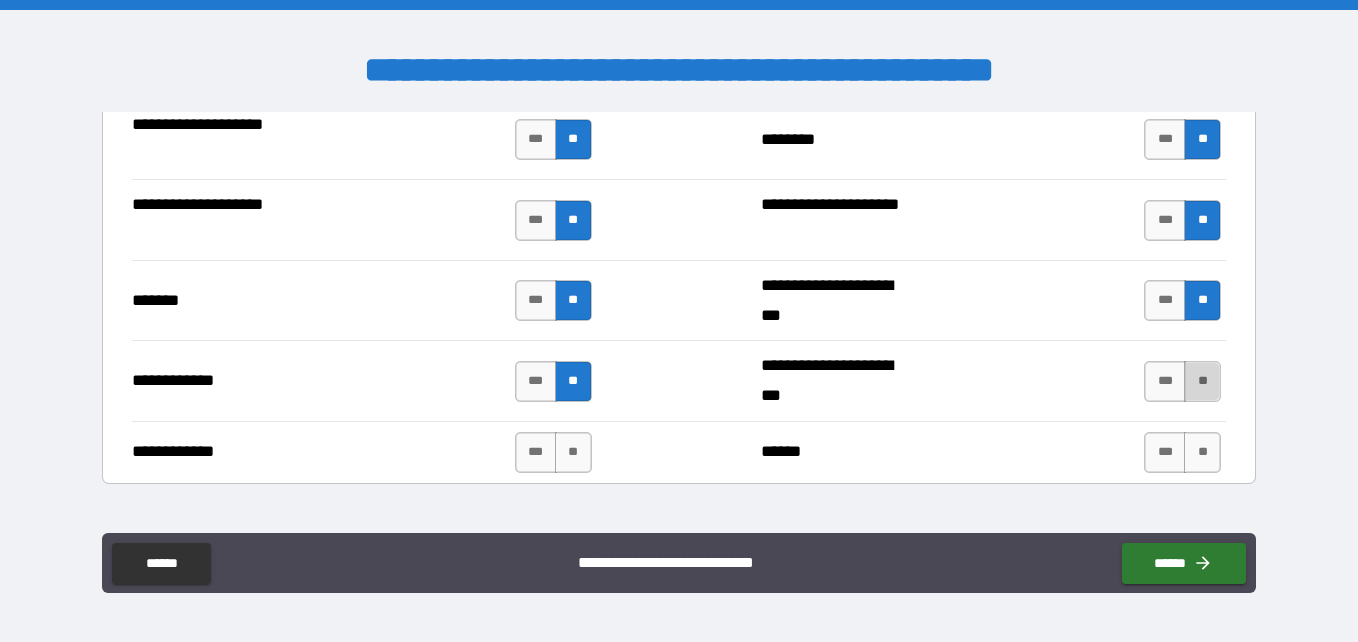 click on "**" at bounding box center [1202, 381] 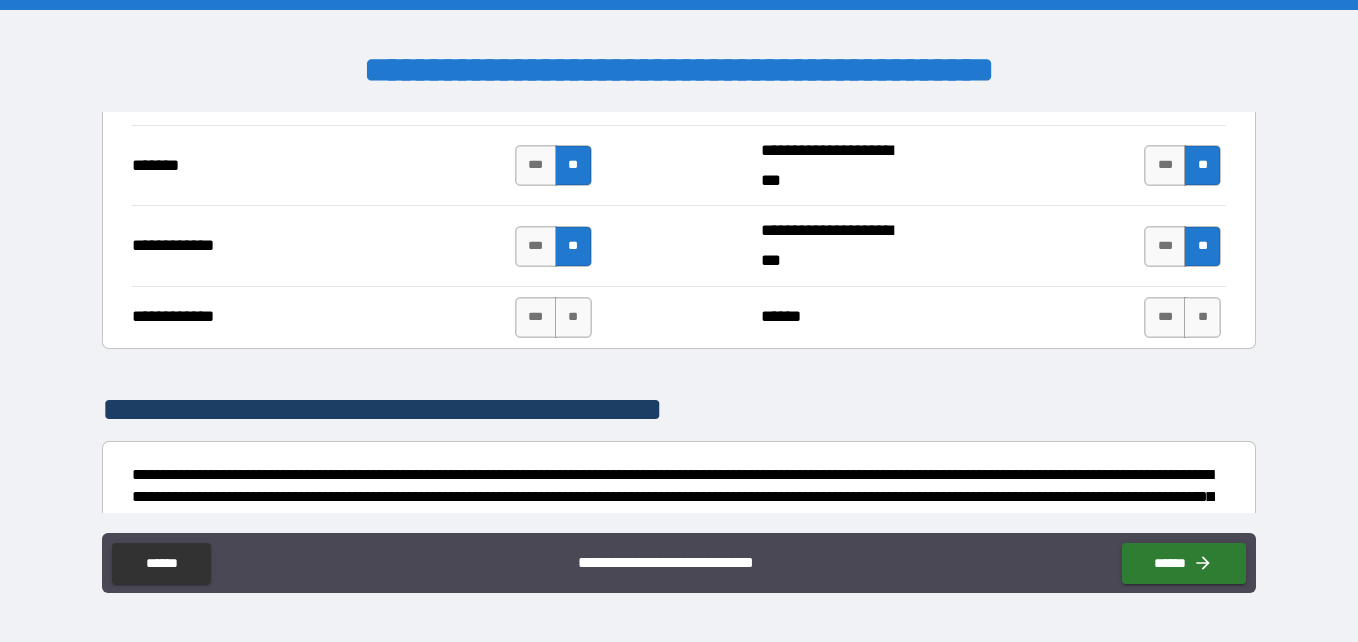 scroll, scrollTop: 3850, scrollLeft: 0, axis: vertical 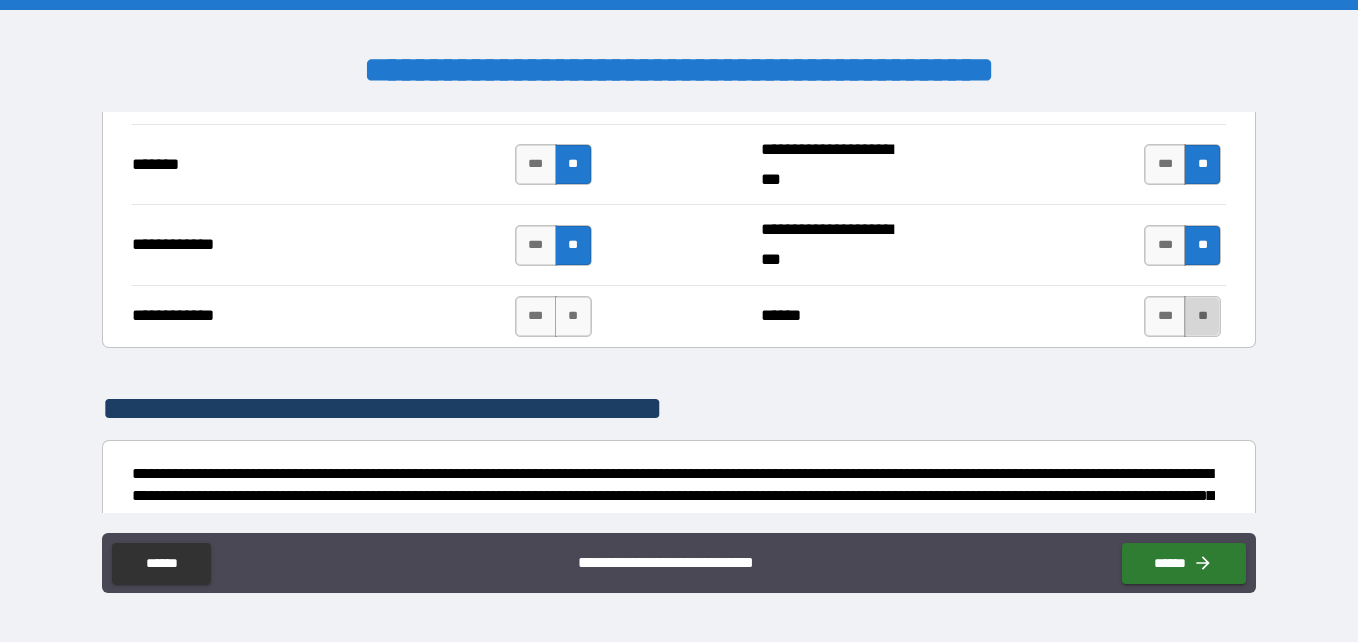 click on "**" at bounding box center (1202, 316) 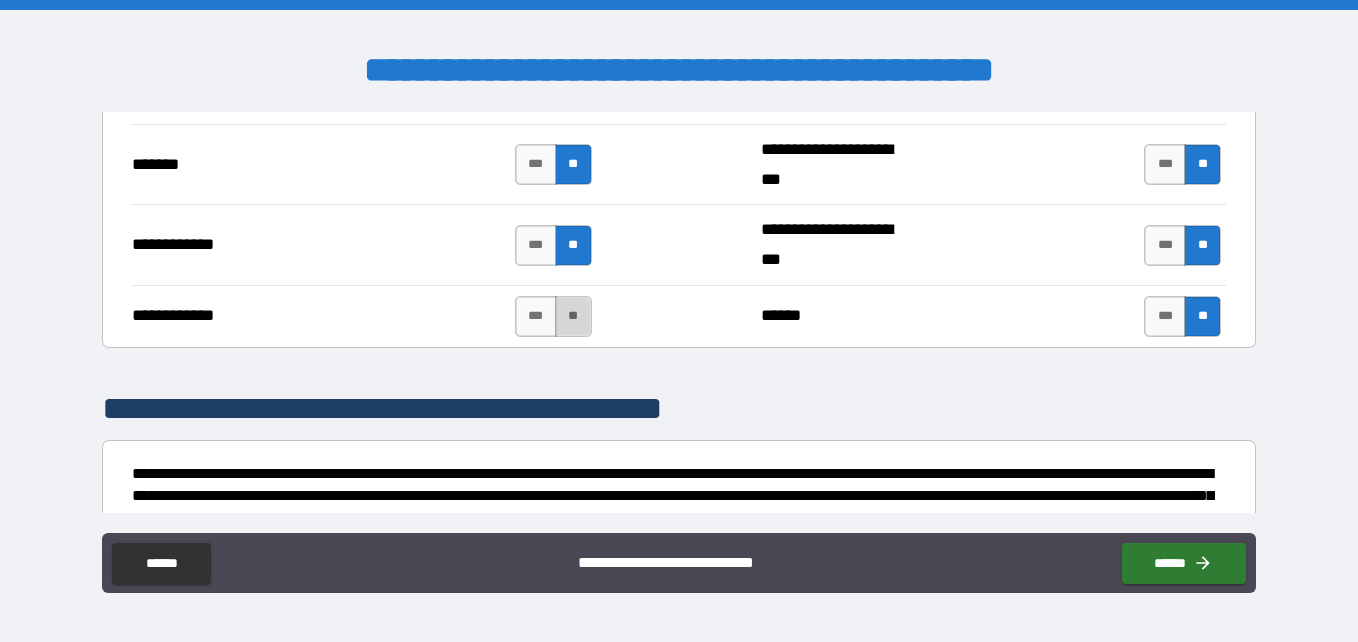 click on "**" at bounding box center [573, 316] 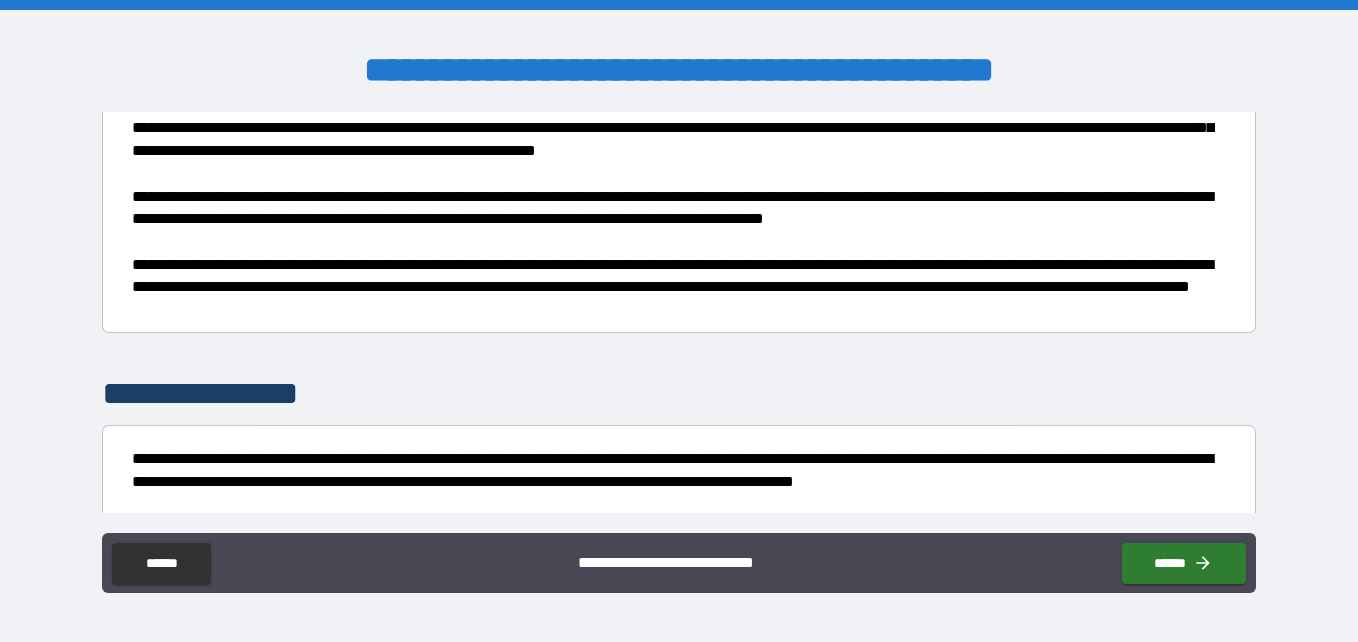scroll, scrollTop: 4357, scrollLeft: 0, axis: vertical 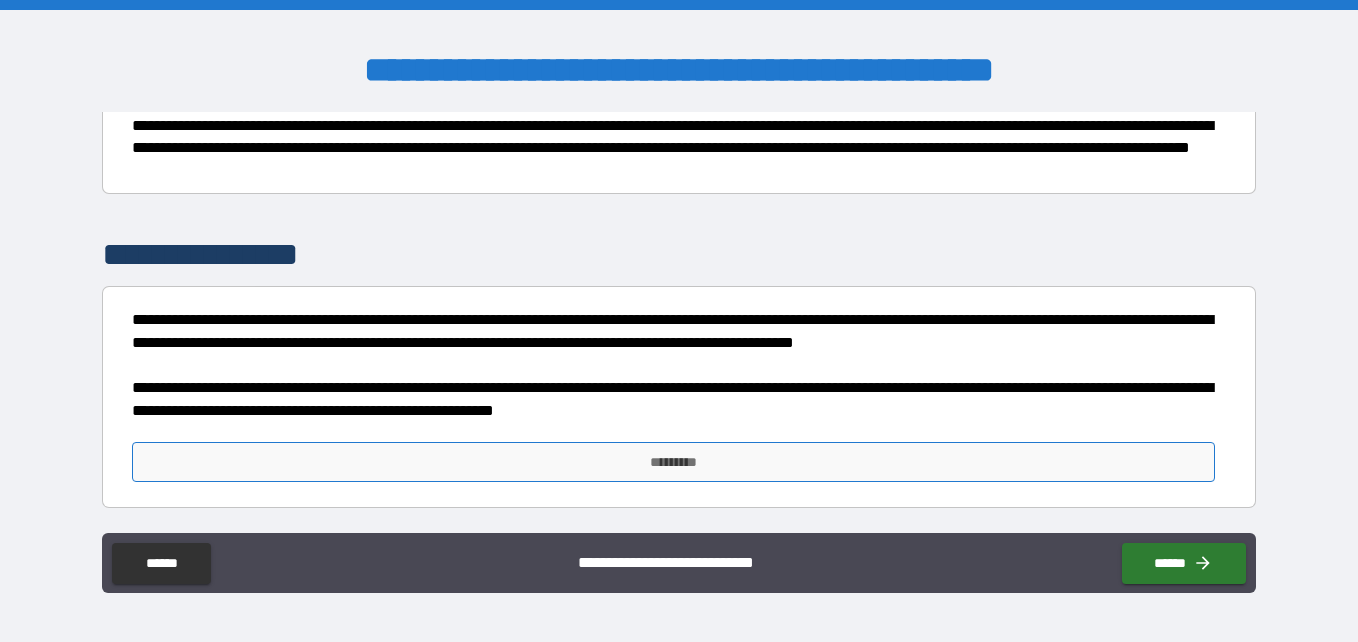 click on "*********" at bounding box center (673, 462) 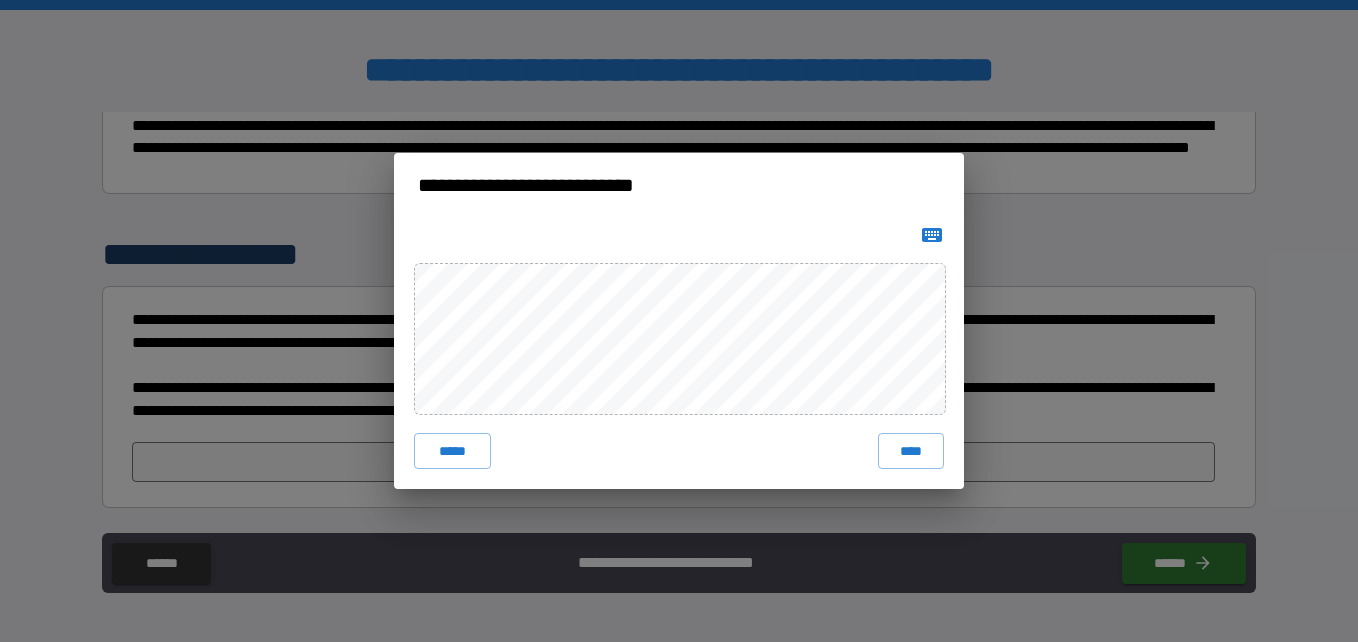 click on "***** ****" at bounding box center (679, 353) 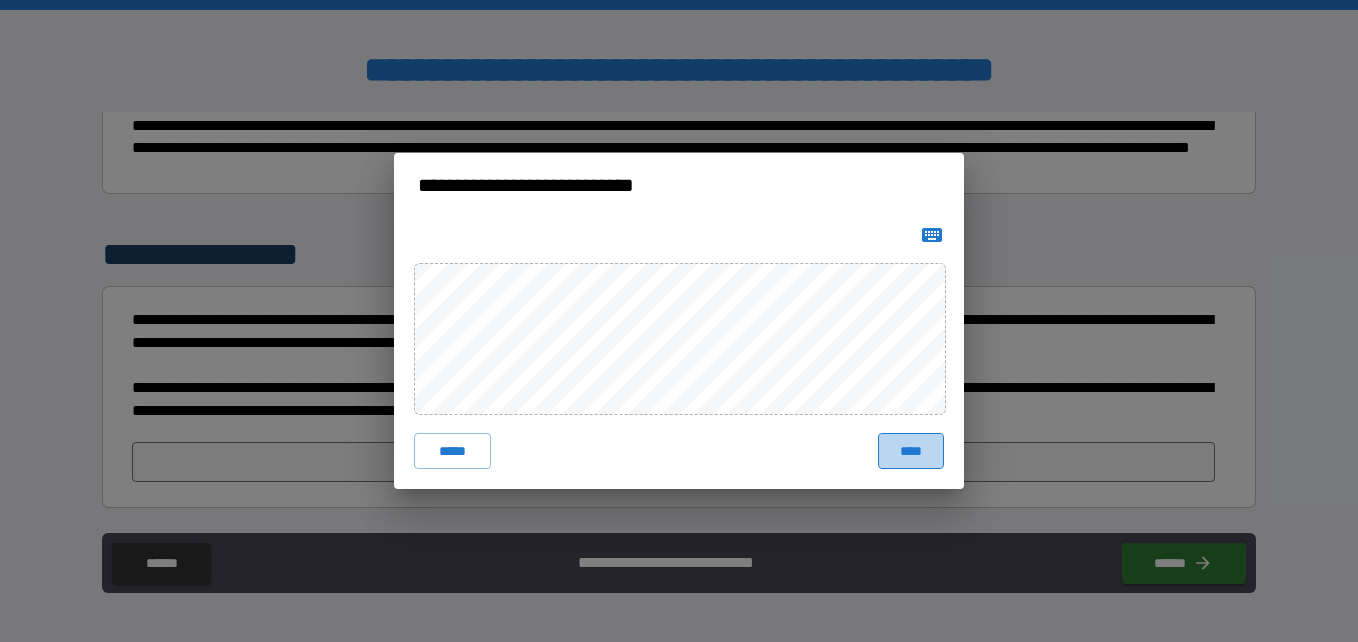 click on "****" at bounding box center (911, 451) 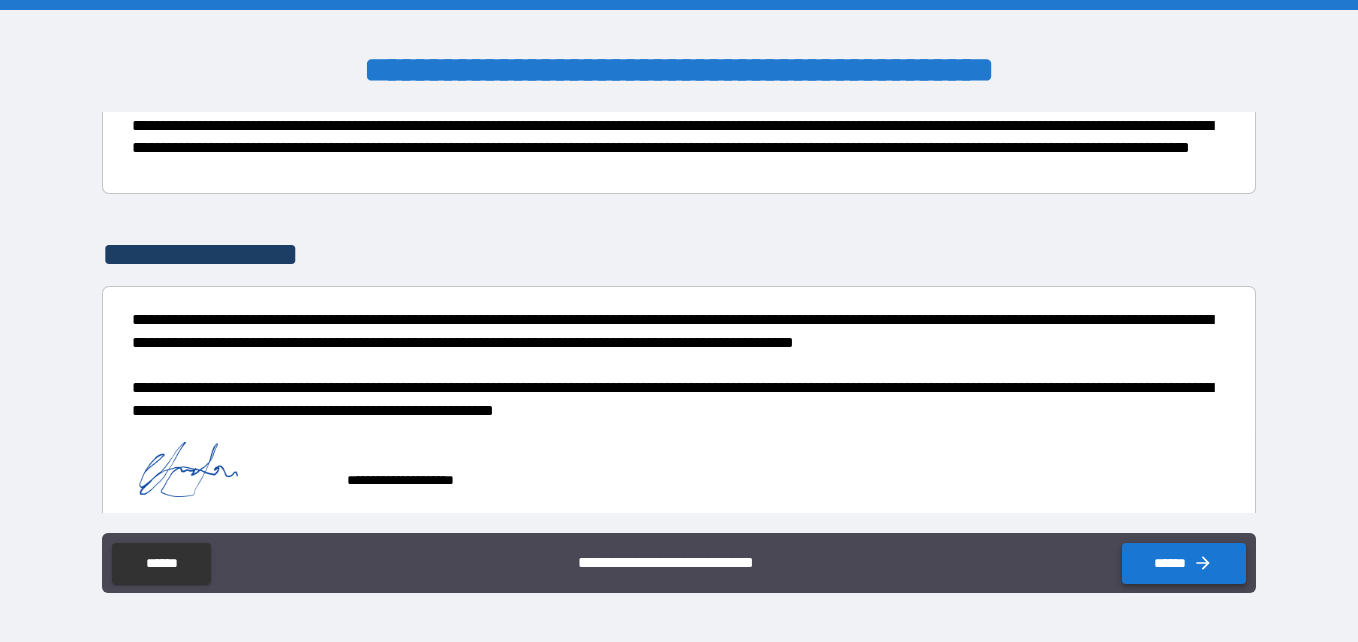 click on "******" at bounding box center [1184, 563] 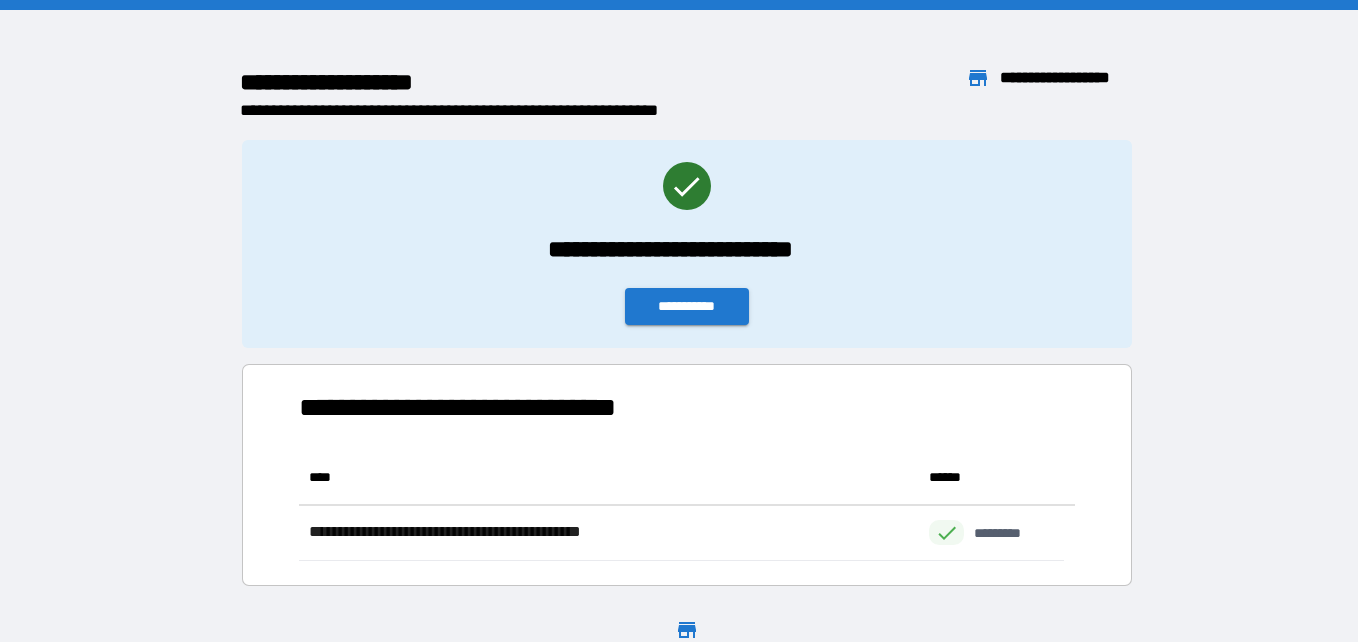 scroll, scrollTop: 16, scrollLeft: 16, axis: both 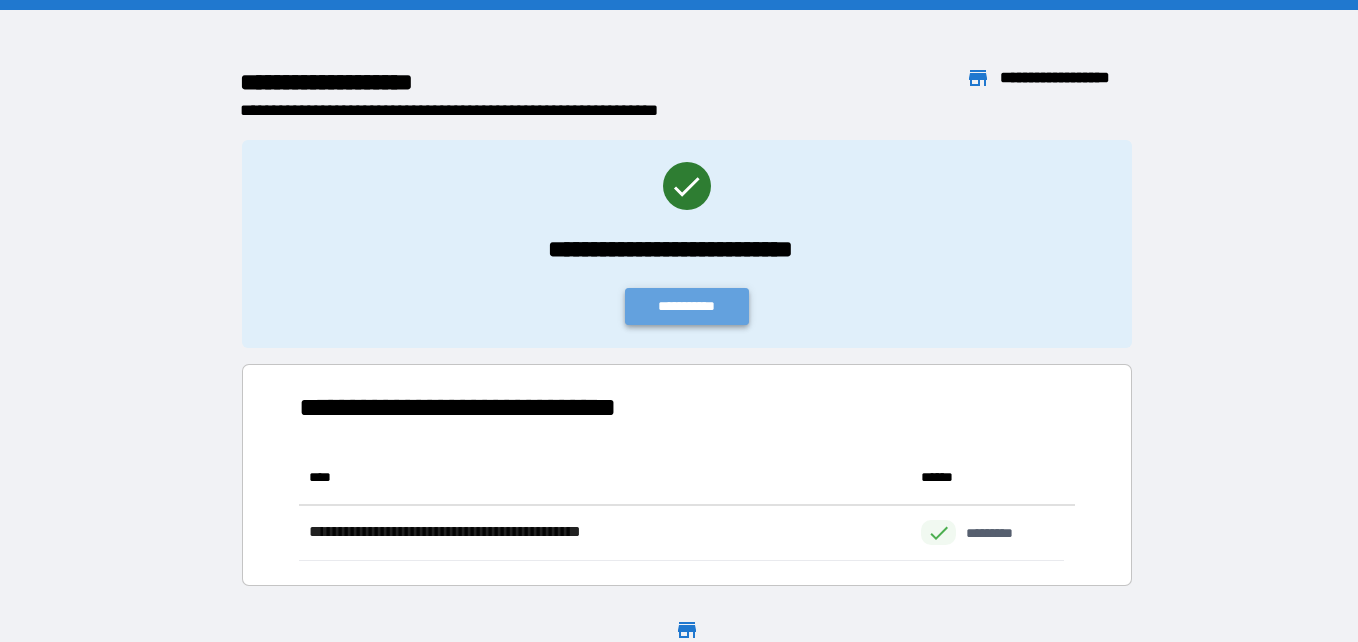 click on "**********" at bounding box center (687, 306) 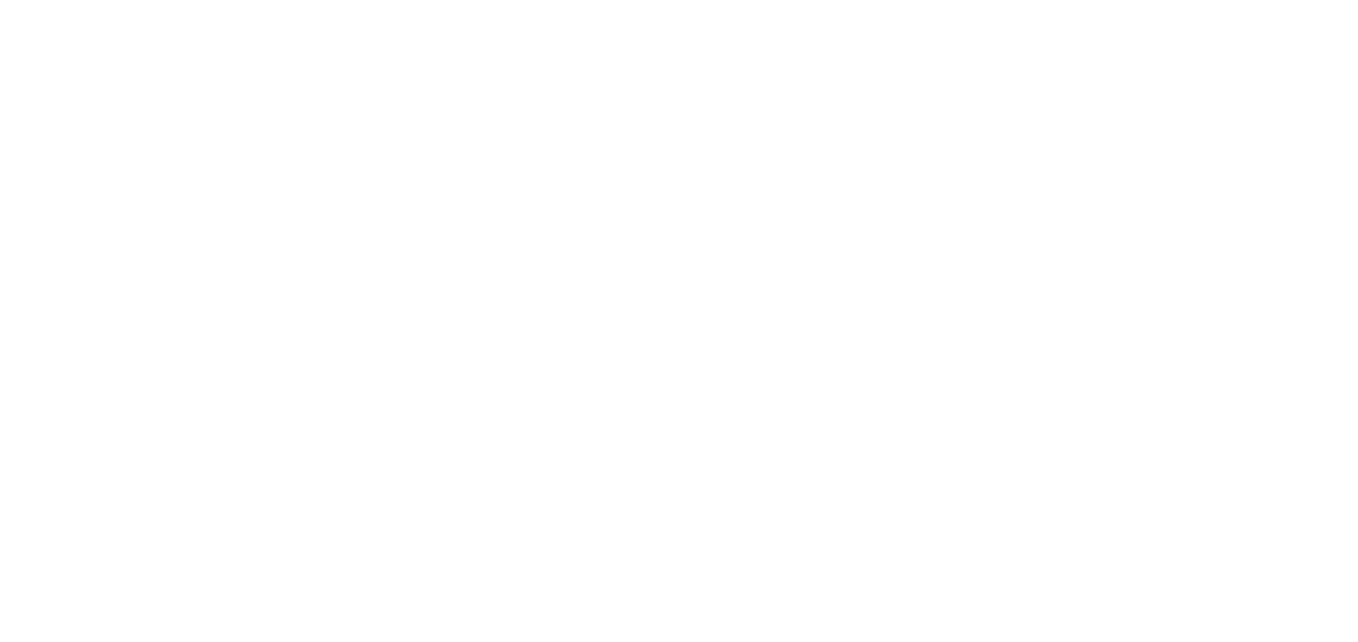 scroll, scrollTop: 0, scrollLeft: 0, axis: both 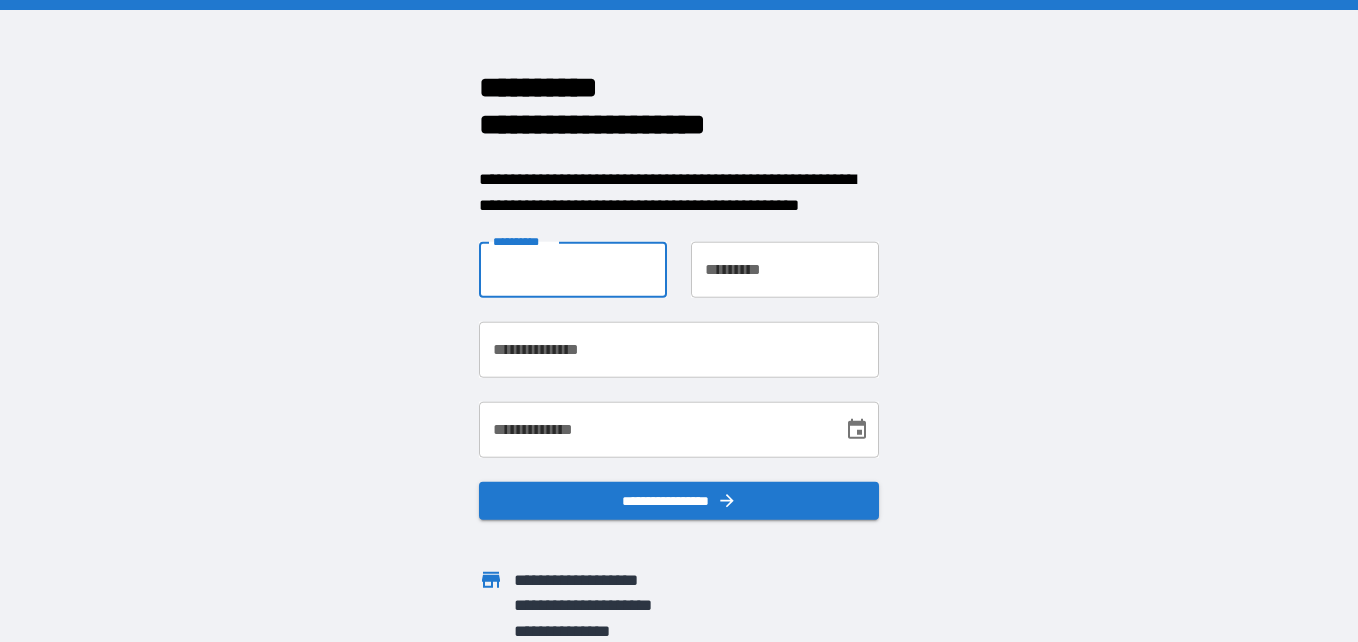 click on "**********" at bounding box center (573, 270) 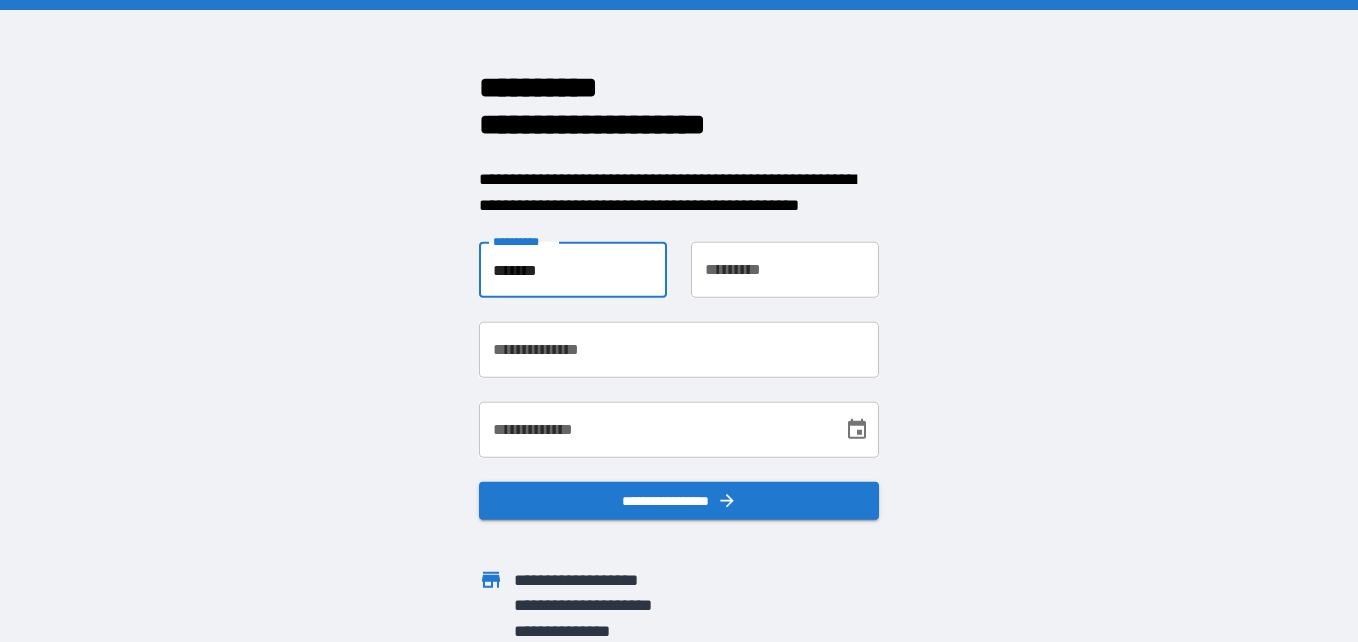 type on "*******" 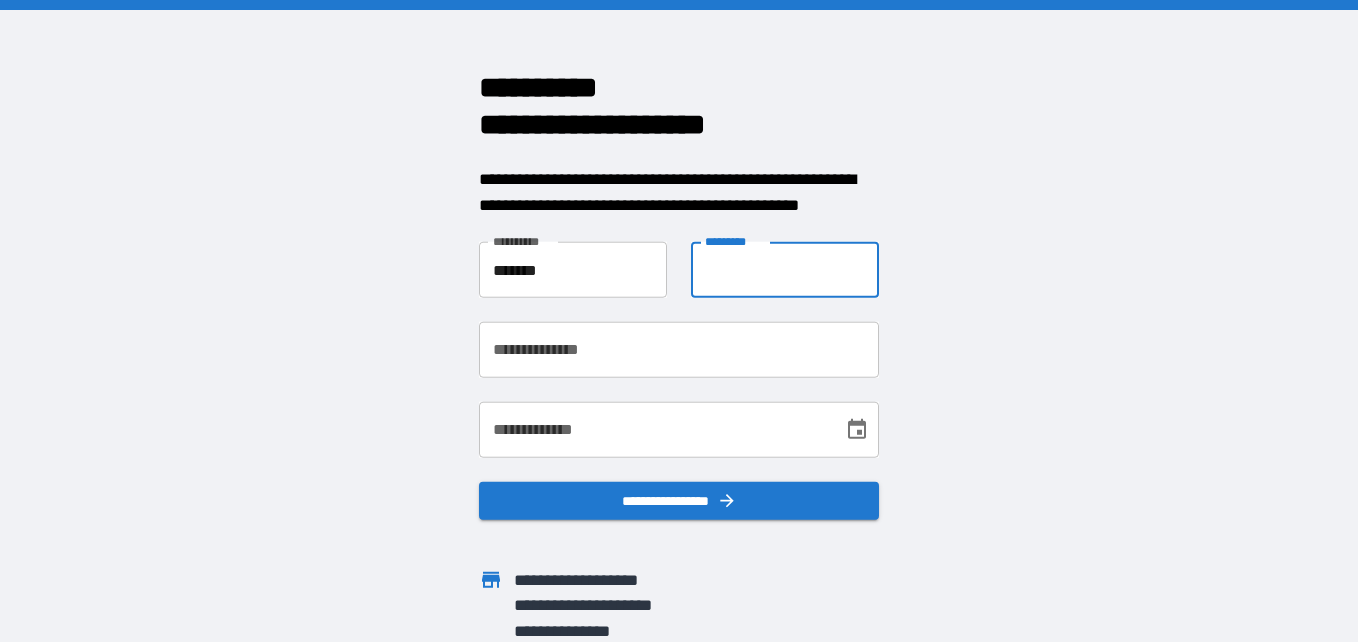 click on "**********" at bounding box center (785, 270) 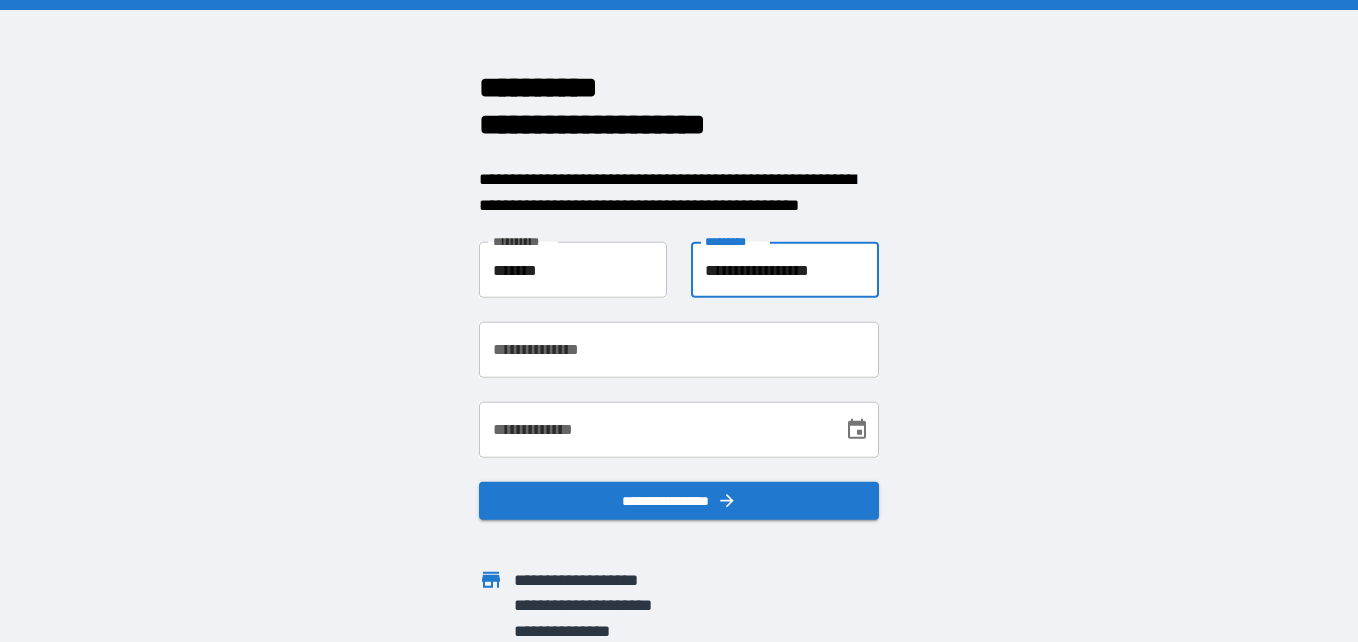 type on "**********" 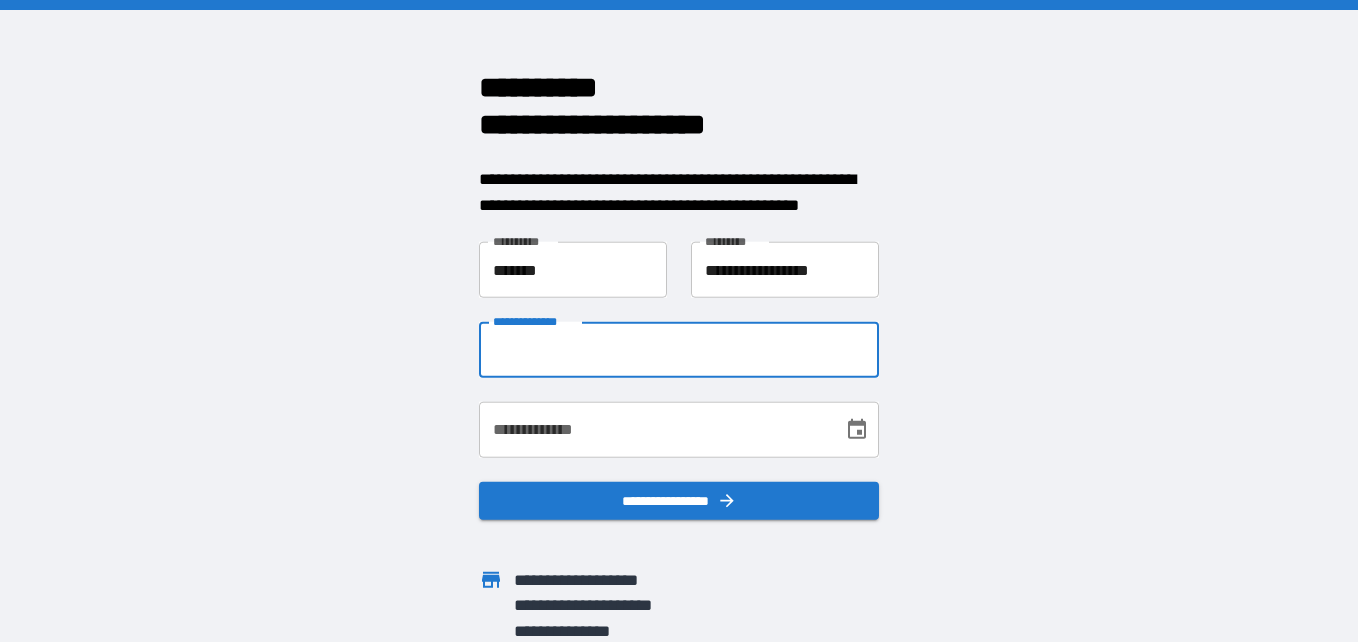 click on "**********" at bounding box center [679, 350] 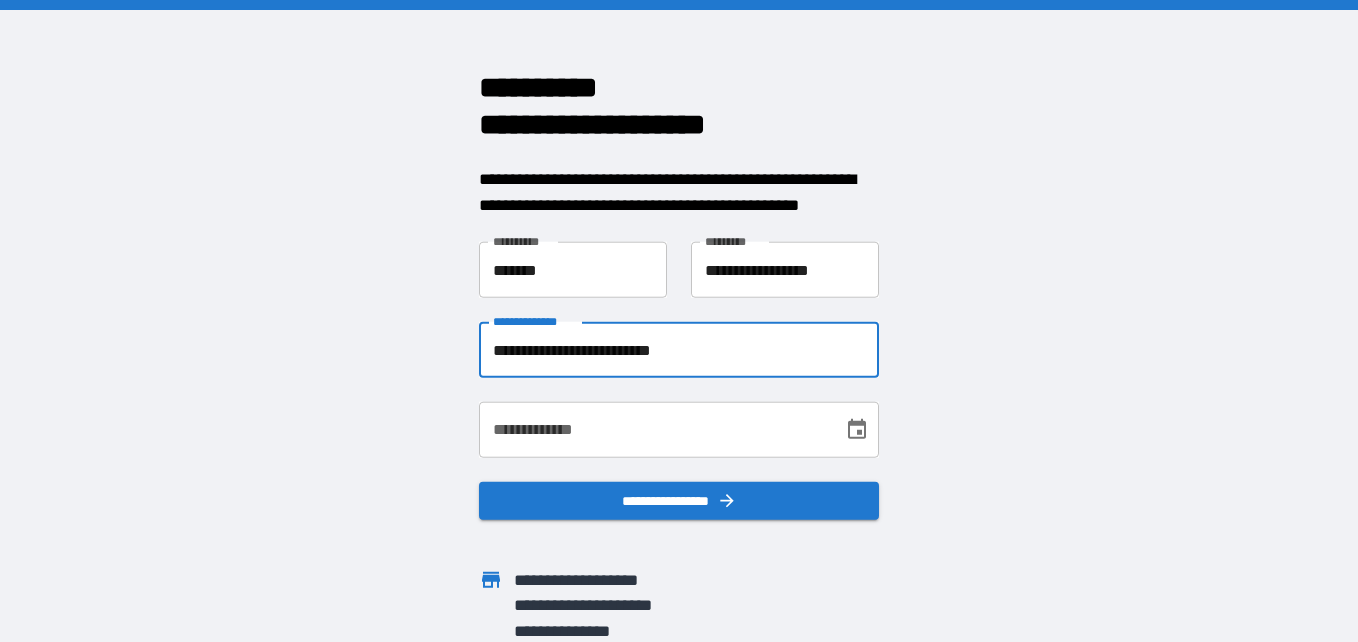 type on "**********" 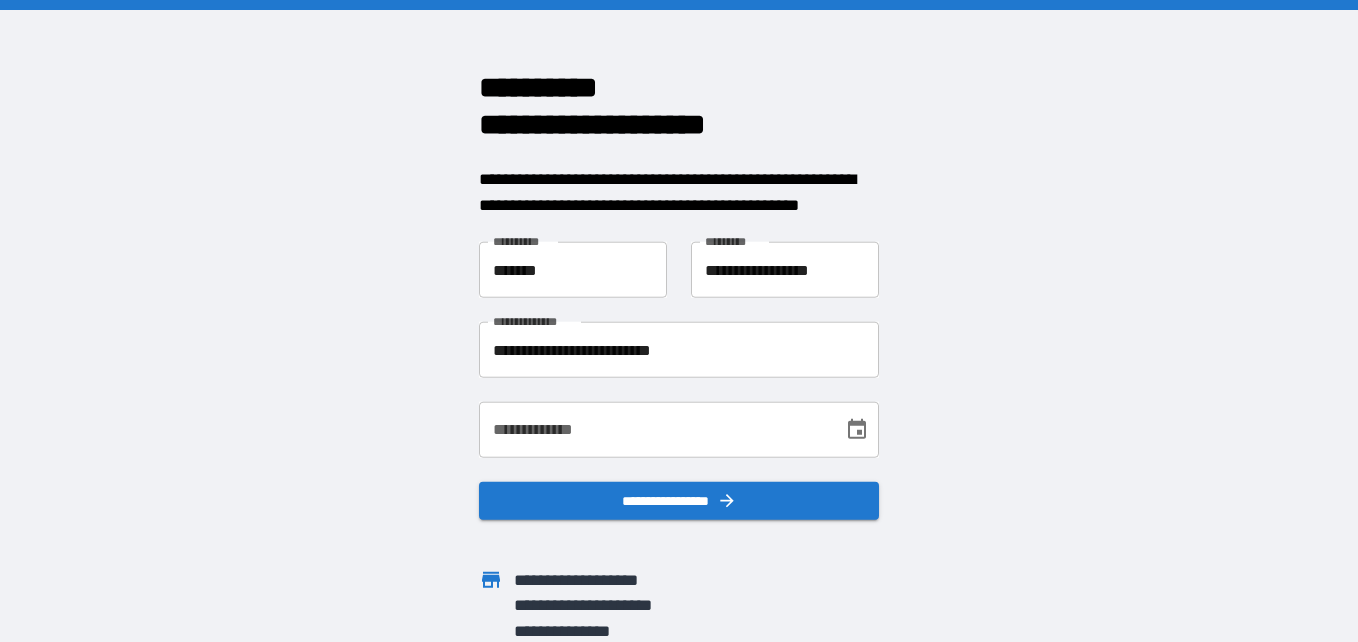 click on "**********" at bounding box center (679, 321) 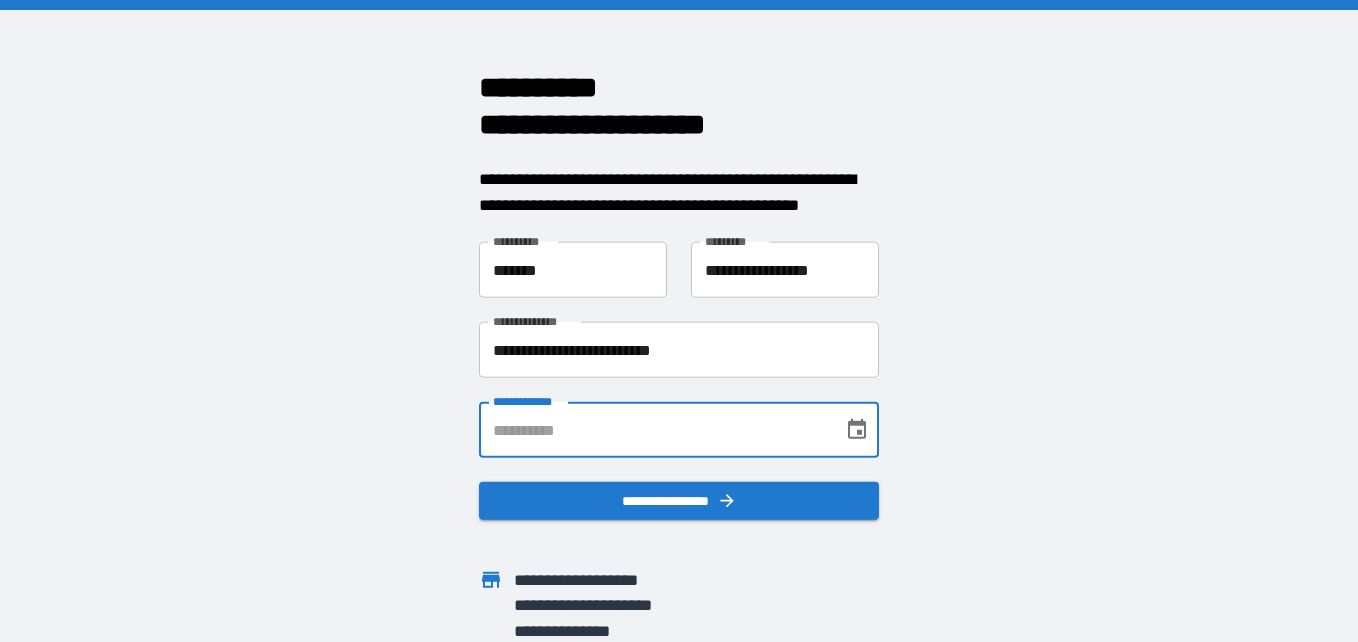 click on "**********" at bounding box center (654, 430) 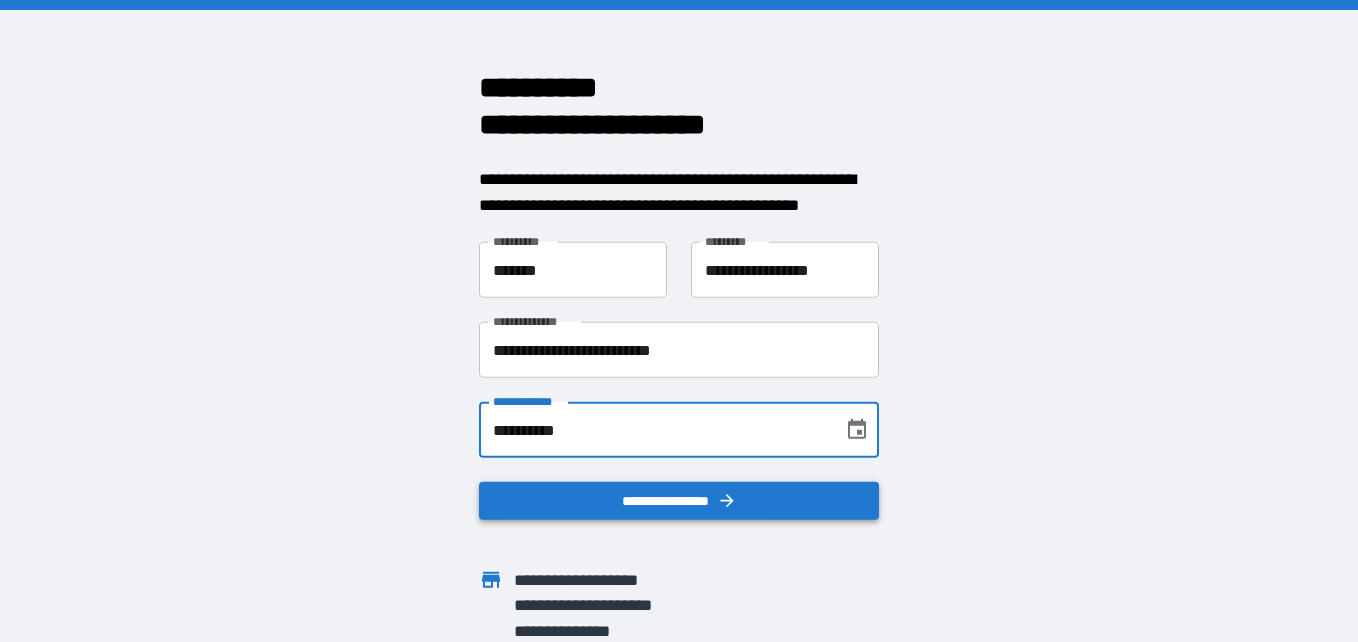 type on "**********" 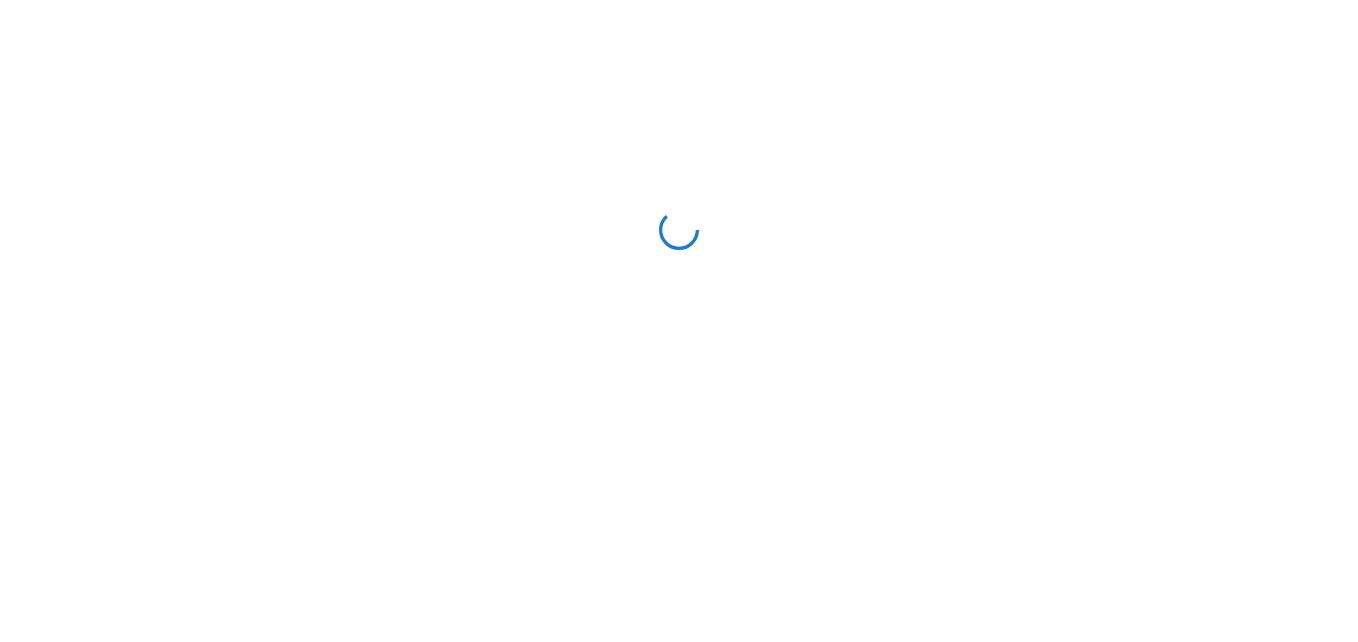 scroll, scrollTop: 0, scrollLeft: 0, axis: both 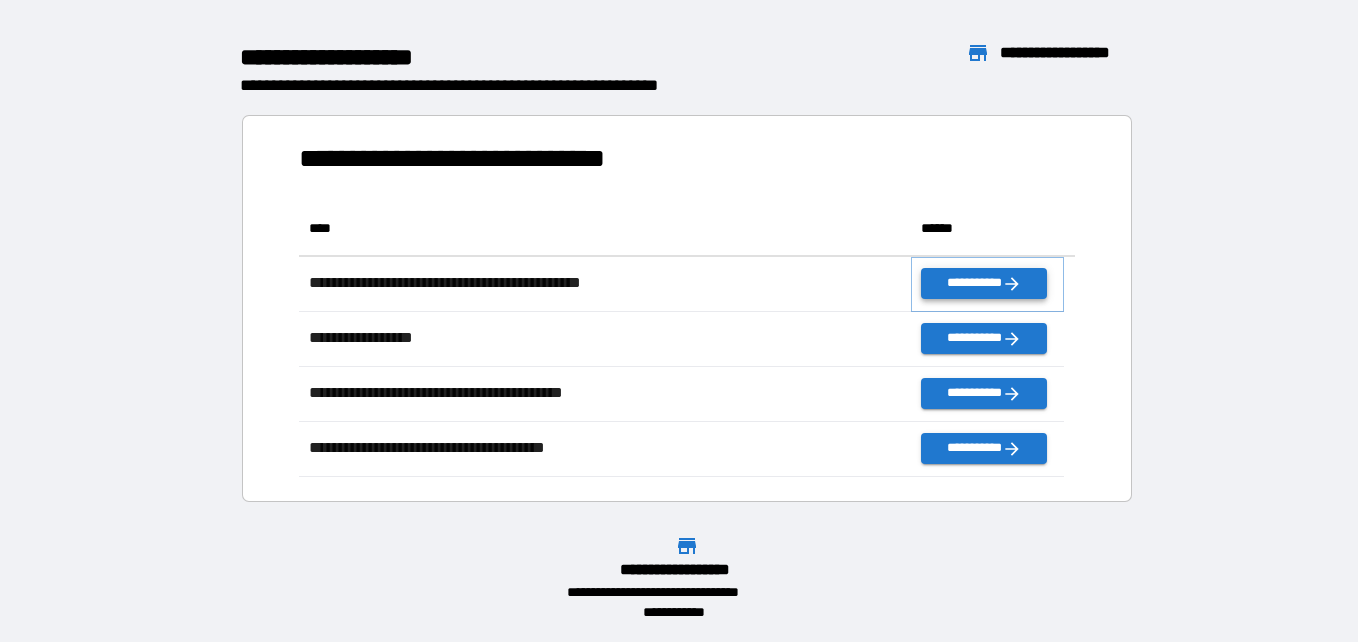 click on "**********" at bounding box center (983, 283) 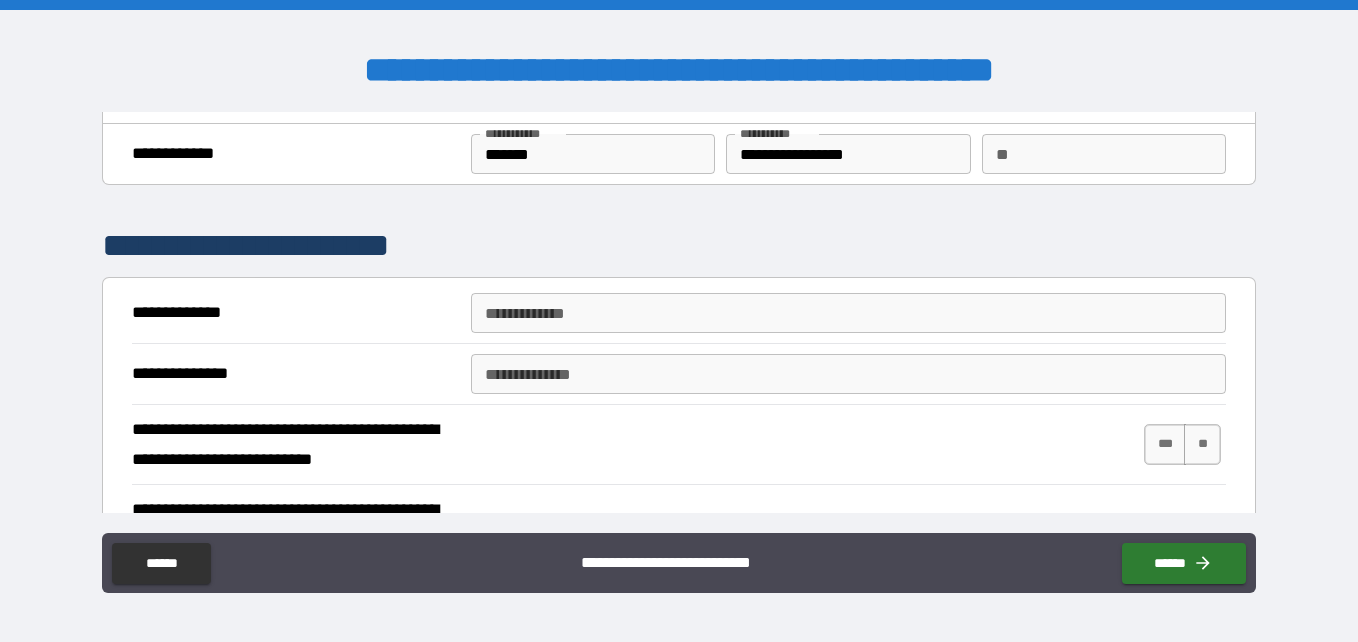 scroll, scrollTop: 53, scrollLeft: 0, axis: vertical 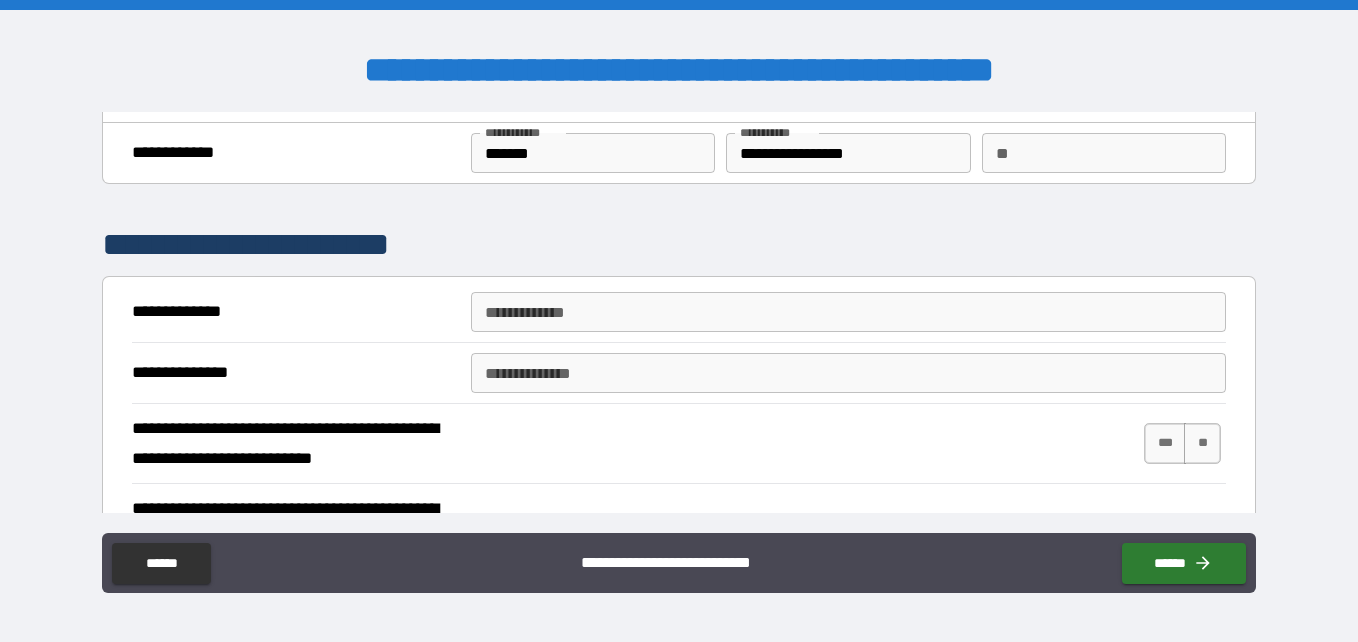 click on "**********" at bounding box center (848, 312) 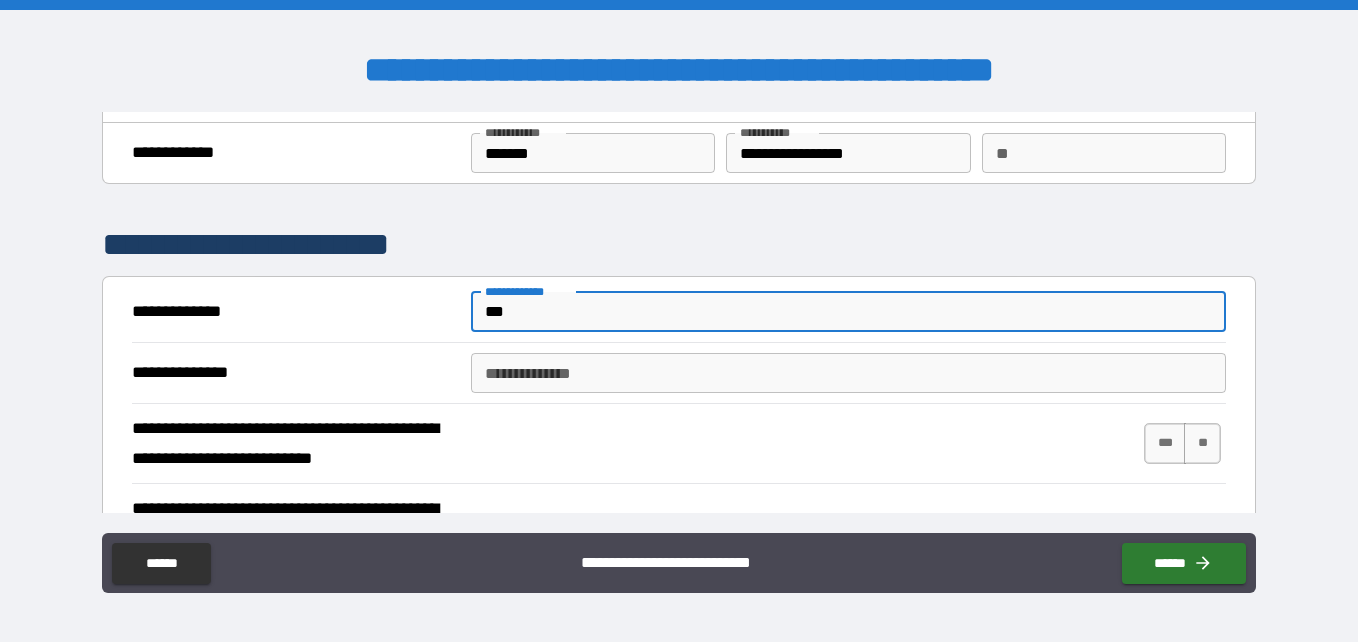 type on "**********" 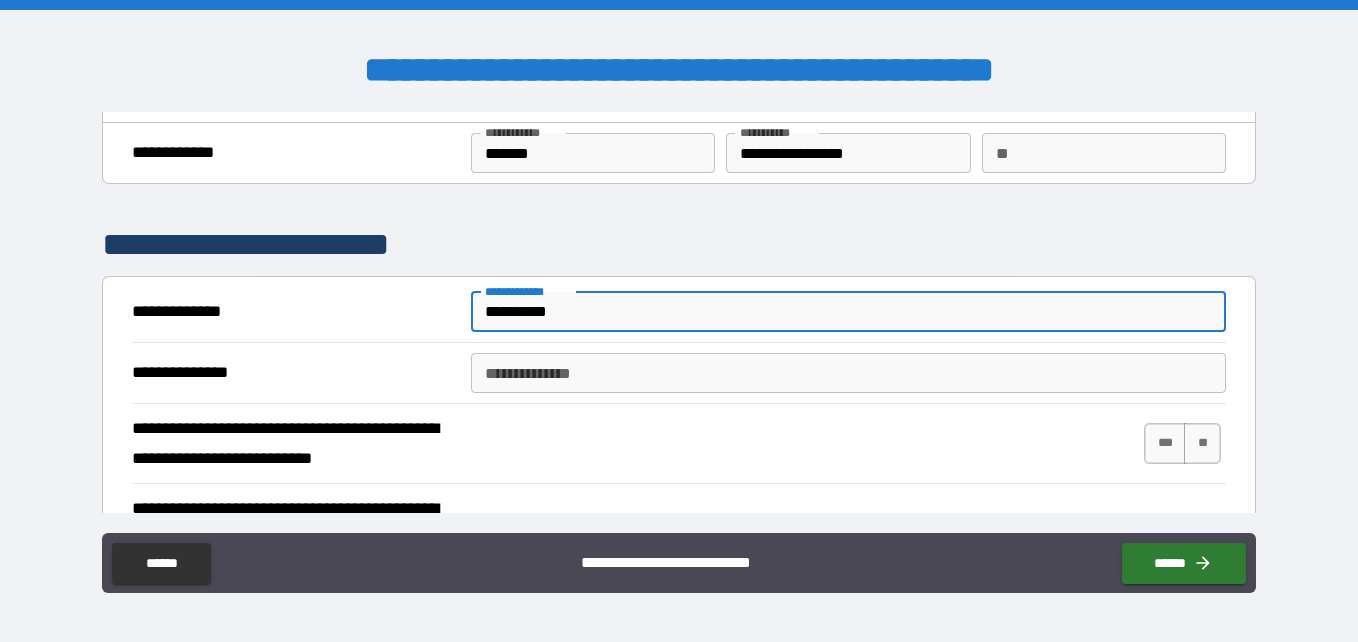 type on "*" 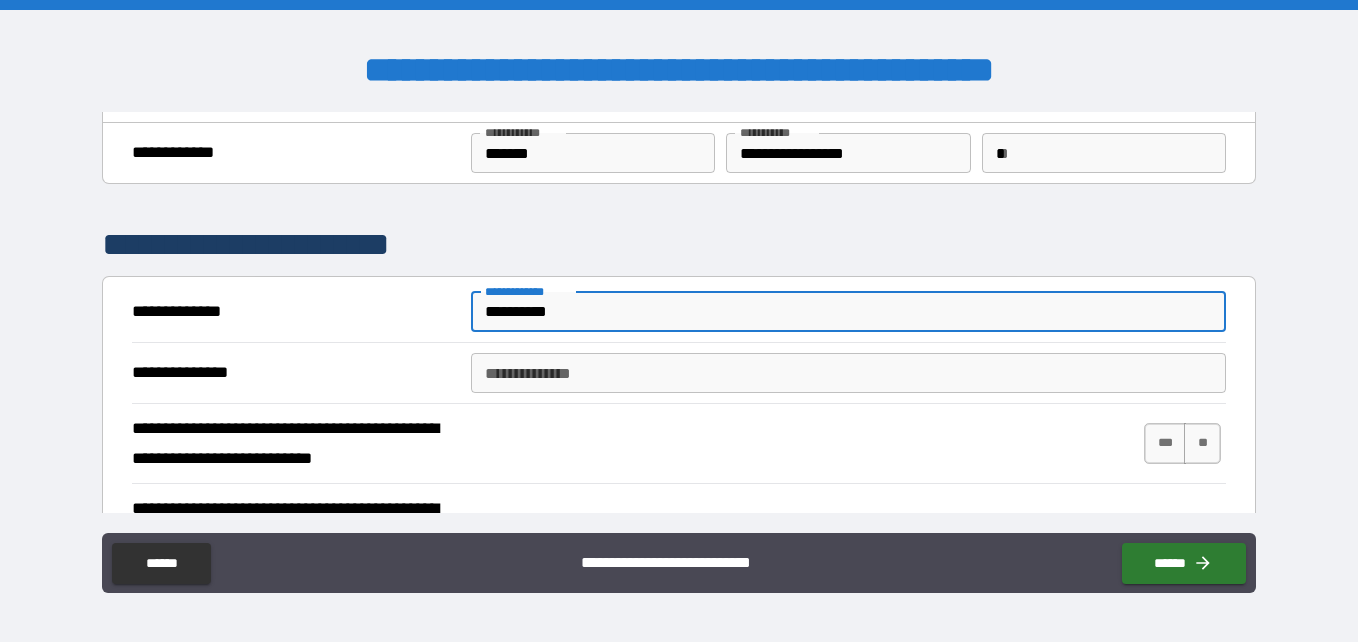 type on "**********" 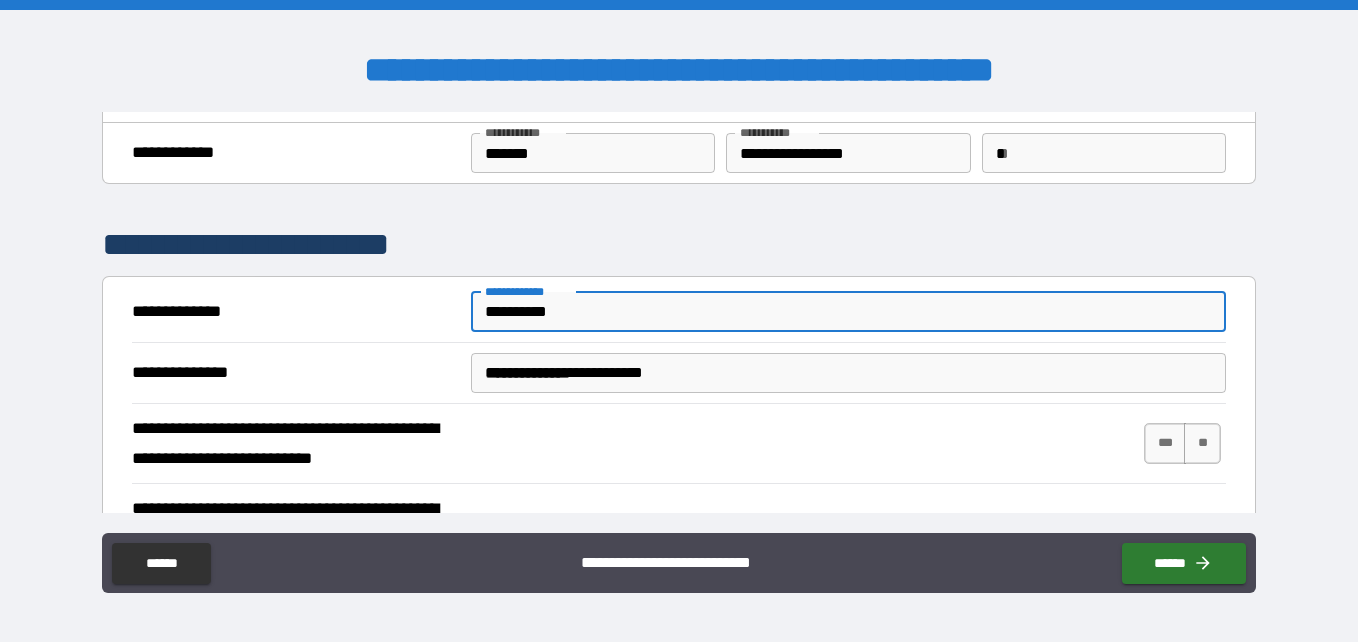 type on "**********" 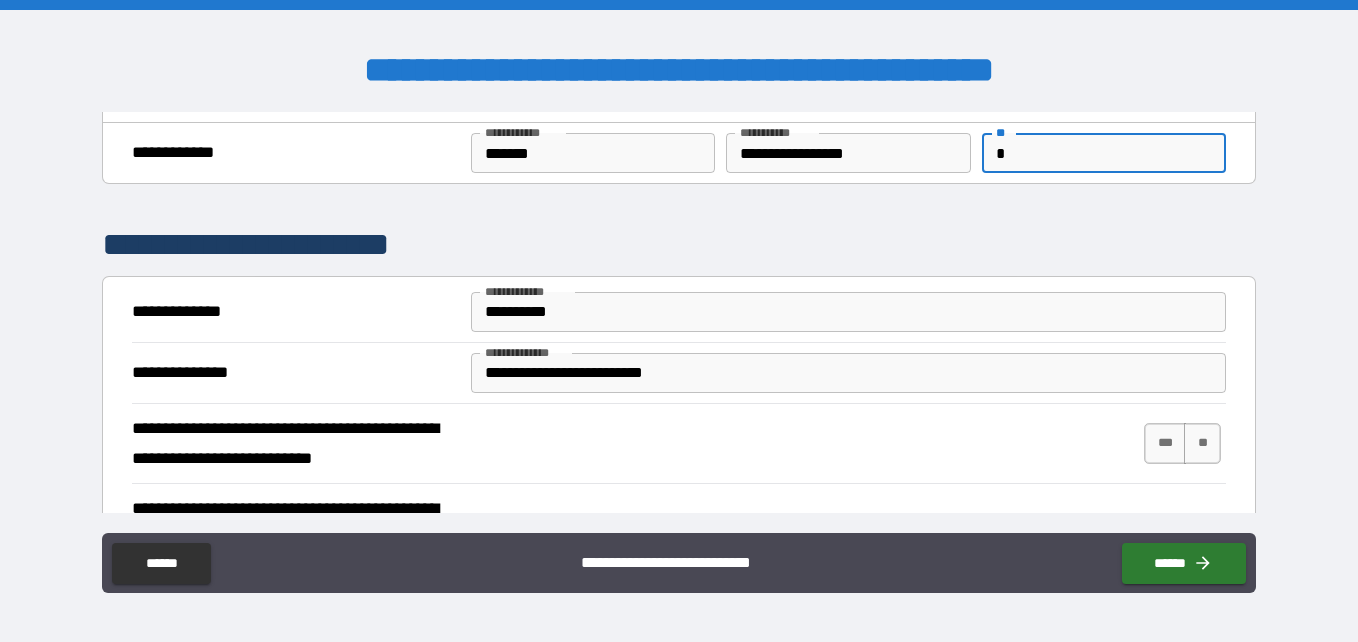 click on "*" at bounding box center [1104, 153] 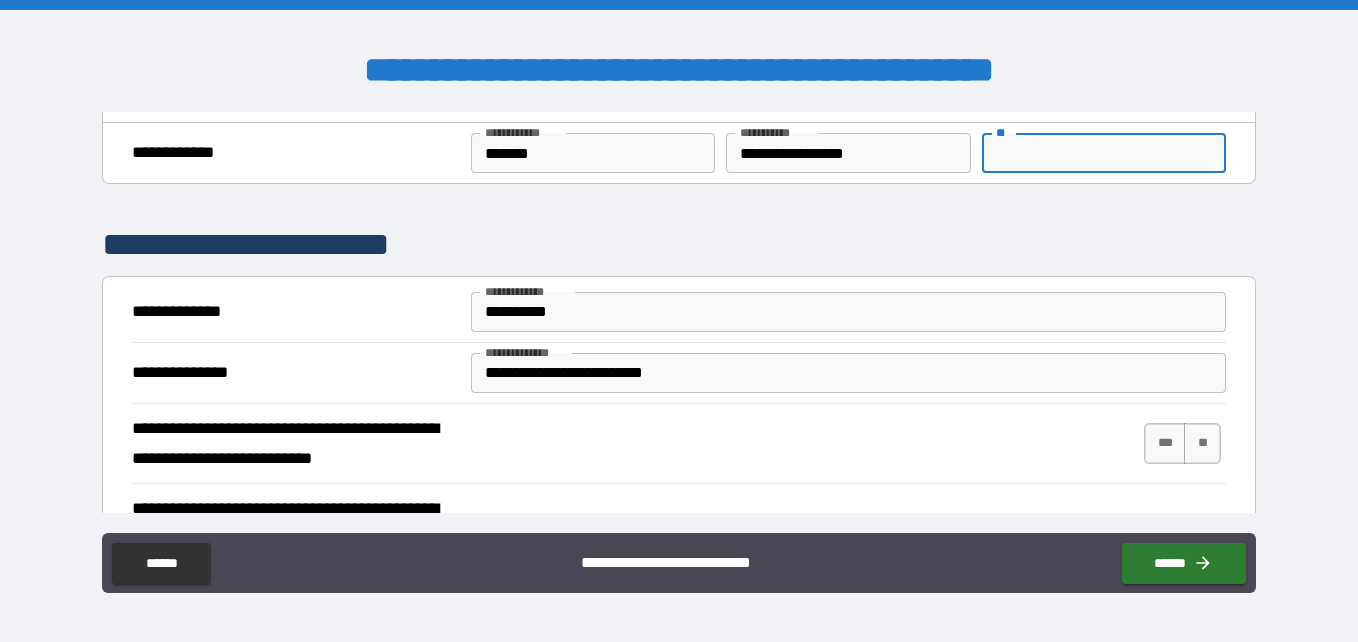 type 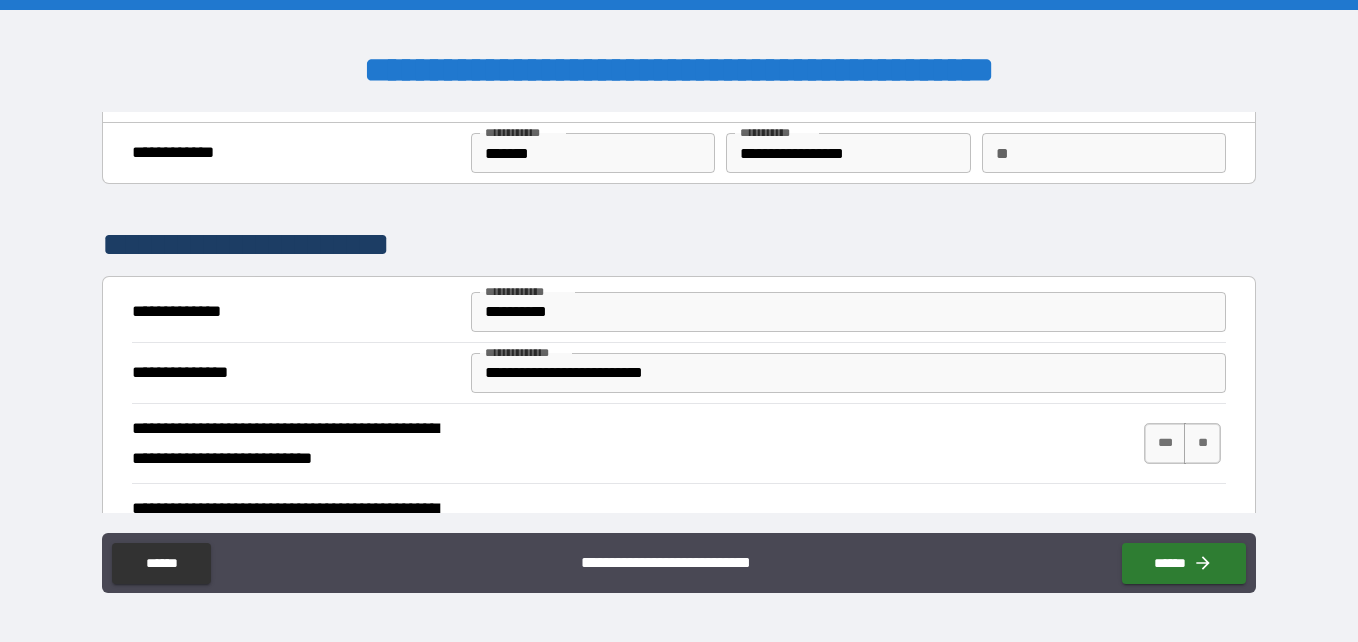 click on "**********" at bounding box center (679, 444) 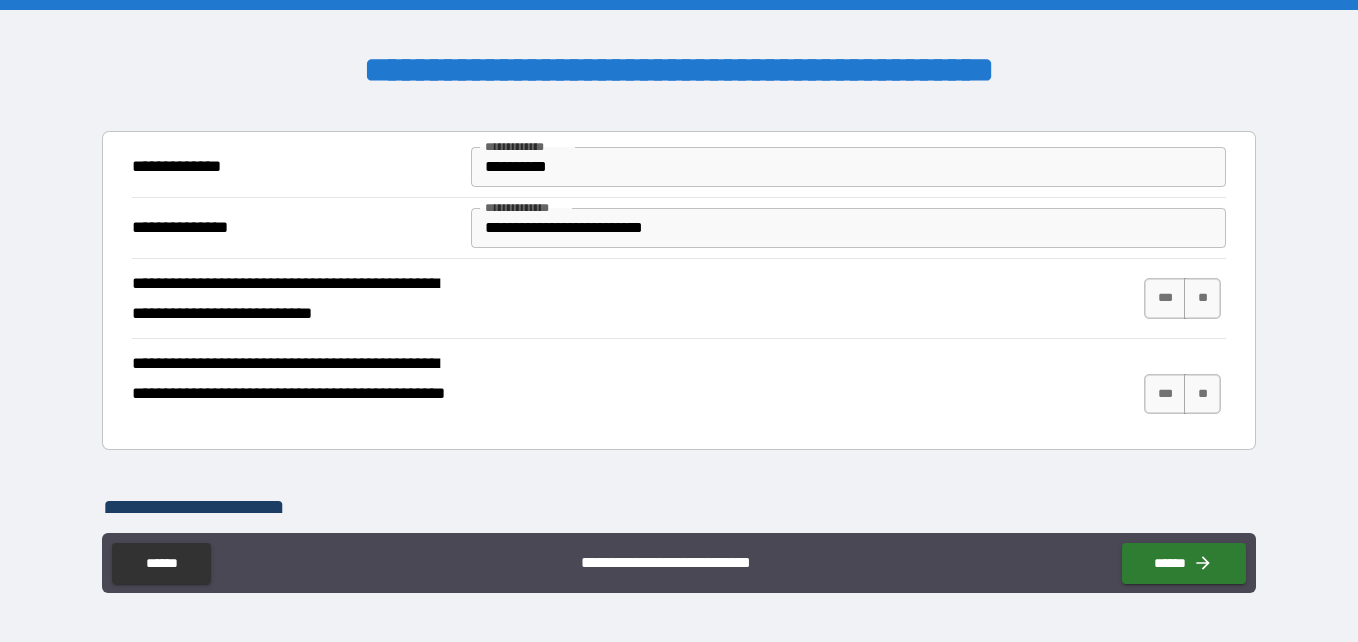scroll, scrollTop: 199, scrollLeft: 0, axis: vertical 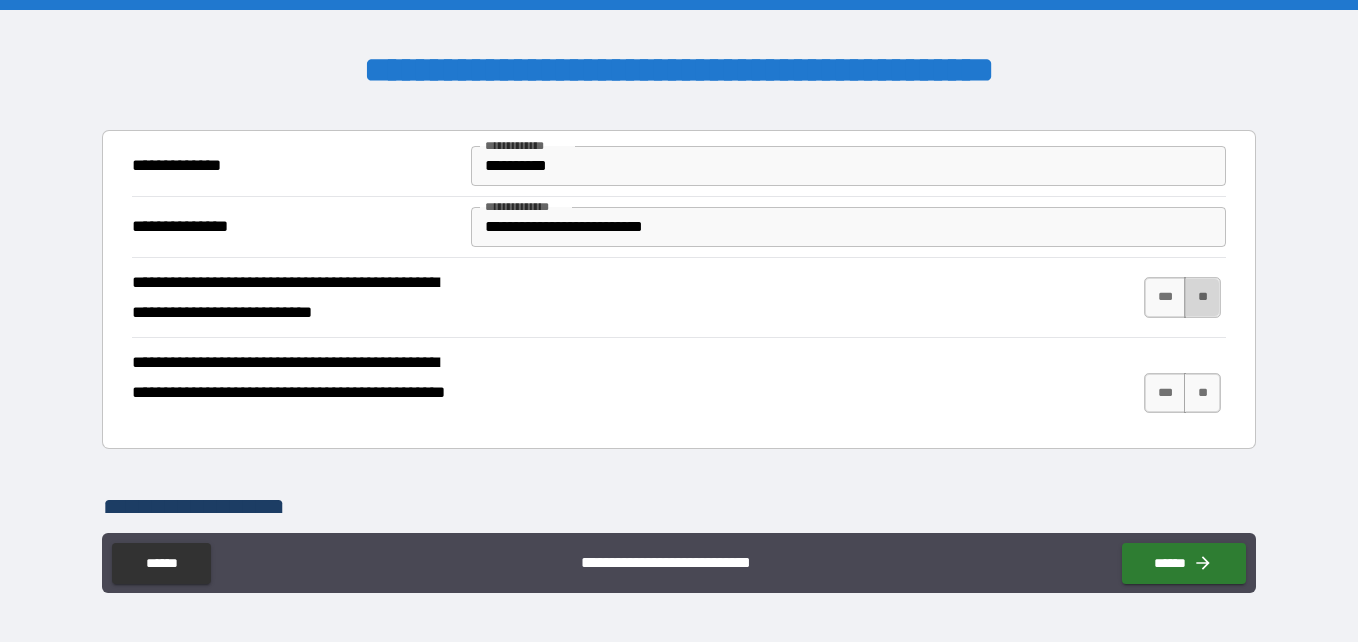 click on "**" at bounding box center (1202, 297) 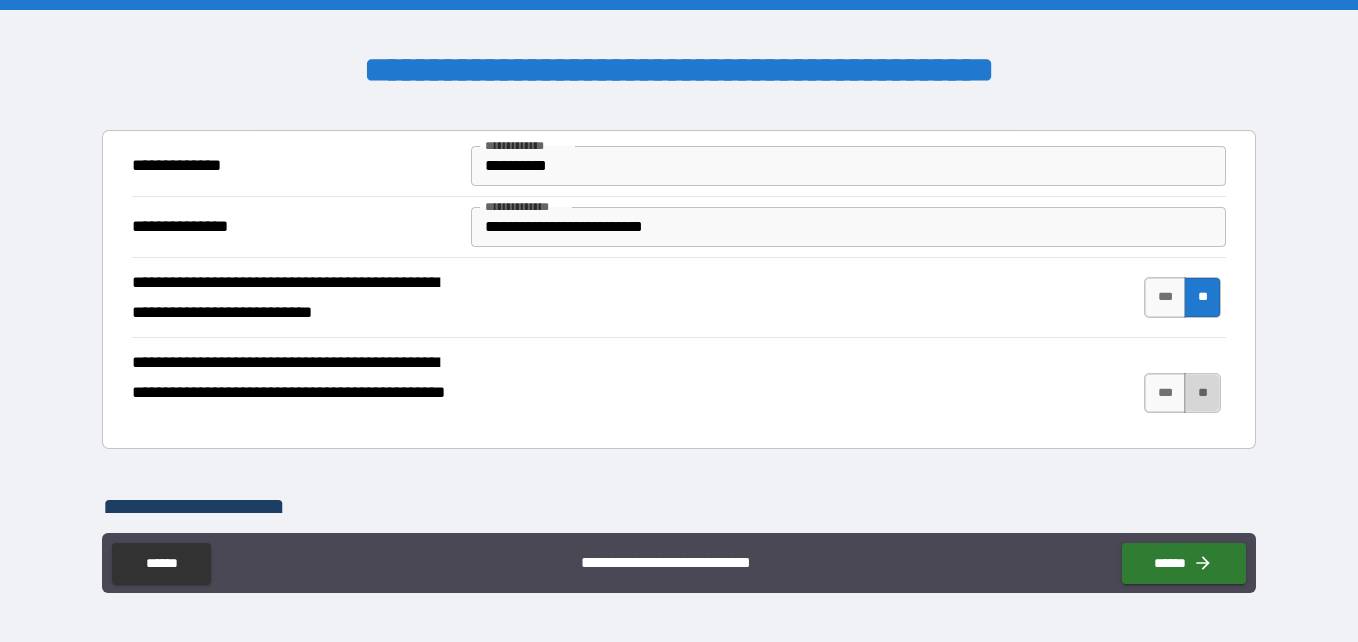 click on "**" at bounding box center [1202, 393] 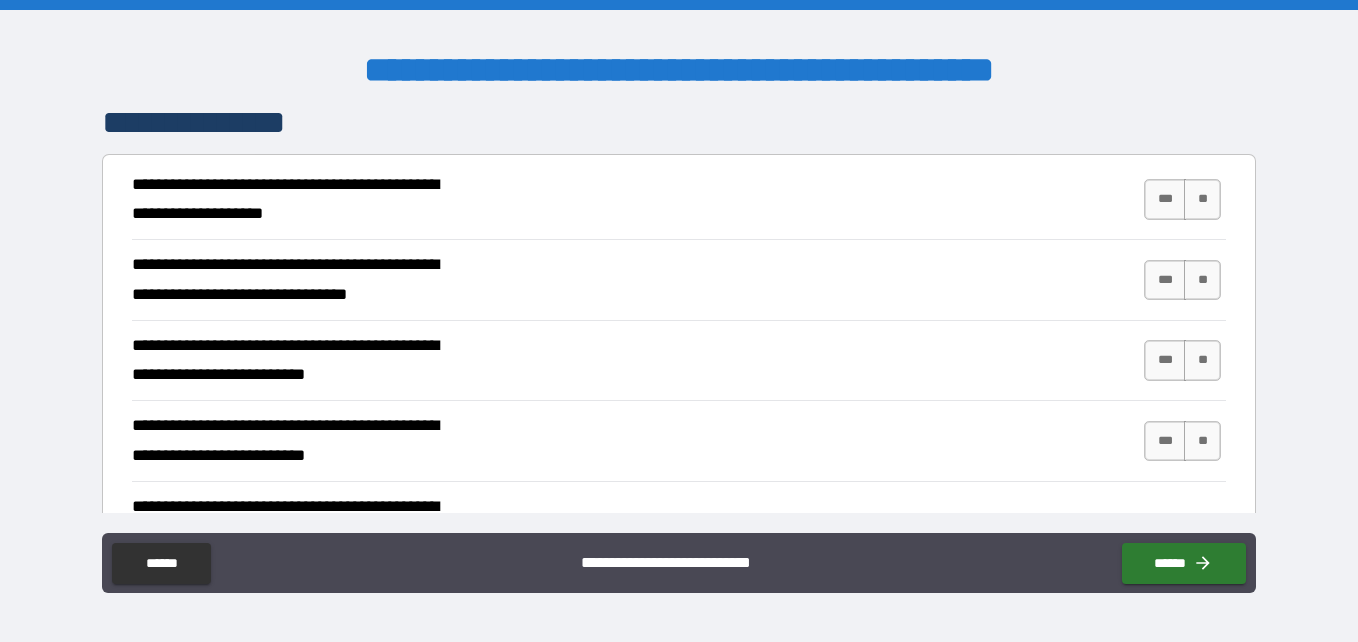 scroll, scrollTop: 587, scrollLeft: 0, axis: vertical 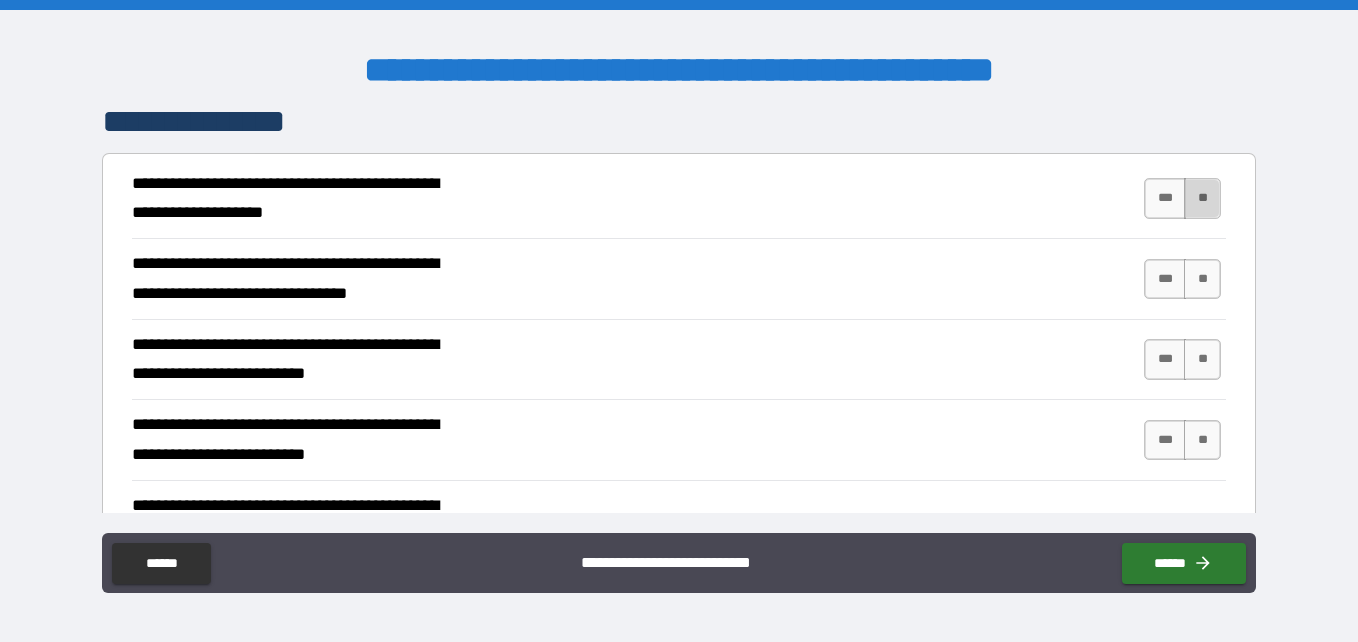 click on "**" at bounding box center (1202, 198) 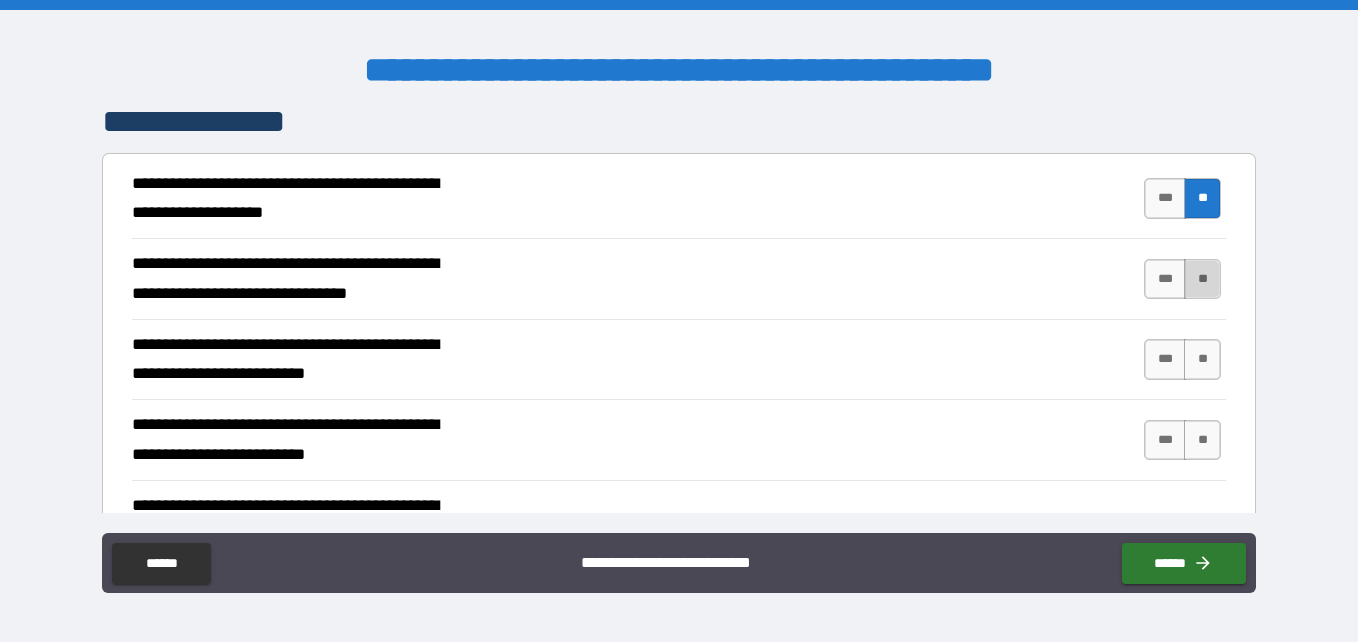 click on "**" at bounding box center (1202, 279) 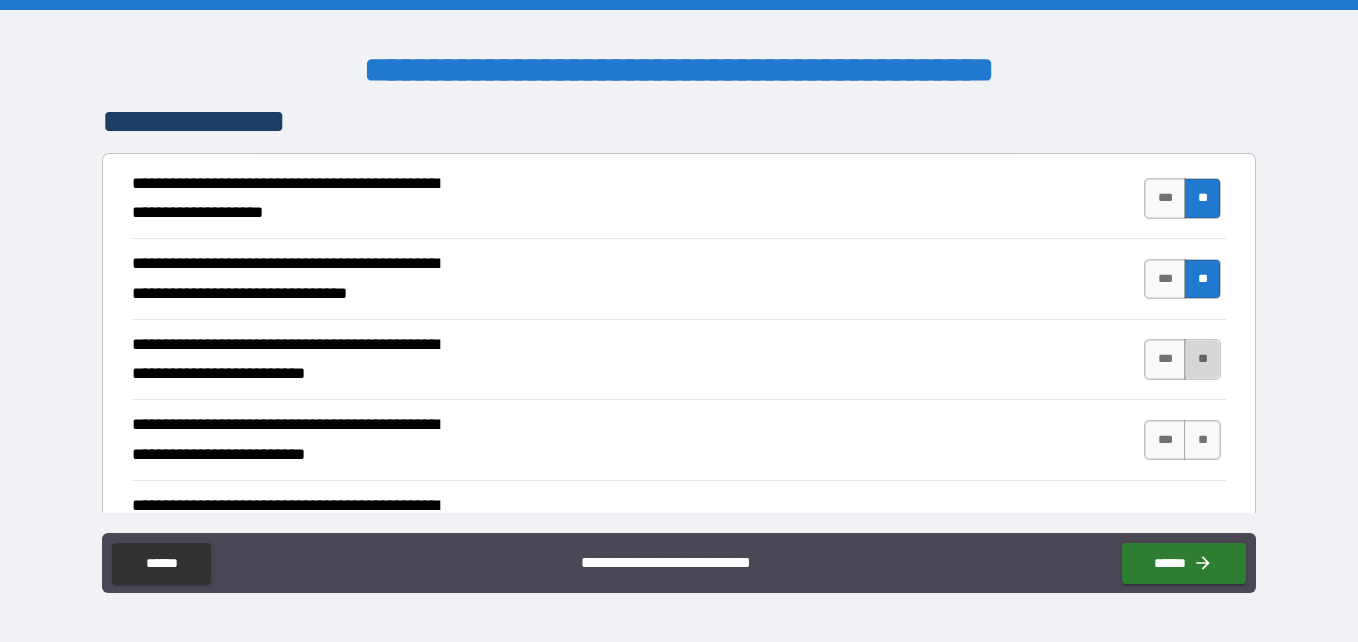 click on "**" at bounding box center [1202, 359] 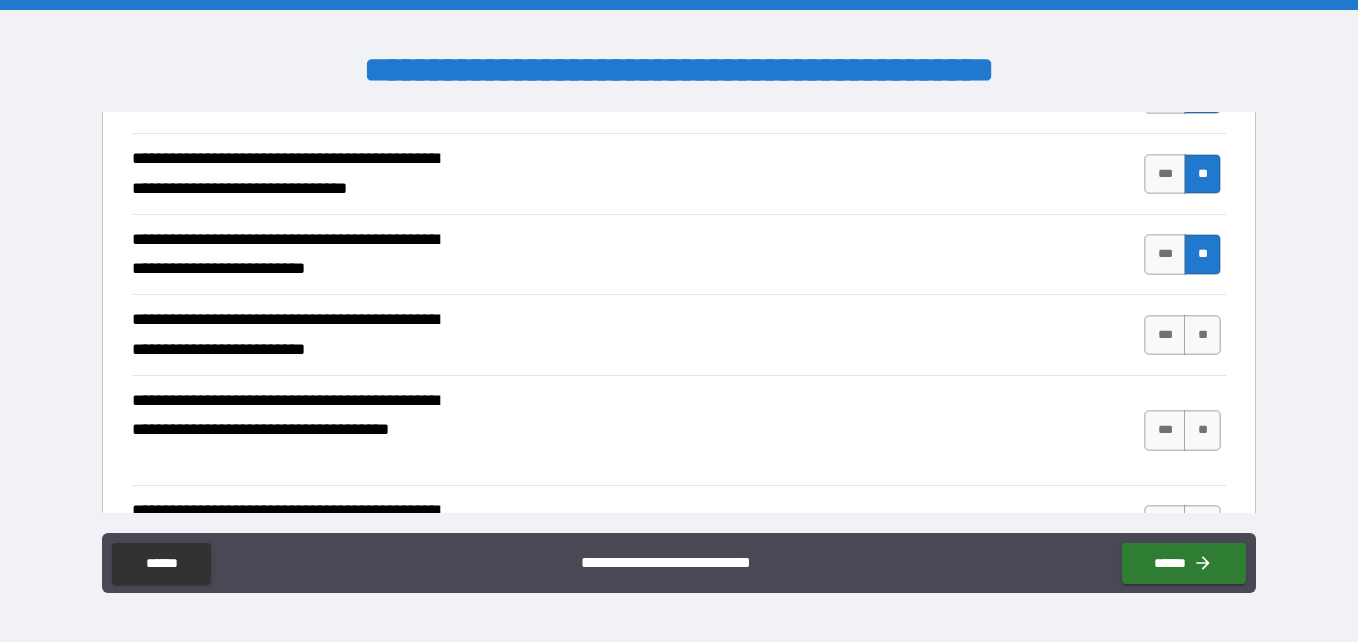 scroll, scrollTop: 693, scrollLeft: 0, axis: vertical 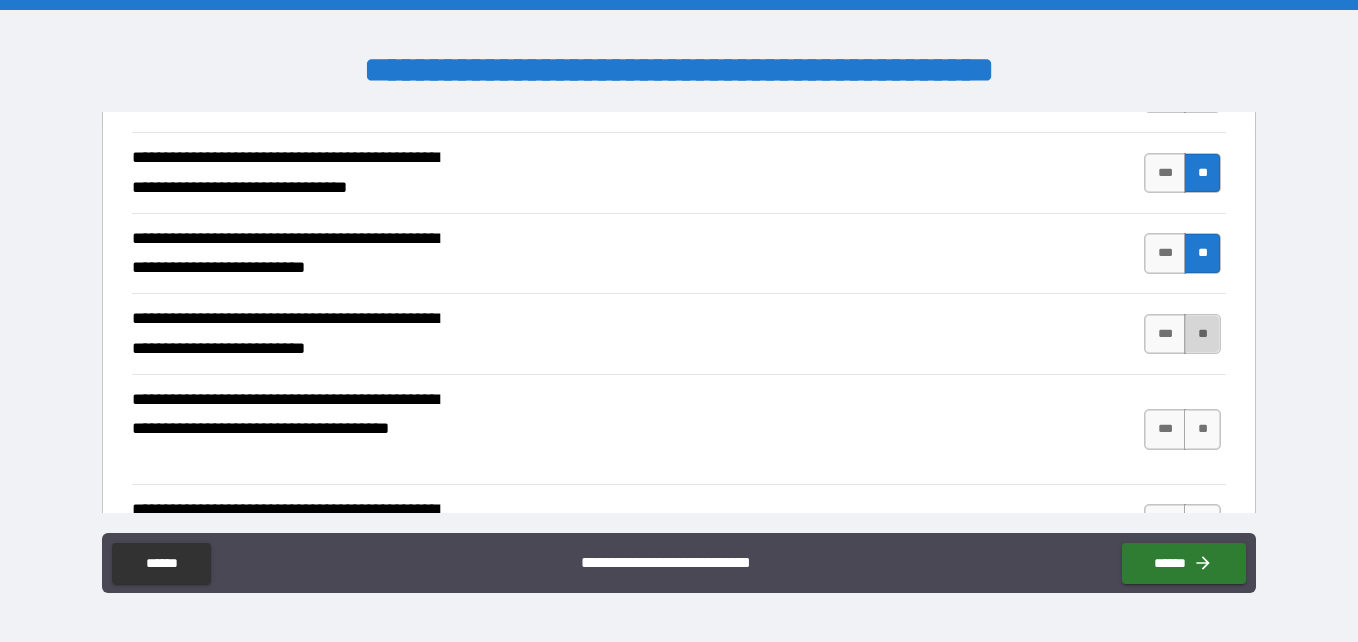 click on "**" at bounding box center [1202, 334] 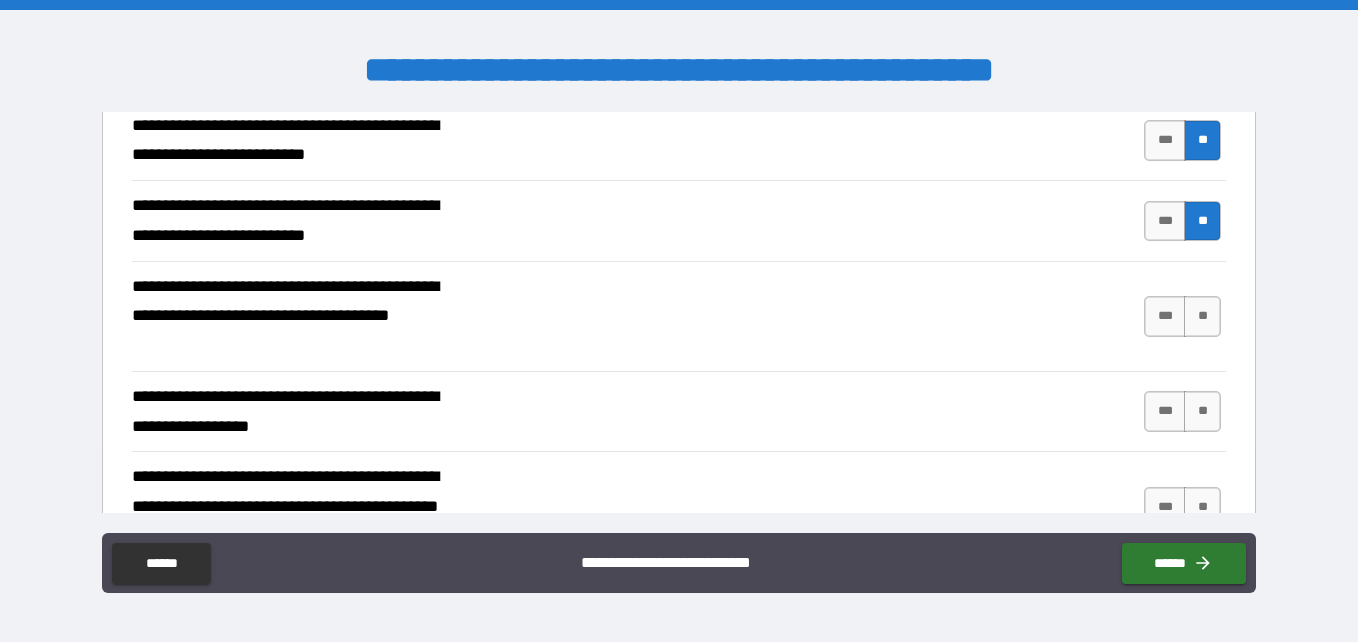 scroll, scrollTop: 859, scrollLeft: 0, axis: vertical 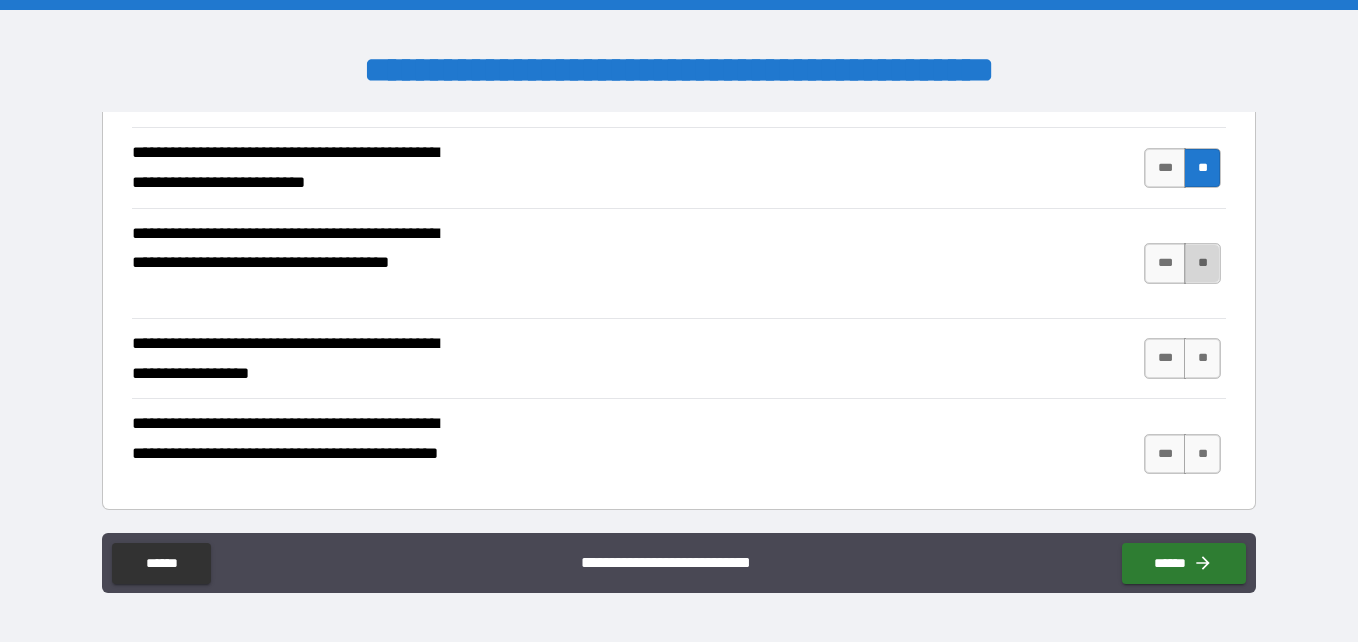 click on "**" at bounding box center (1202, 263) 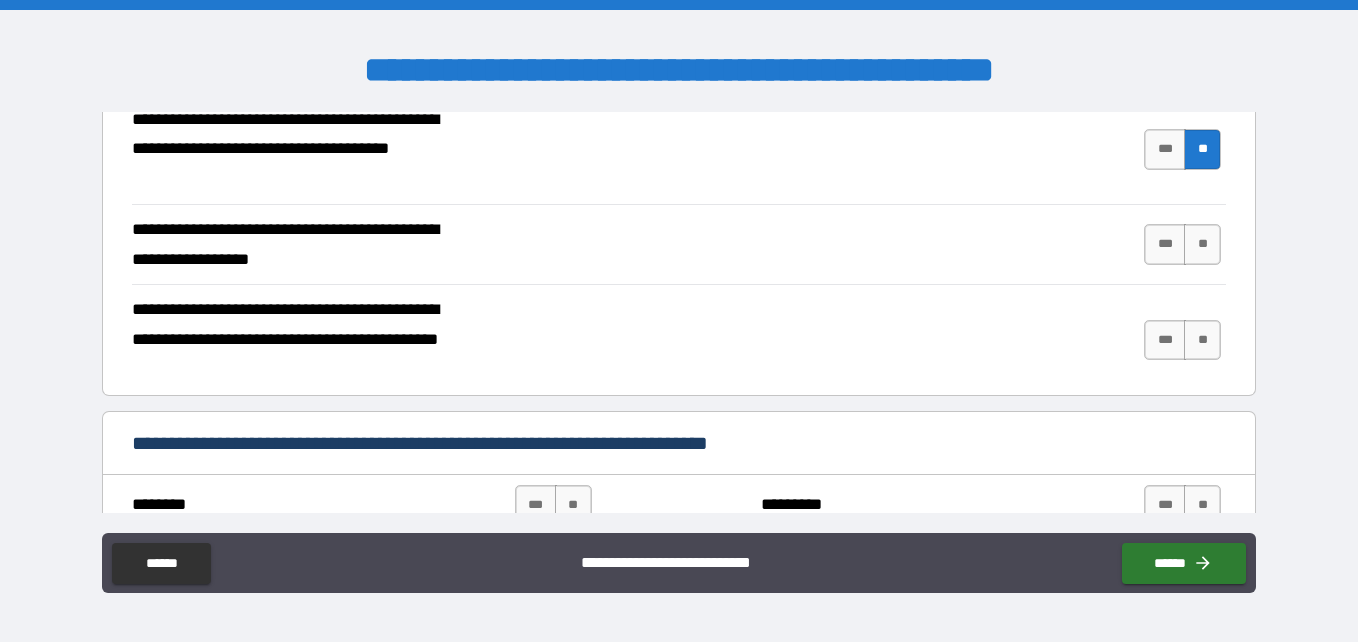 scroll, scrollTop: 974, scrollLeft: 0, axis: vertical 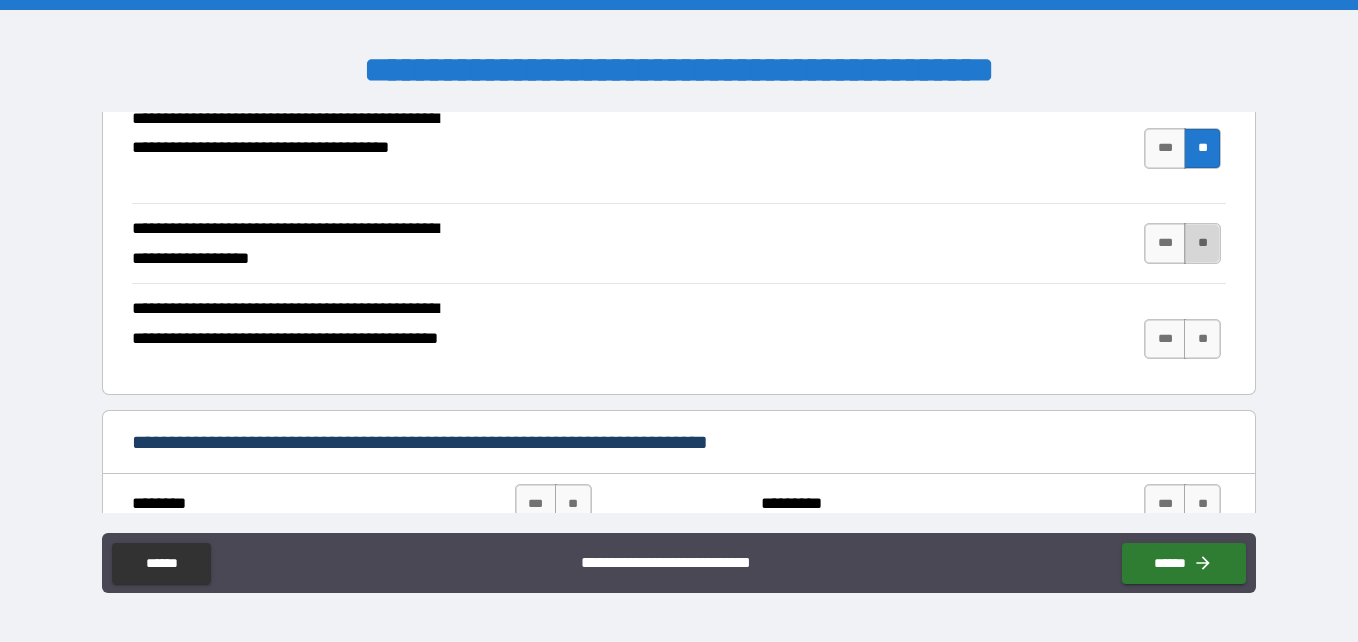 click on "**" at bounding box center (1202, 243) 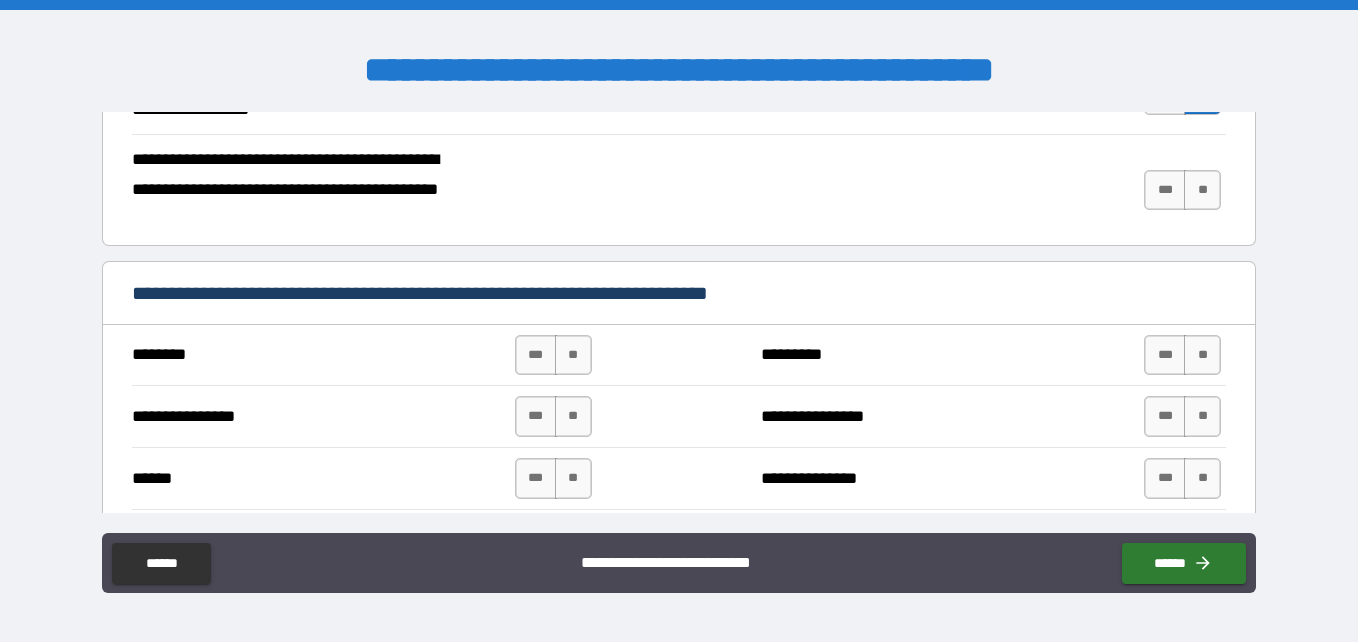scroll, scrollTop: 1135, scrollLeft: 0, axis: vertical 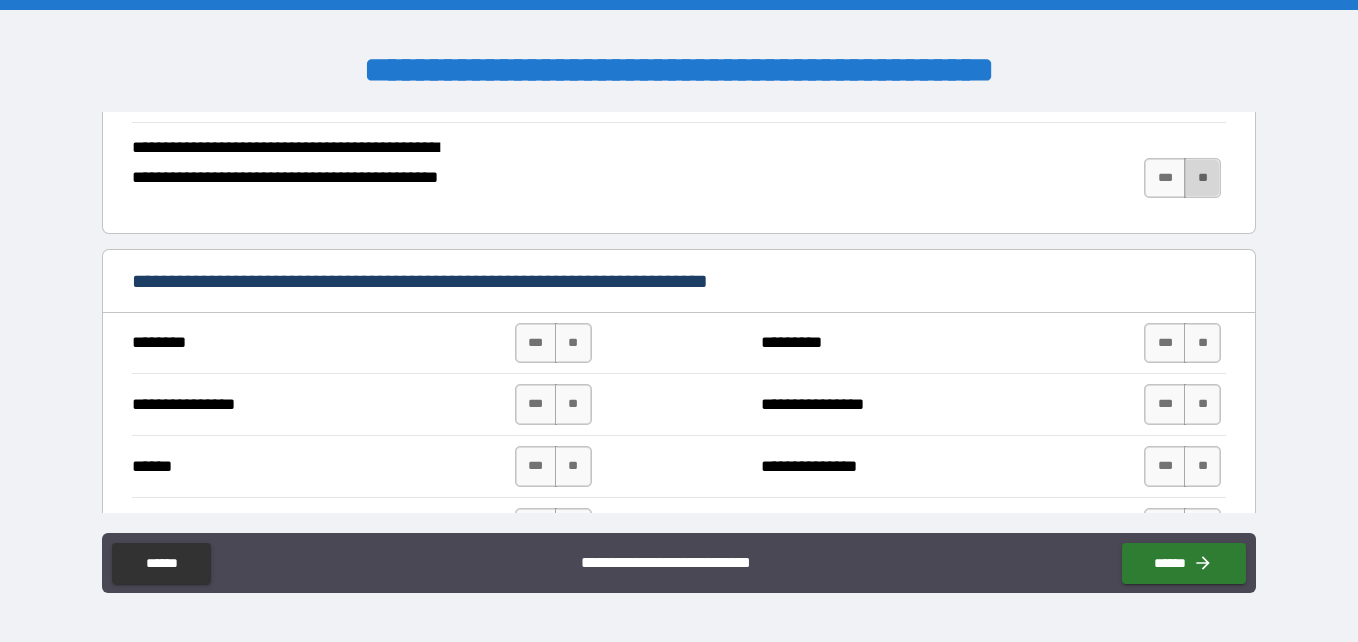 click on "**" at bounding box center [1202, 178] 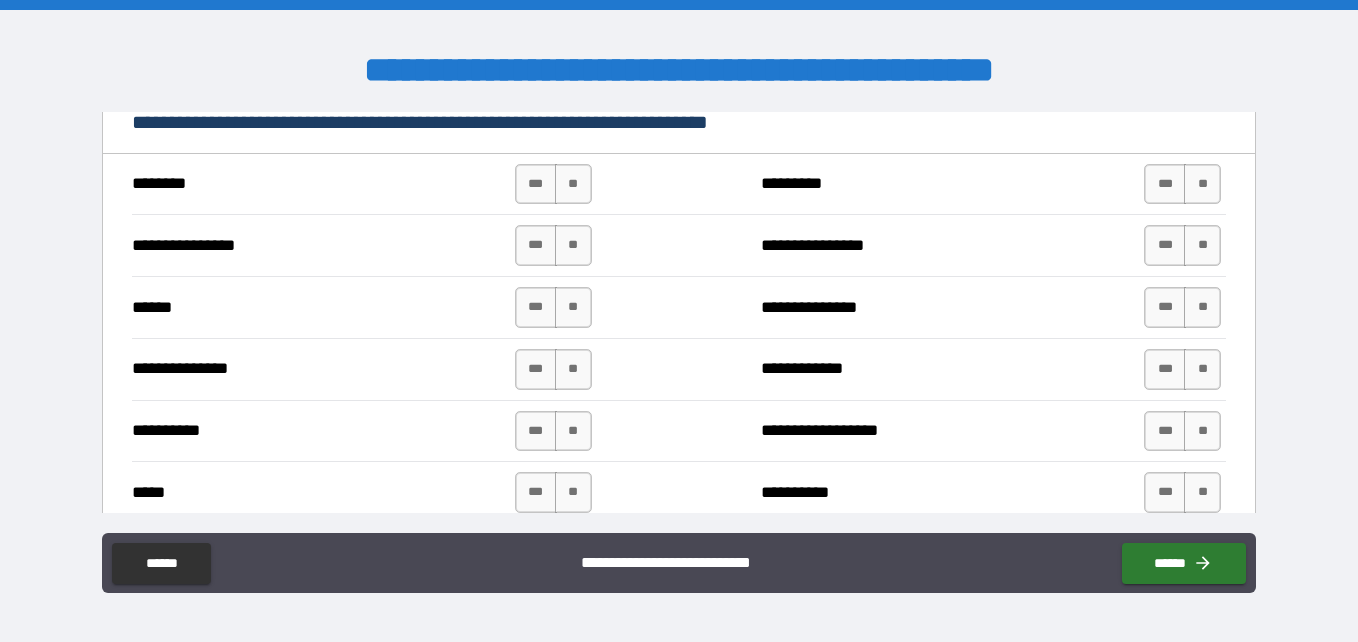 scroll, scrollTop: 1295, scrollLeft: 0, axis: vertical 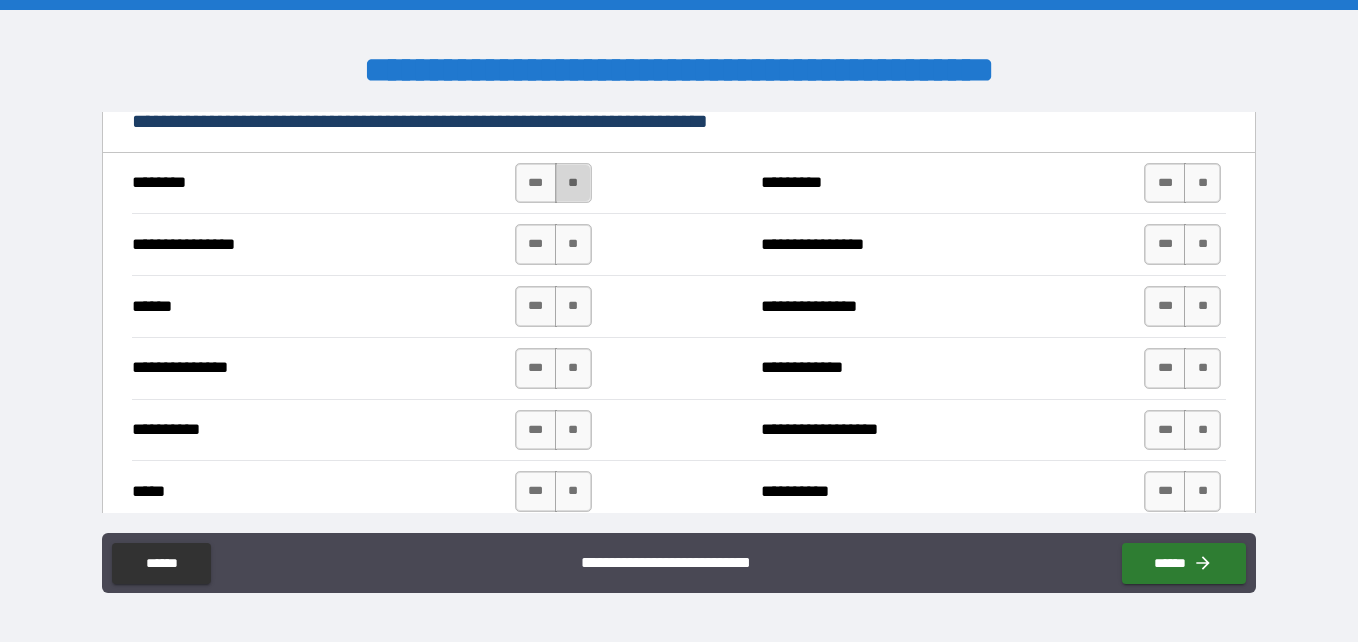 click on "**" at bounding box center (573, 183) 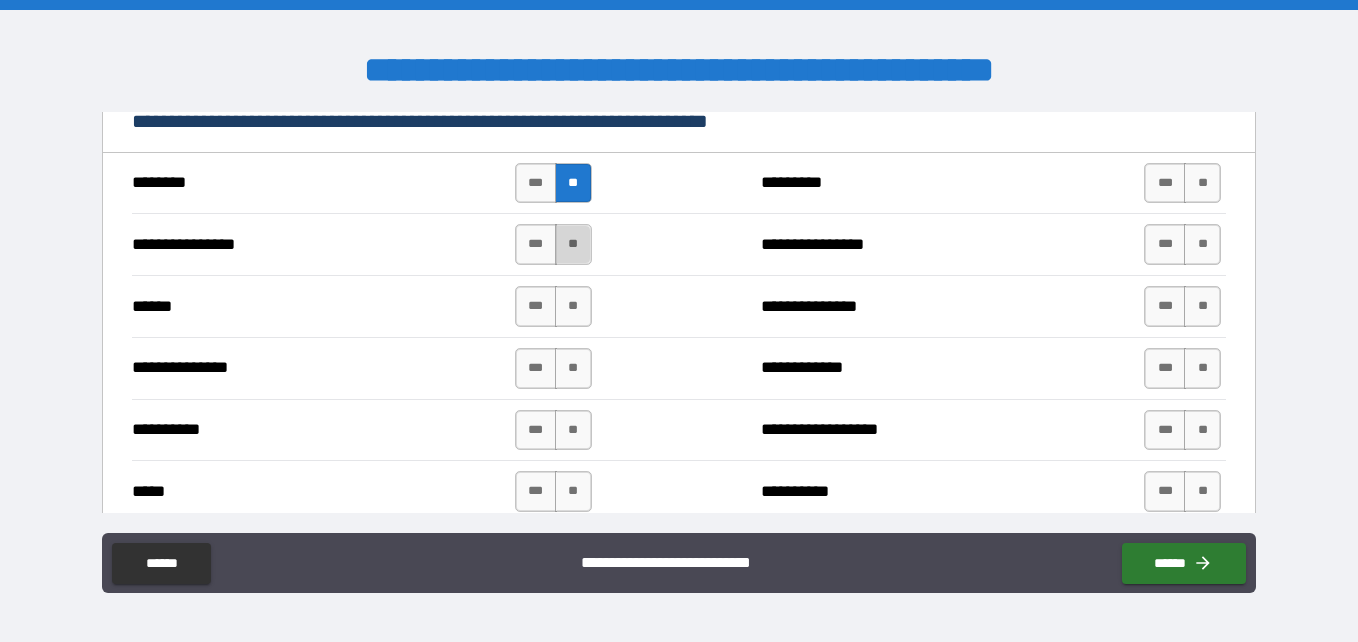 click on "**" at bounding box center (573, 244) 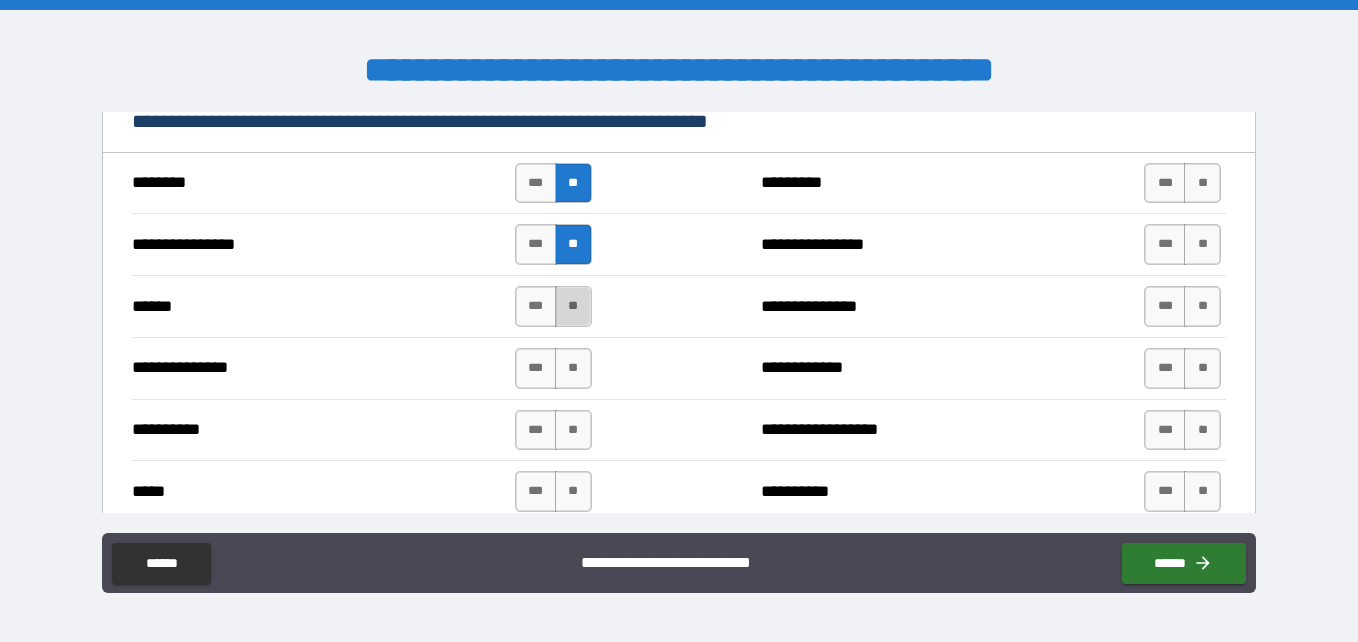 click on "**" at bounding box center (573, 306) 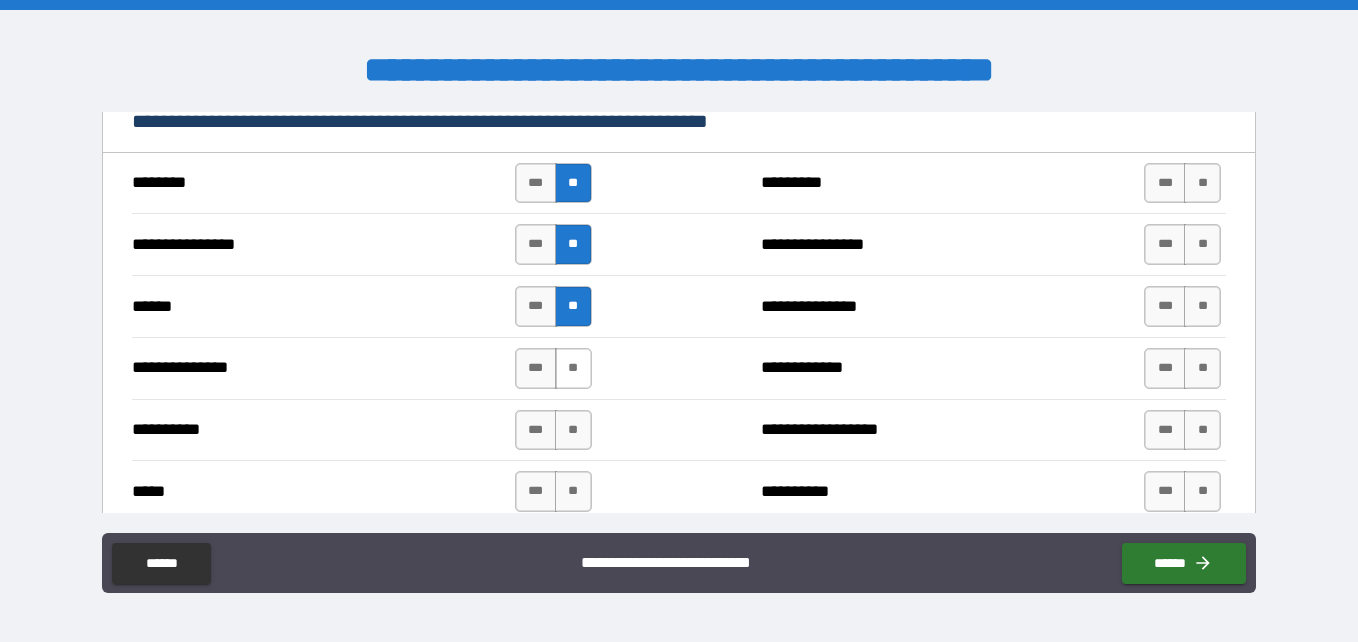 click on "**" at bounding box center [573, 368] 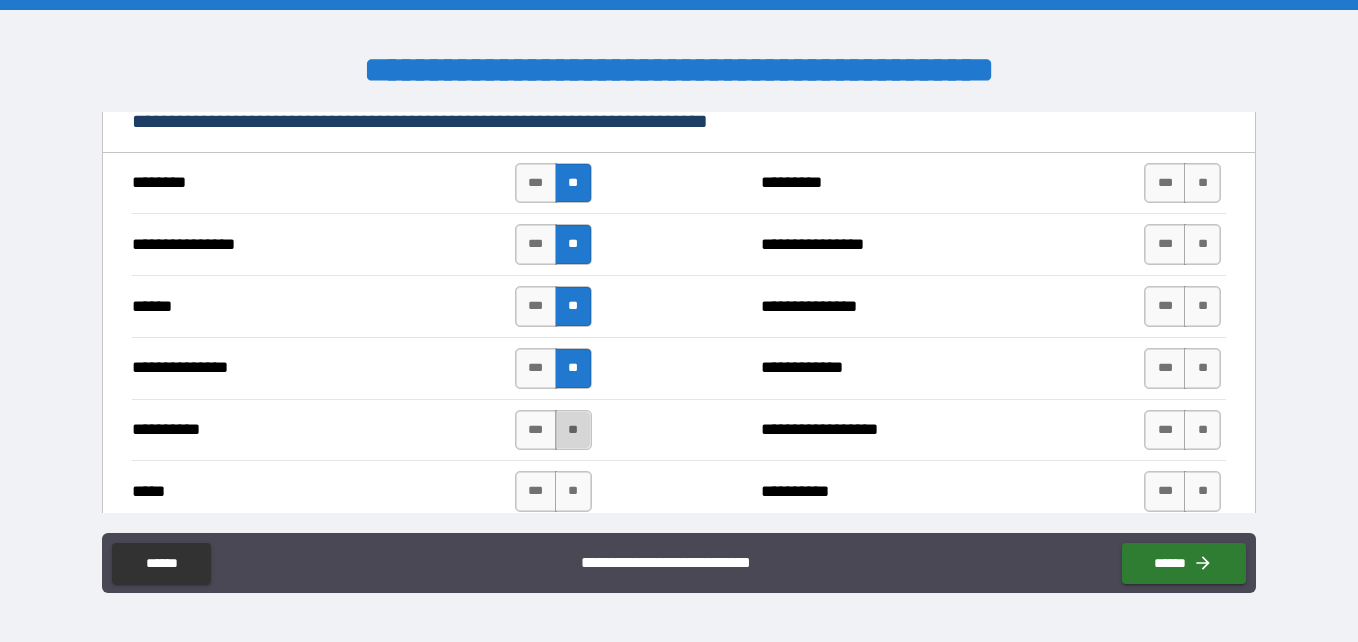 click on "**" at bounding box center [573, 430] 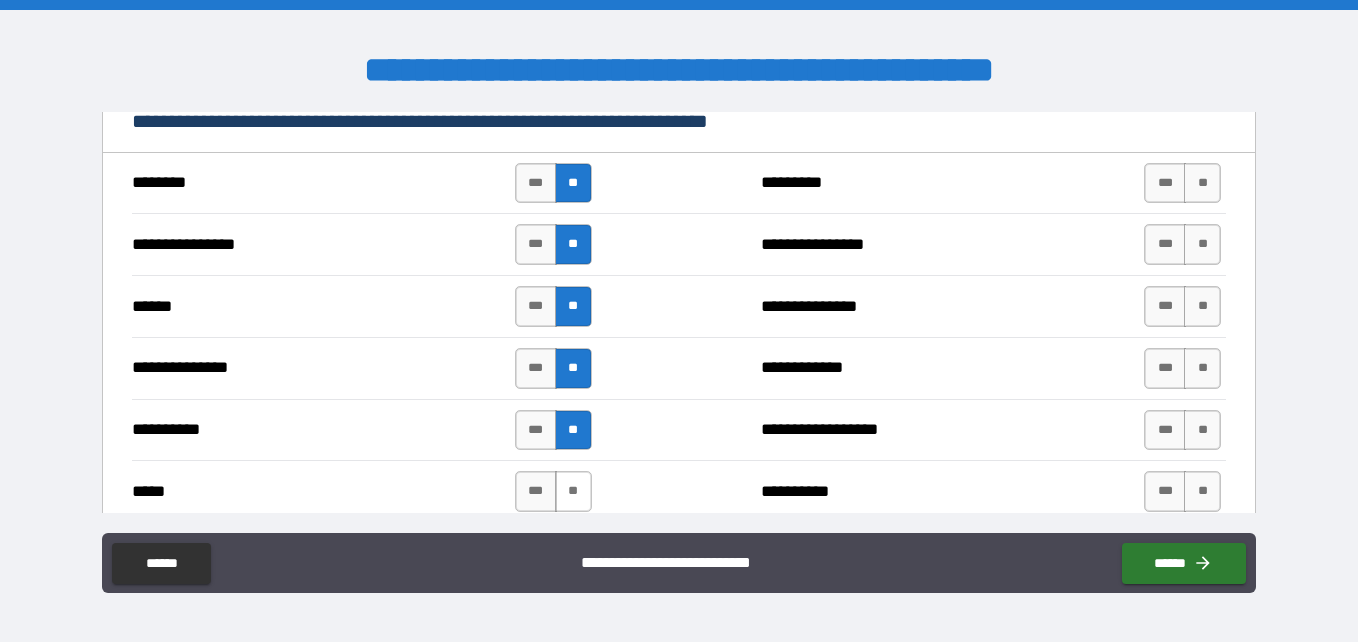 click on "**" at bounding box center [573, 491] 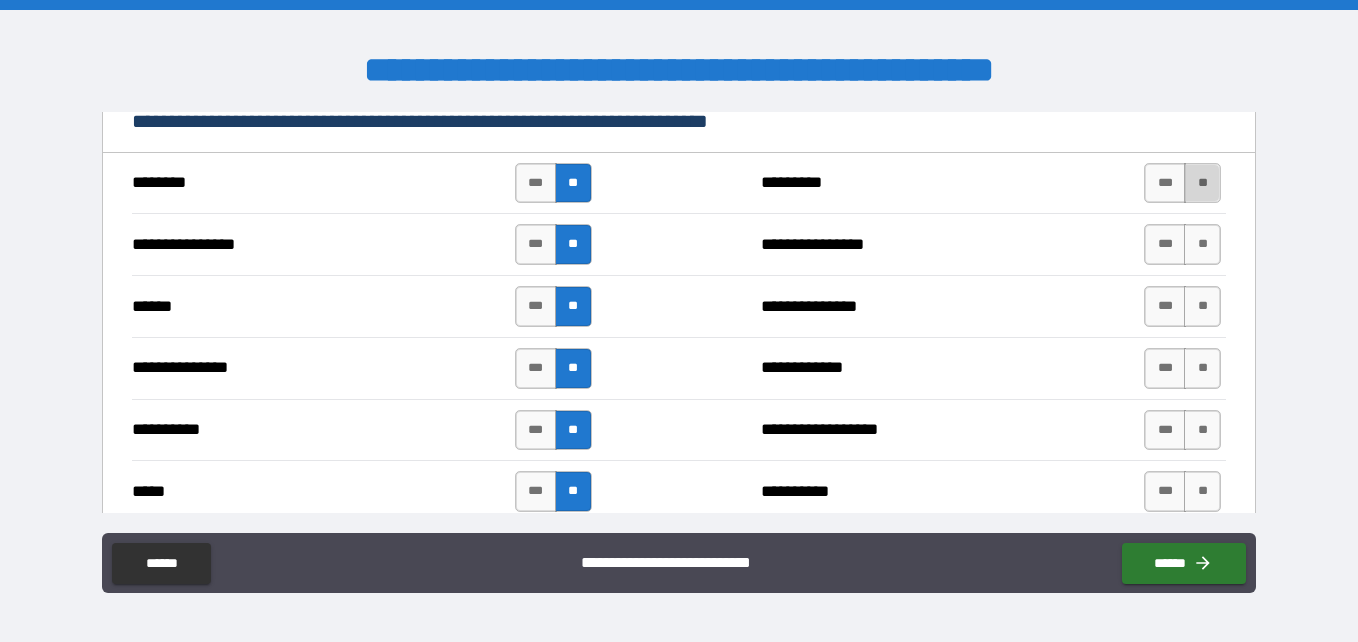 click on "**" at bounding box center (1202, 183) 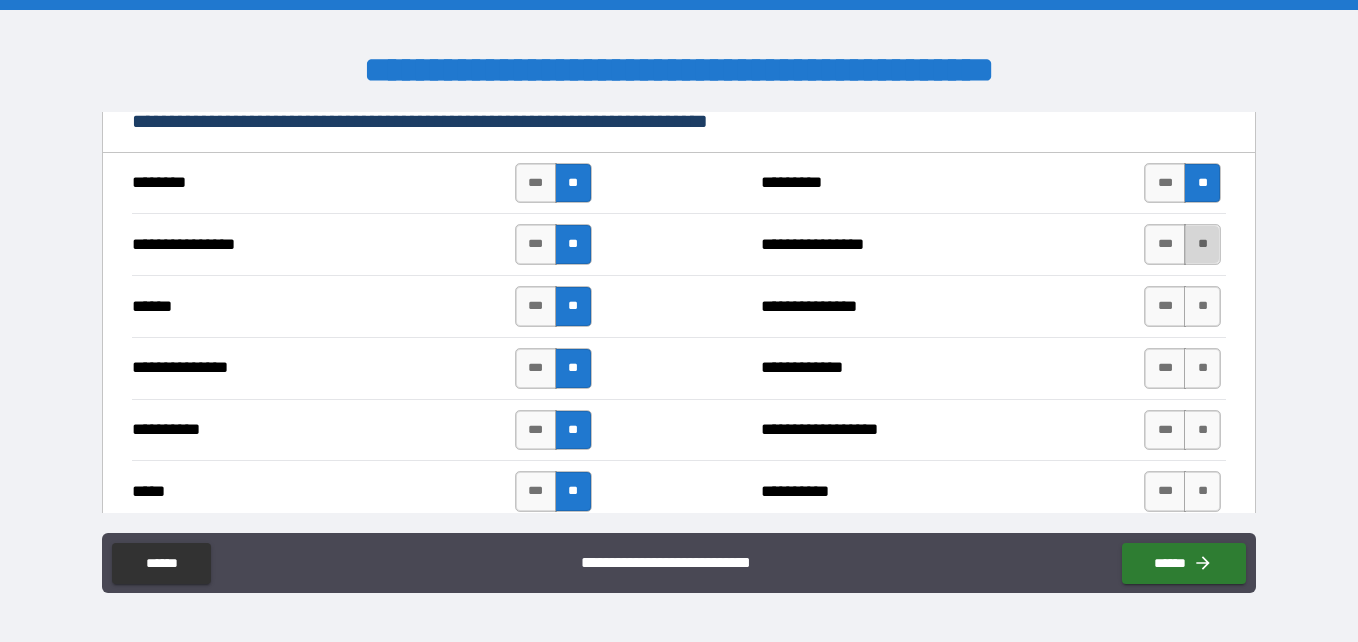 click on "**" at bounding box center [1202, 244] 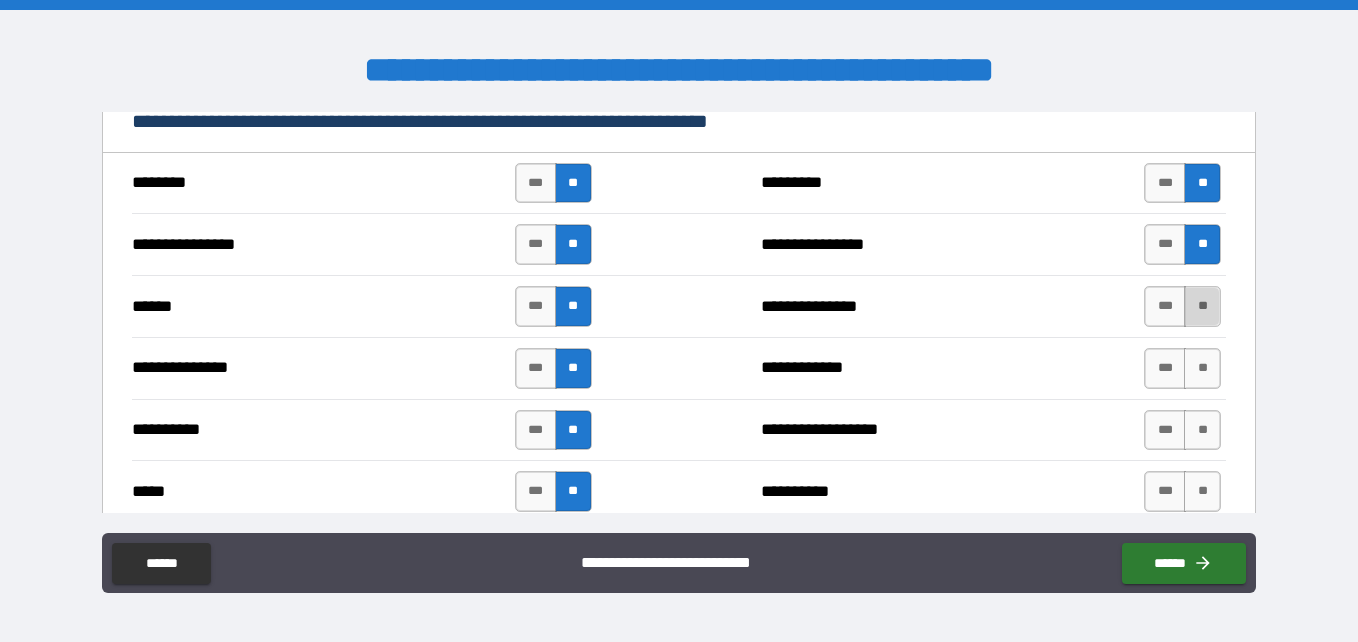 click on "**" at bounding box center (1202, 306) 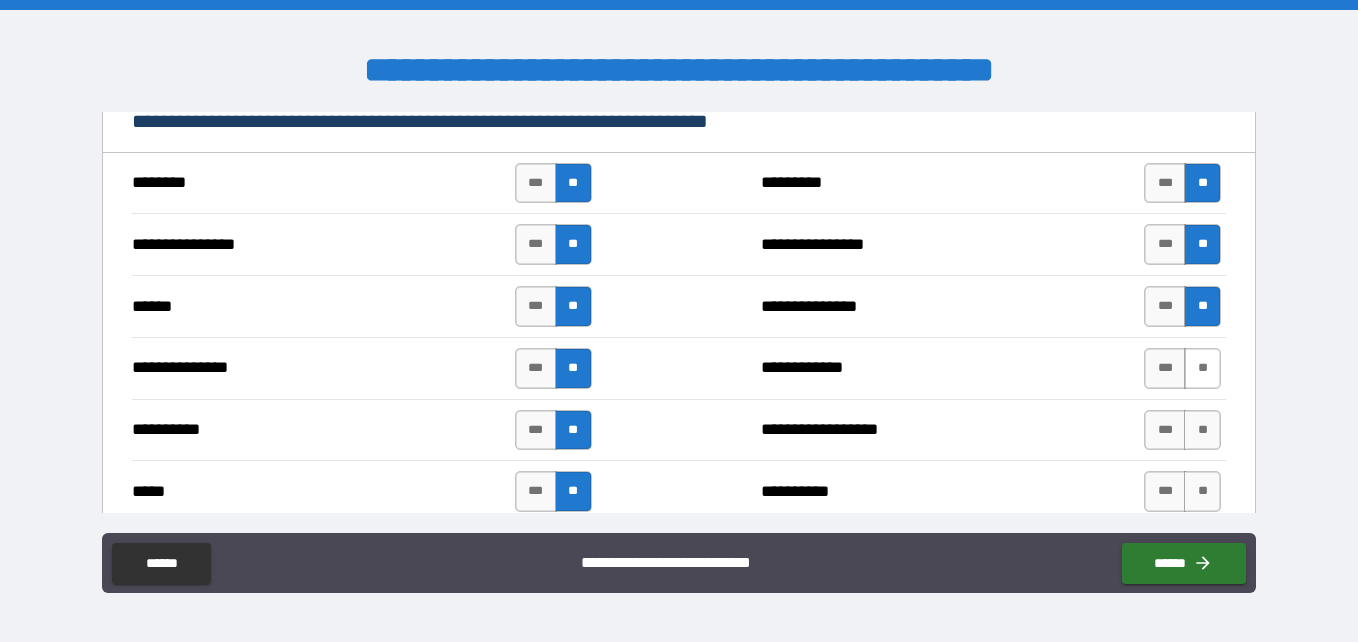 click on "**" at bounding box center (1202, 368) 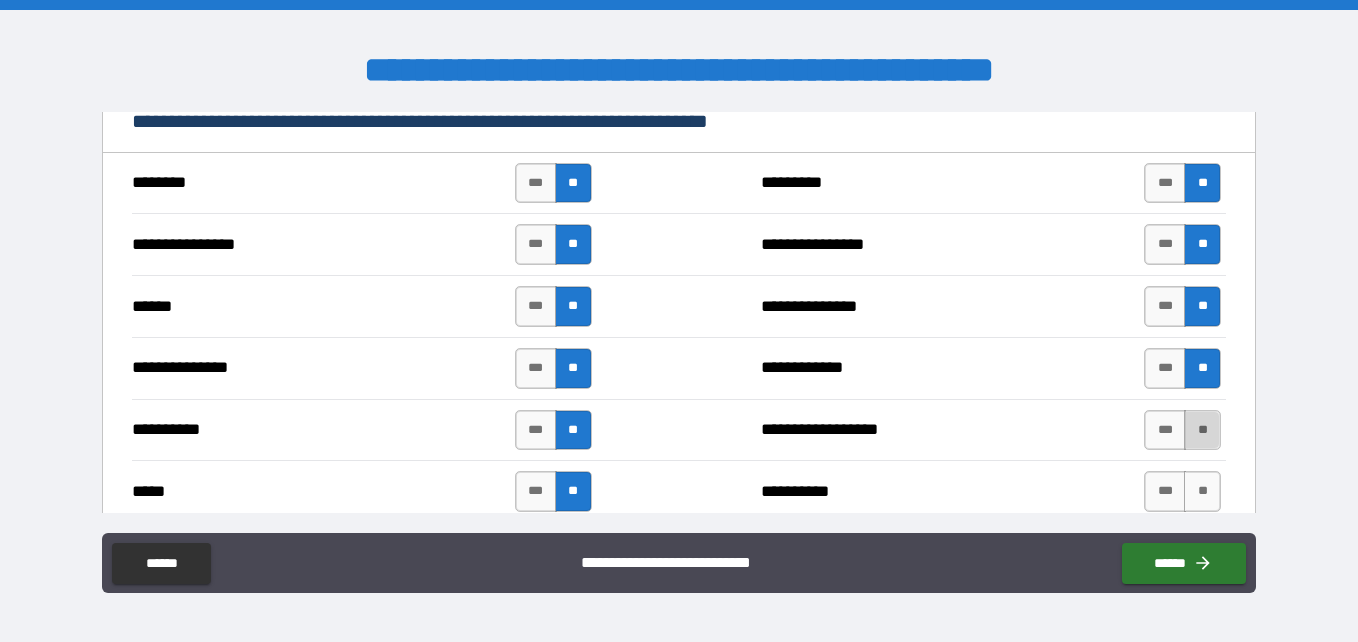 click on "**" at bounding box center [1202, 430] 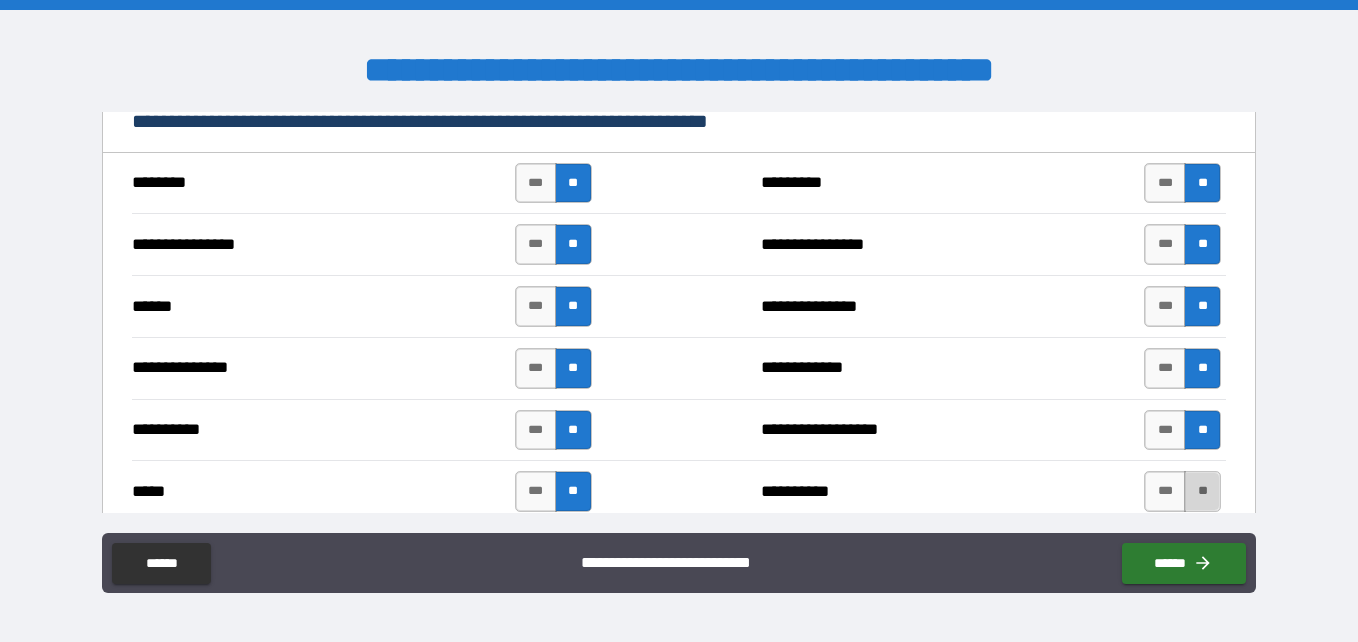 click on "**" at bounding box center [1202, 491] 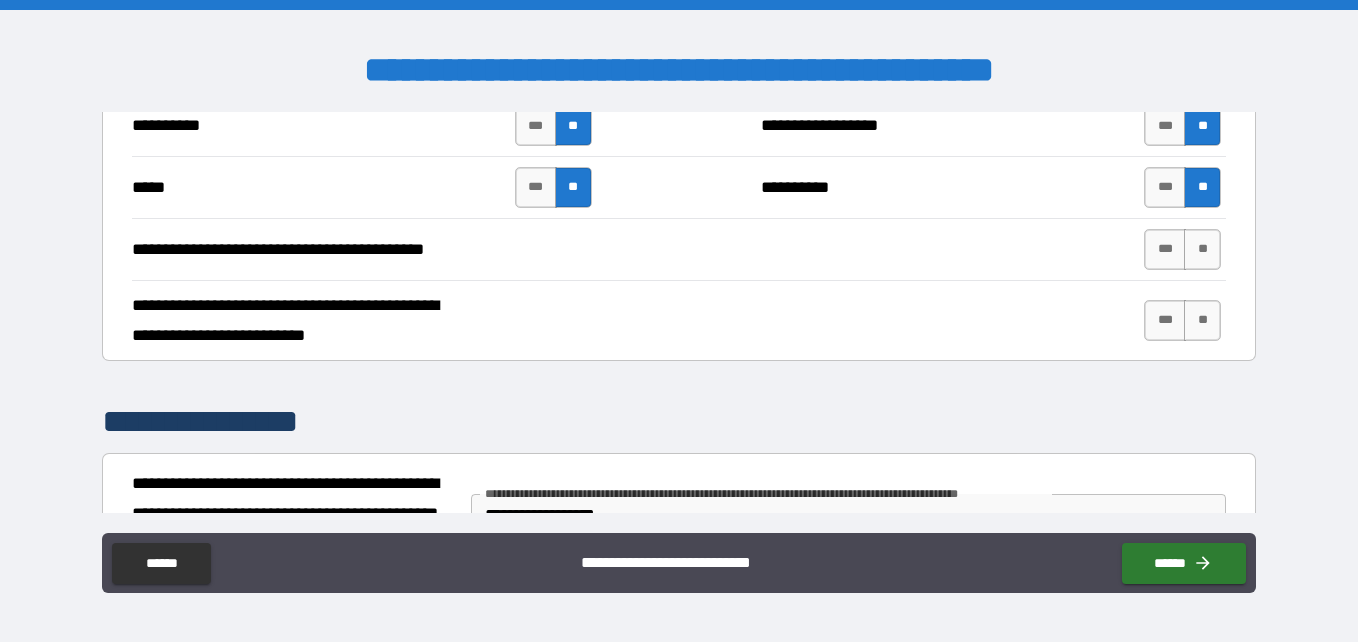 scroll, scrollTop: 1600, scrollLeft: 0, axis: vertical 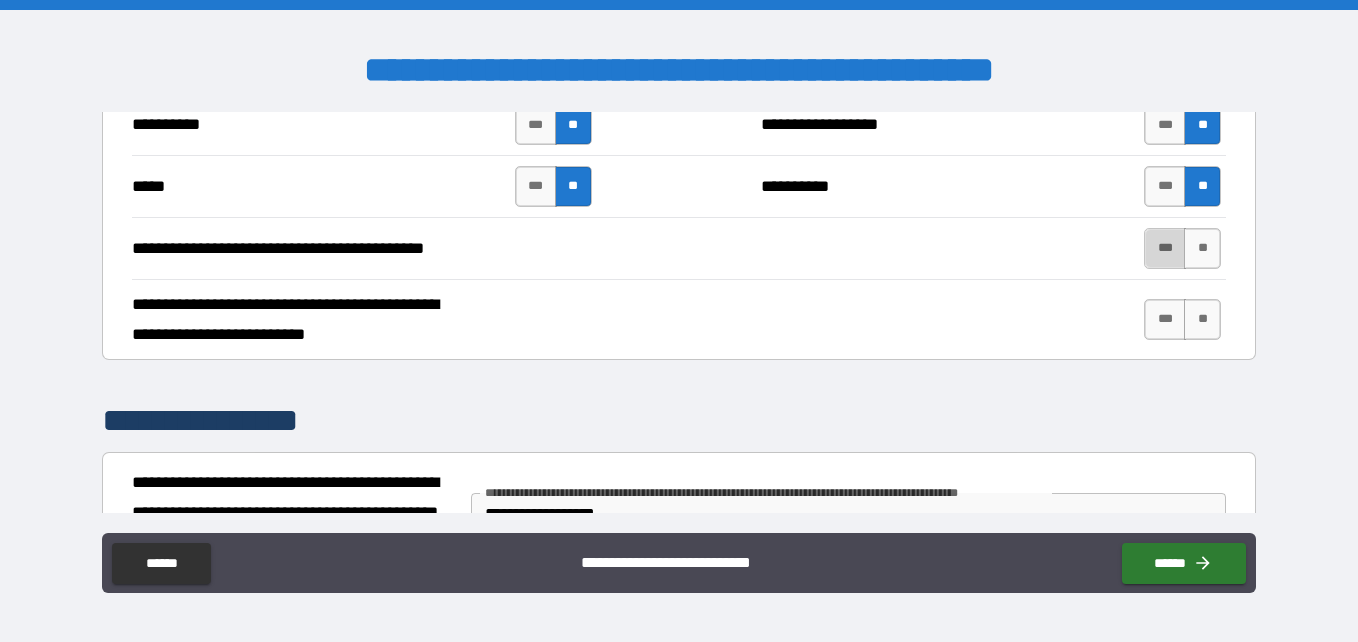 click on "***" at bounding box center (1165, 248) 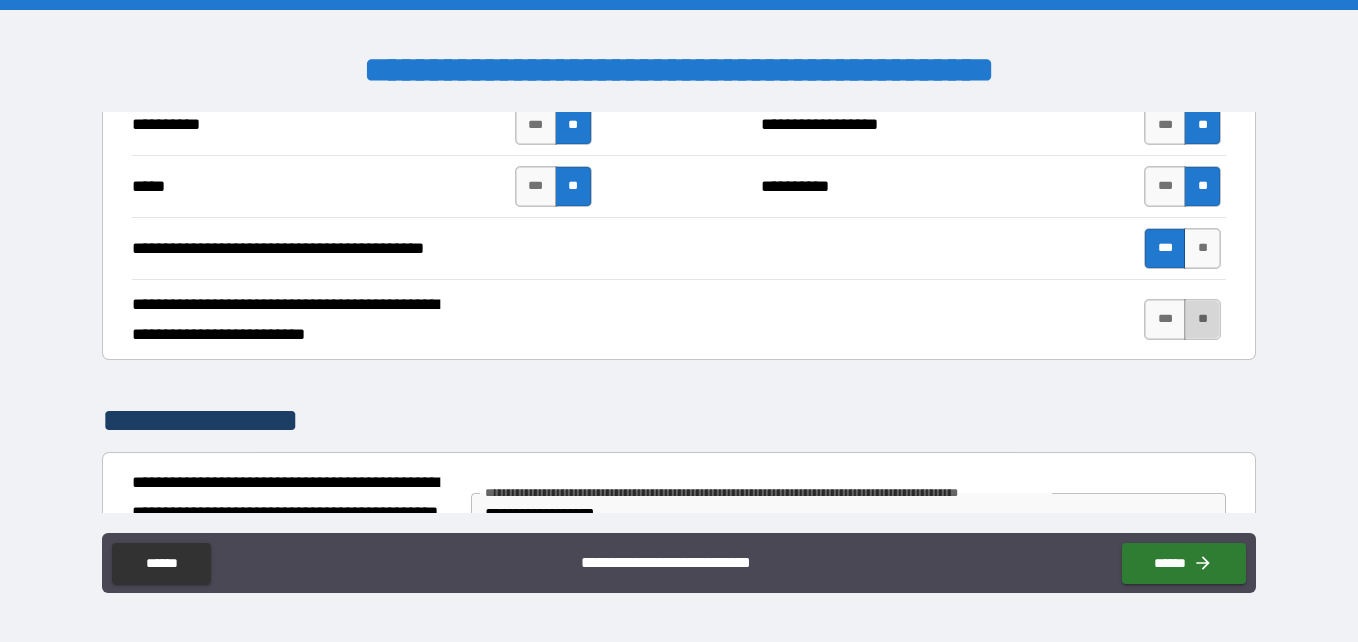 click on "**" at bounding box center [1202, 319] 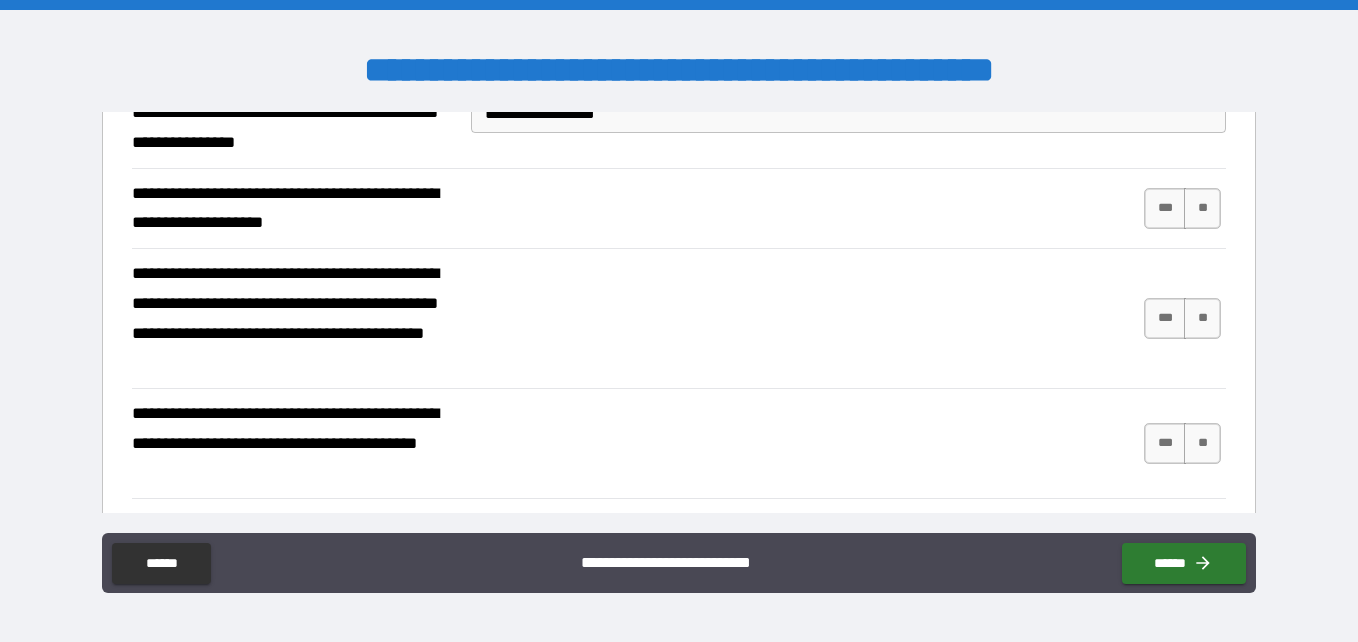 scroll, scrollTop: 1975, scrollLeft: 0, axis: vertical 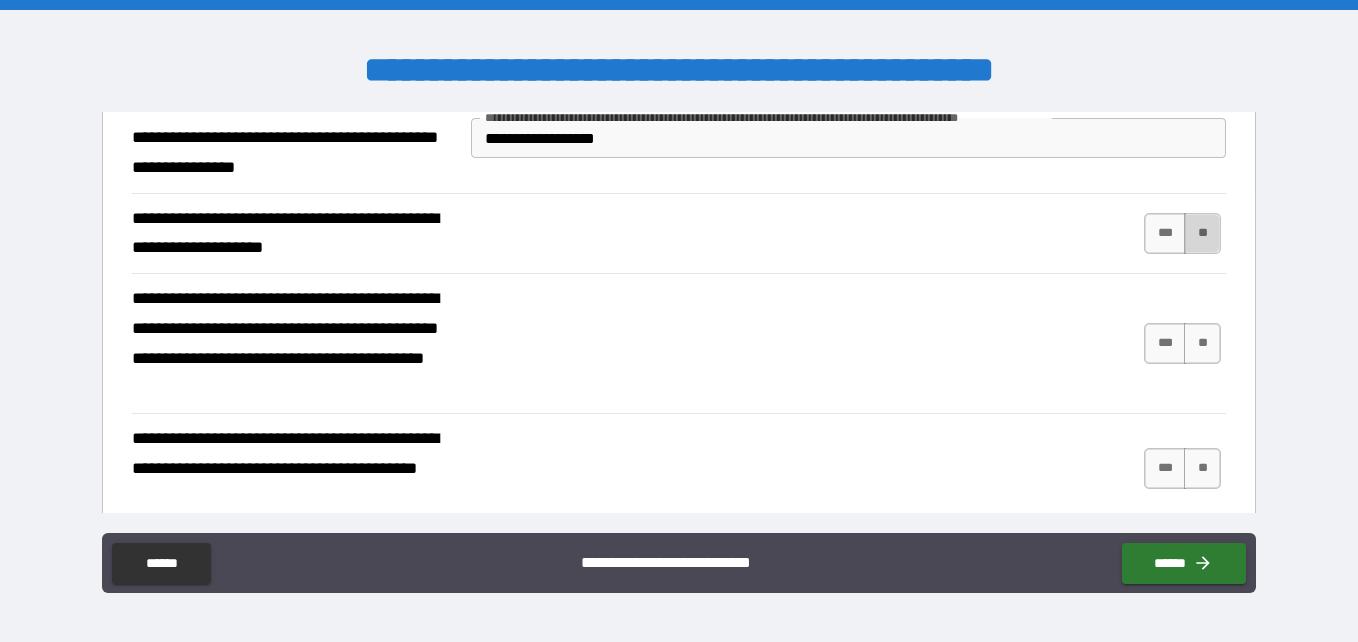 click on "**" at bounding box center (1202, 233) 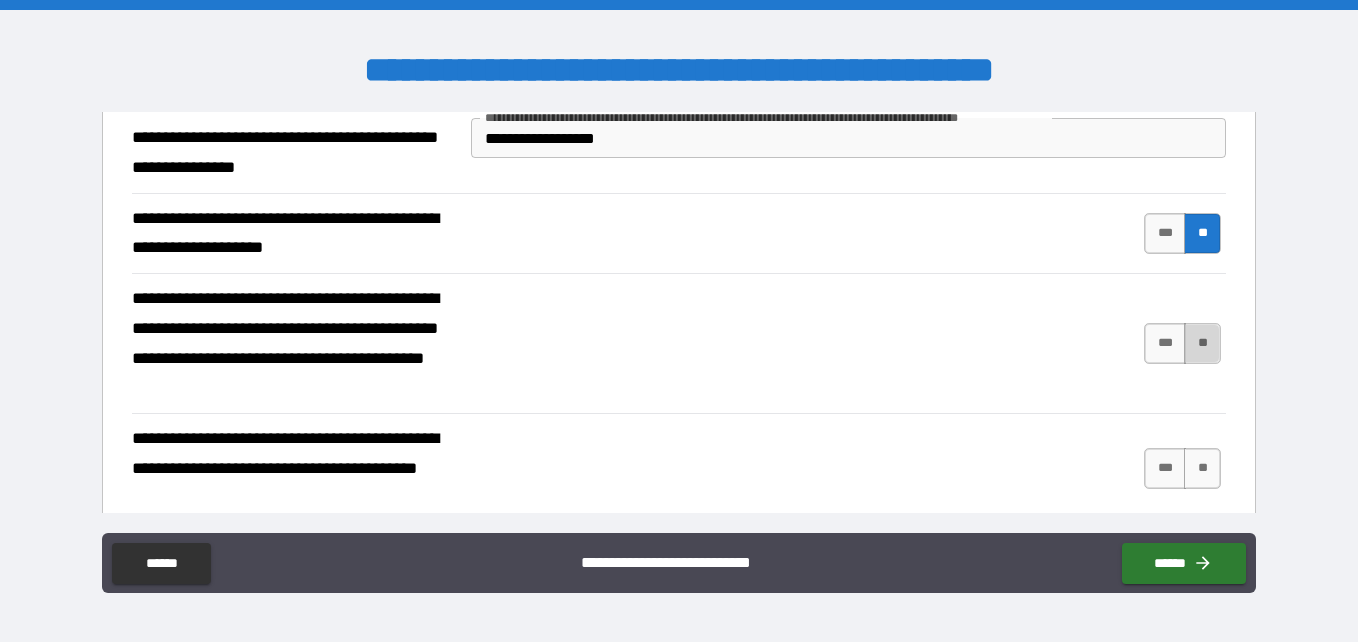 click on "**" at bounding box center [1202, 343] 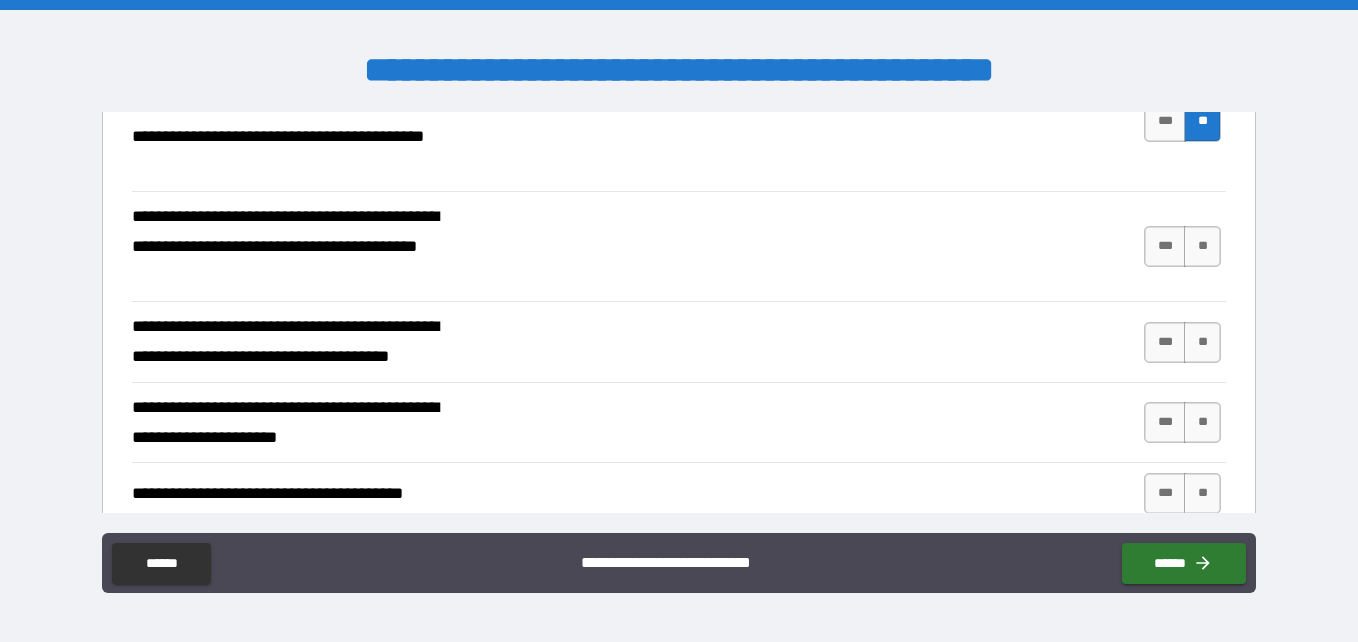 scroll, scrollTop: 2198, scrollLeft: 0, axis: vertical 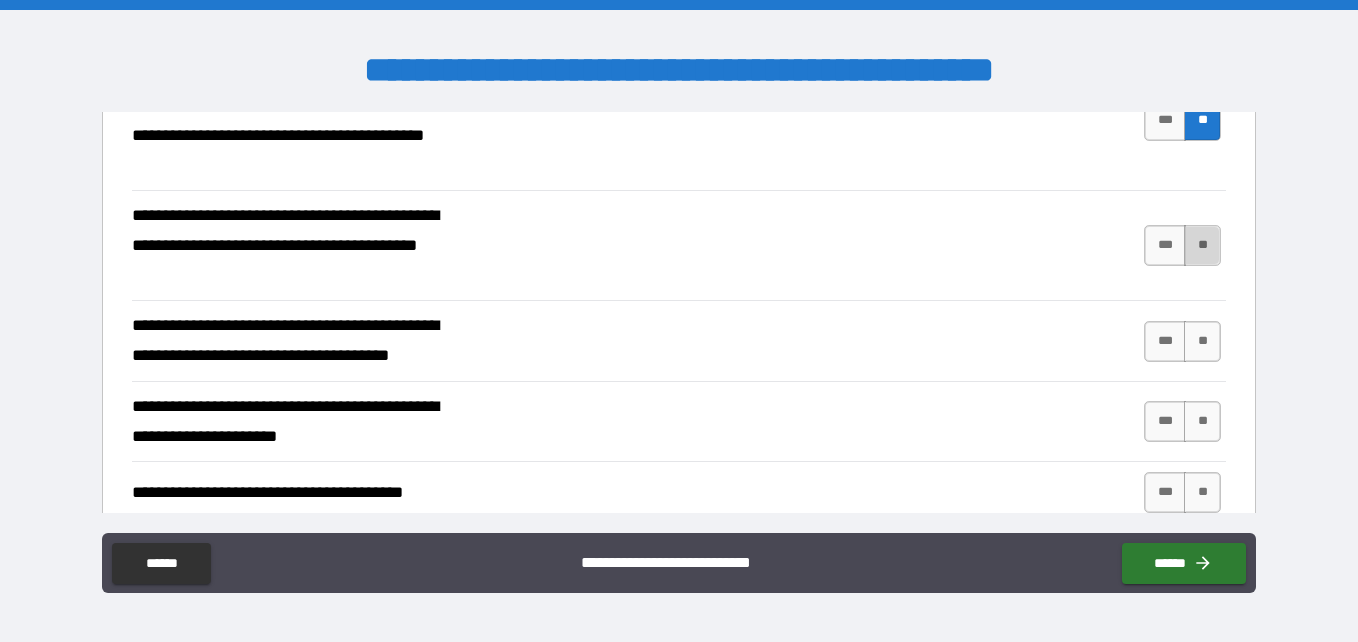 click on "**" at bounding box center [1202, 245] 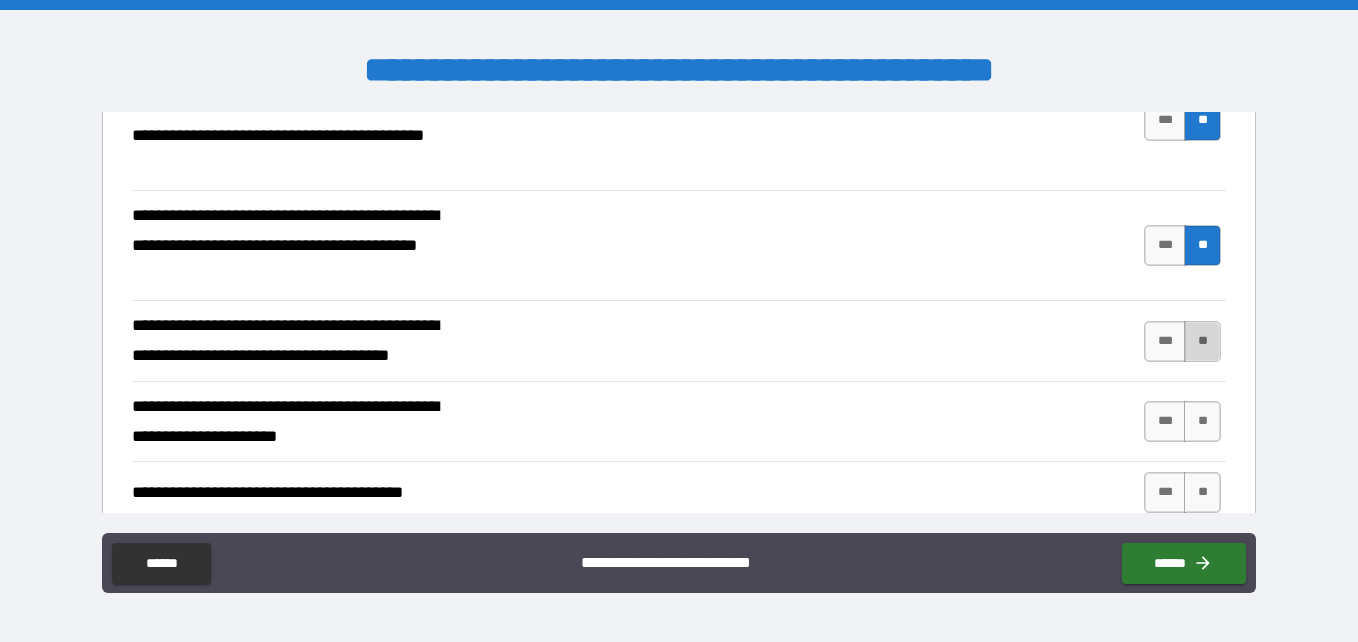 click on "**" at bounding box center (1202, 341) 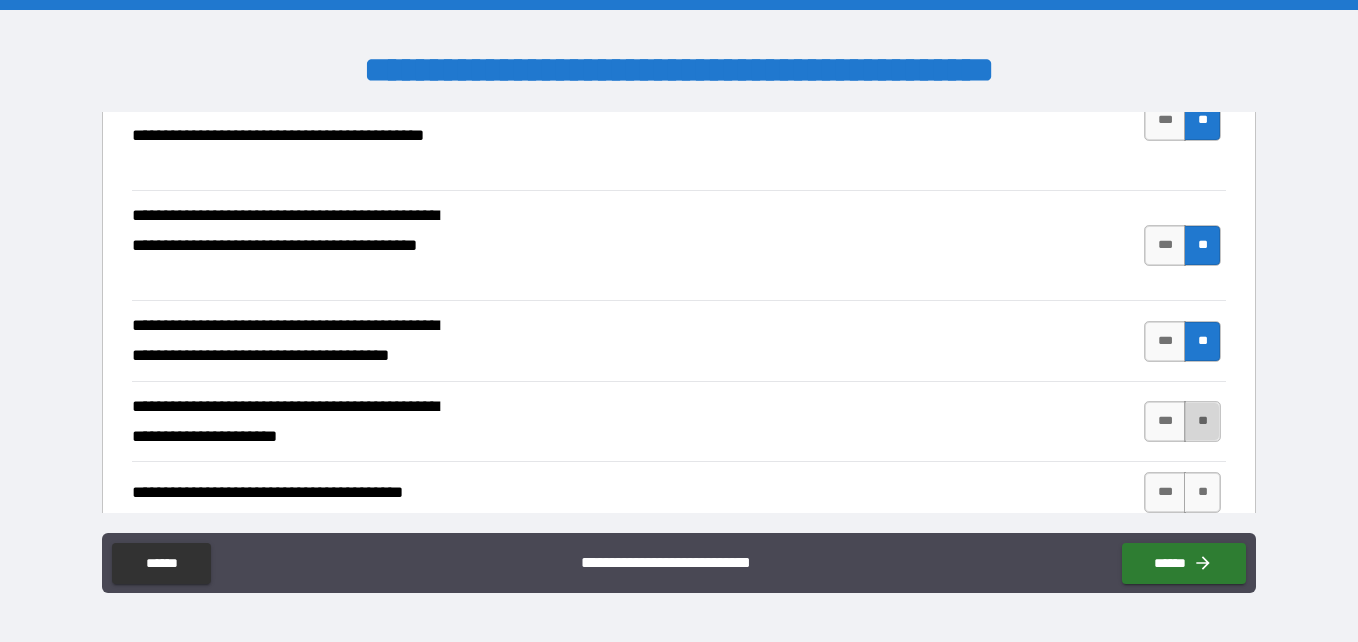 click on "**" at bounding box center [1202, 421] 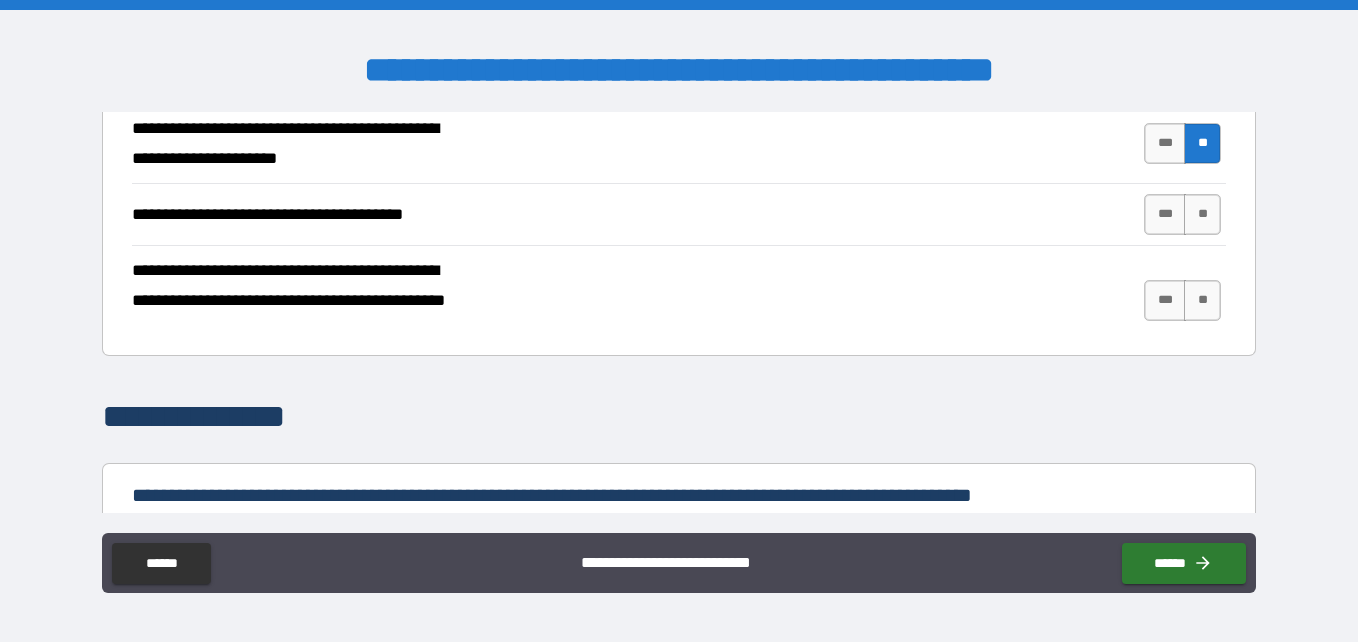 scroll, scrollTop: 2477, scrollLeft: 0, axis: vertical 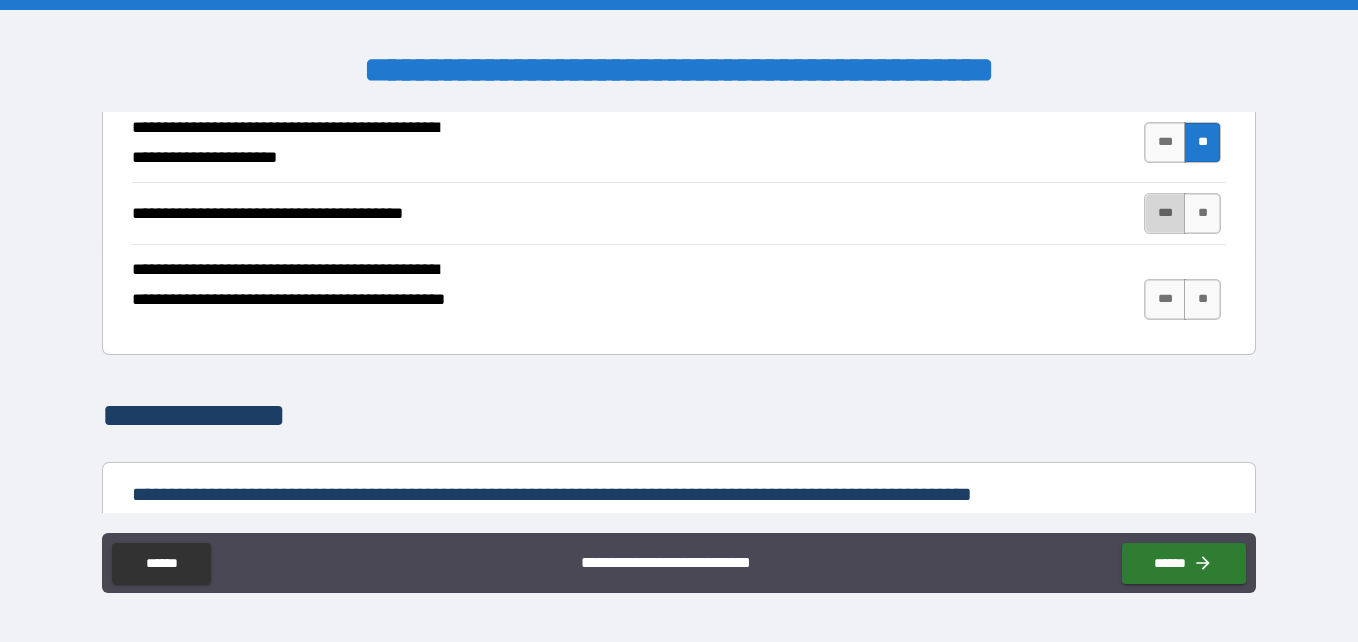 click on "***" at bounding box center [1165, 213] 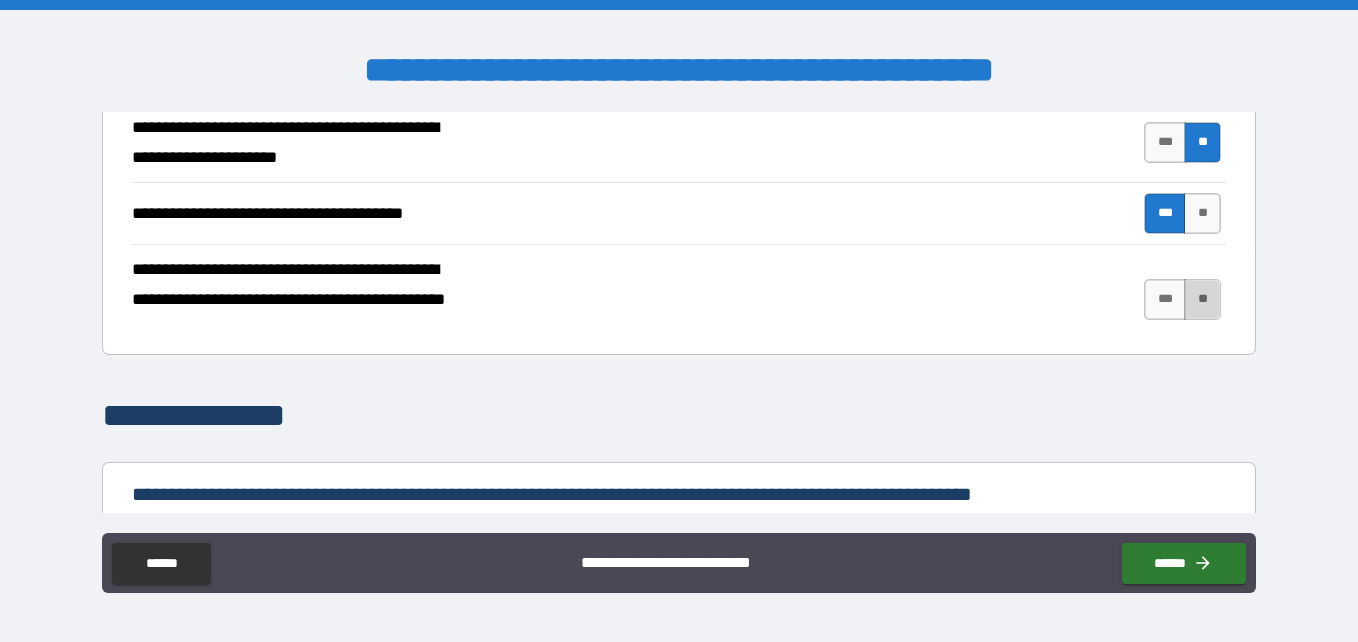 click on "**" at bounding box center (1202, 299) 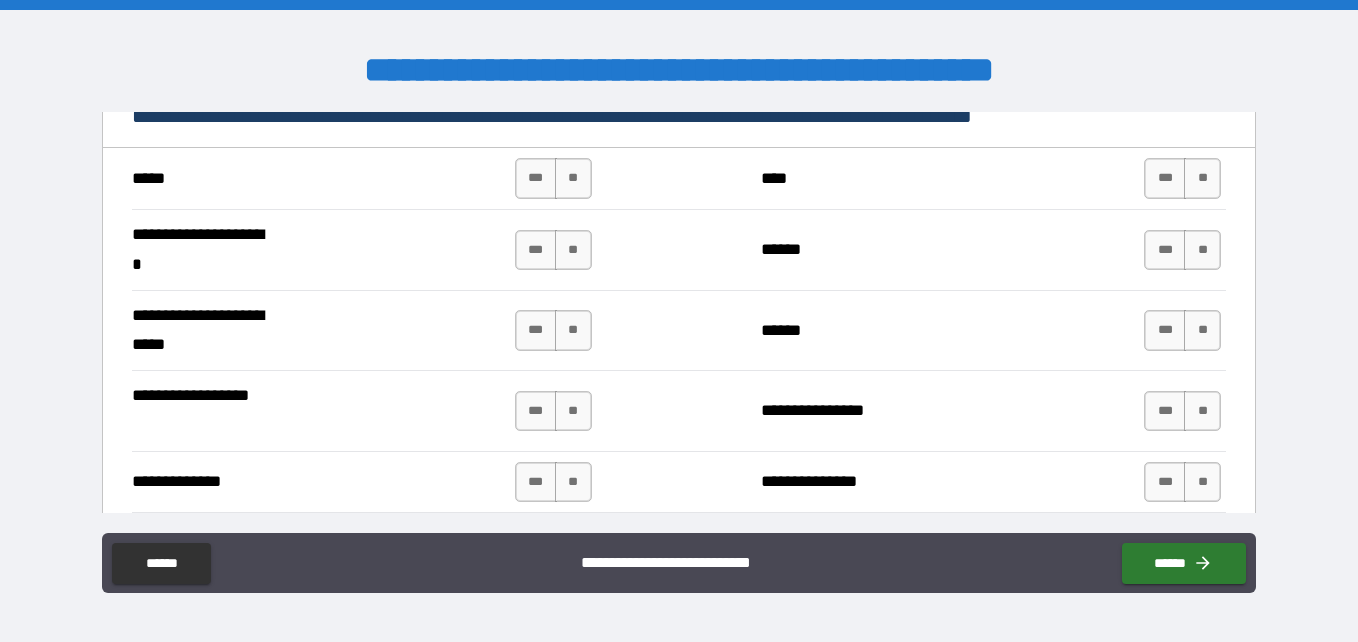 scroll, scrollTop: 2856, scrollLeft: 0, axis: vertical 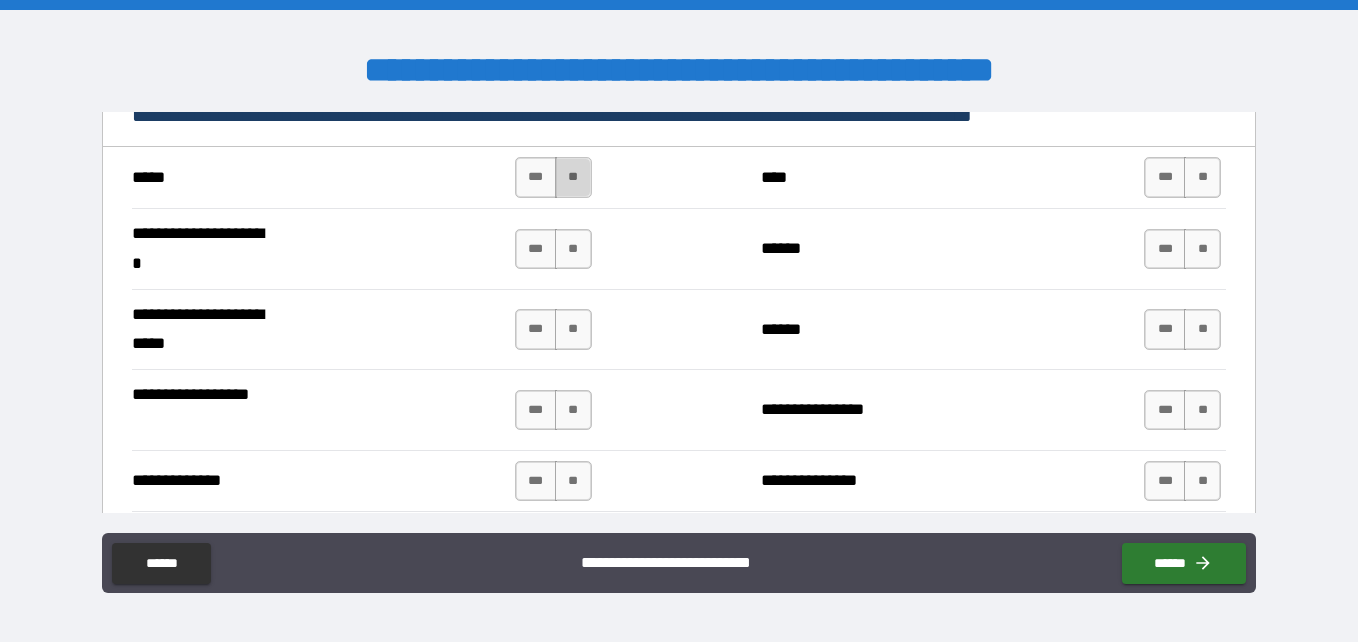 click on "**" at bounding box center [573, 177] 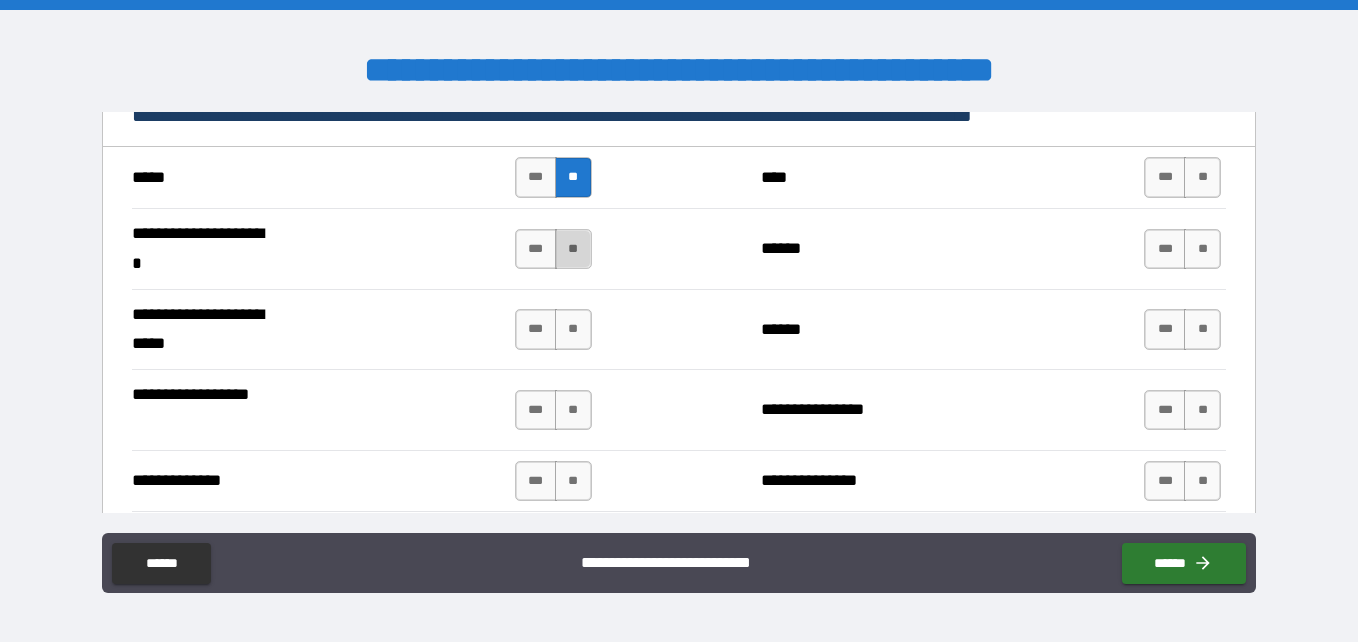 click on "**" at bounding box center [573, 249] 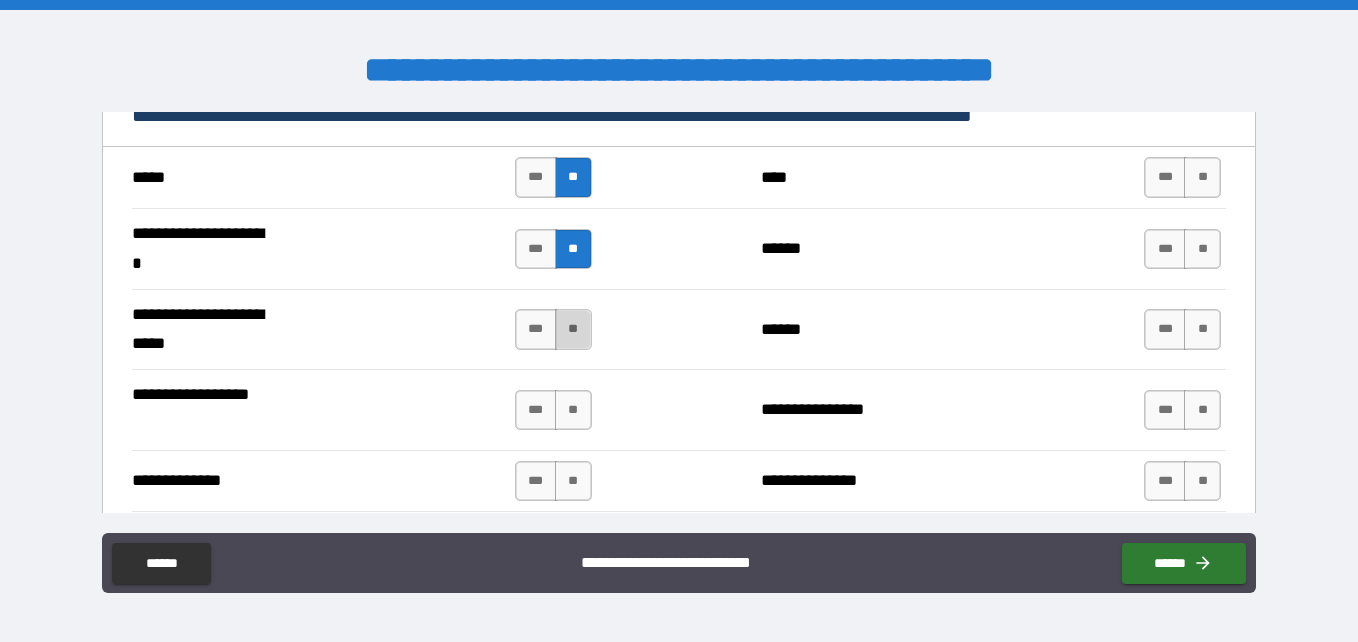 click on "**" at bounding box center [573, 329] 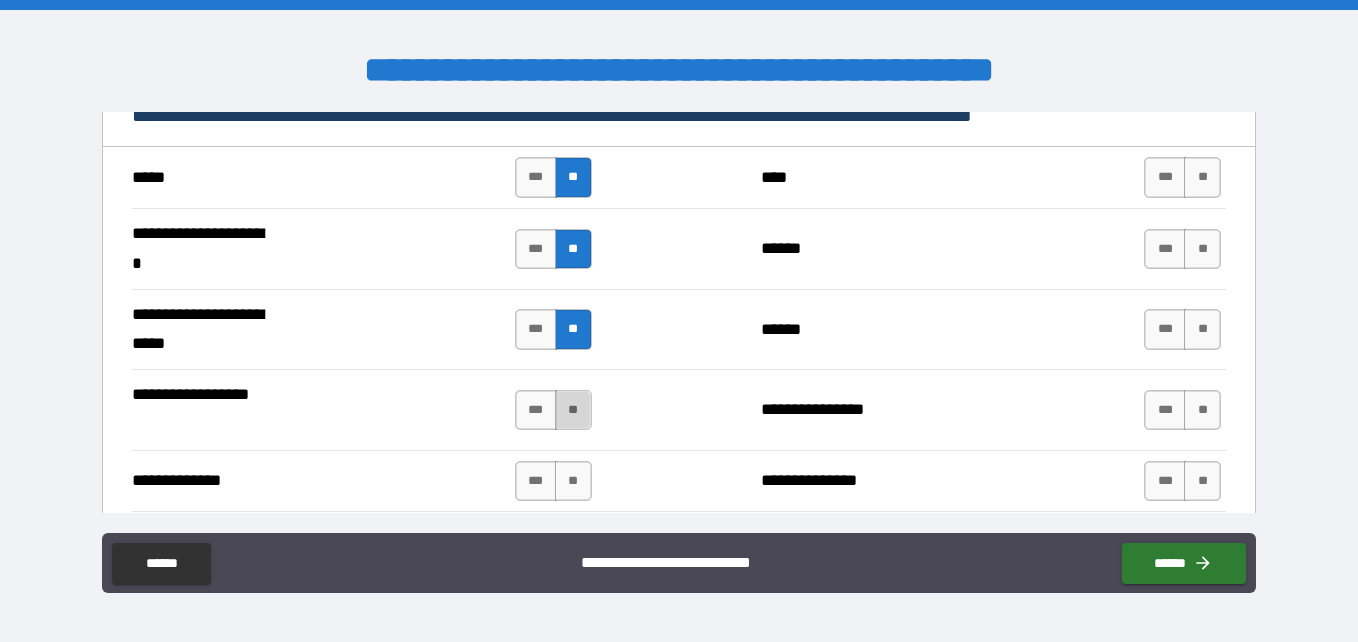 click on "**" at bounding box center [573, 410] 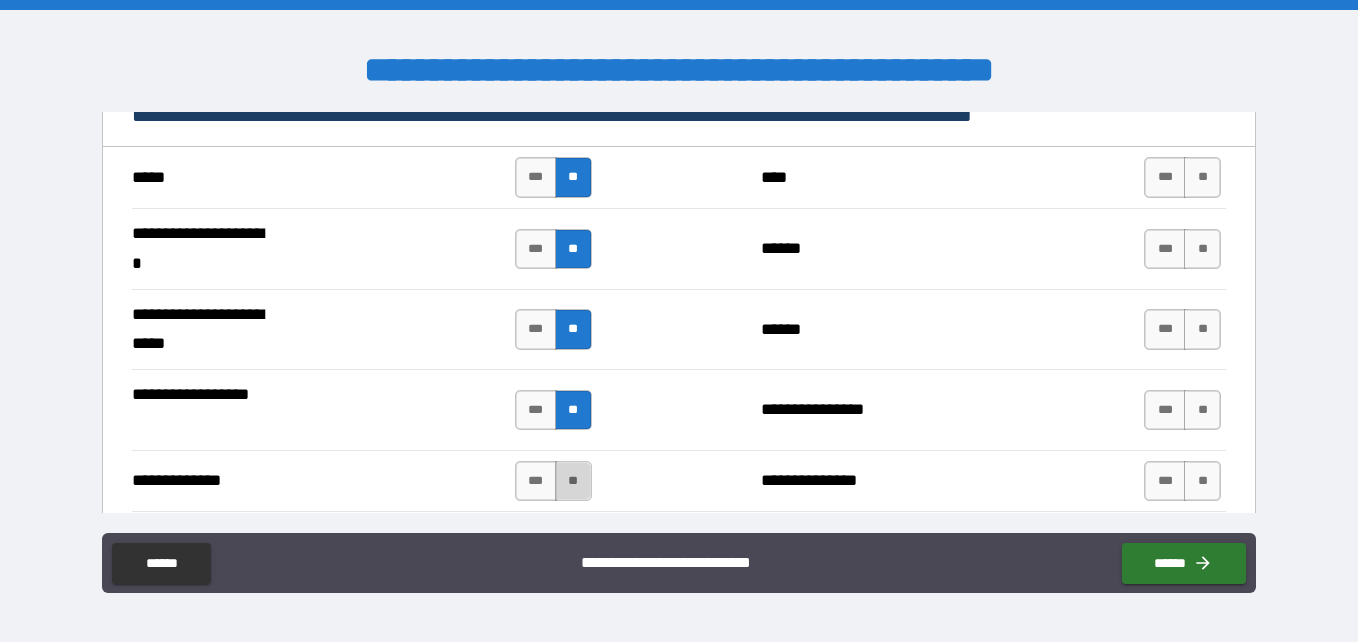 click on "**" at bounding box center [573, 481] 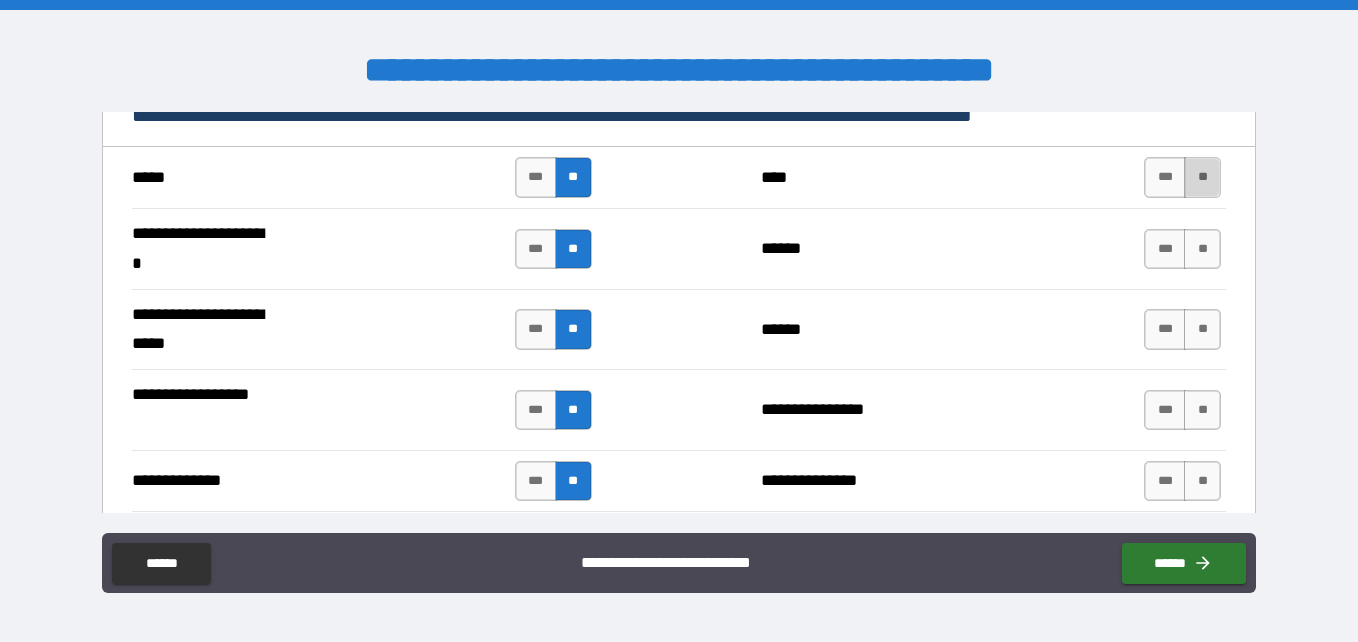 click on "**" at bounding box center [1202, 177] 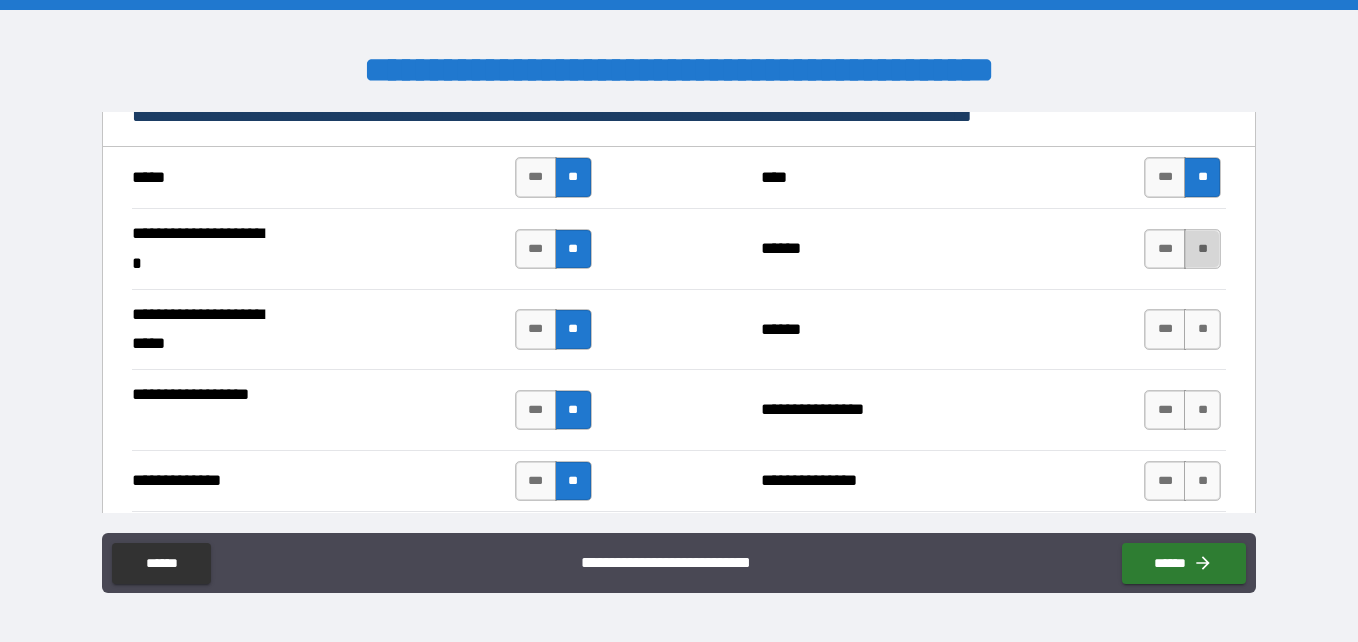 click on "**" at bounding box center (1202, 249) 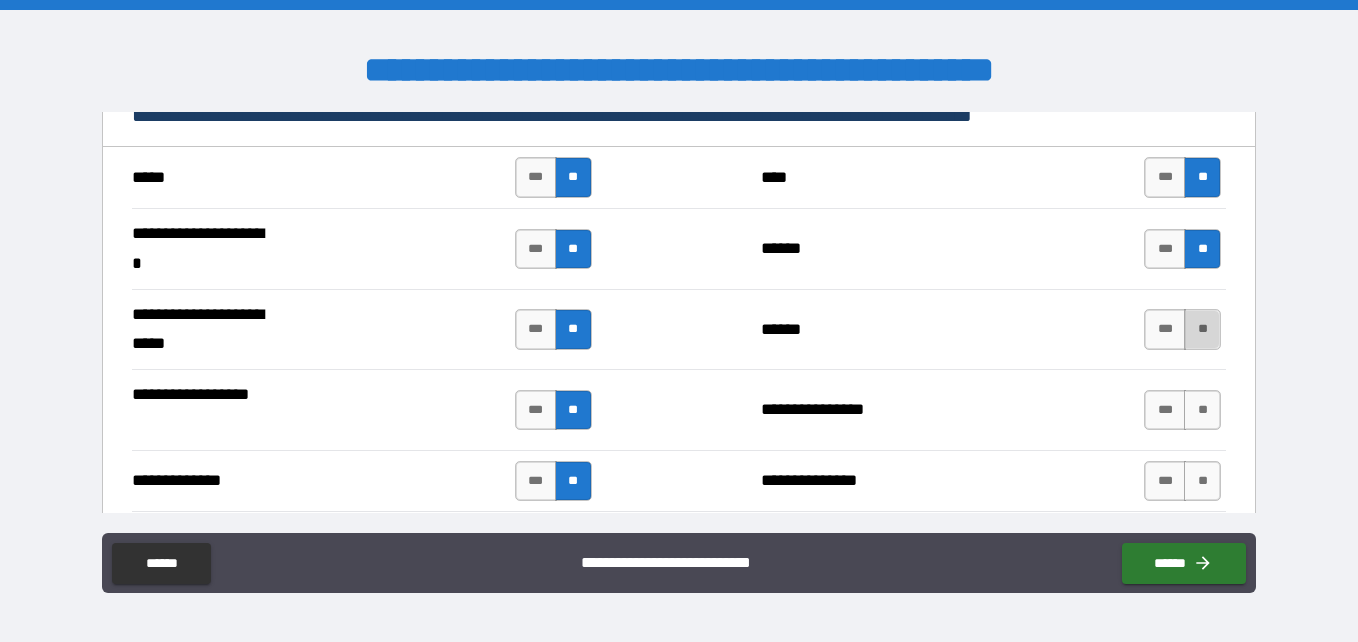 click on "**" at bounding box center (1202, 329) 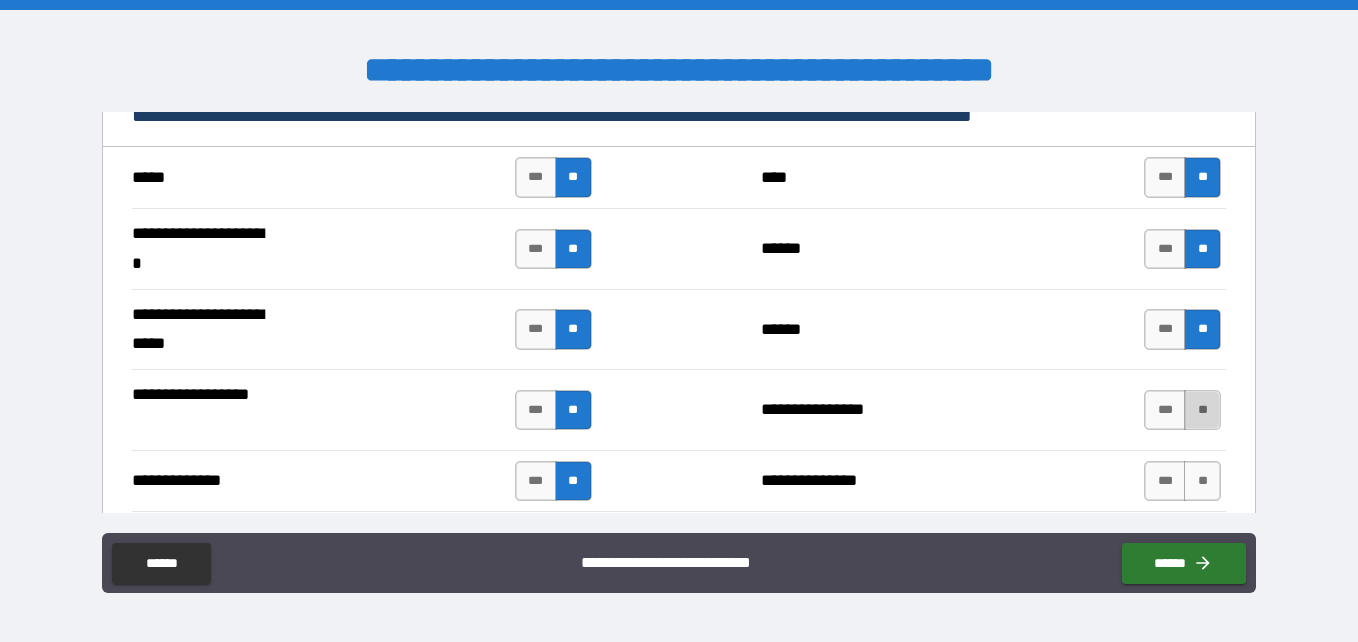 click on "**" at bounding box center (1202, 410) 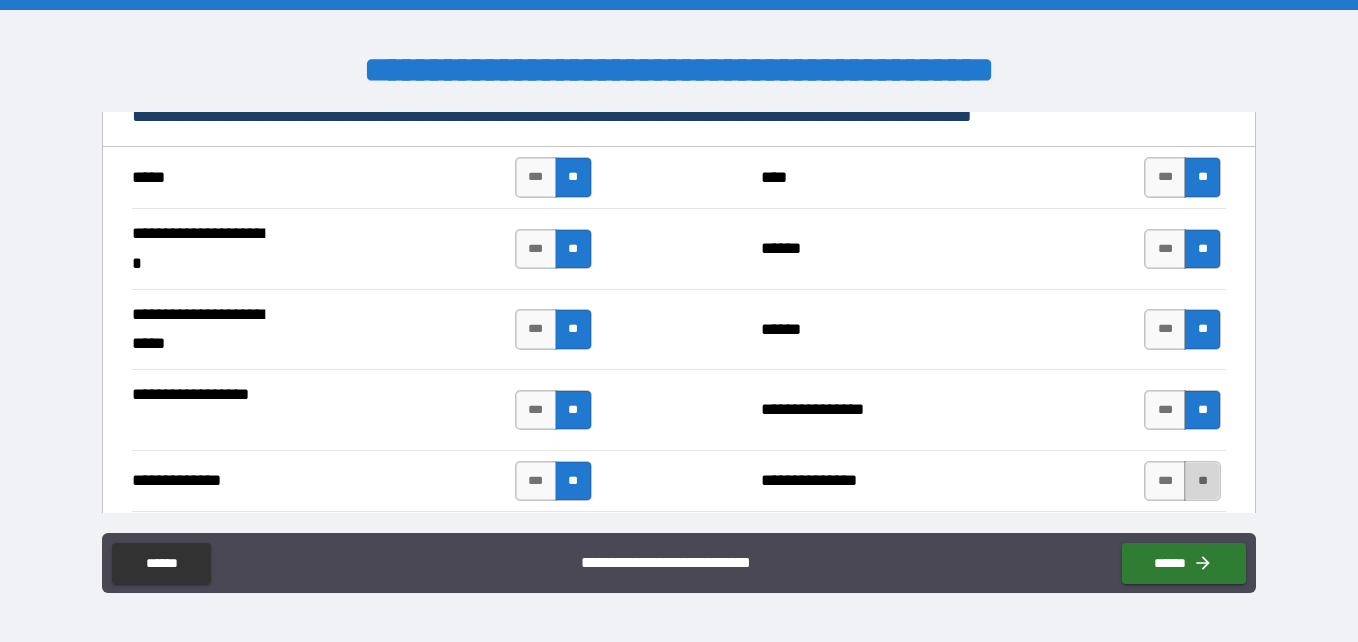 click on "**" at bounding box center (1202, 481) 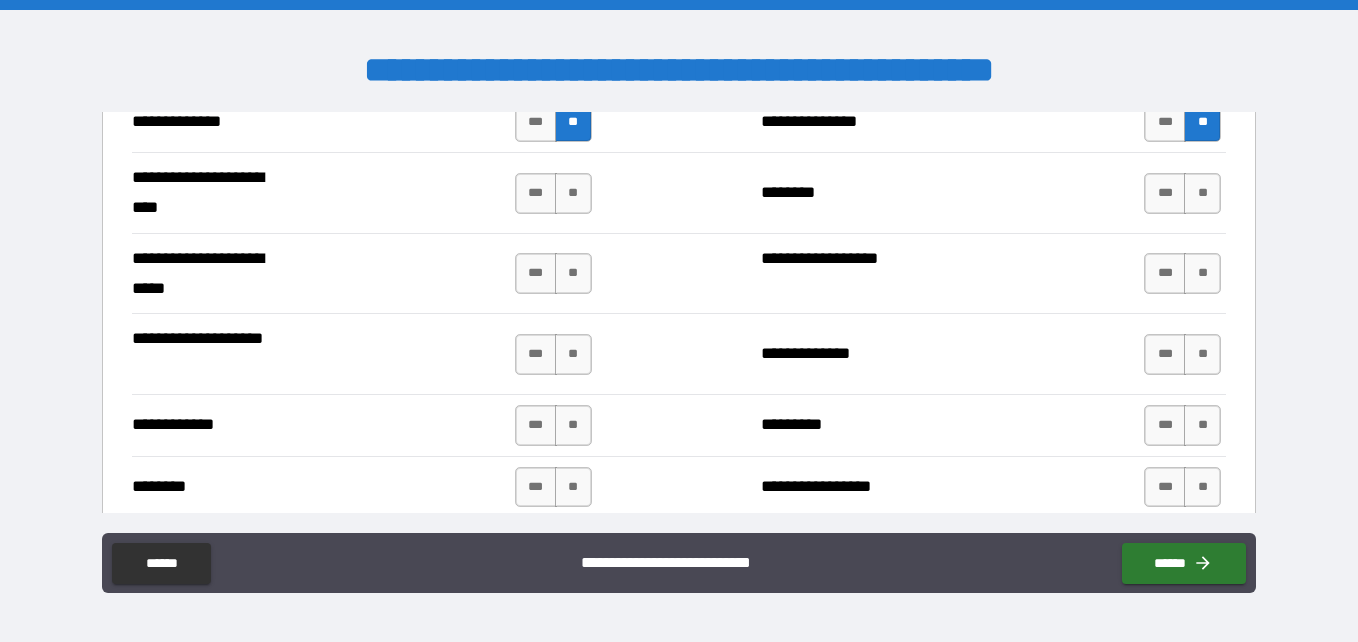 scroll, scrollTop: 3219, scrollLeft: 0, axis: vertical 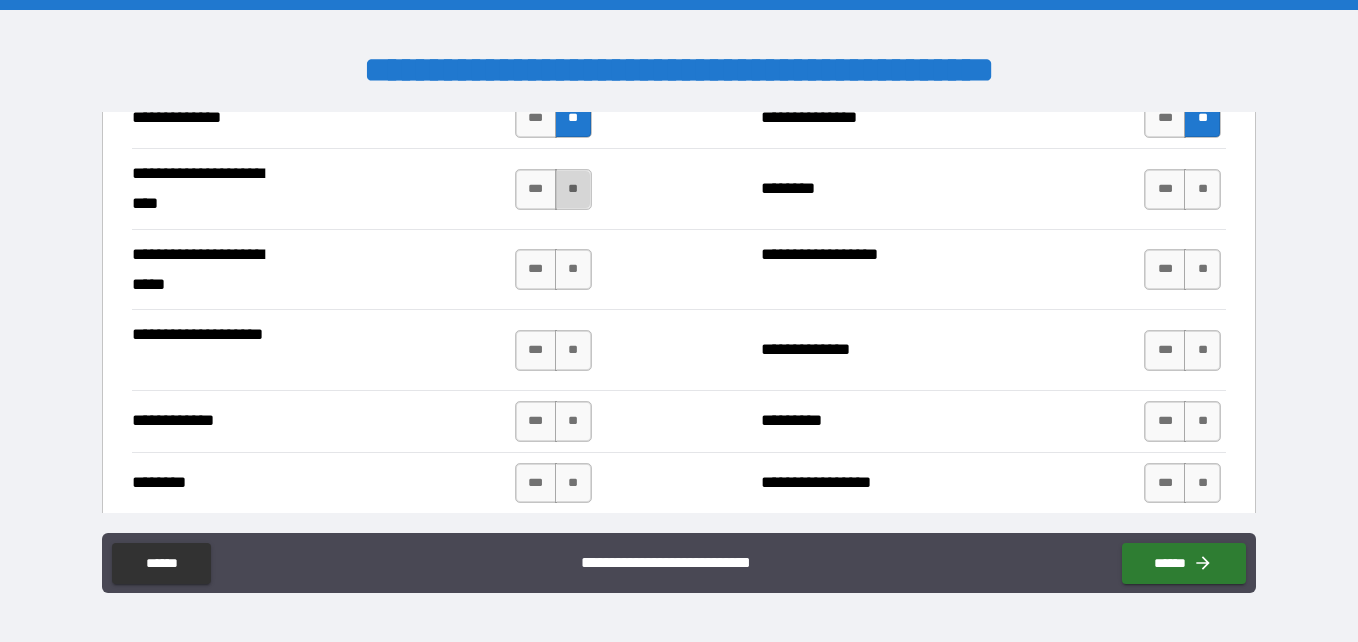 click on "**" at bounding box center [573, 189] 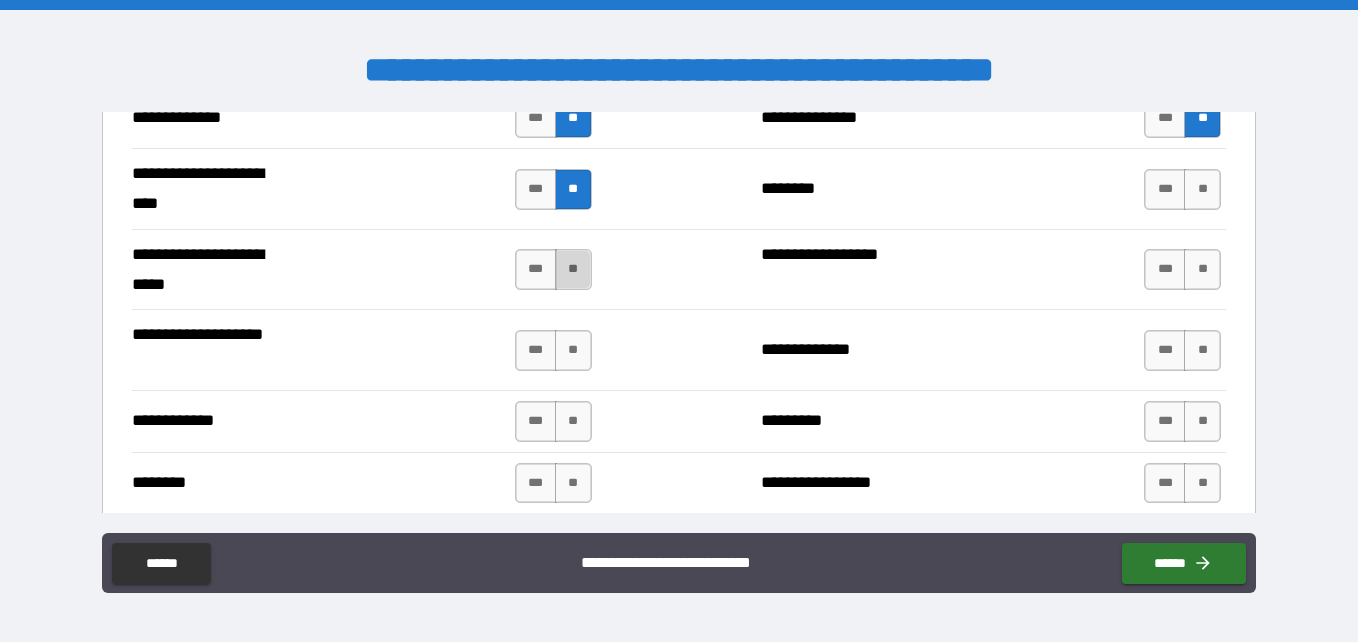click on "**" at bounding box center (573, 269) 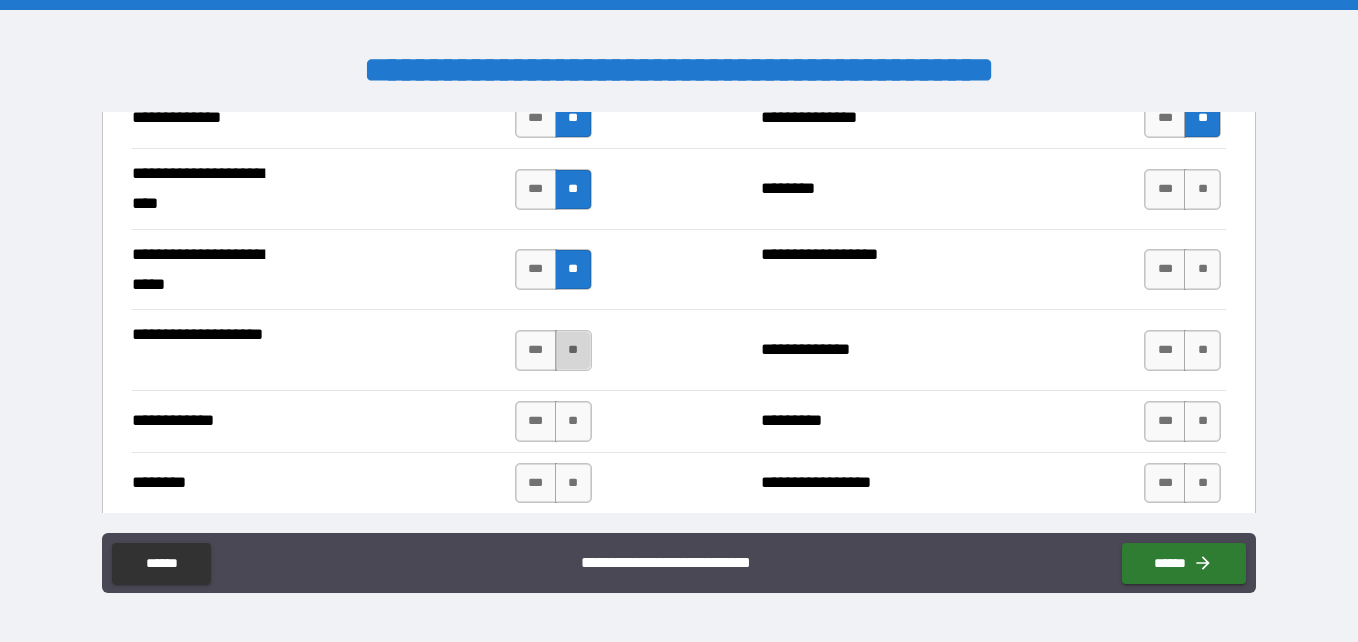 click on "**" at bounding box center (573, 350) 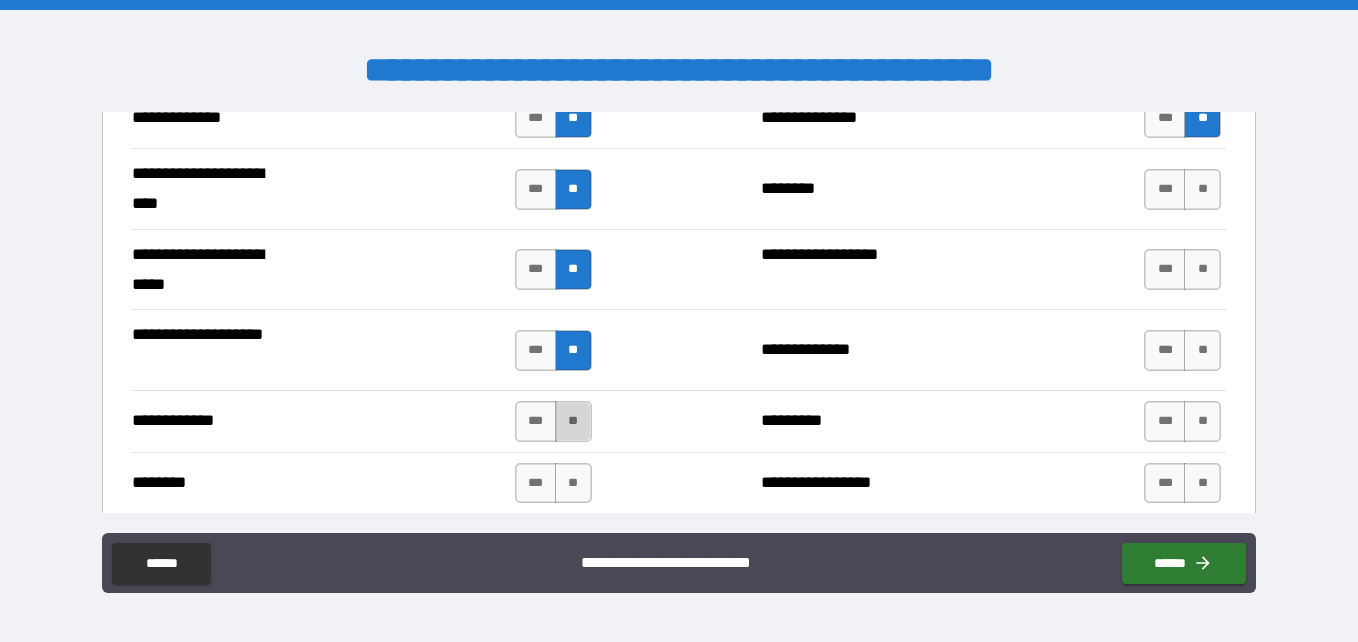 click on "**" at bounding box center (573, 421) 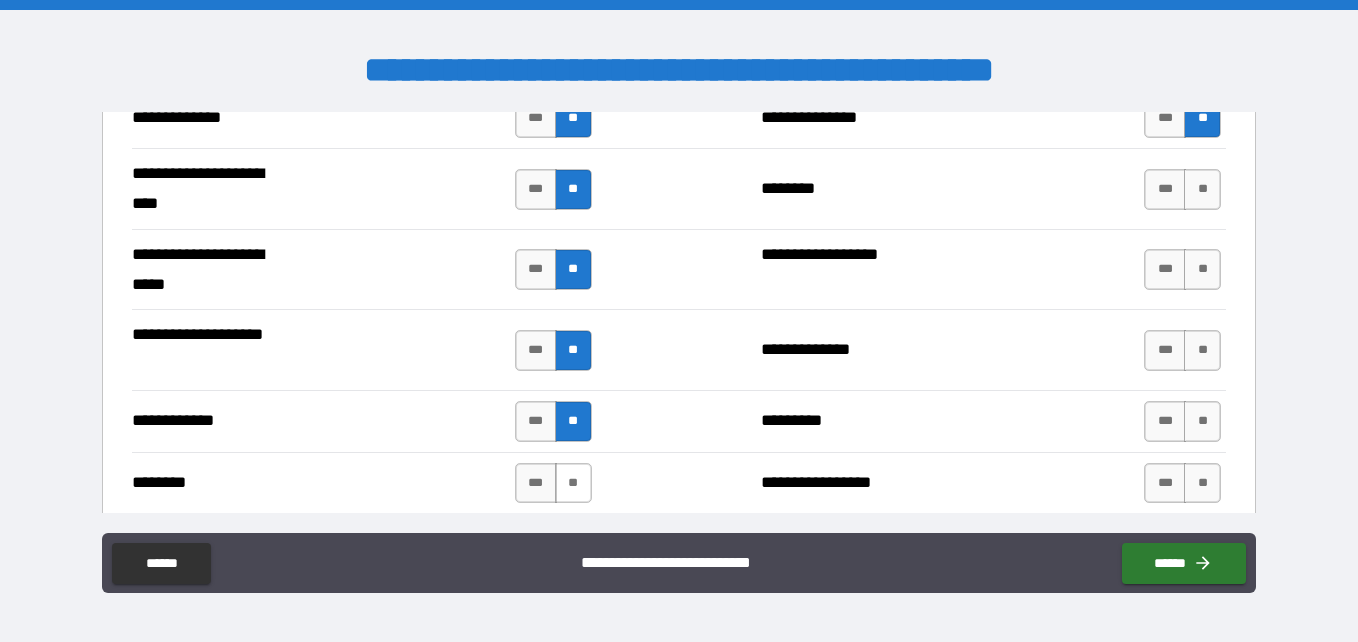 click on "**" at bounding box center (573, 483) 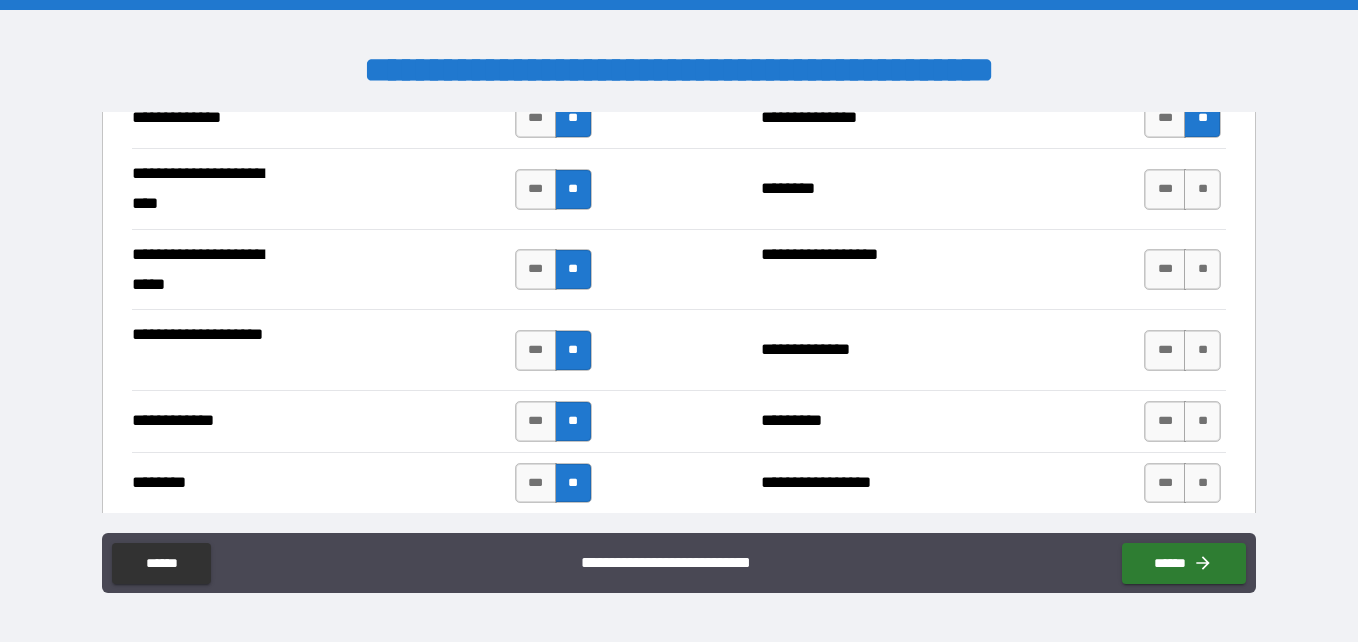 click on "*** **" at bounding box center (1185, 189) 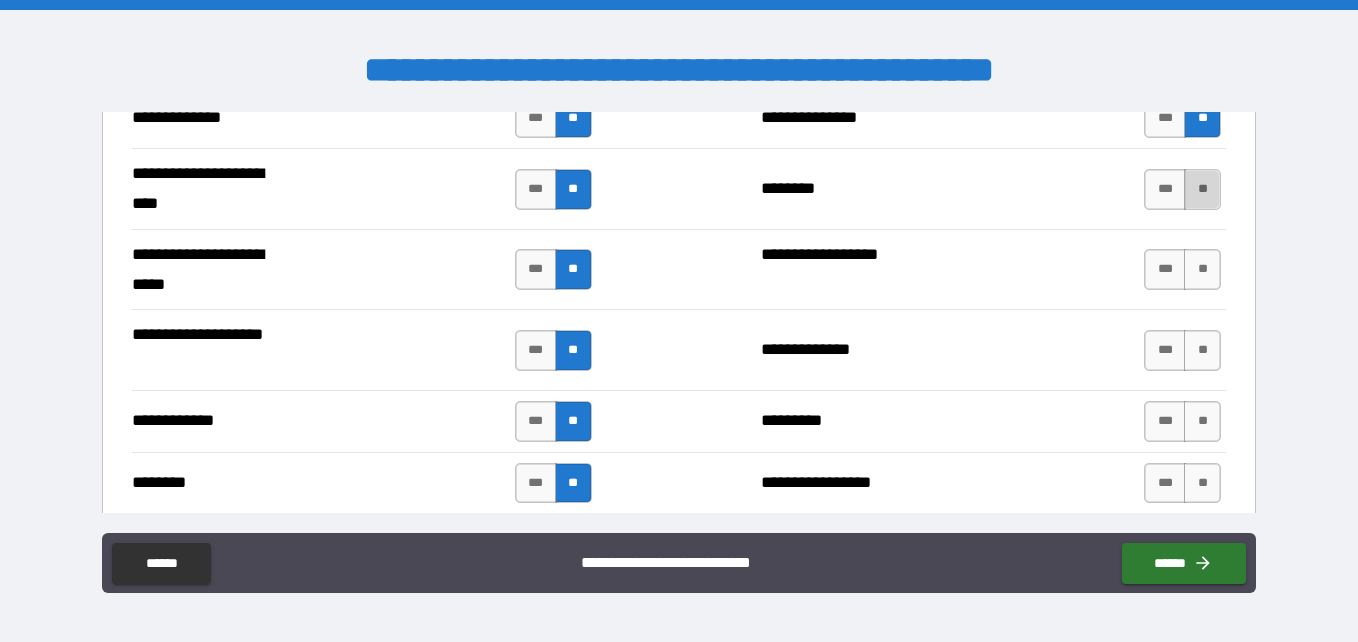 click on "**" at bounding box center (1202, 189) 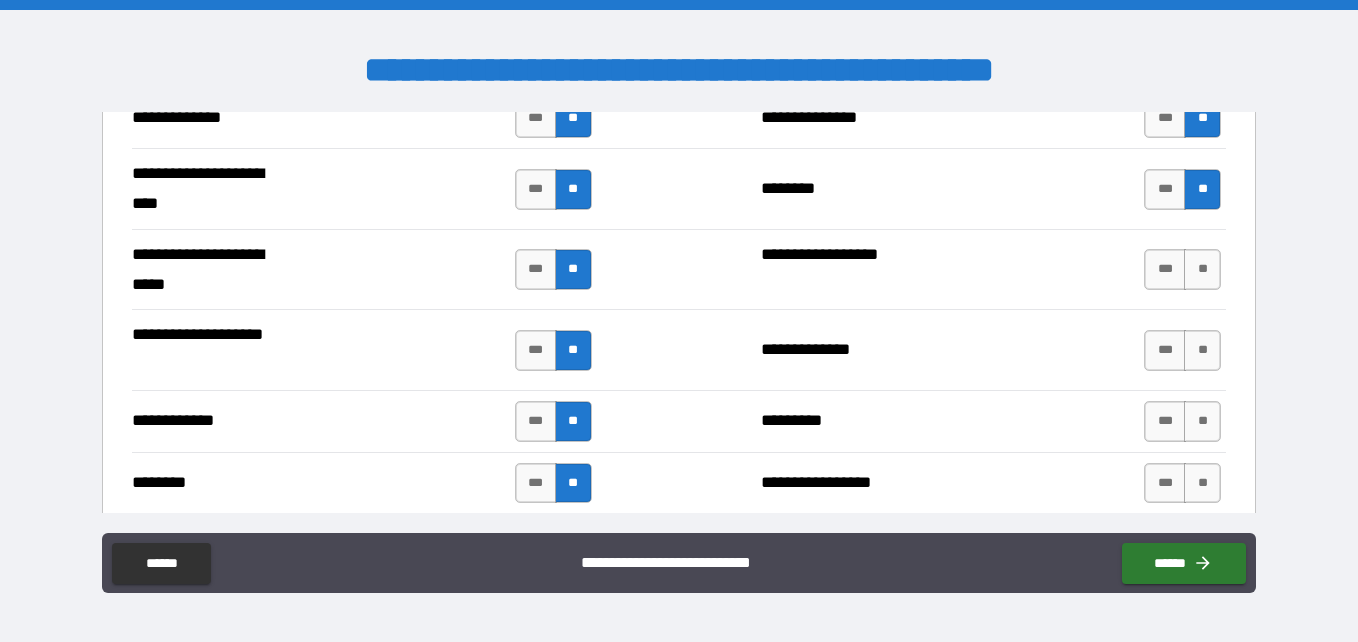 drag, startPoint x: 1195, startPoint y: 193, endPoint x: 1206, endPoint y: 289, distance: 96.62815 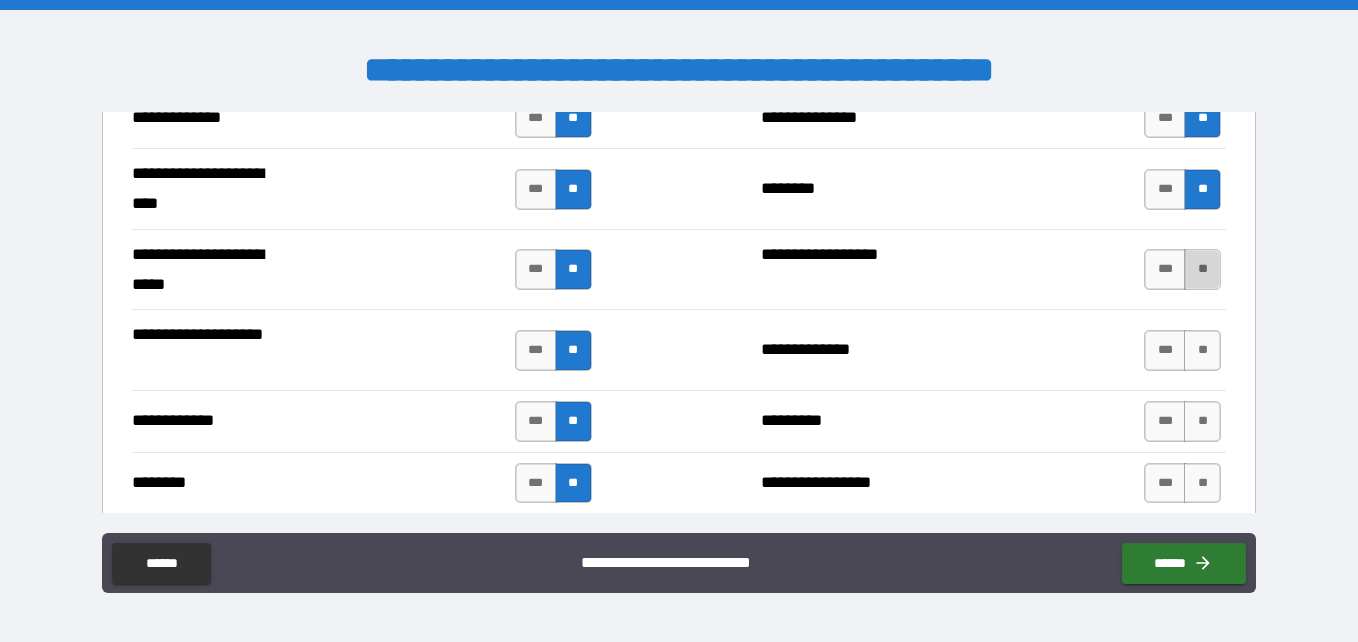 click on "**" at bounding box center (1202, 269) 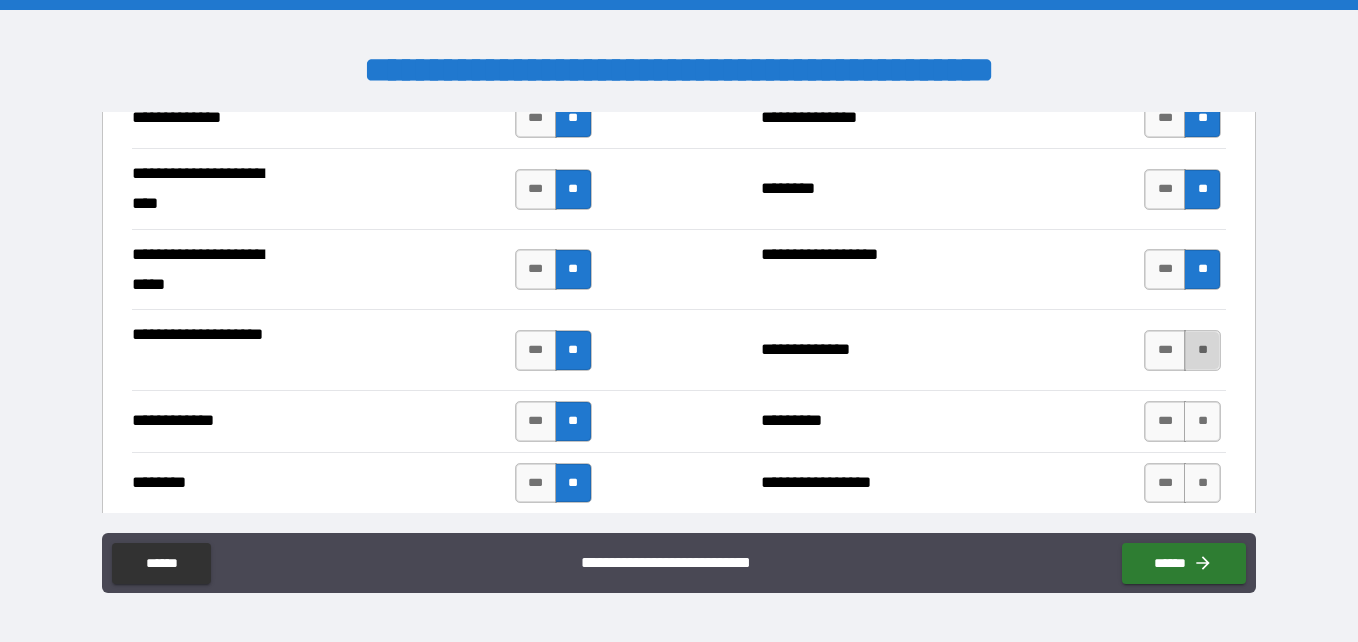 click on "**" at bounding box center (1202, 350) 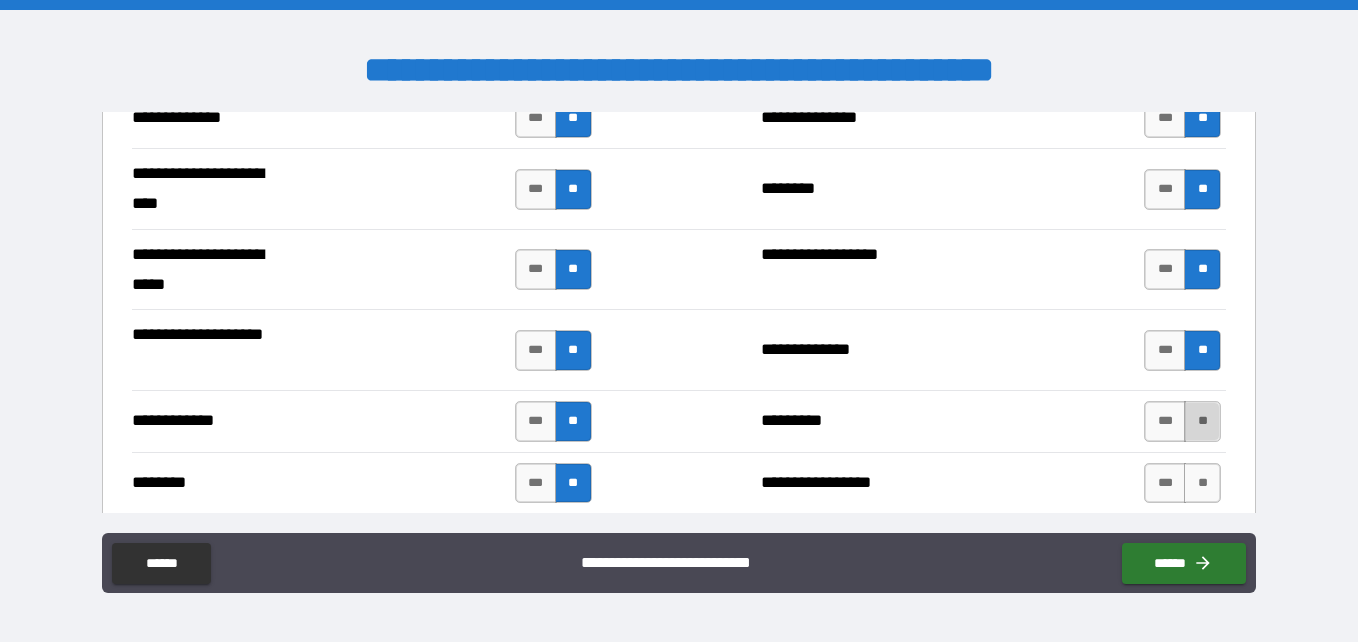 click on "**" at bounding box center (1202, 421) 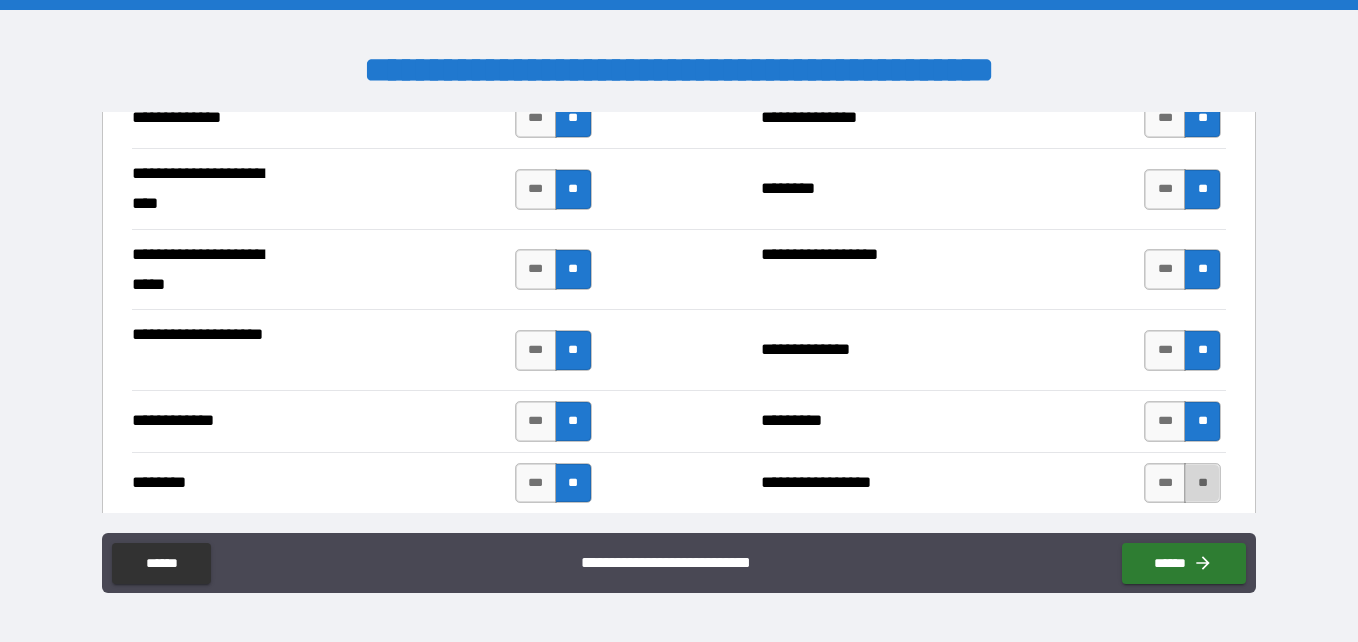 click on "**" at bounding box center (1202, 483) 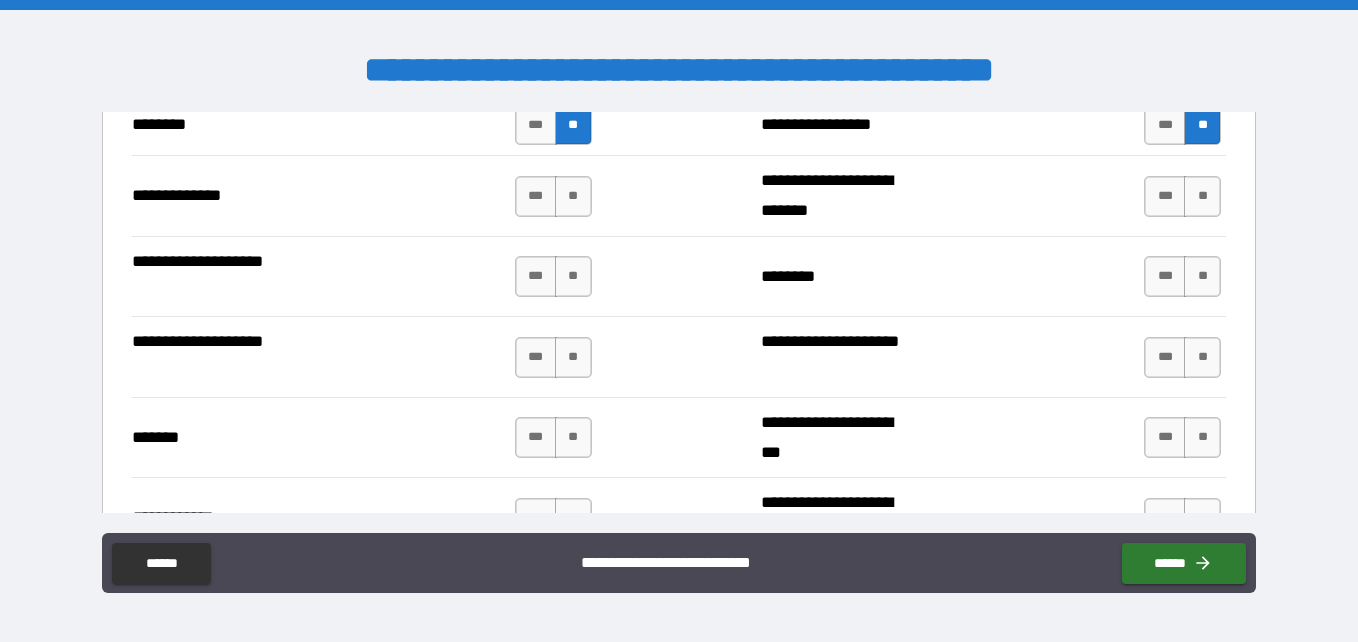 scroll, scrollTop: 3578, scrollLeft: 0, axis: vertical 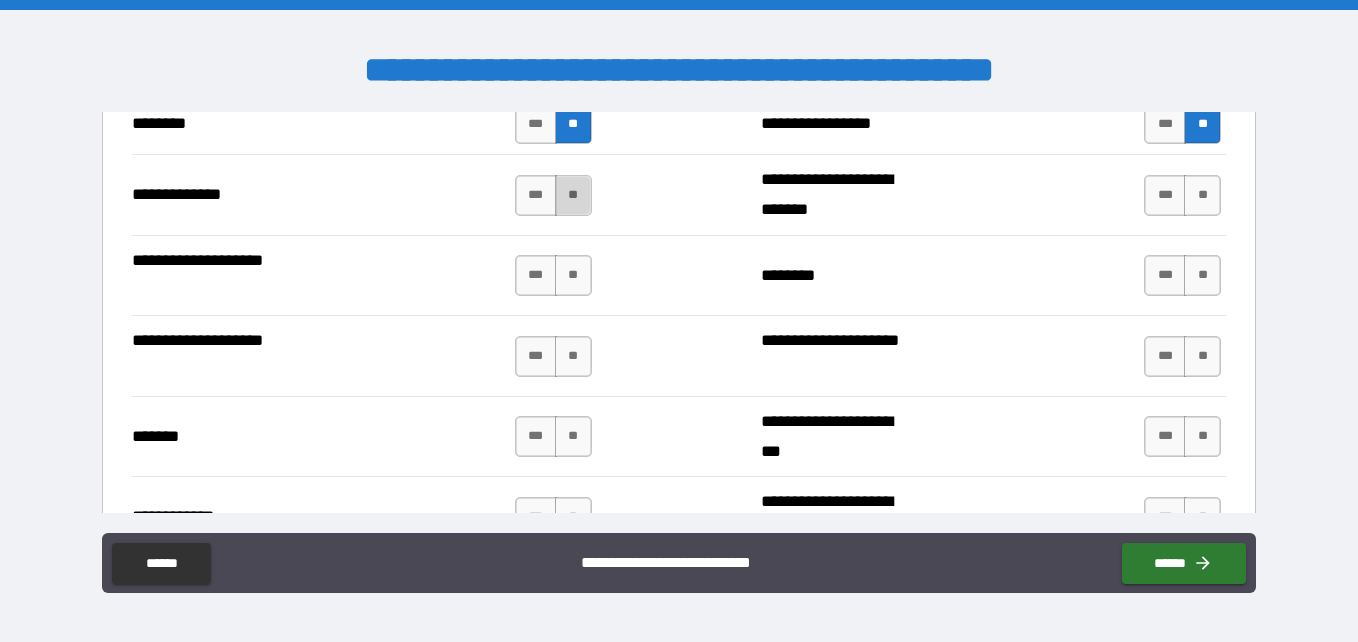 click on "**" at bounding box center (573, 195) 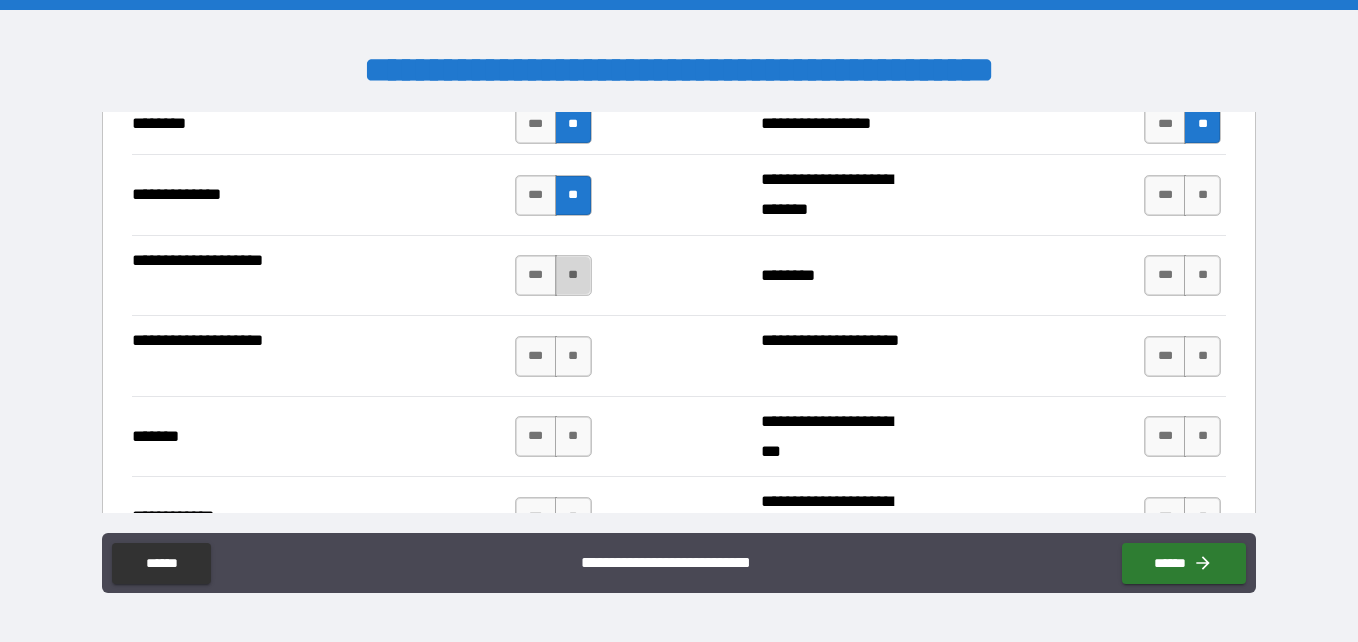 click on "**" at bounding box center (573, 275) 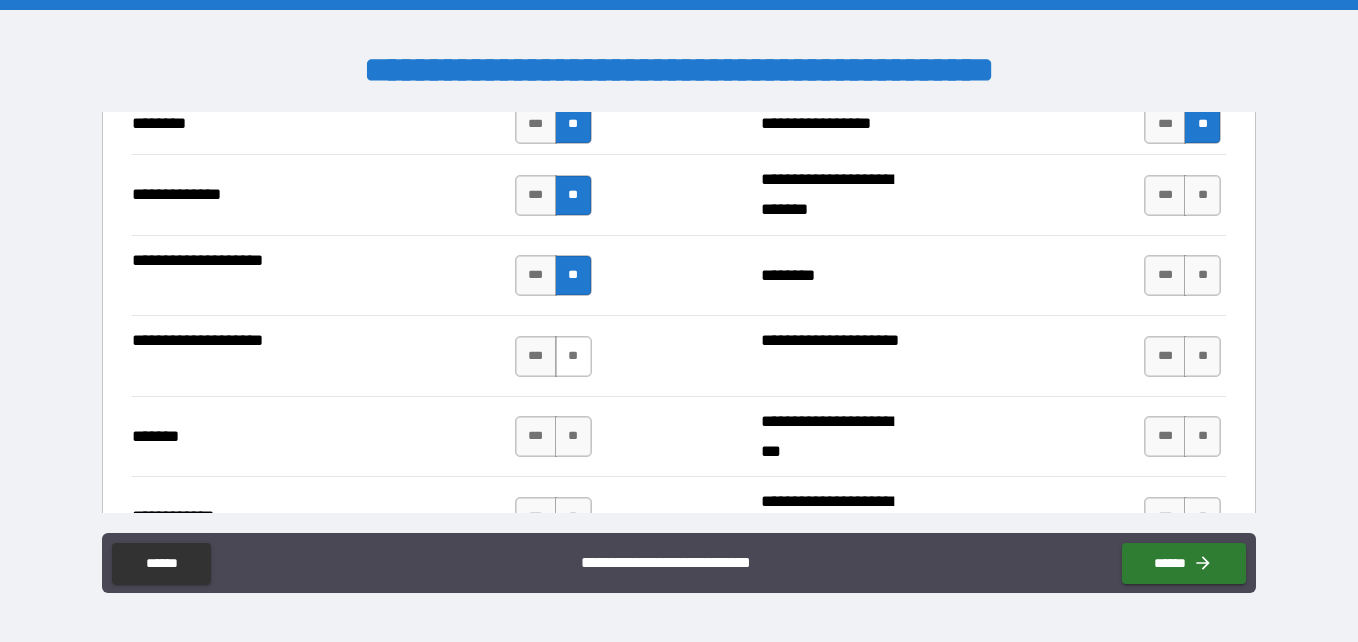 click on "**" at bounding box center [573, 356] 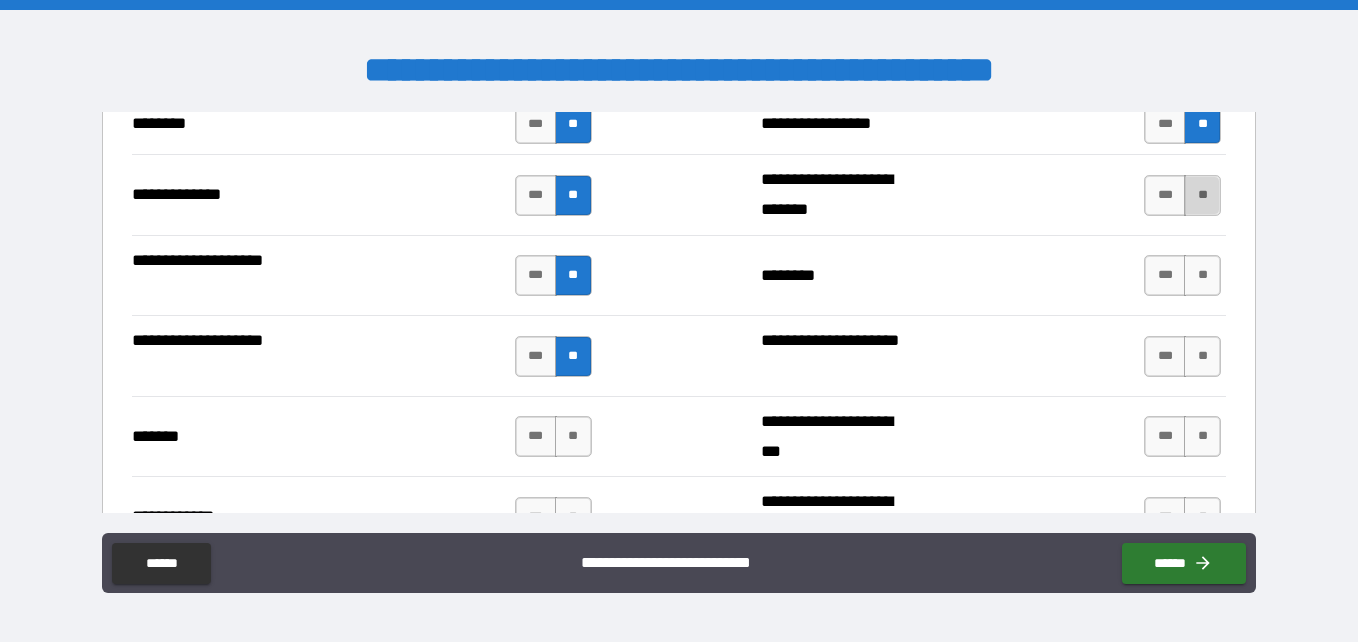 click on "**" at bounding box center (1202, 195) 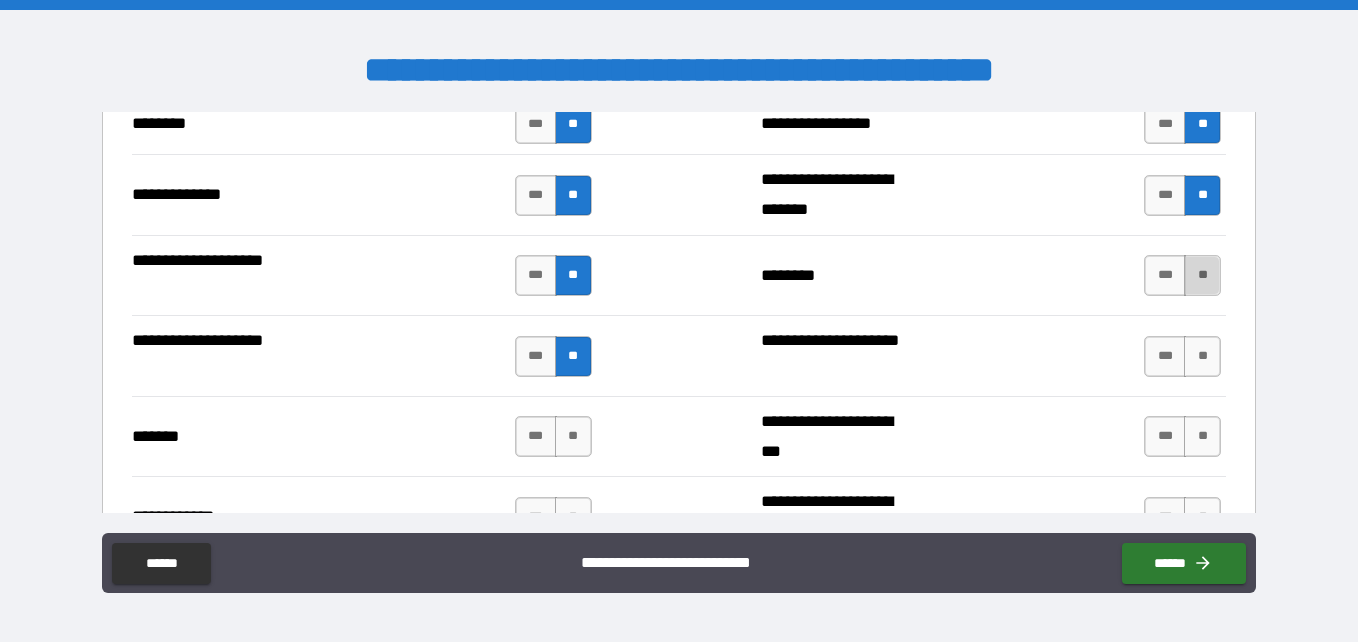 click on "**" at bounding box center [1202, 275] 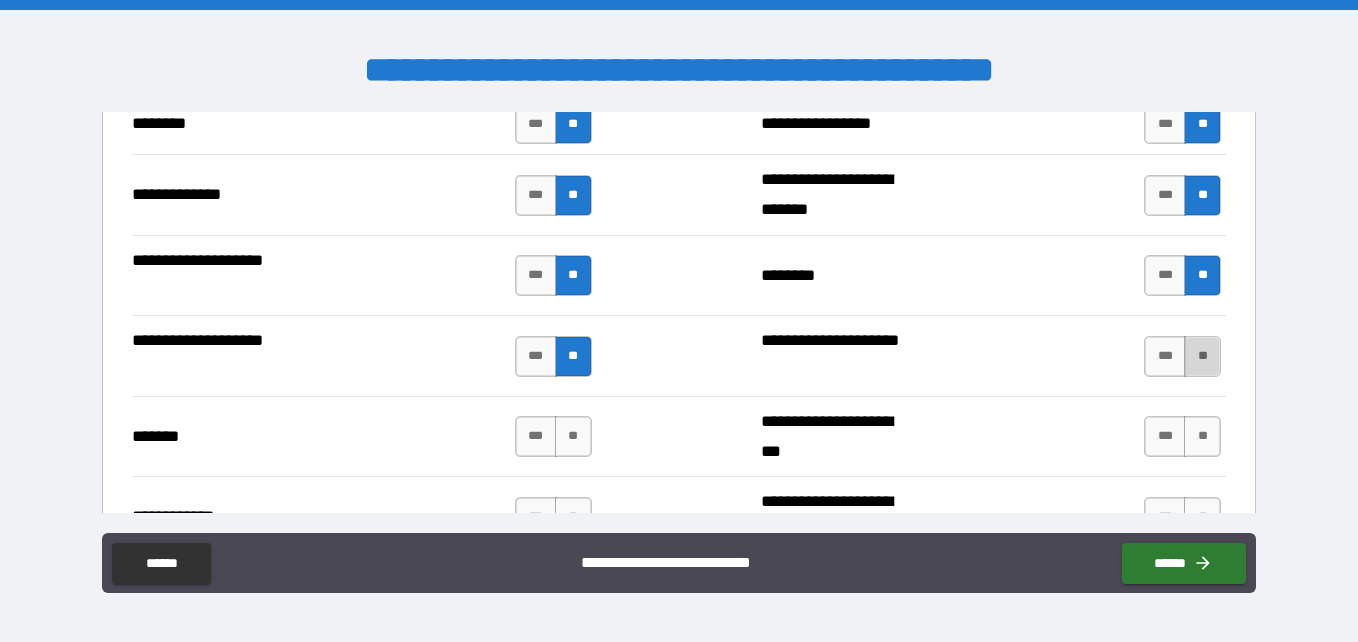 click on "**" at bounding box center (1202, 356) 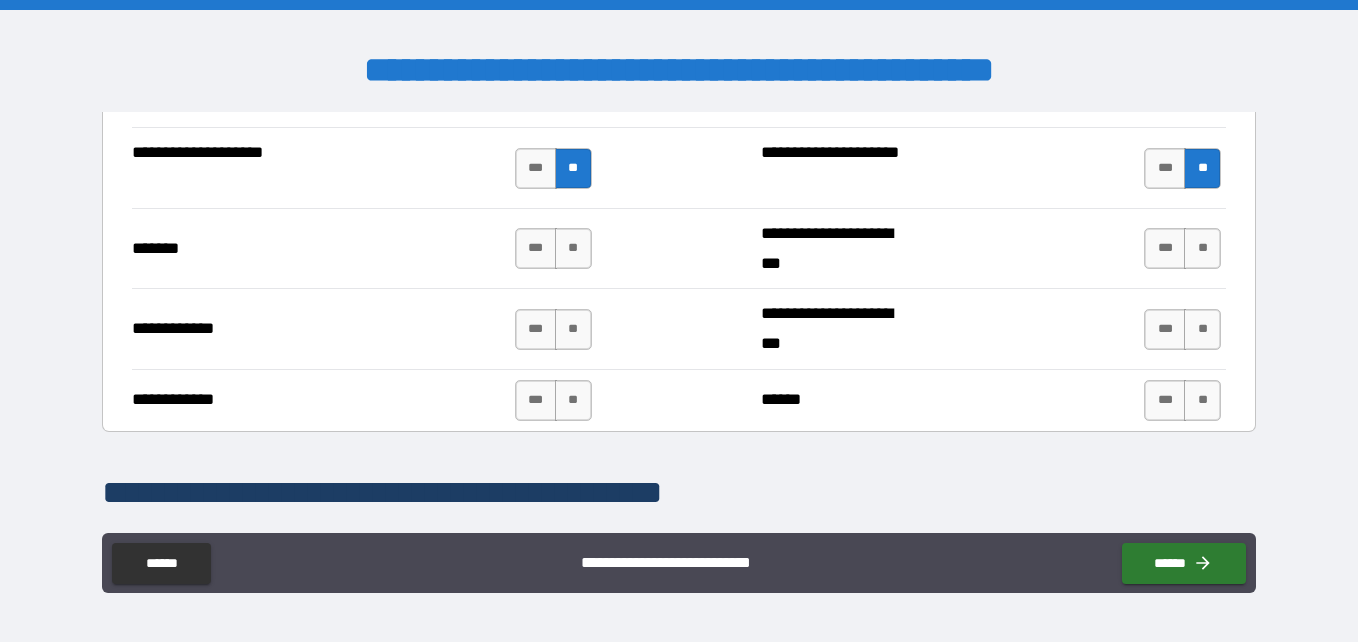 scroll, scrollTop: 3771, scrollLeft: 0, axis: vertical 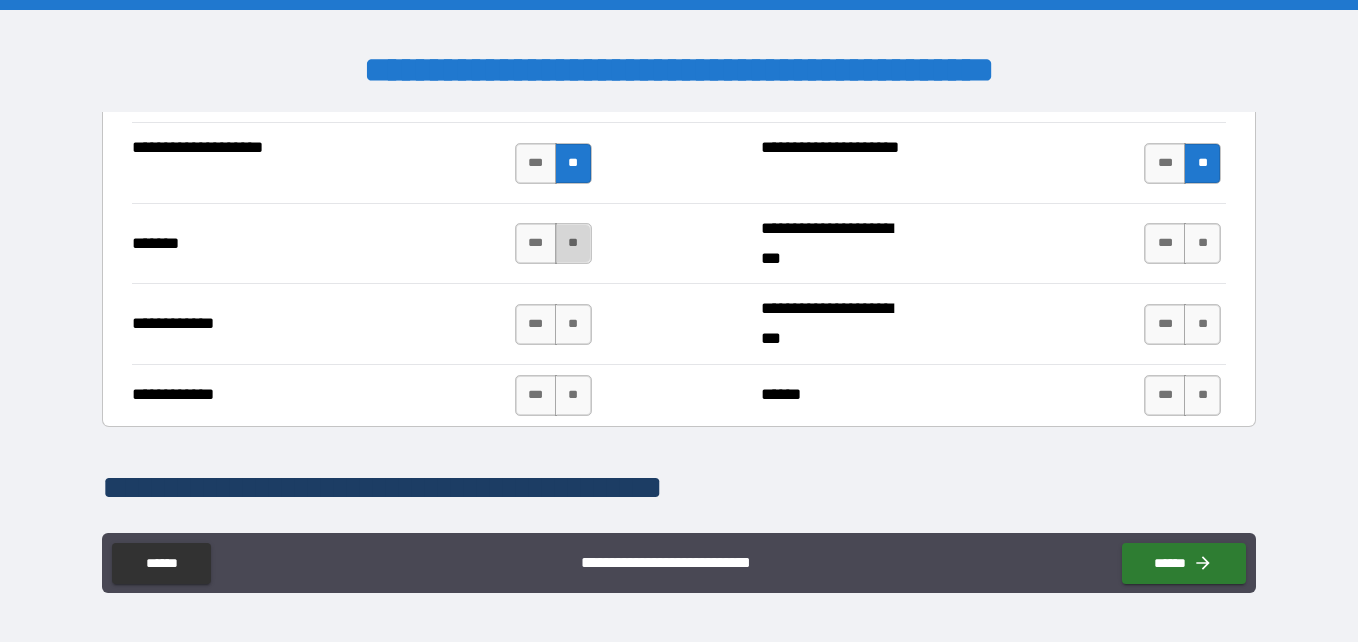 click on "**" at bounding box center (573, 243) 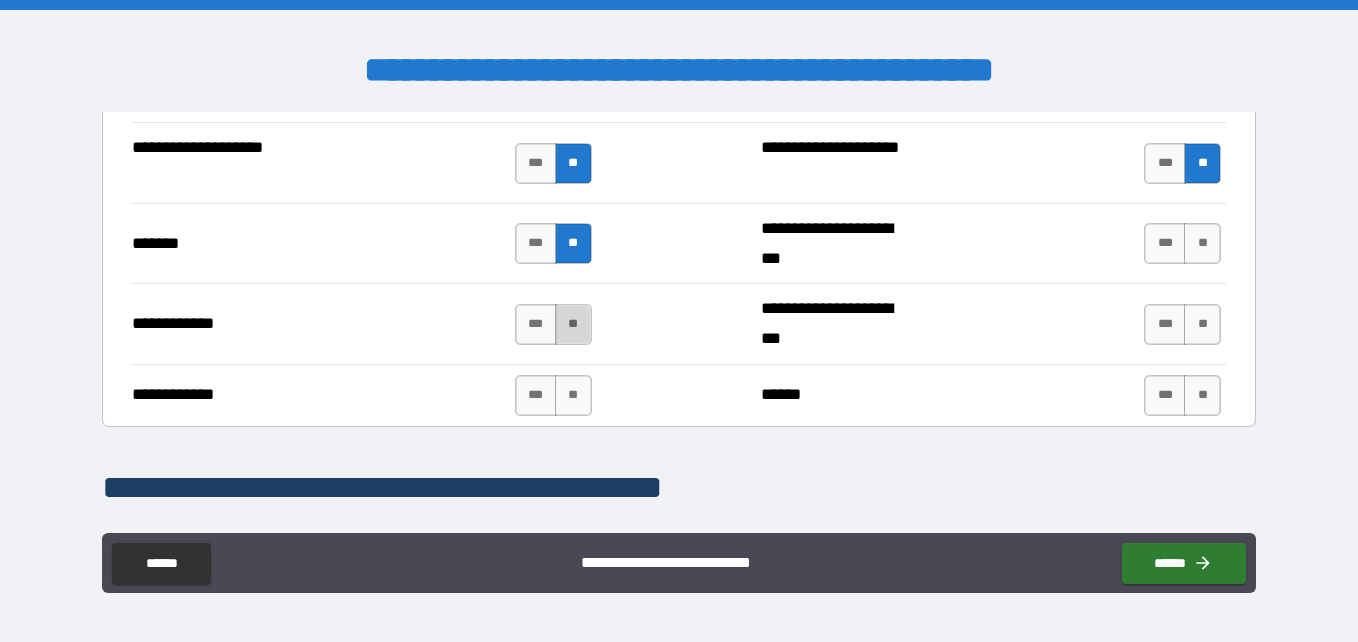 click on "**" at bounding box center (573, 324) 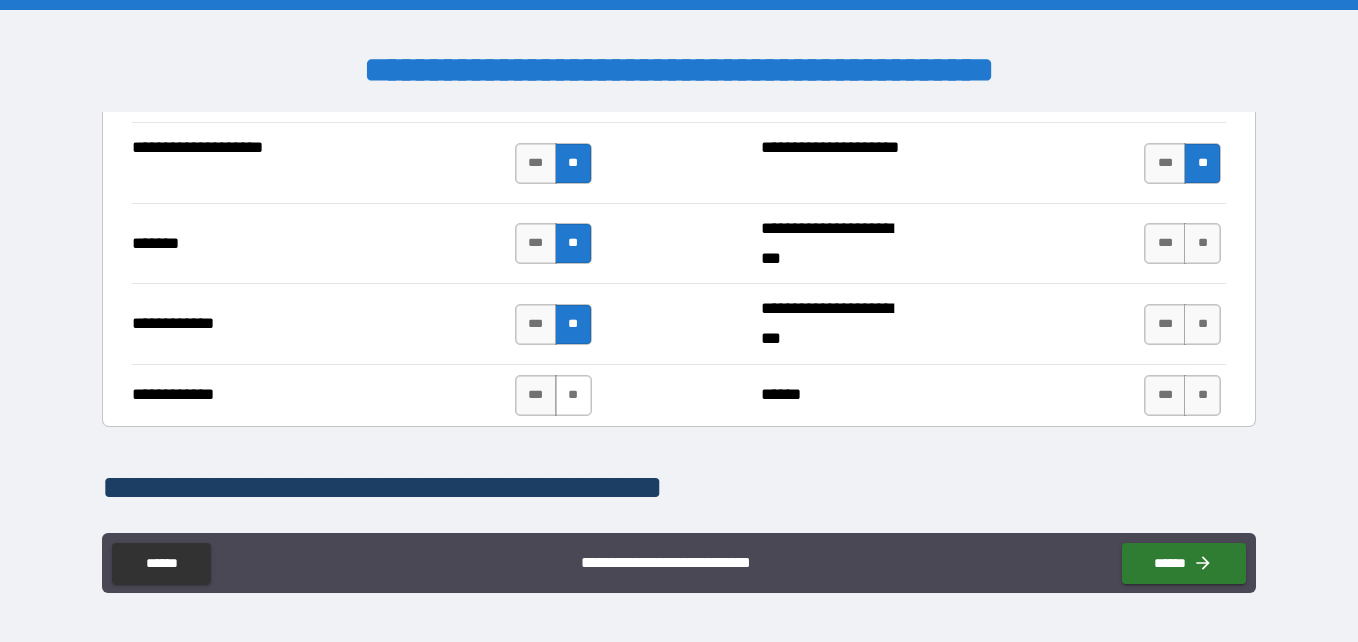 click on "**" at bounding box center (573, 395) 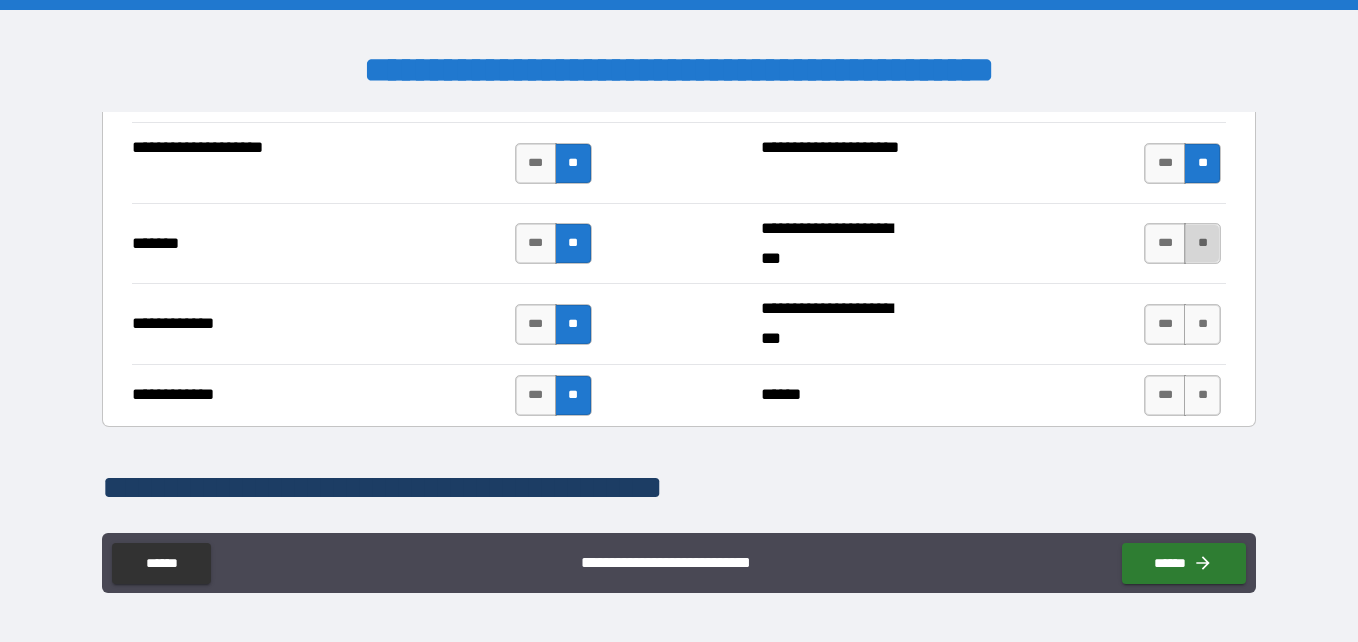 click on "**" at bounding box center [1202, 243] 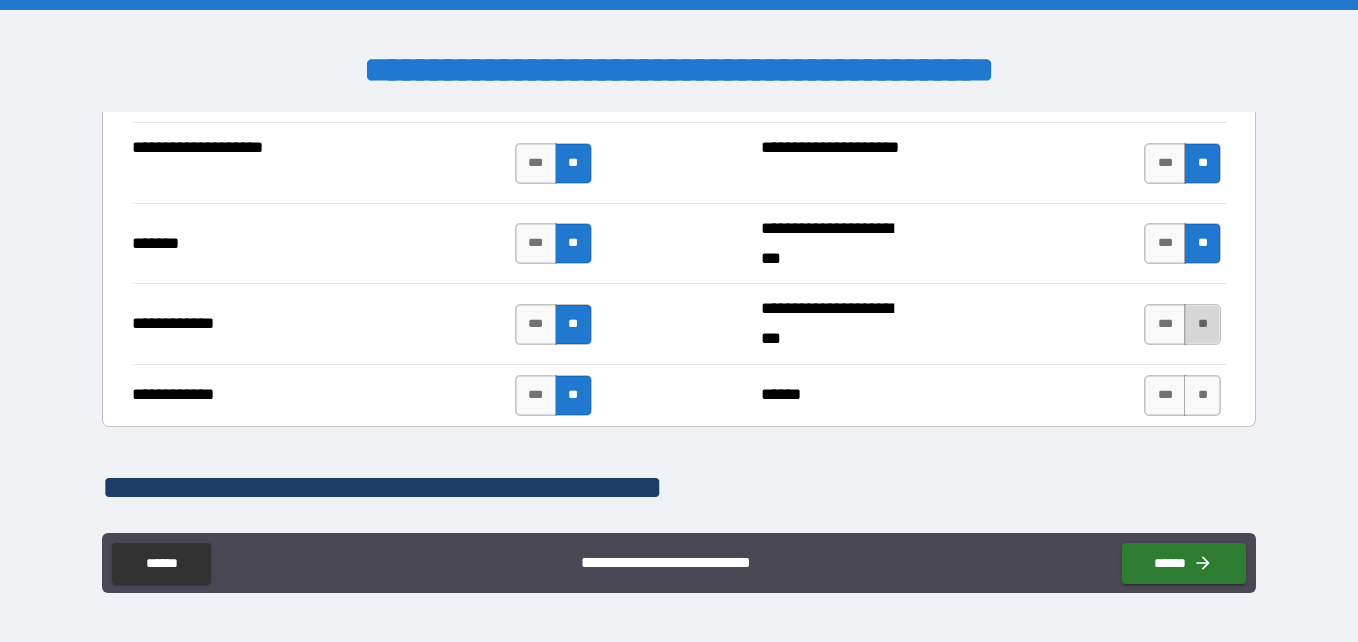 click on "**" at bounding box center (1202, 324) 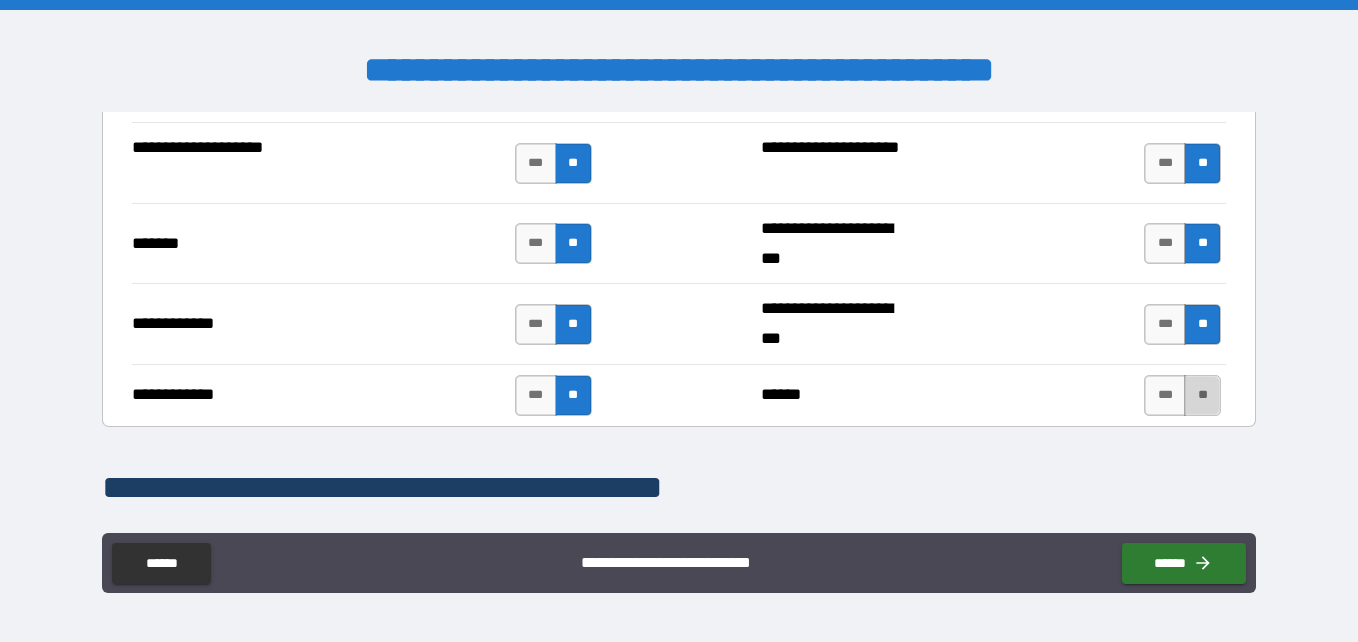 click on "**" at bounding box center [1202, 395] 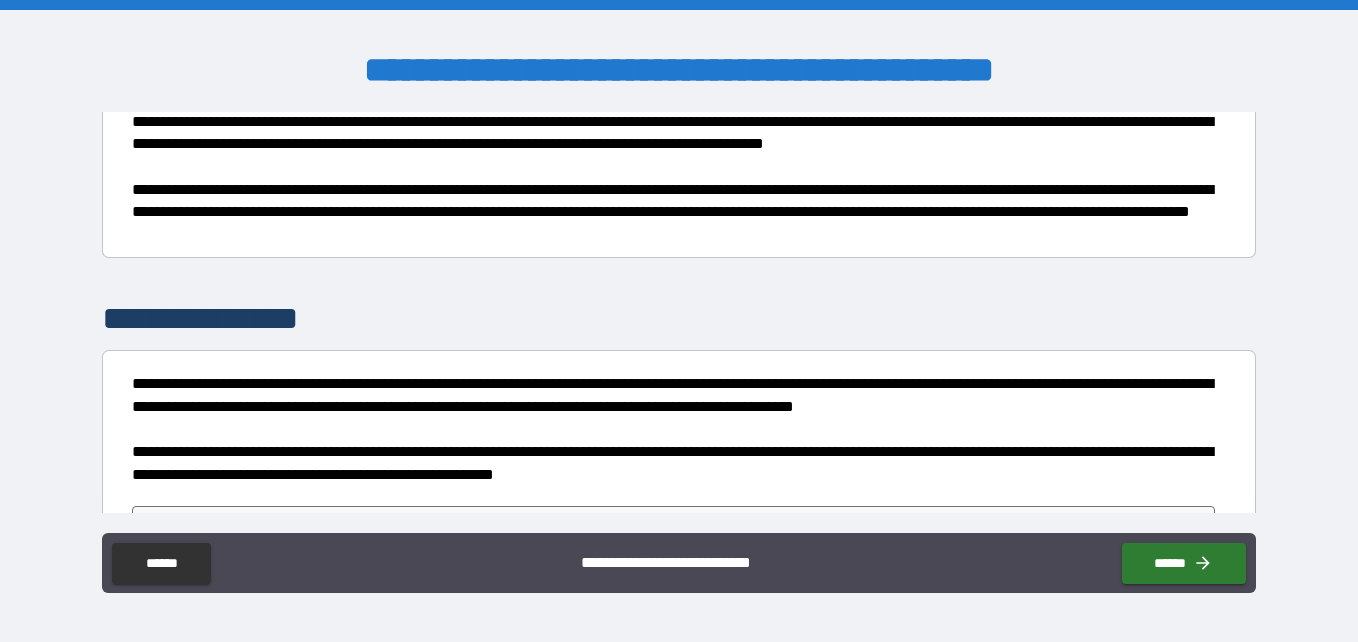 scroll, scrollTop: 4357, scrollLeft: 0, axis: vertical 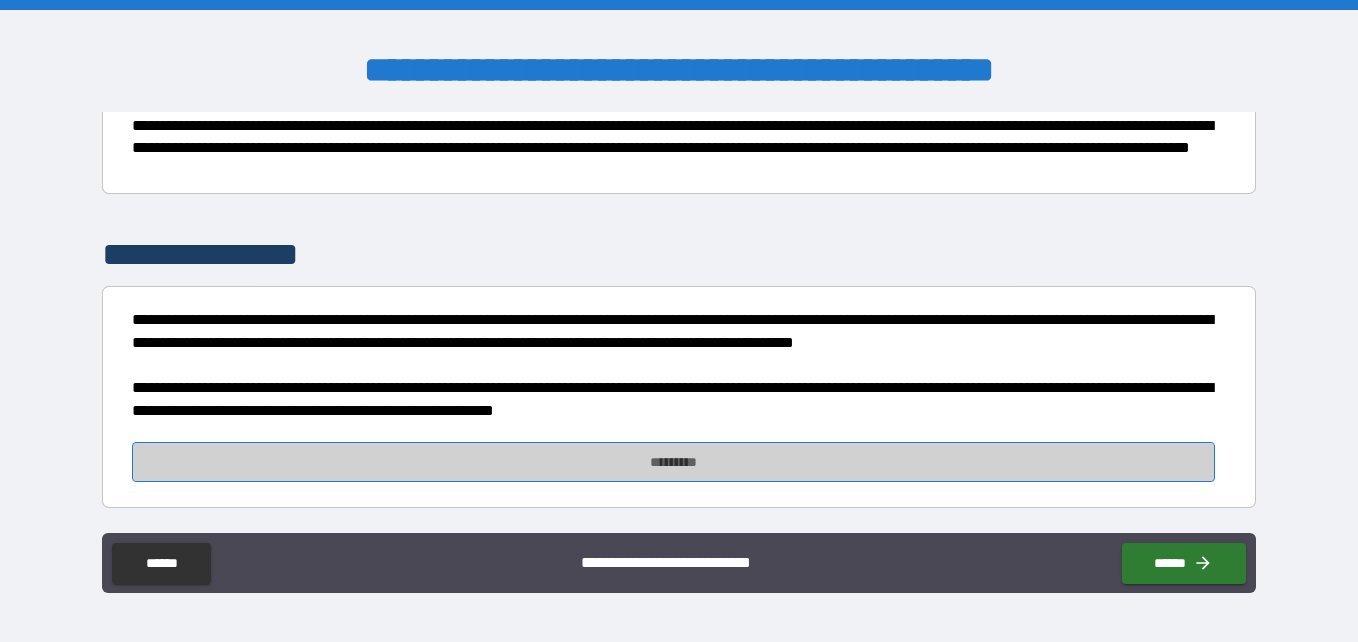 click on "*********" at bounding box center [673, 462] 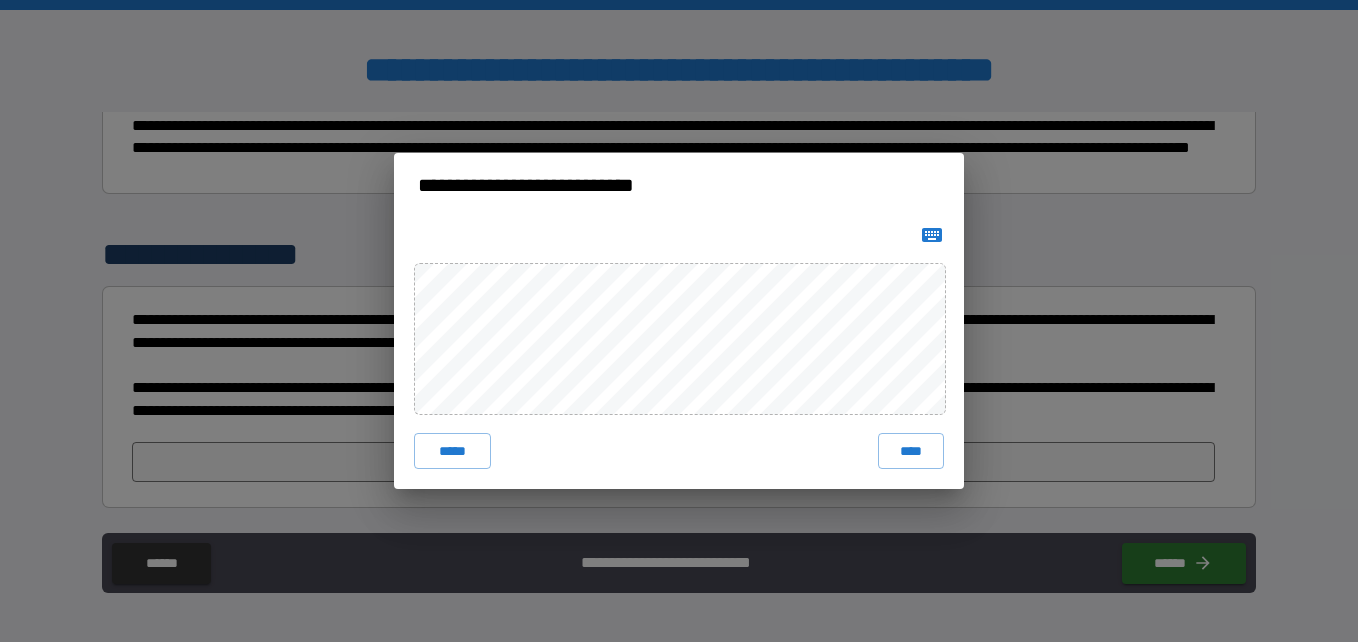 click on "***** ****" at bounding box center [679, 353] 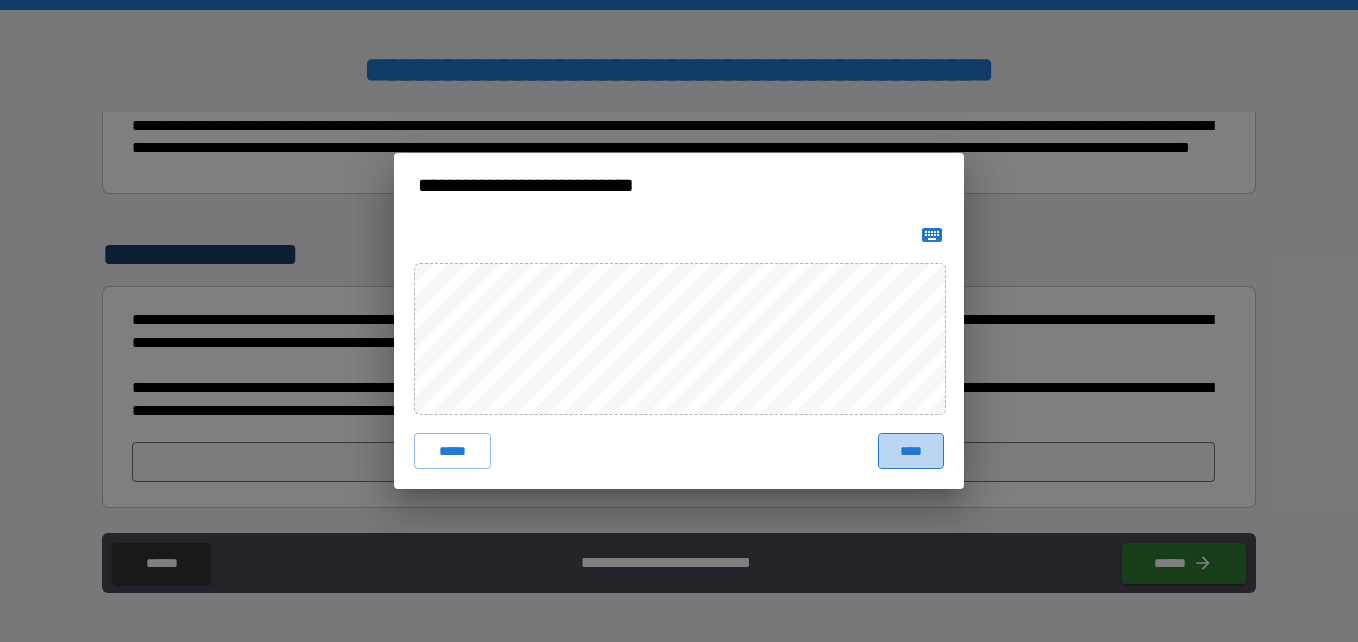 click on "****" at bounding box center (911, 451) 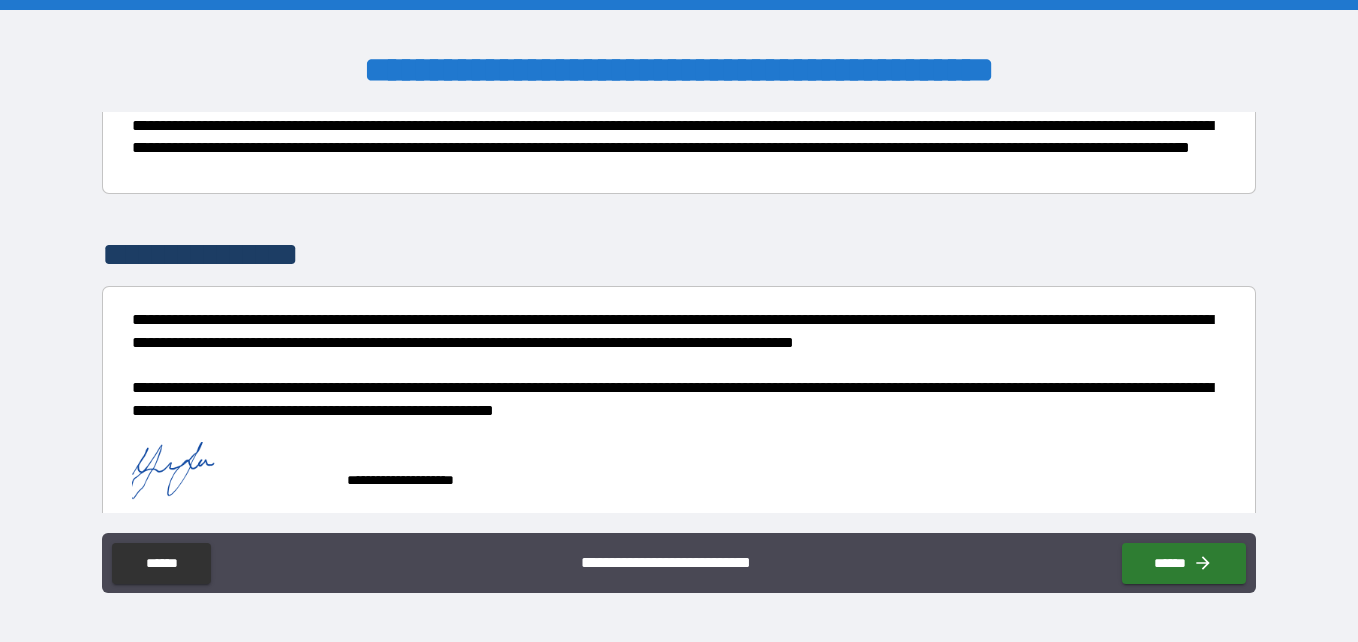 scroll, scrollTop: 4375, scrollLeft: 0, axis: vertical 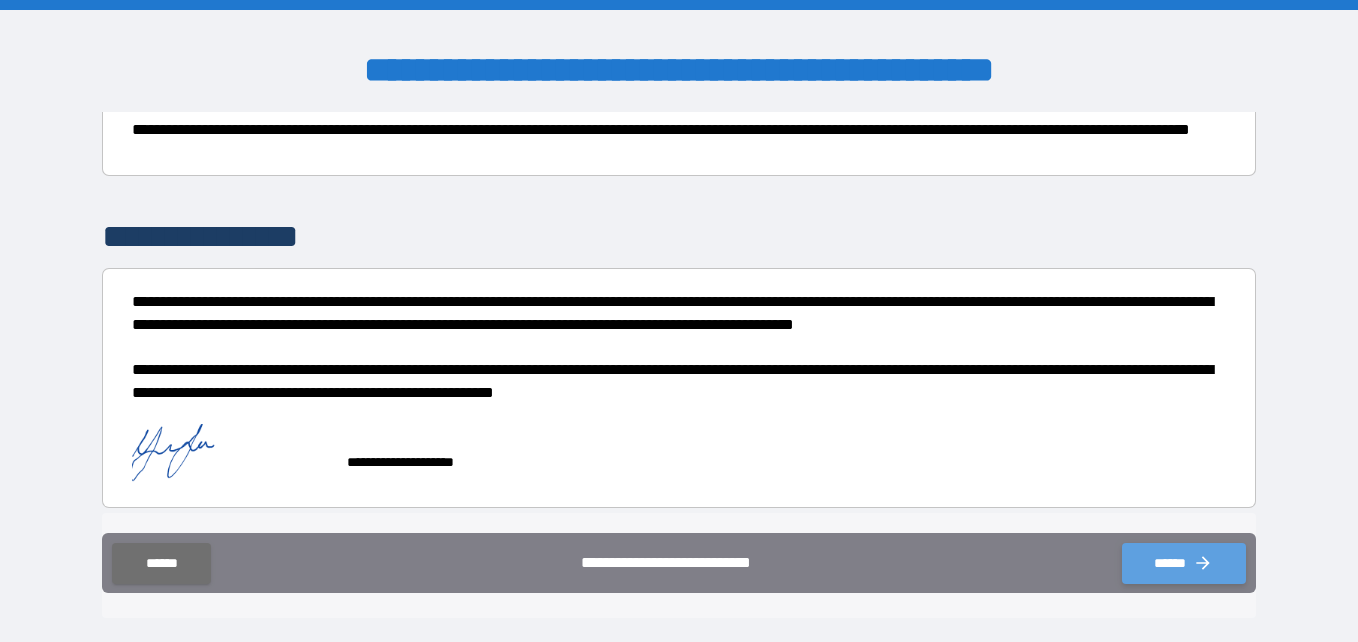 click on "******" at bounding box center [1184, 563] 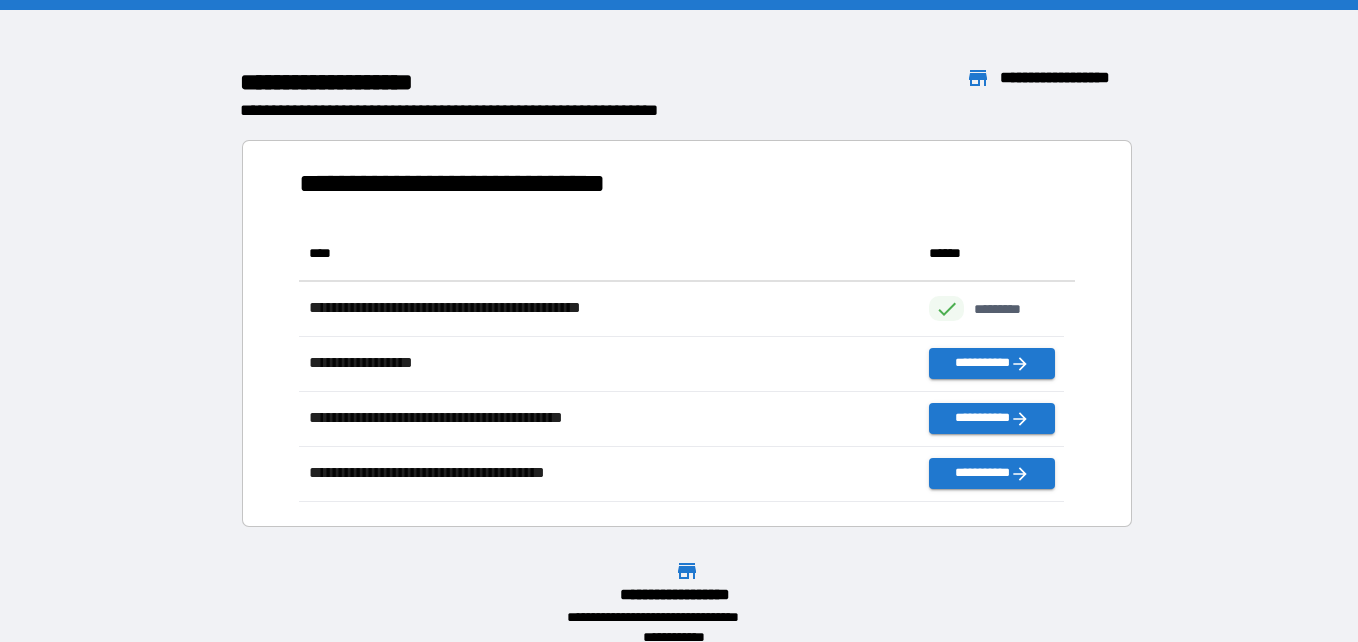 scroll, scrollTop: 16, scrollLeft: 16, axis: both 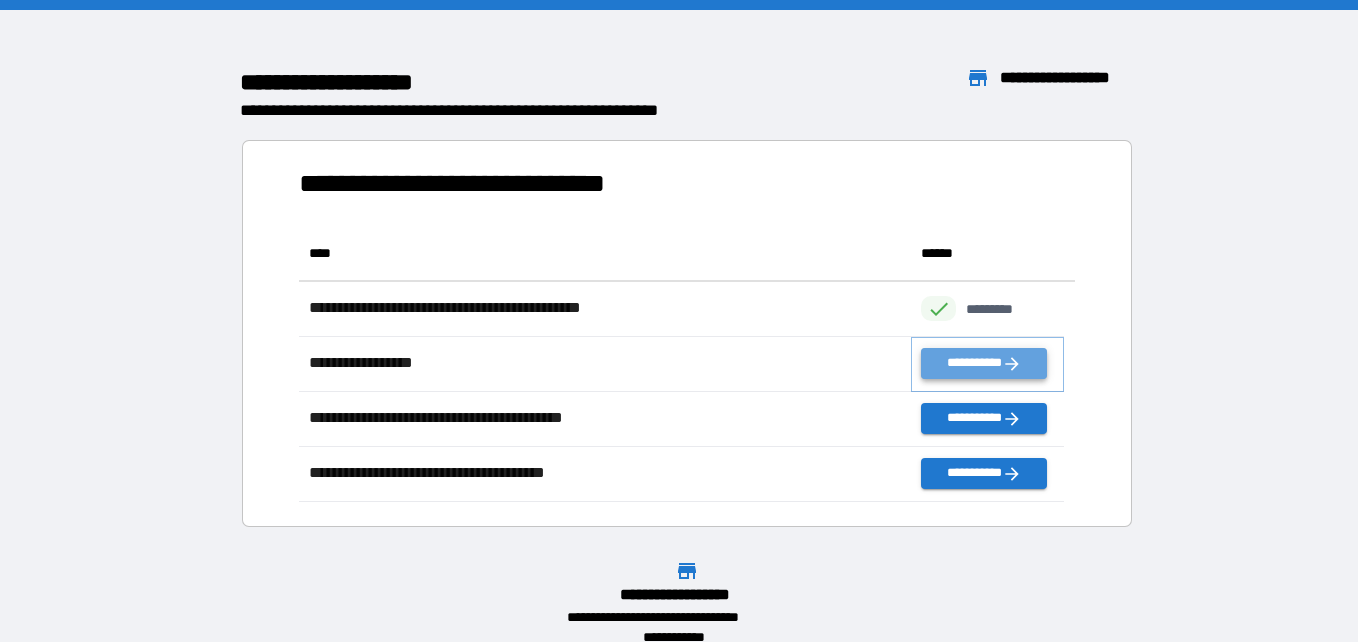 click on "**********" at bounding box center [983, 363] 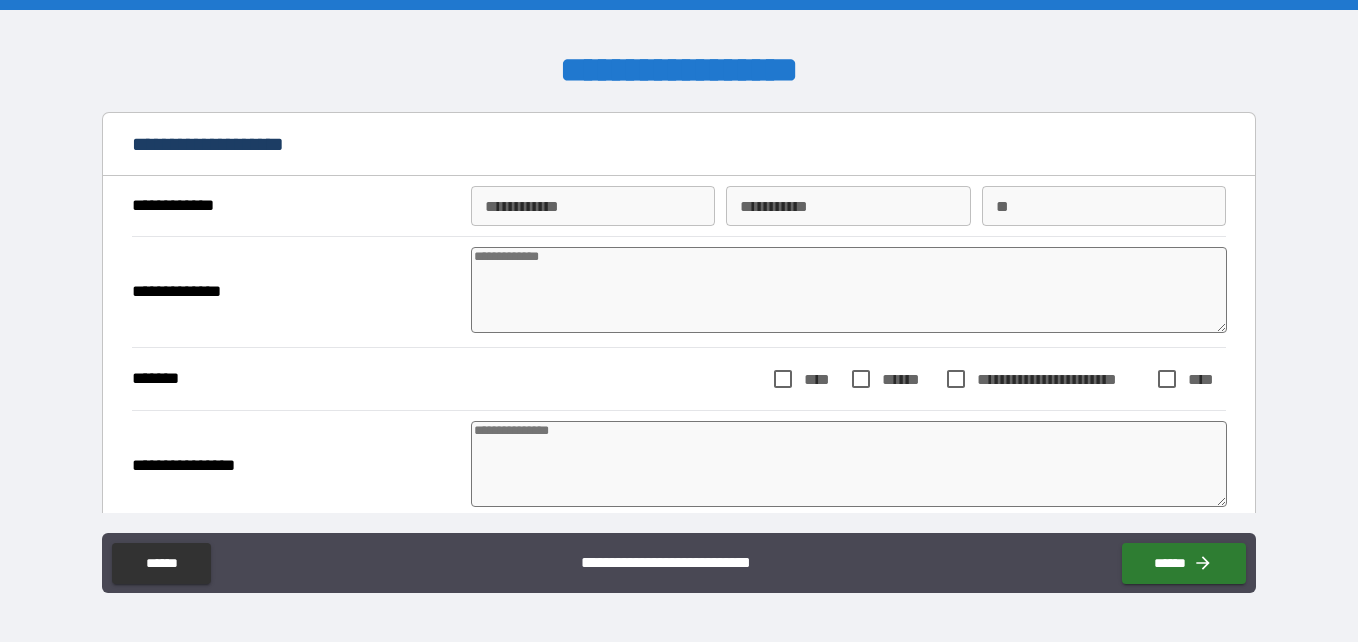 type on "*" 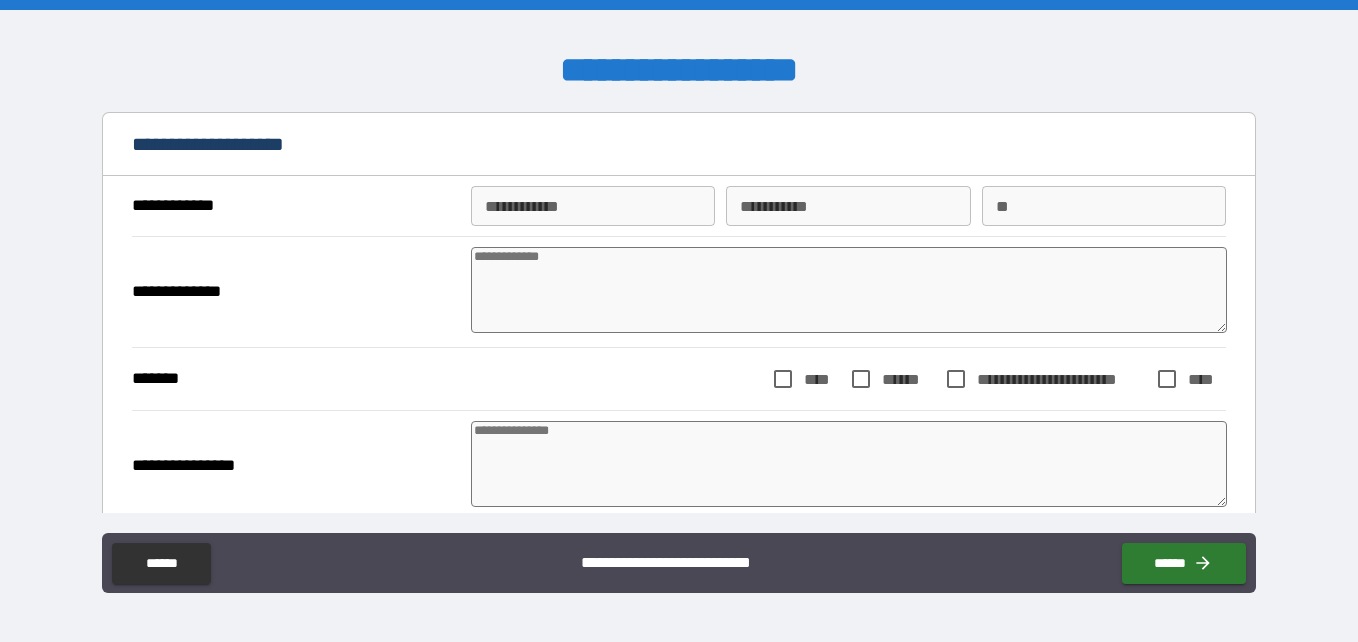 type on "*" 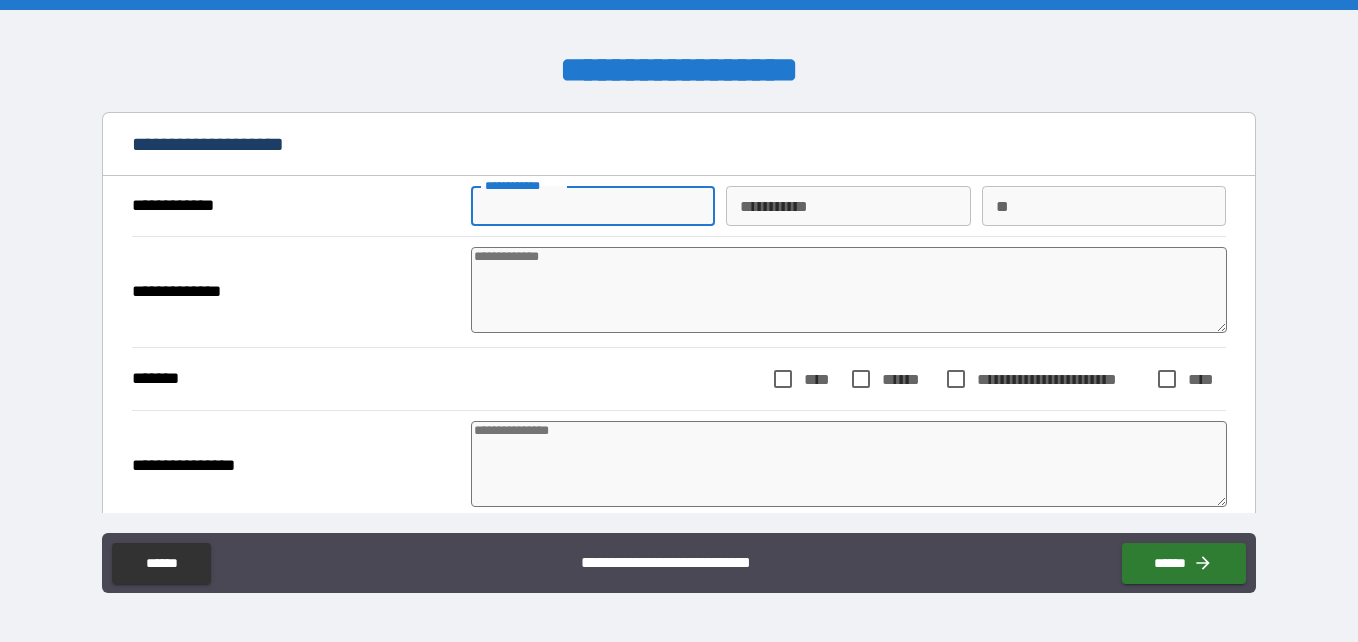 click on "**********" at bounding box center (593, 206) 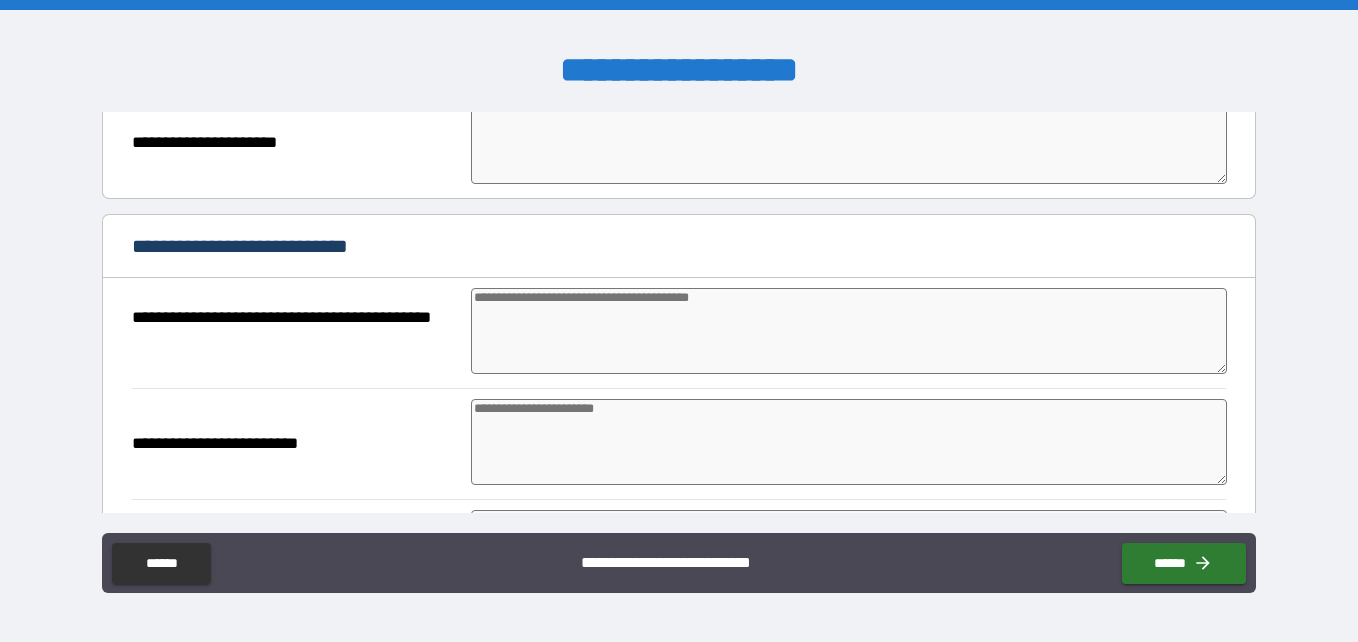 scroll, scrollTop: 0, scrollLeft: 0, axis: both 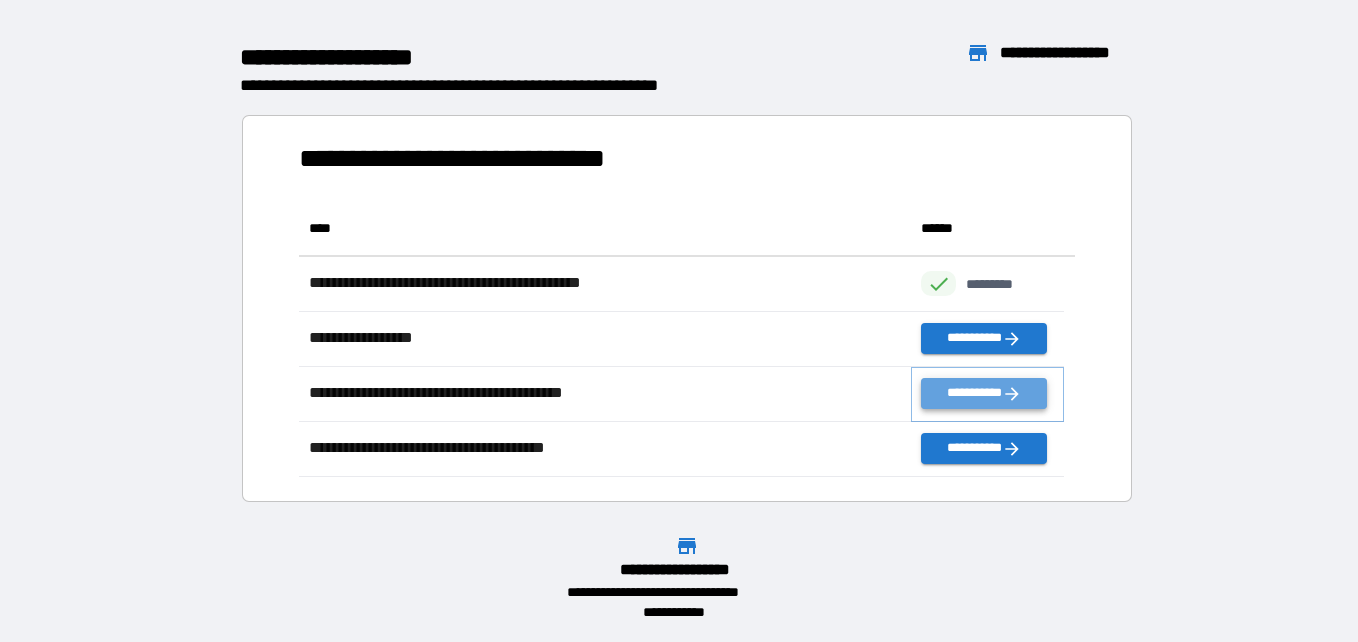 click on "**********" at bounding box center [983, 393] 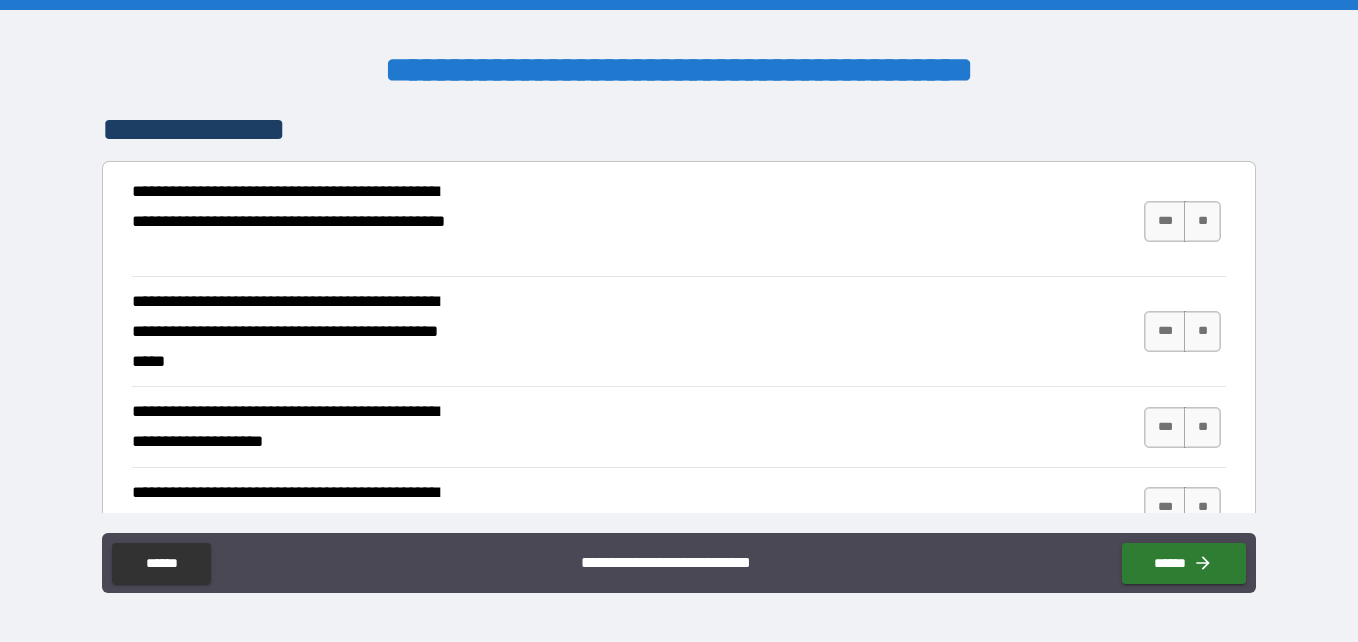 scroll, scrollTop: 169, scrollLeft: 0, axis: vertical 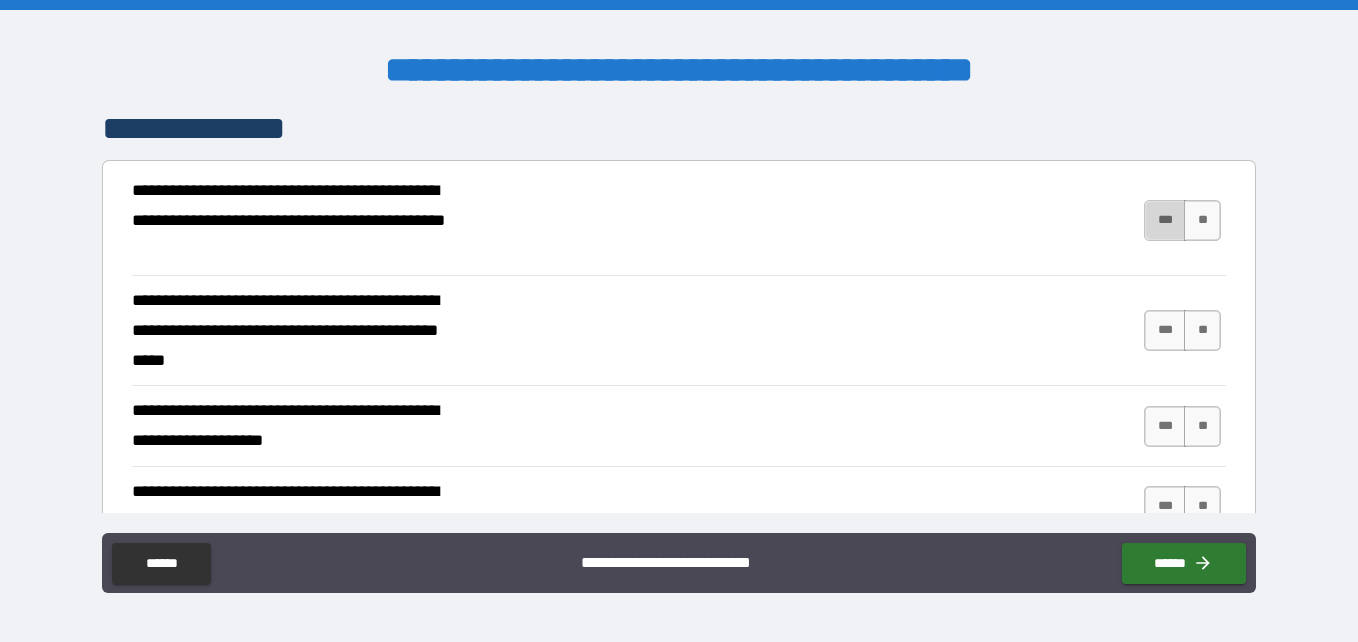 click on "***" at bounding box center [1165, 220] 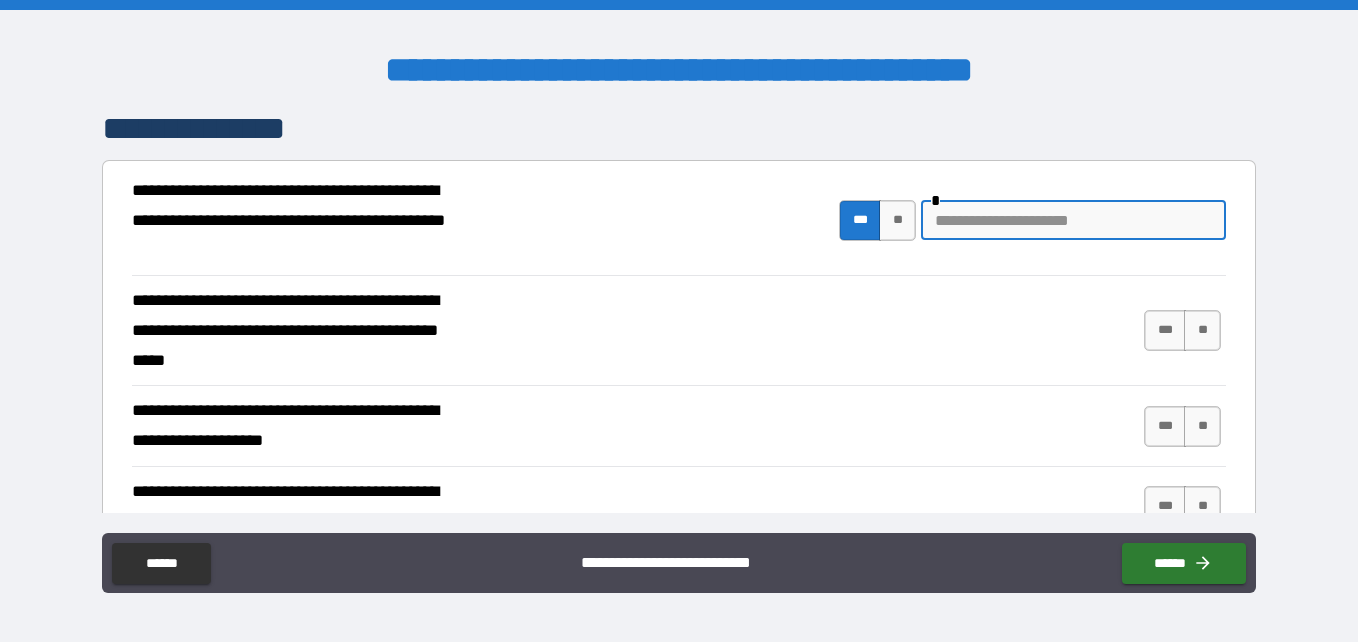 click at bounding box center [1073, 220] 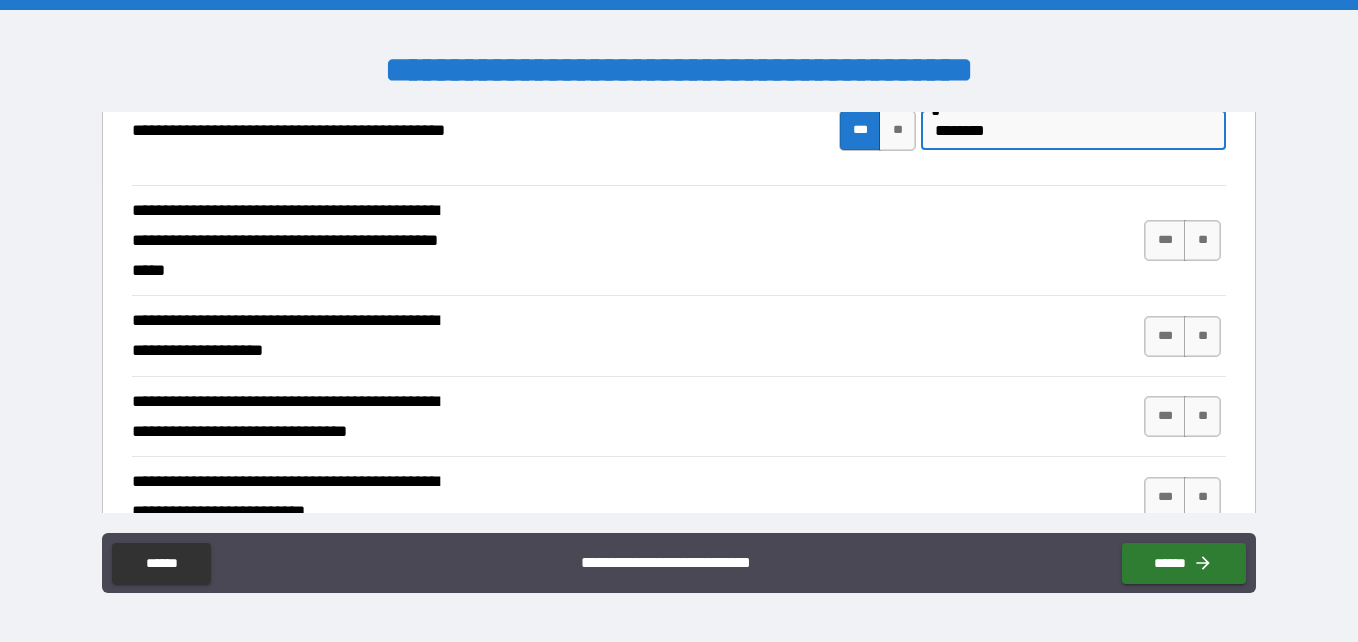 scroll, scrollTop: 260, scrollLeft: 0, axis: vertical 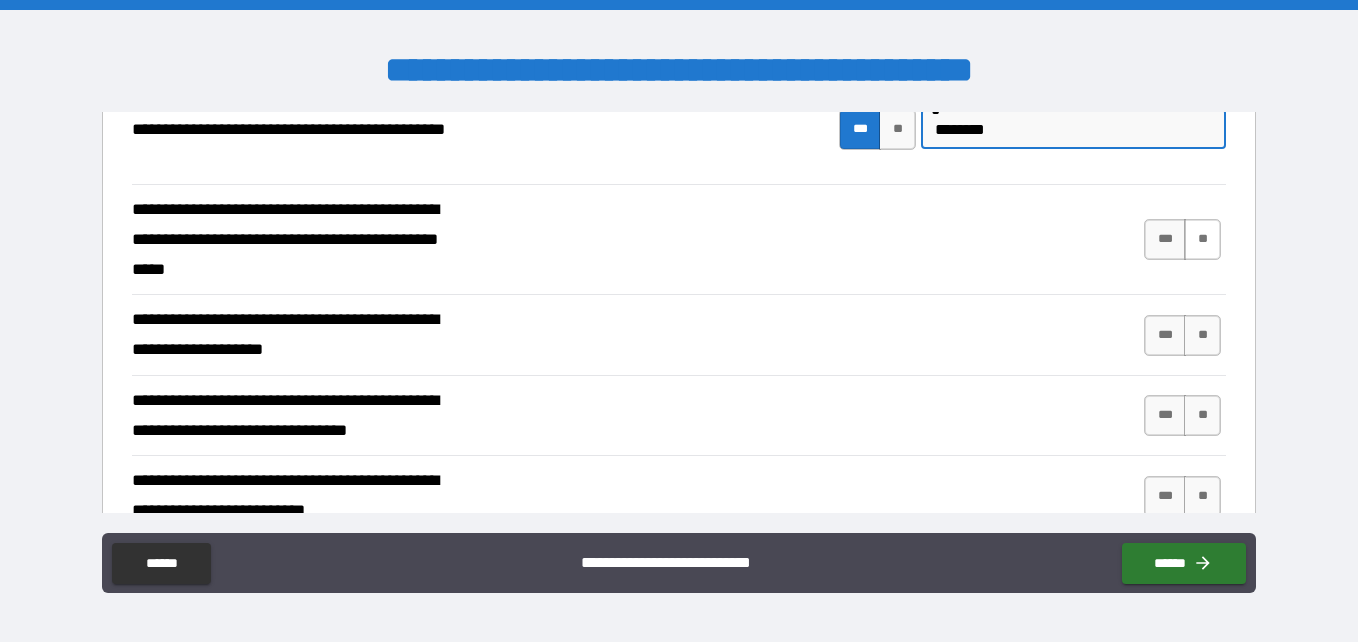 type on "********" 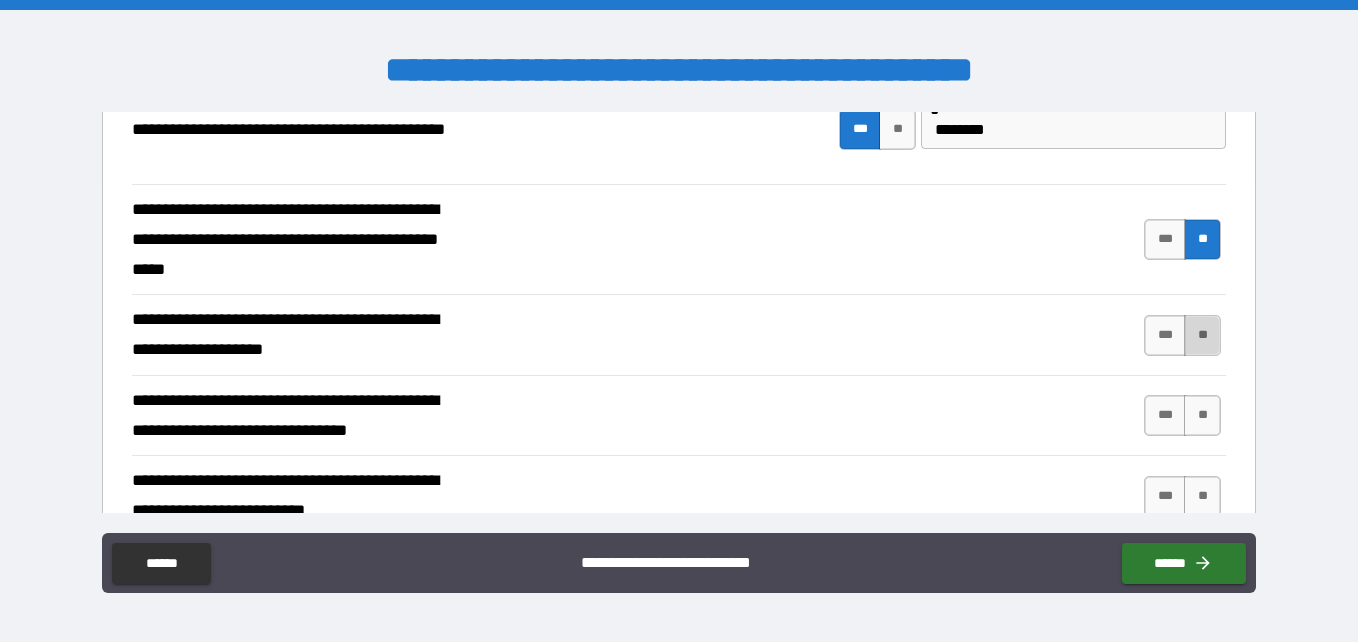 click on "**" at bounding box center [1202, 335] 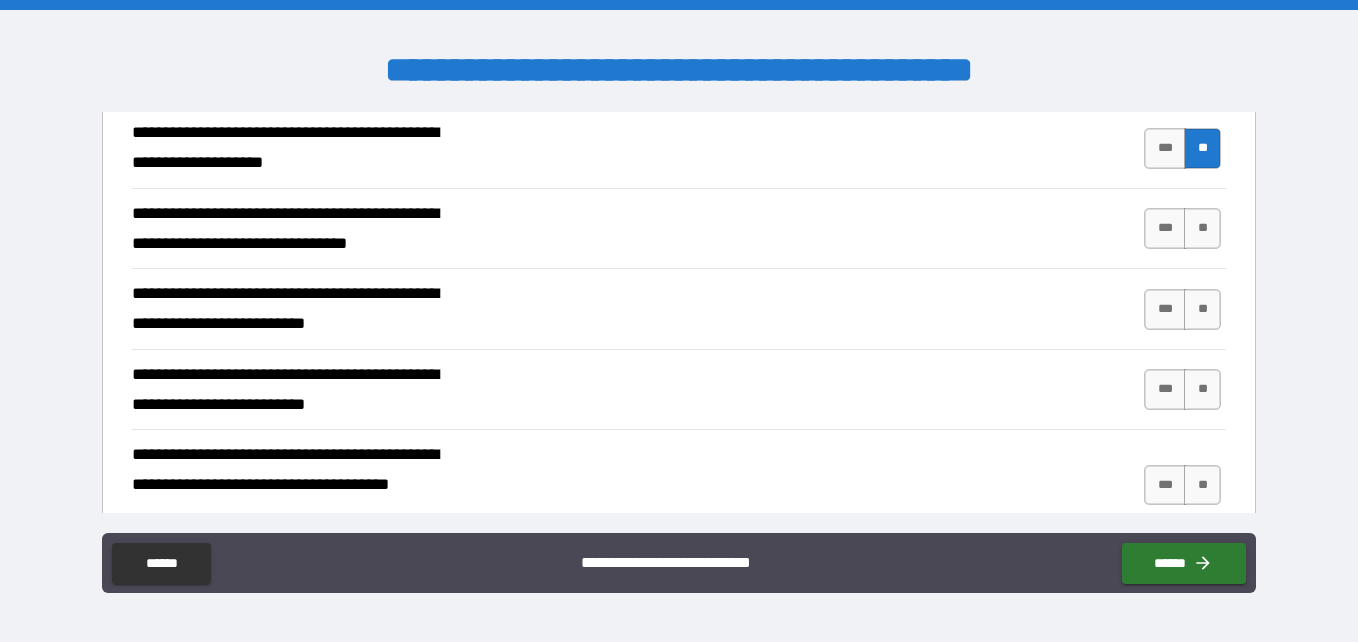 scroll, scrollTop: 453, scrollLeft: 0, axis: vertical 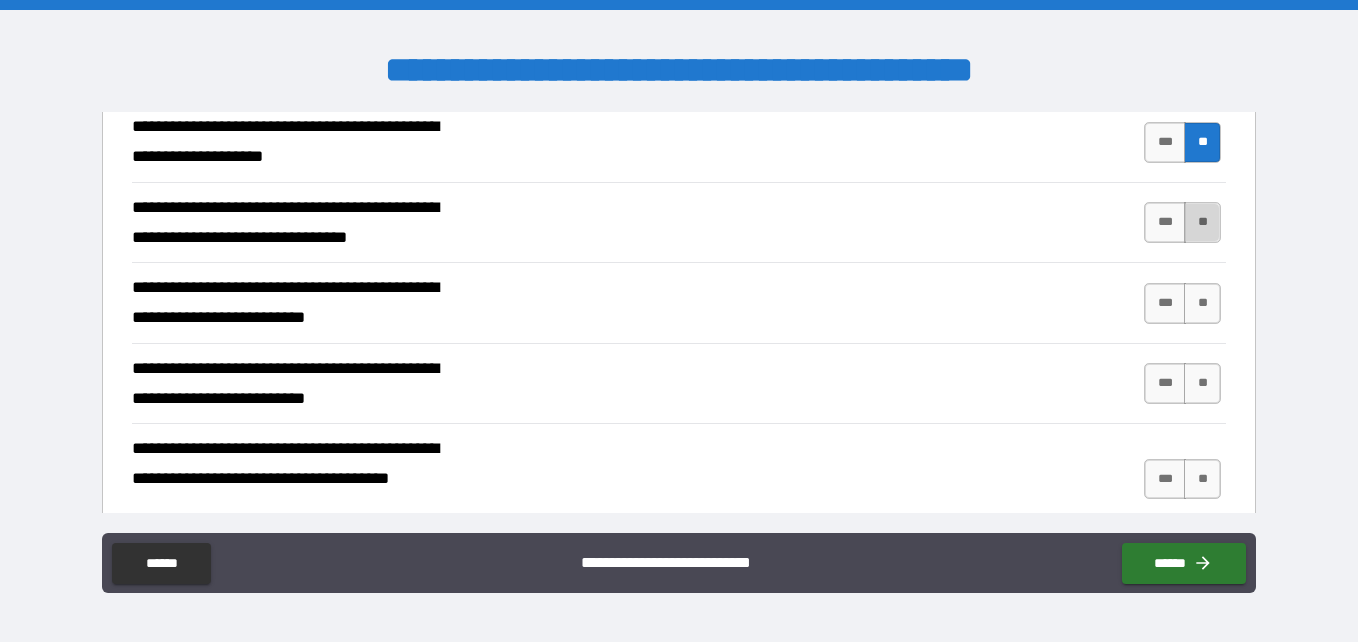 click on "**" at bounding box center (1202, 222) 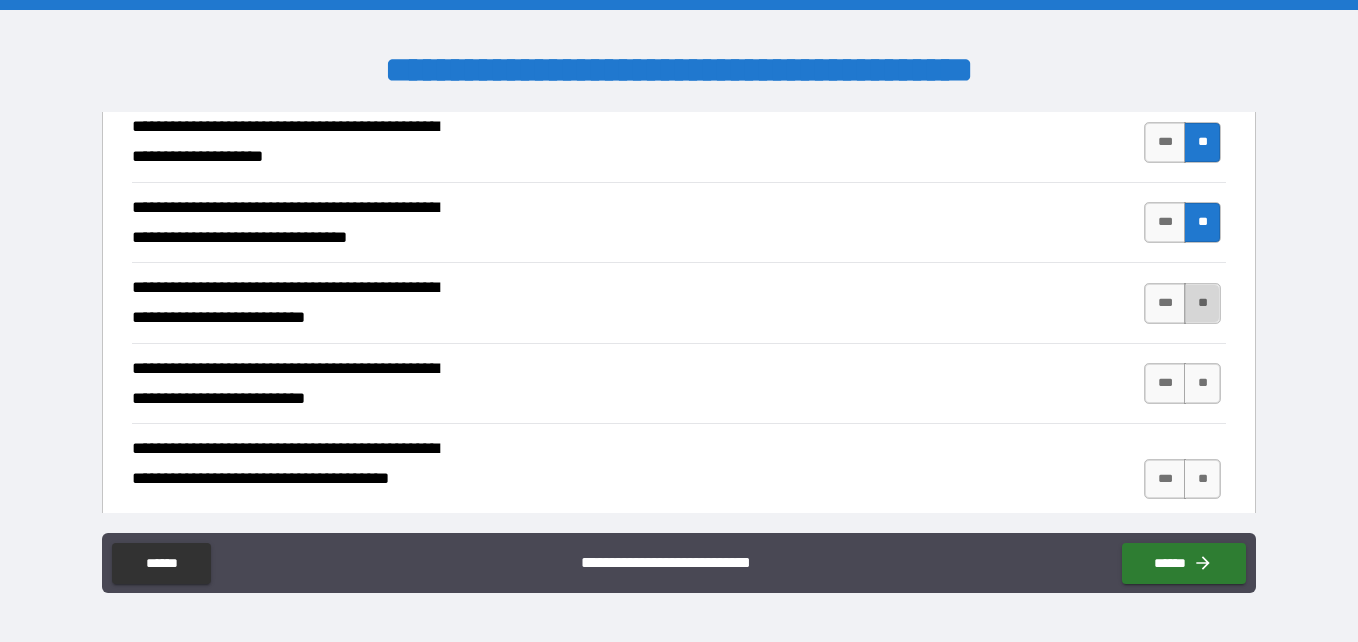 click on "**" at bounding box center [1202, 303] 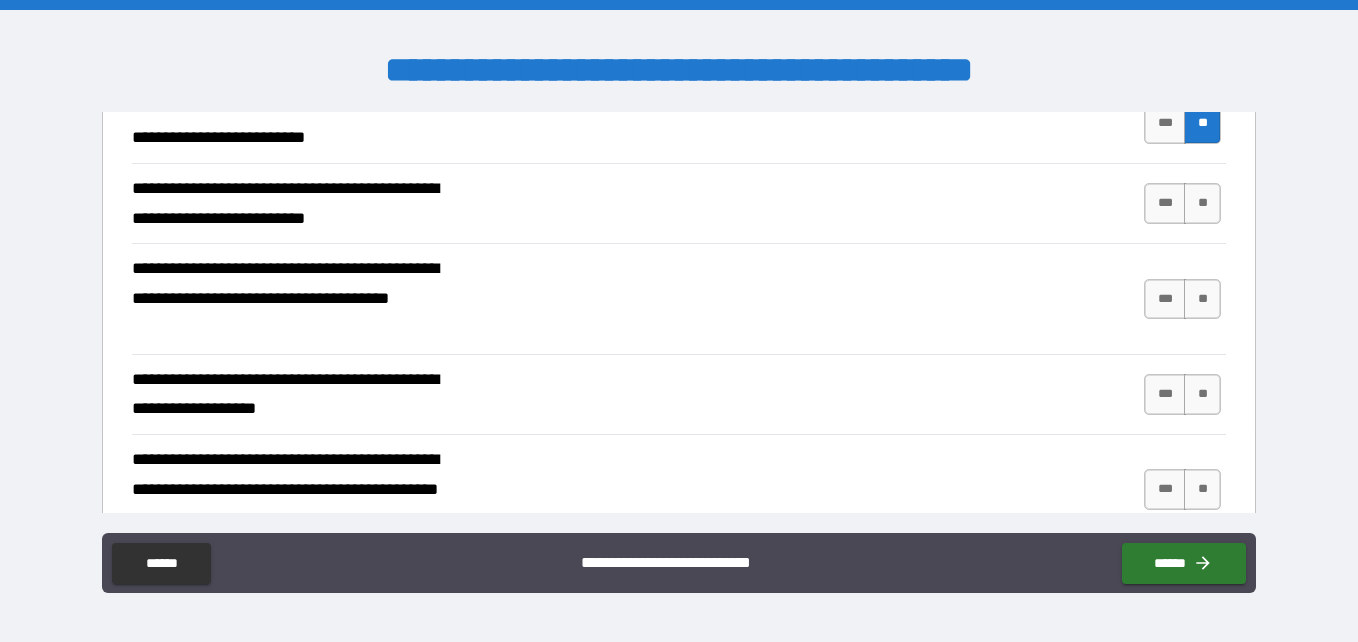 scroll, scrollTop: 636, scrollLeft: 0, axis: vertical 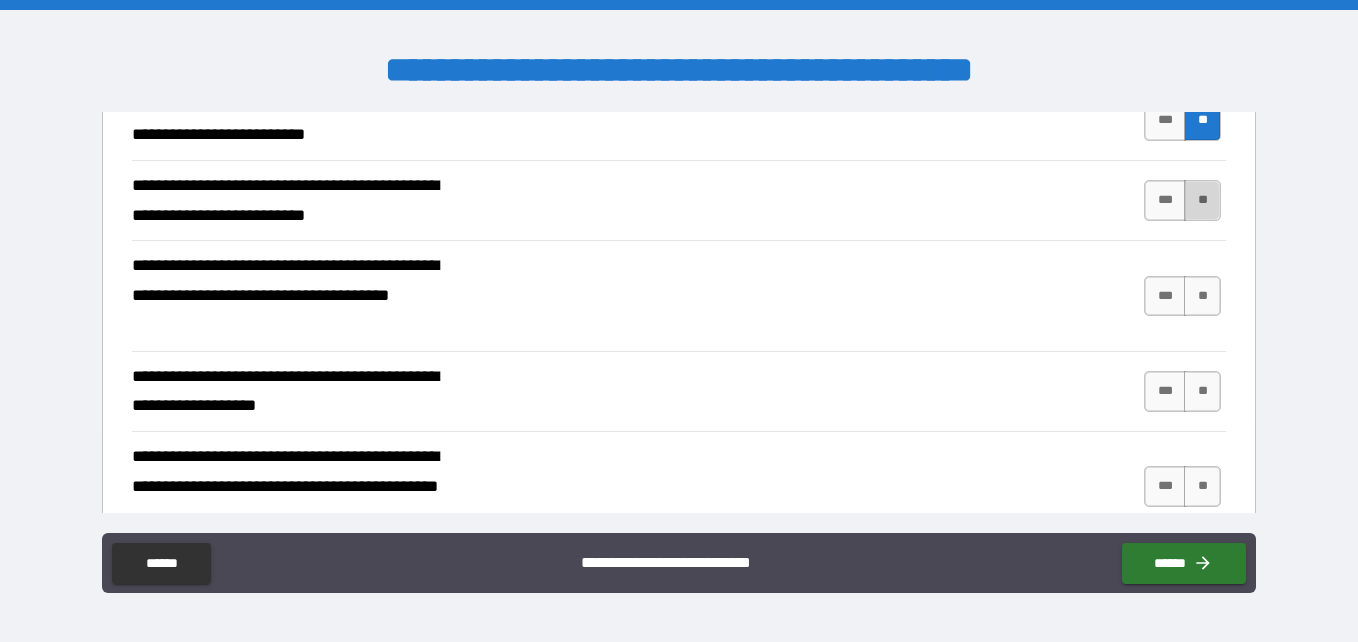 click on "**" at bounding box center [1202, 200] 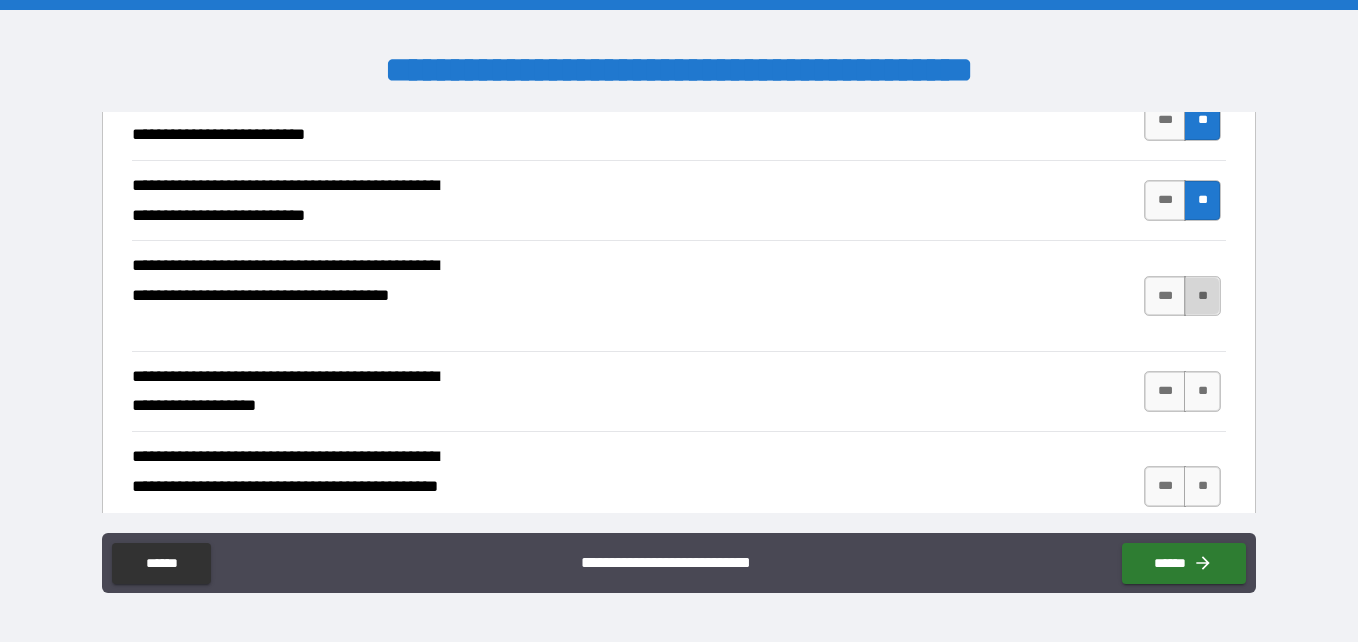 click on "**" at bounding box center [1202, 296] 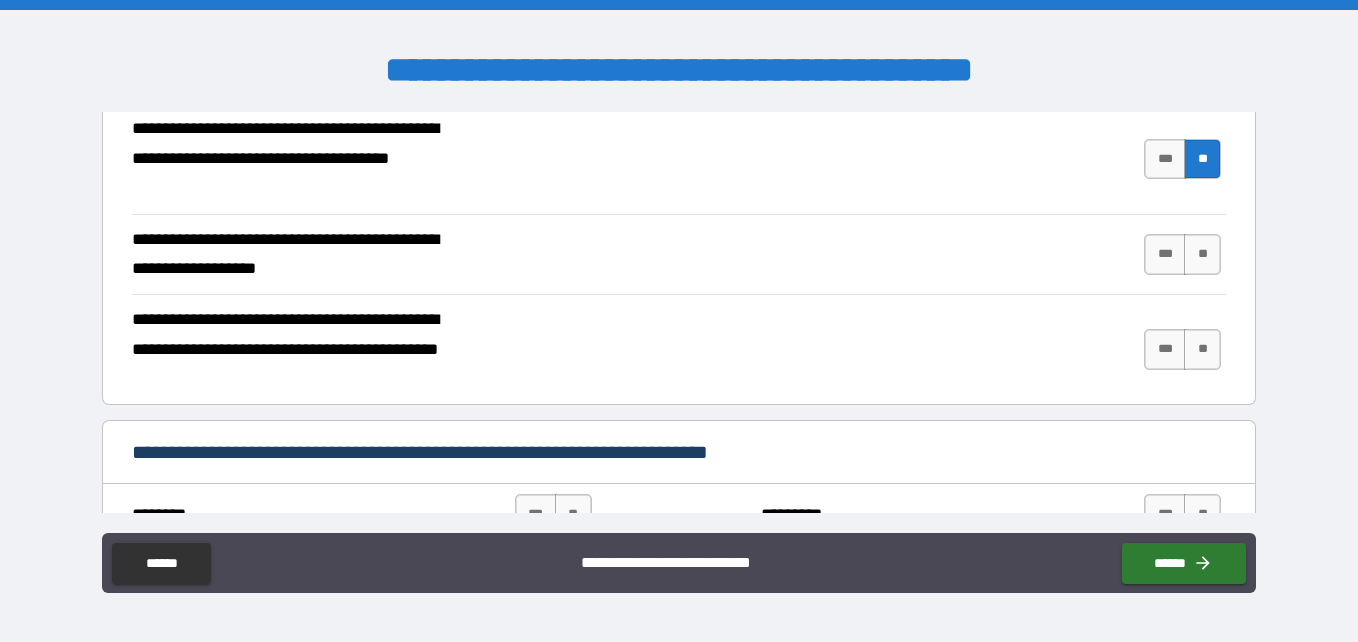 scroll, scrollTop: 774, scrollLeft: 0, axis: vertical 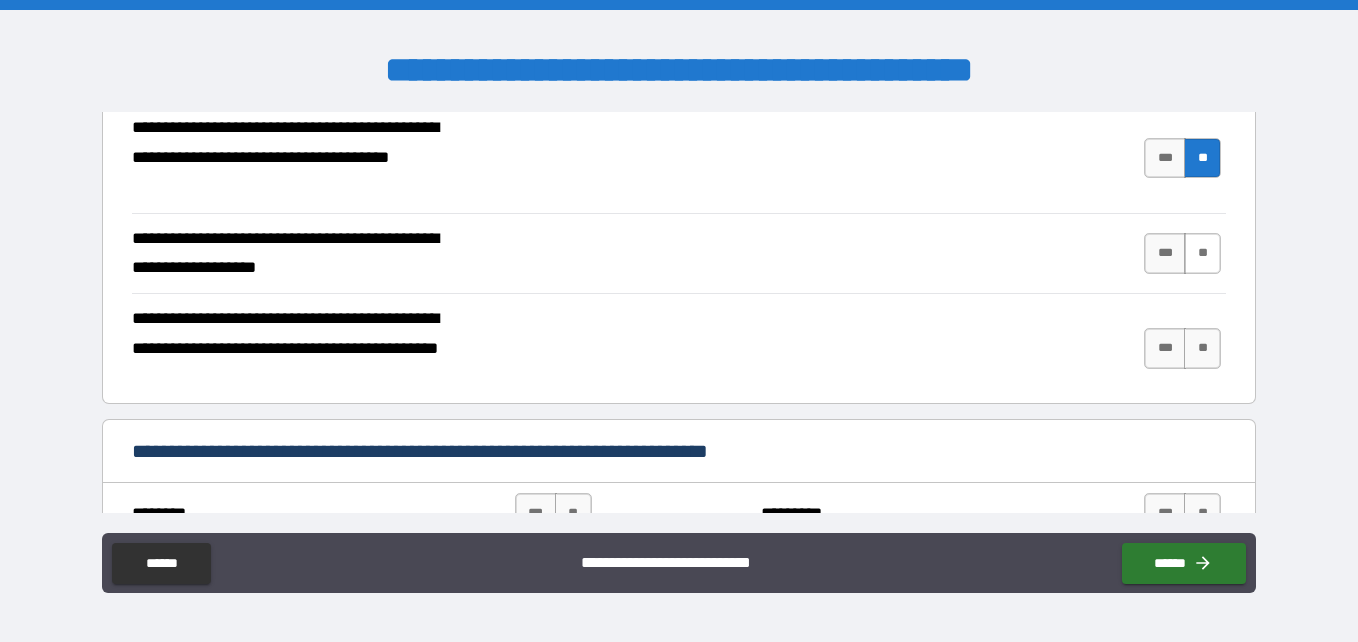 click on "**" at bounding box center [1202, 253] 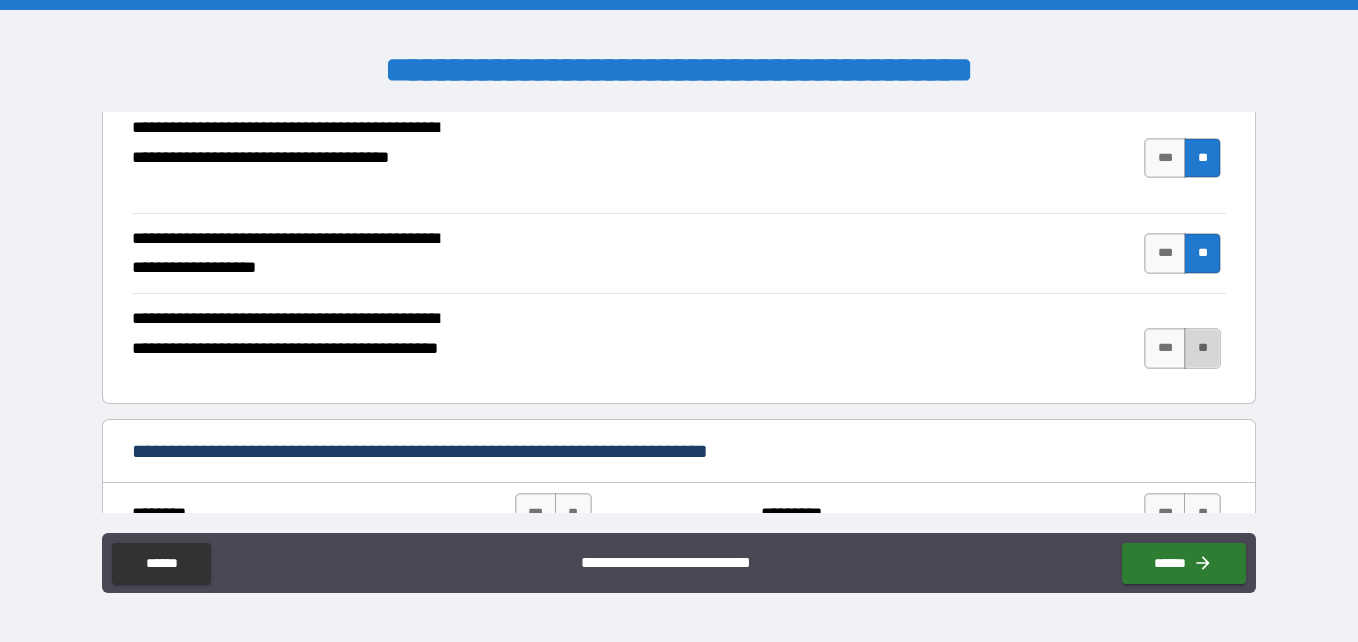 click on "**" at bounding box center (1202, 348) 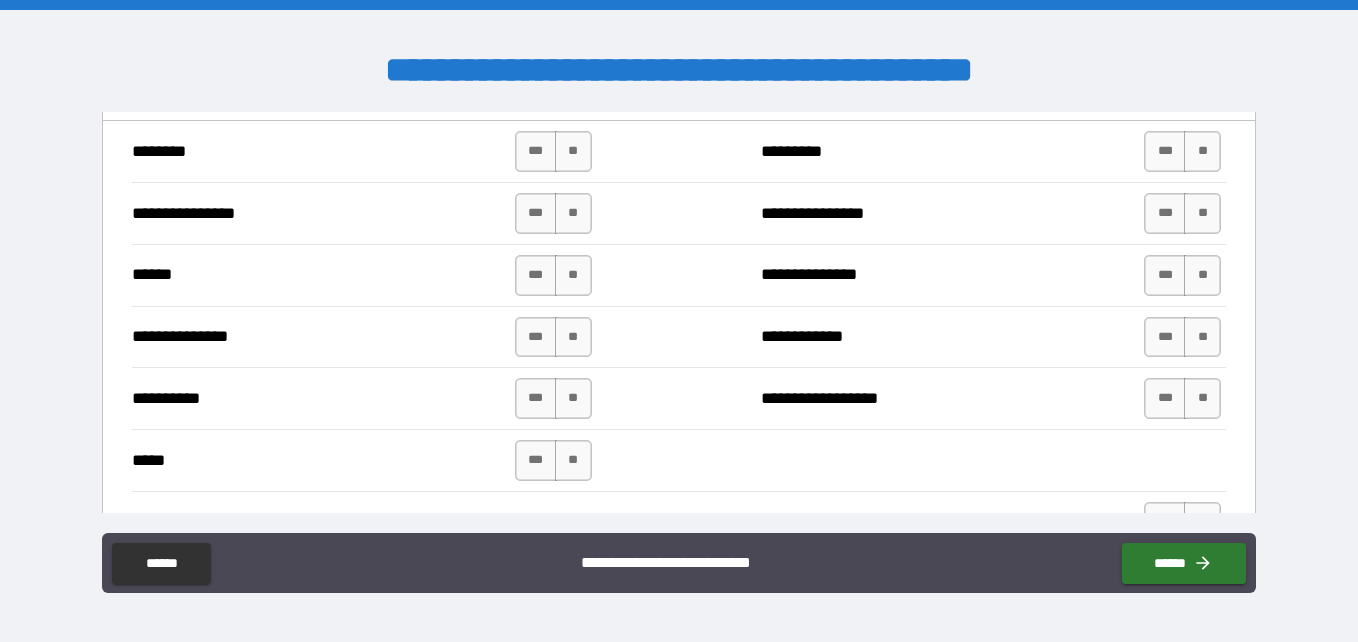 scroll, scrollTop: 1132, scrollLeft: 0, axis: vertical 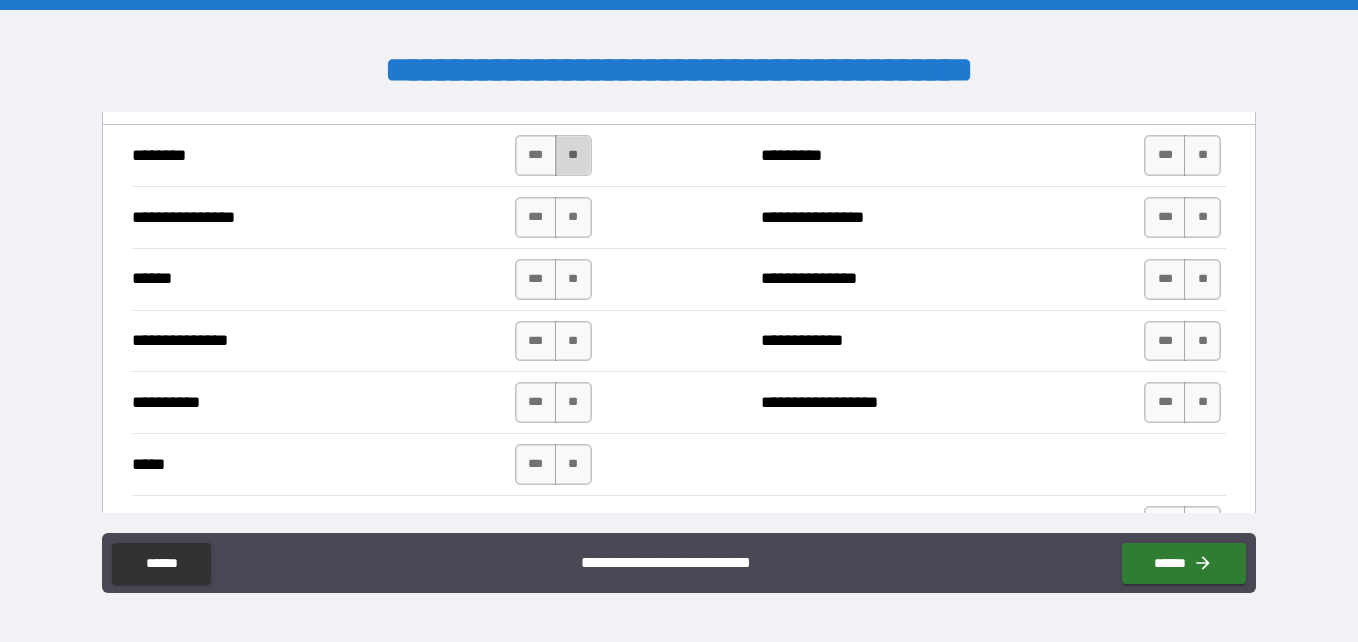 click on "**" at bounding box center [573, 155] 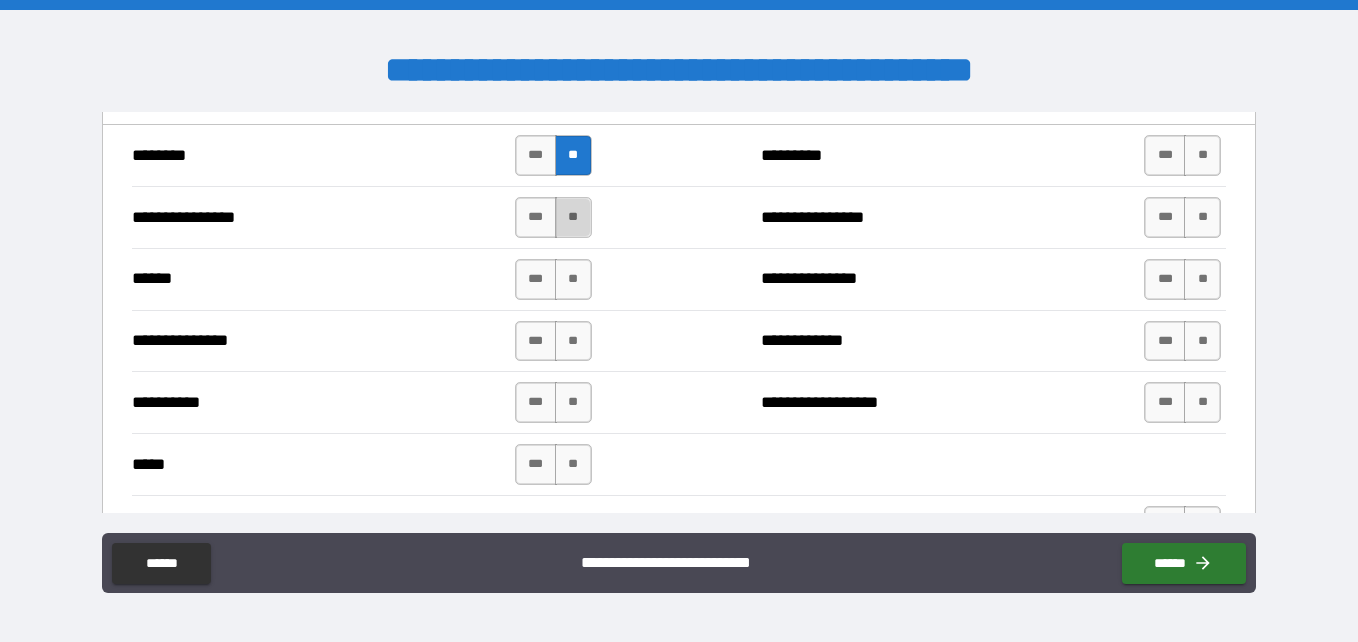 click on "**" at bounding box center (573, 217) 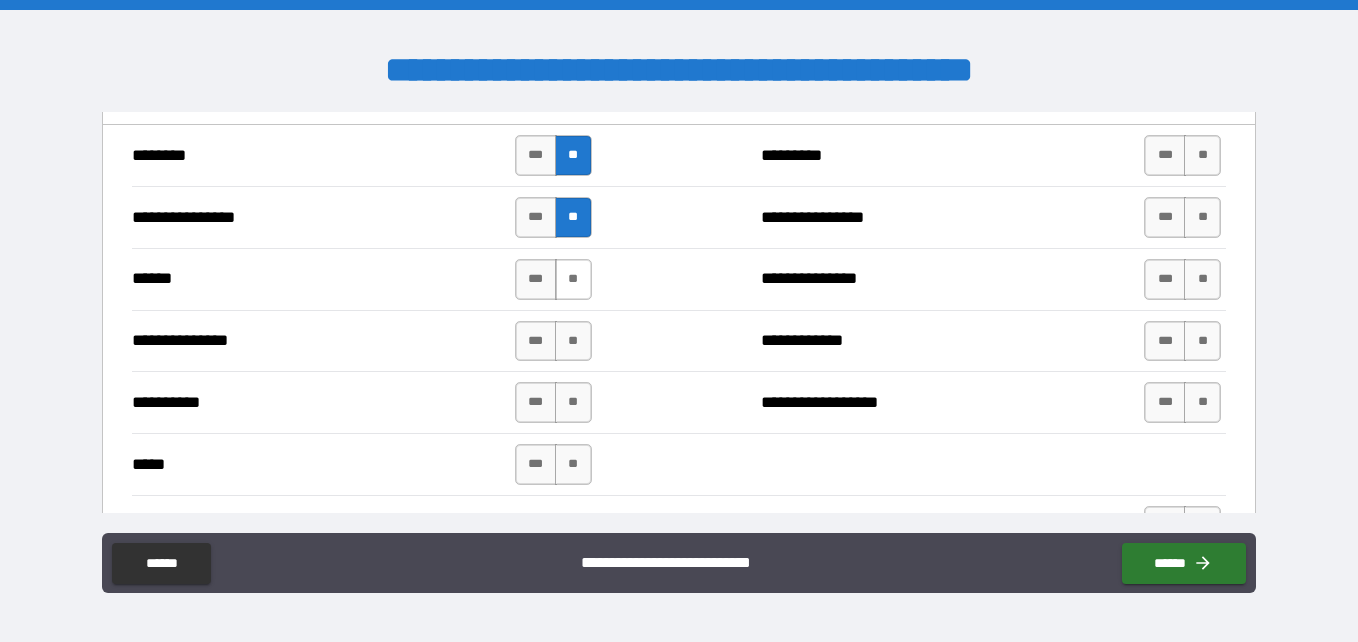 click on "**" at bounding box center (573, 279) 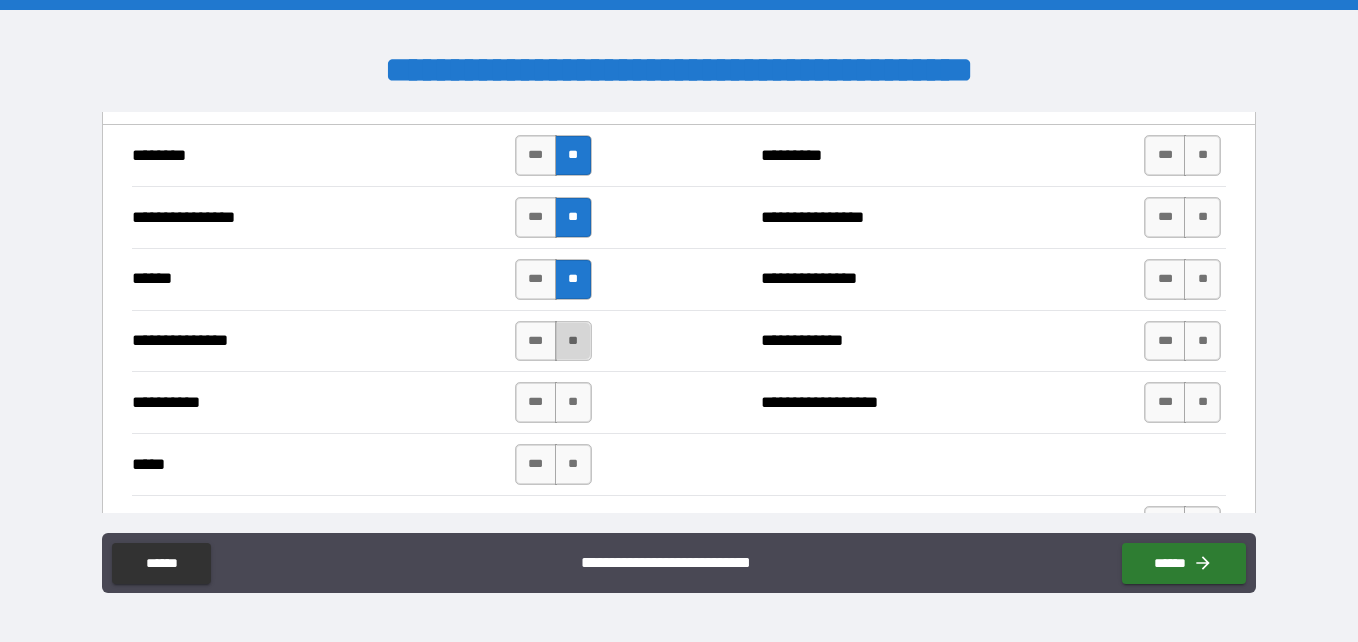 click on "**" at bounding box center [573, 341] 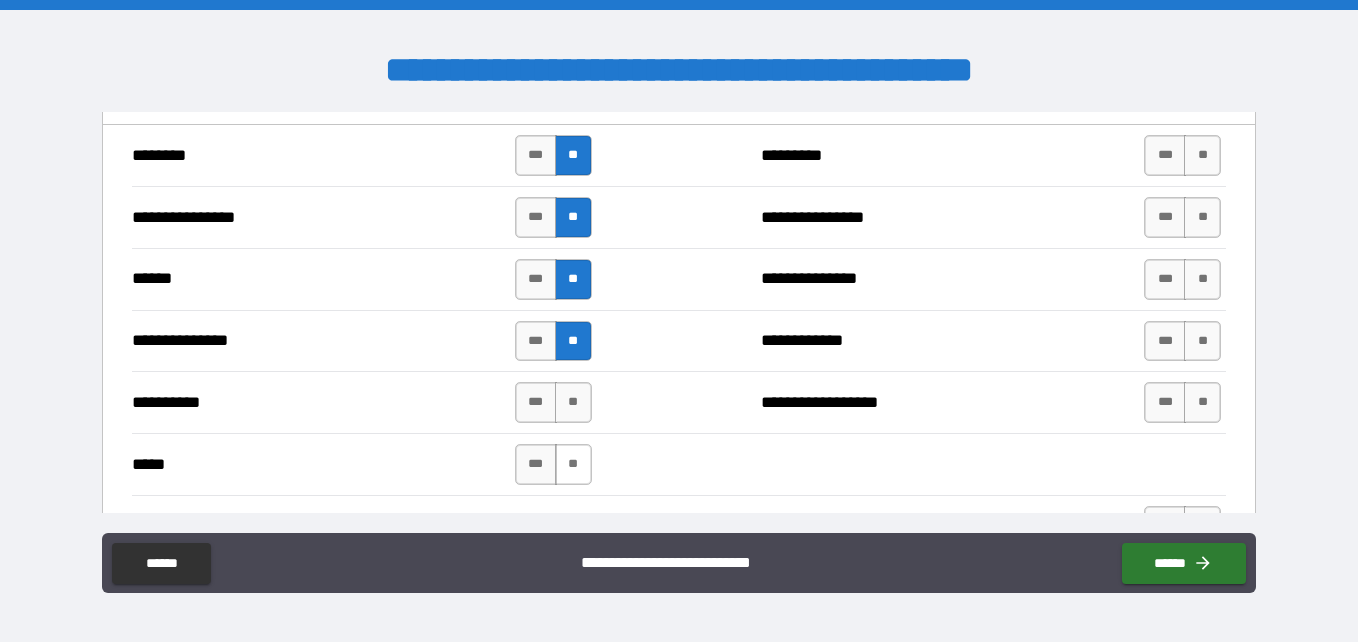 drag, startPoint x: 573, startPoint y: 391, endPoint x: 572, endPoint y: 459, distance: 68.007355 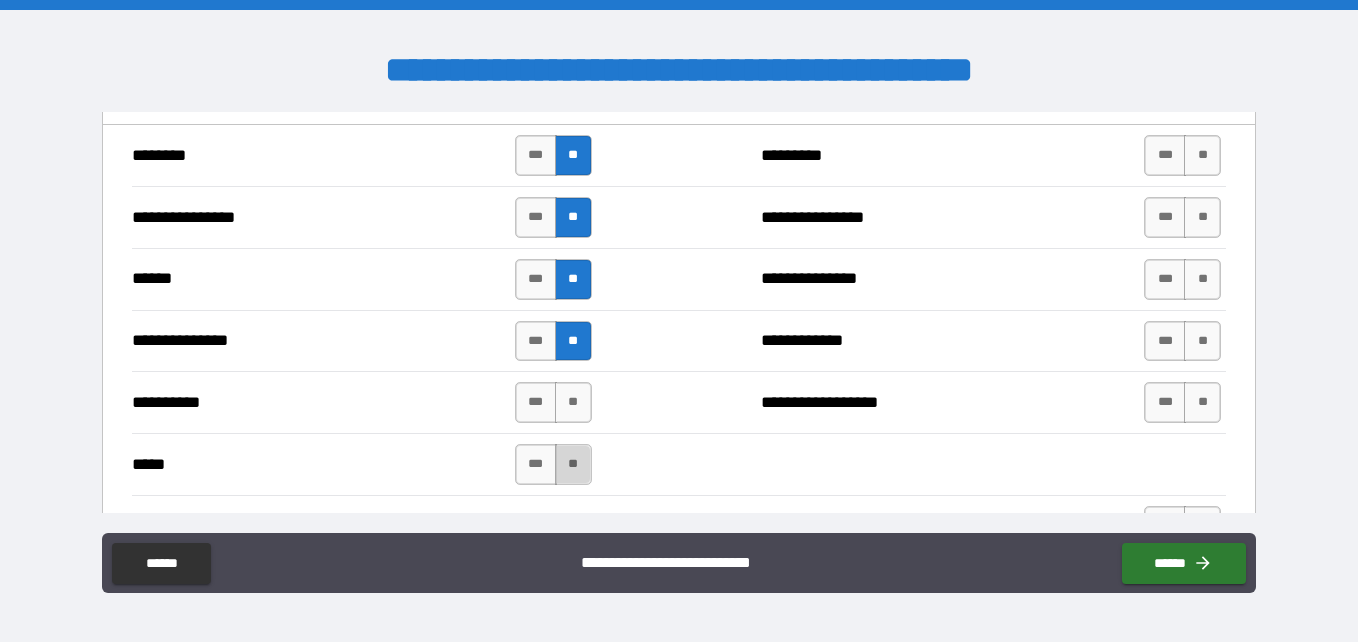 click on "**" at bounding box center [573, 464] 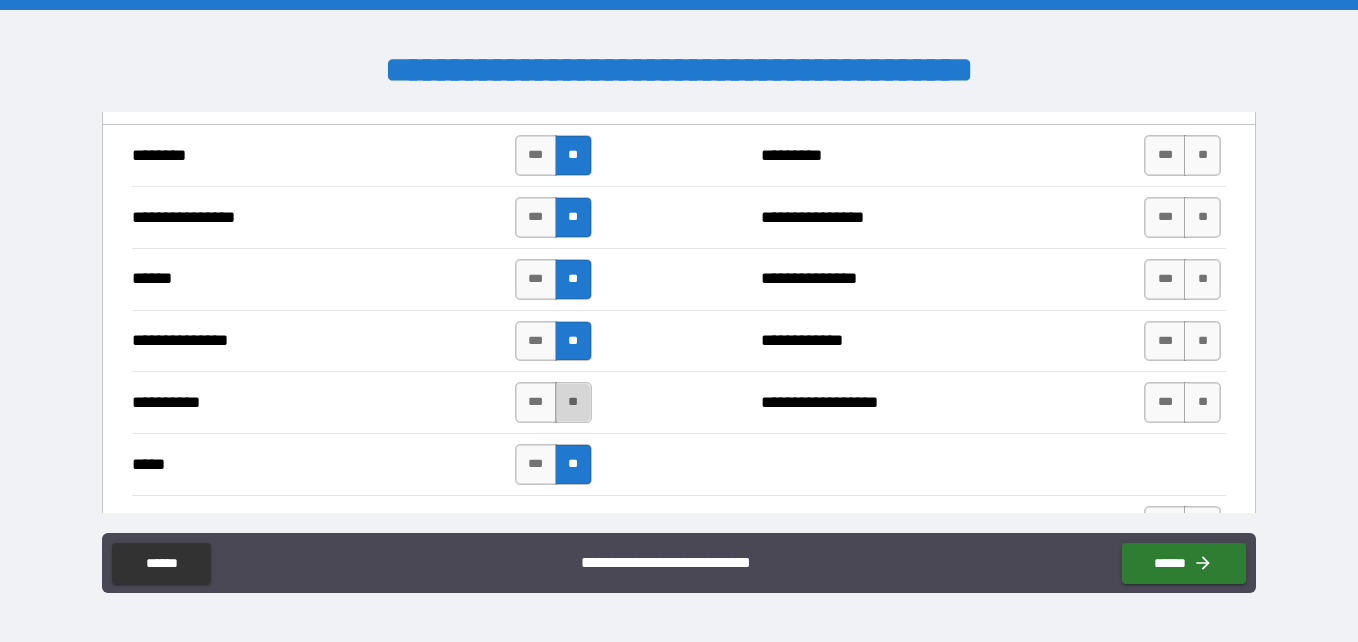 click on "**" at bounding box center [573, 402] 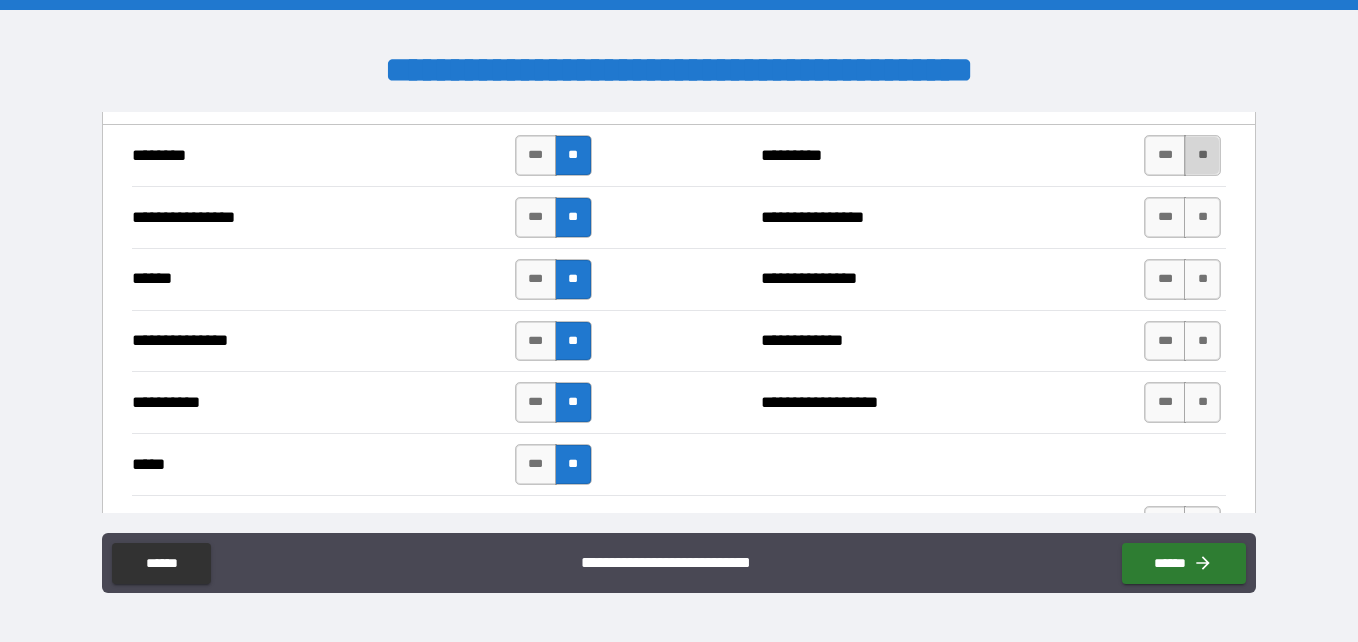 click on "**" at bounding box center (1202, 155) 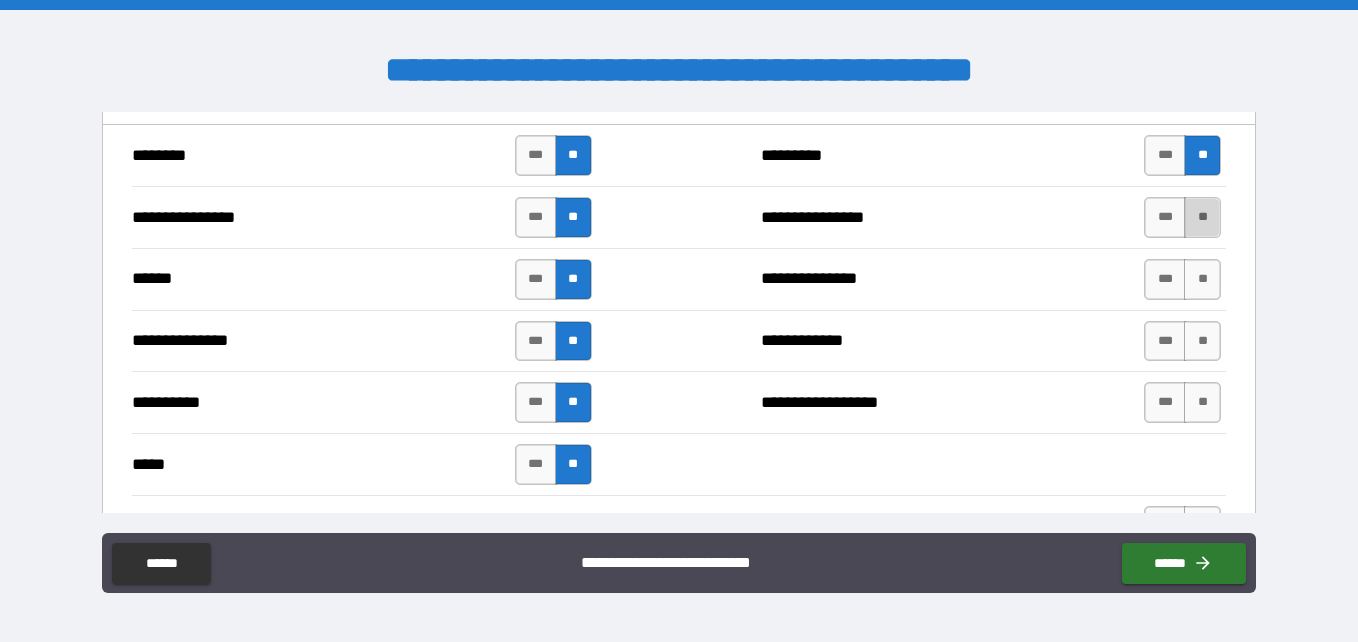 click on "**" at bounding box center (1202, 217) 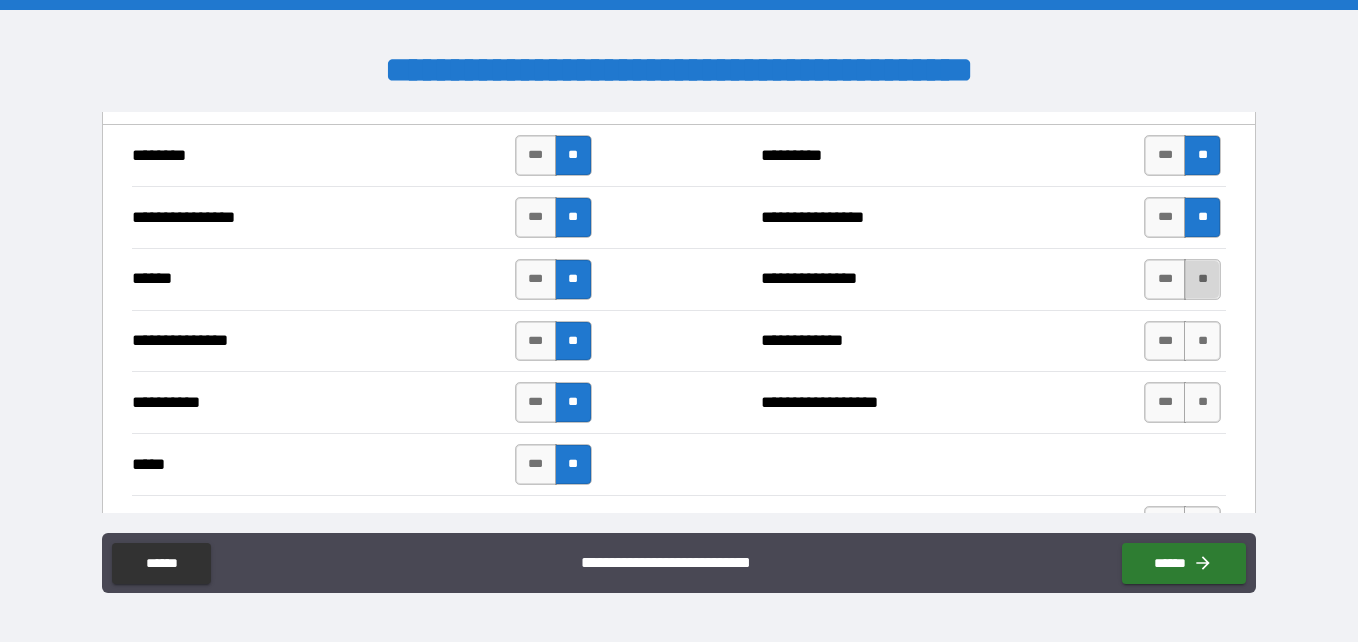 click on "**" at bounding box center [1202, 279] 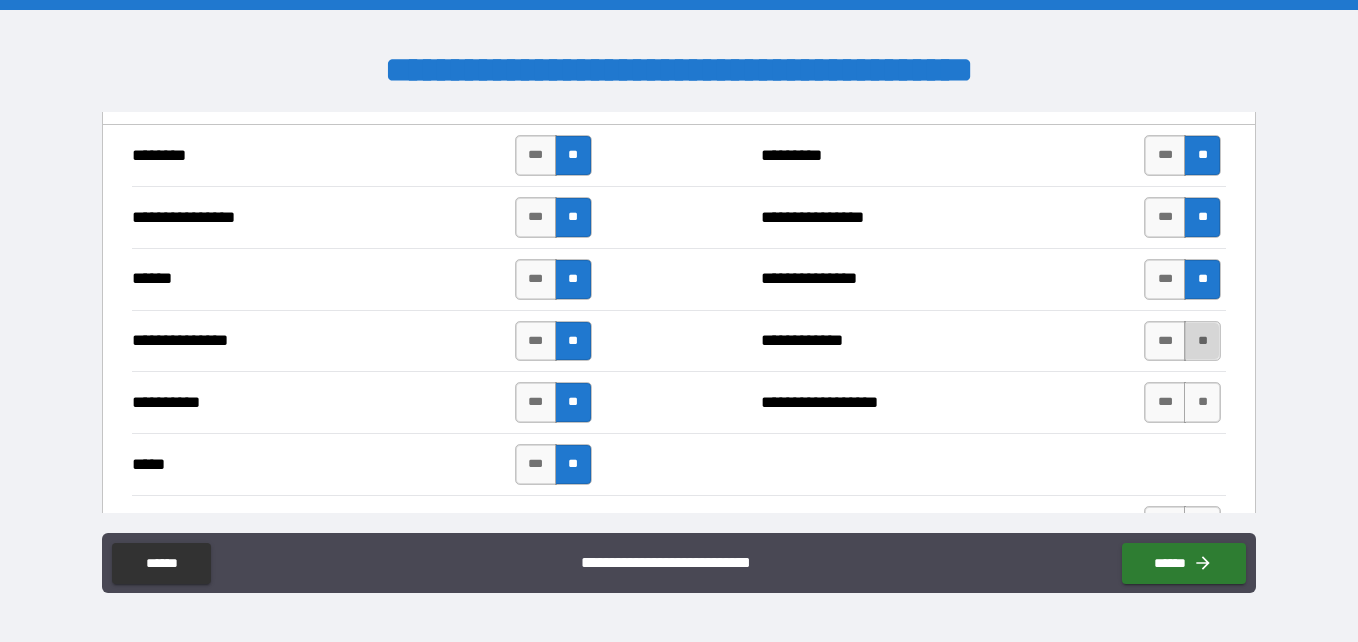 click on "**" at bounding box center [1202, 341] 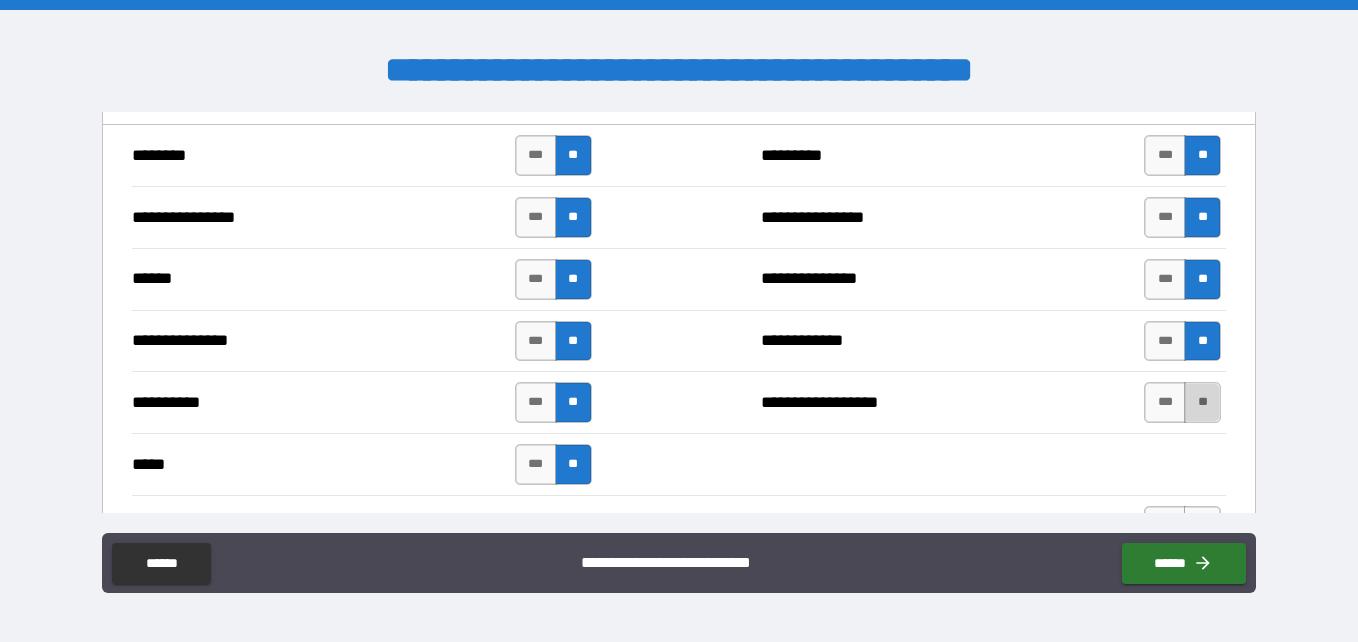 click on "**" at bounding box center [1202, 402] 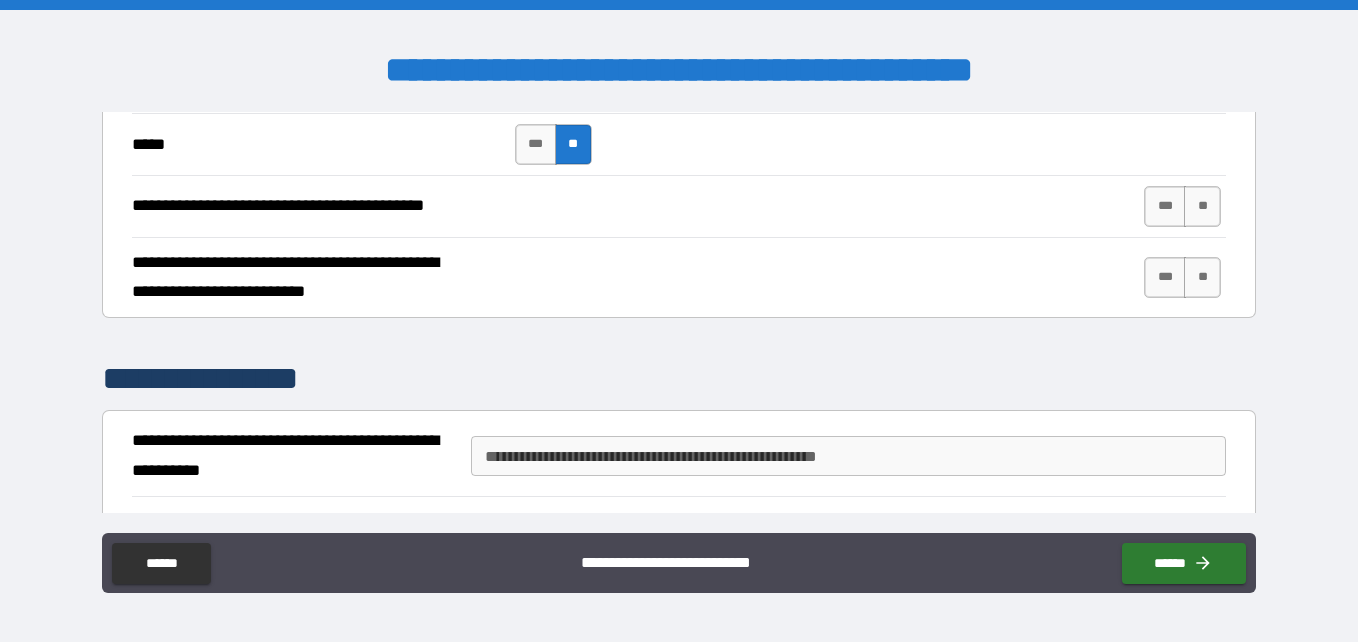 scroll, scrollTop: 1454, scrollLeft: 0, axis: vertical 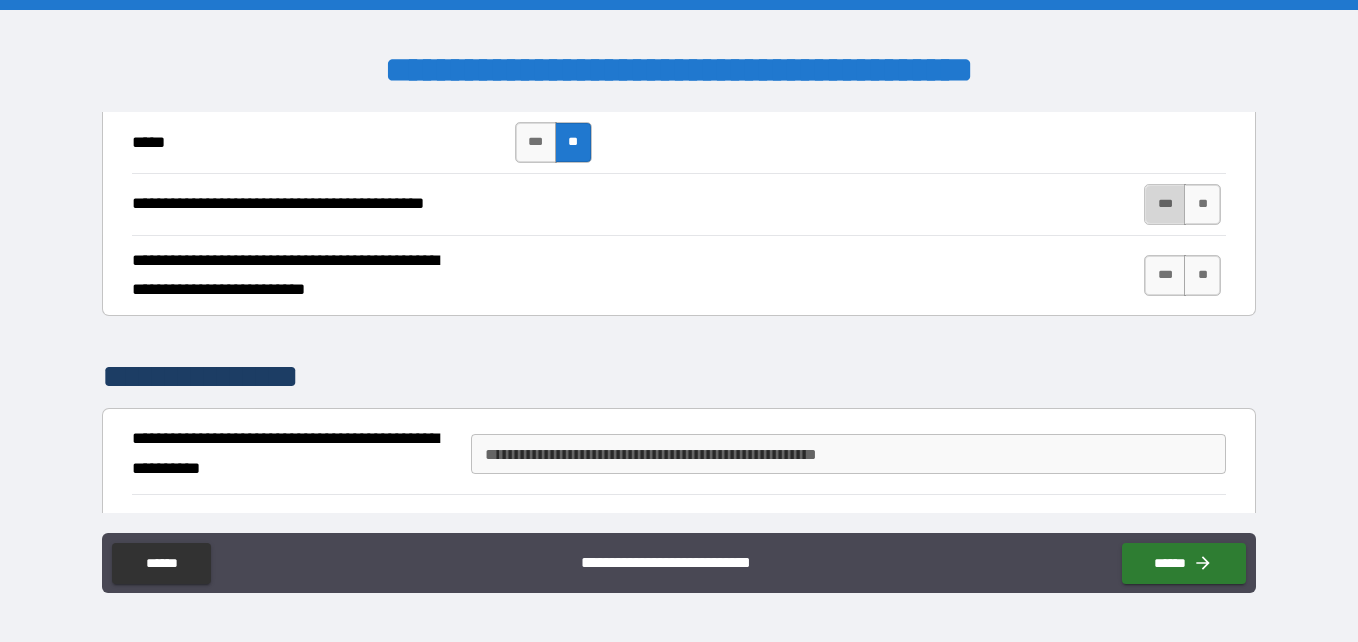 click on "***" at bounding box center [1165, 204] 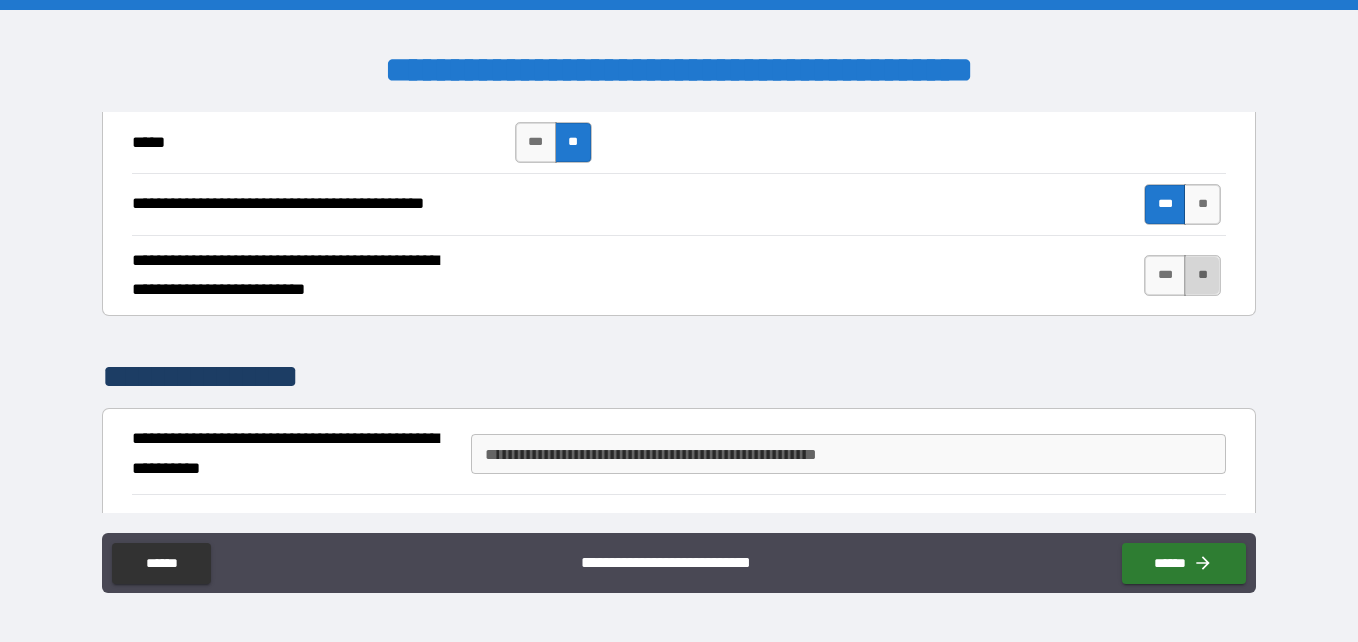 click on "**" at bounding box center (1202, 275) 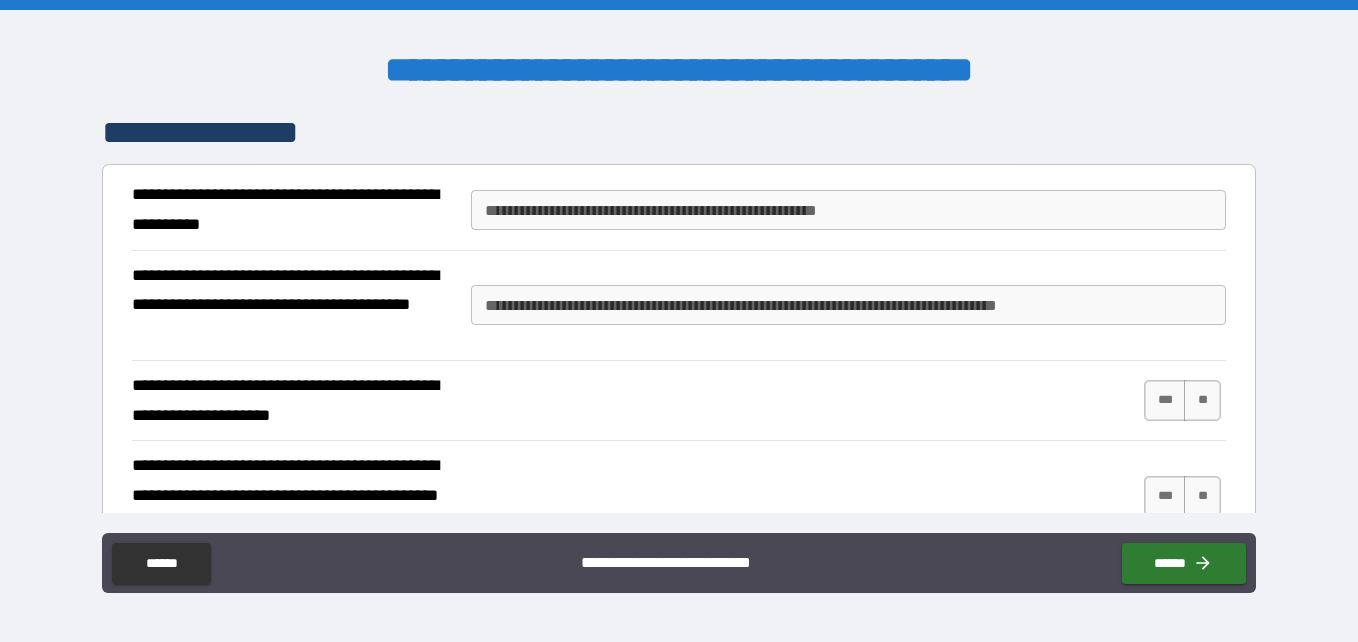 scroll, scrollTop: 1699, scrollLeft: 0, axis: vertical 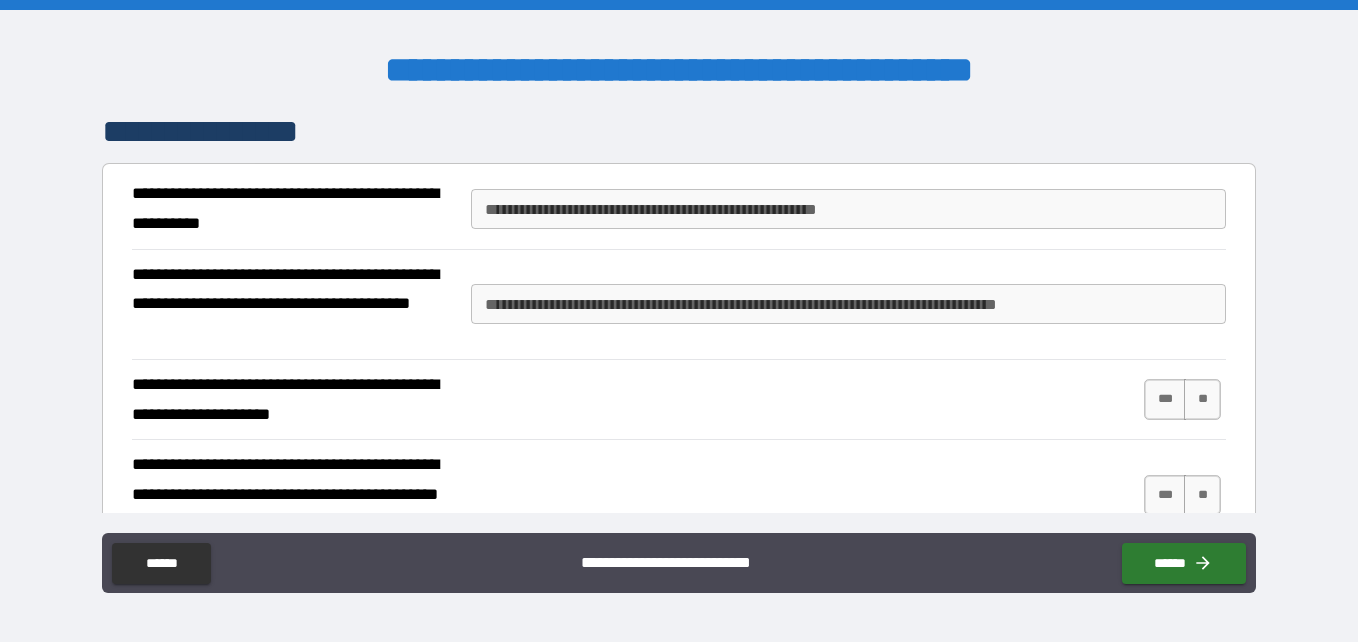 click on "**********" at bounding box center [848, 209] 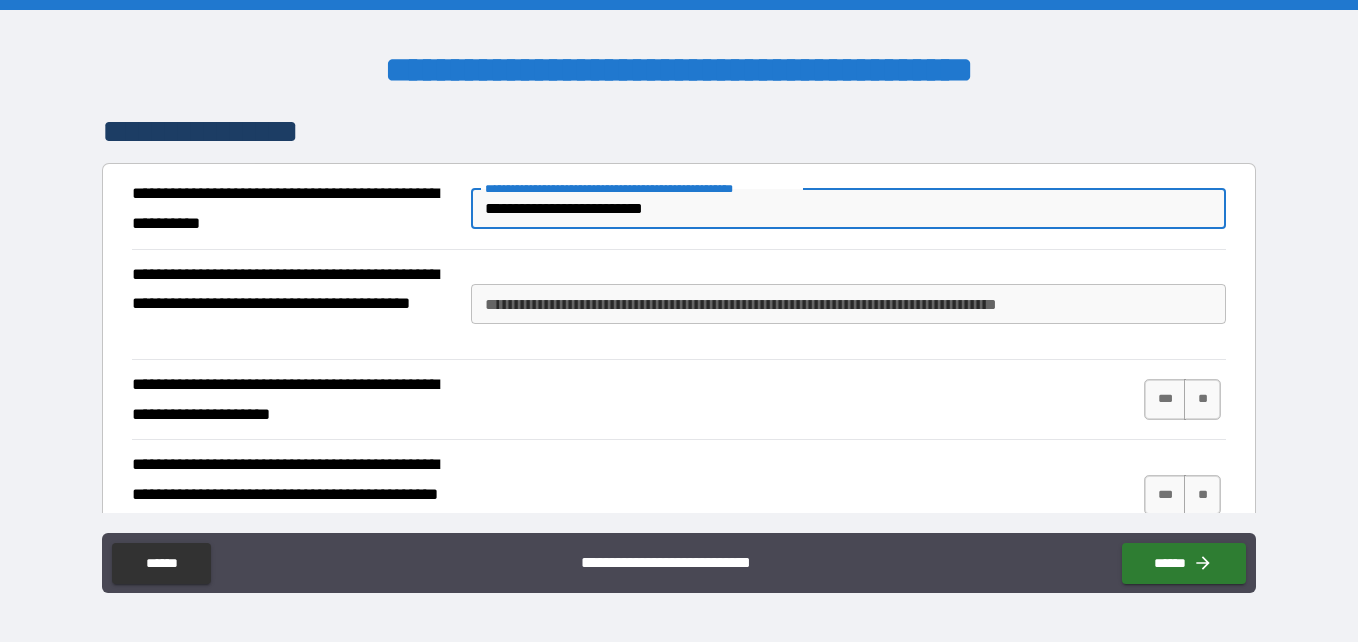 type on "**********" 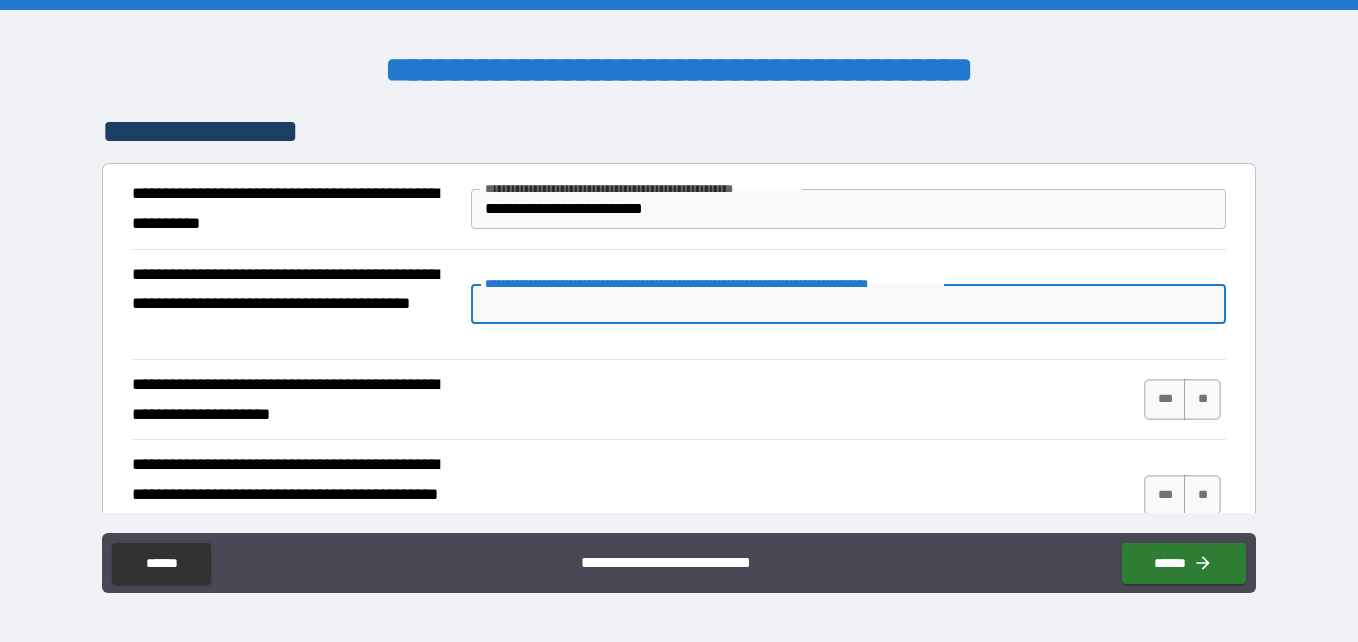 click on "**********" at bounding box center [848, 304] 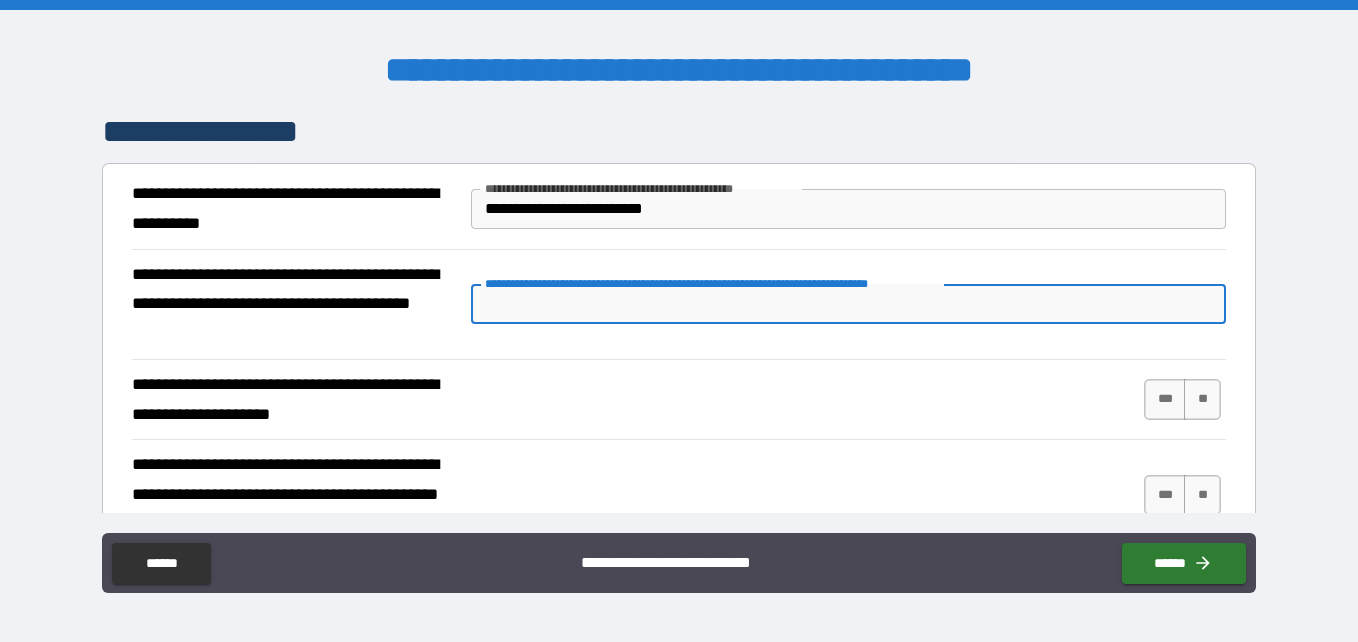 type on "**********" 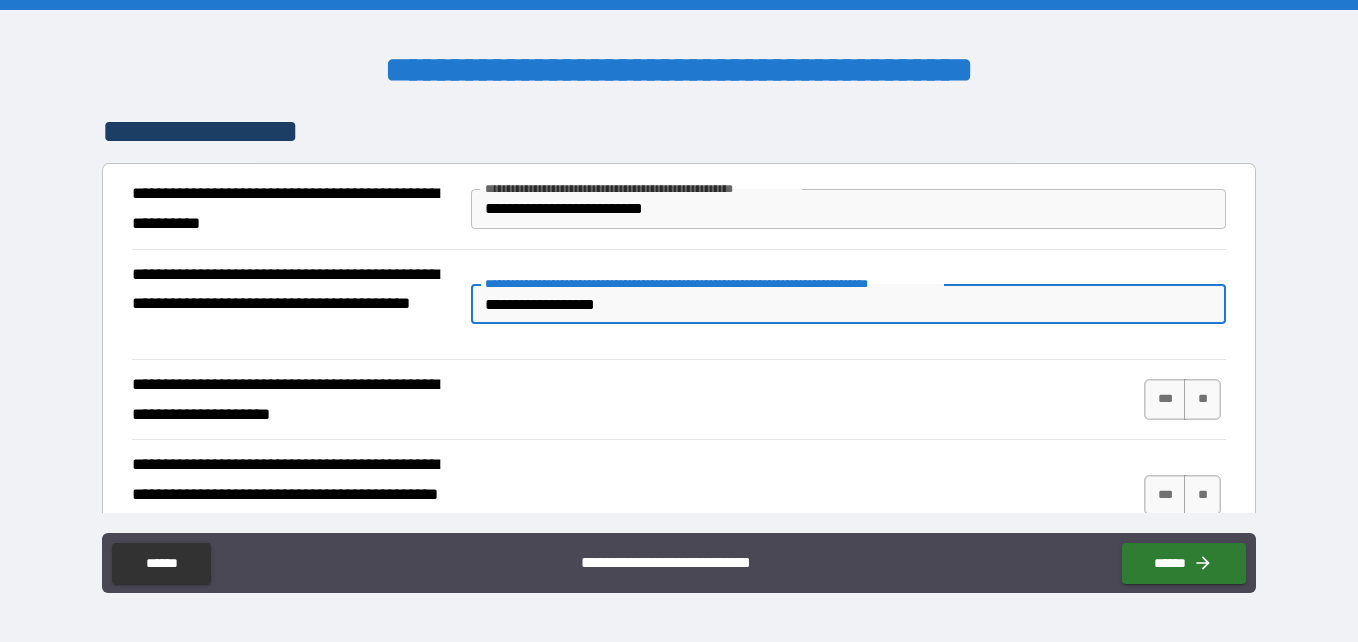 type on "*" 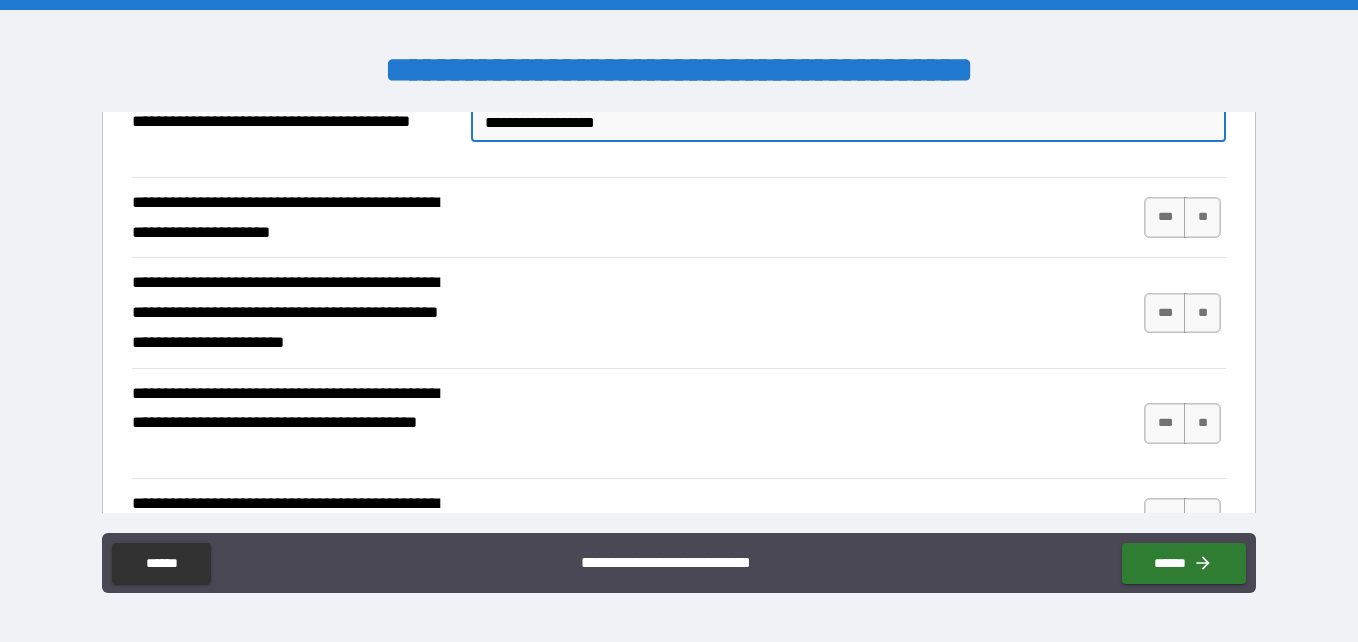 scroll, scrollTop: 1920, scrollLeft: 0, axis: vertical 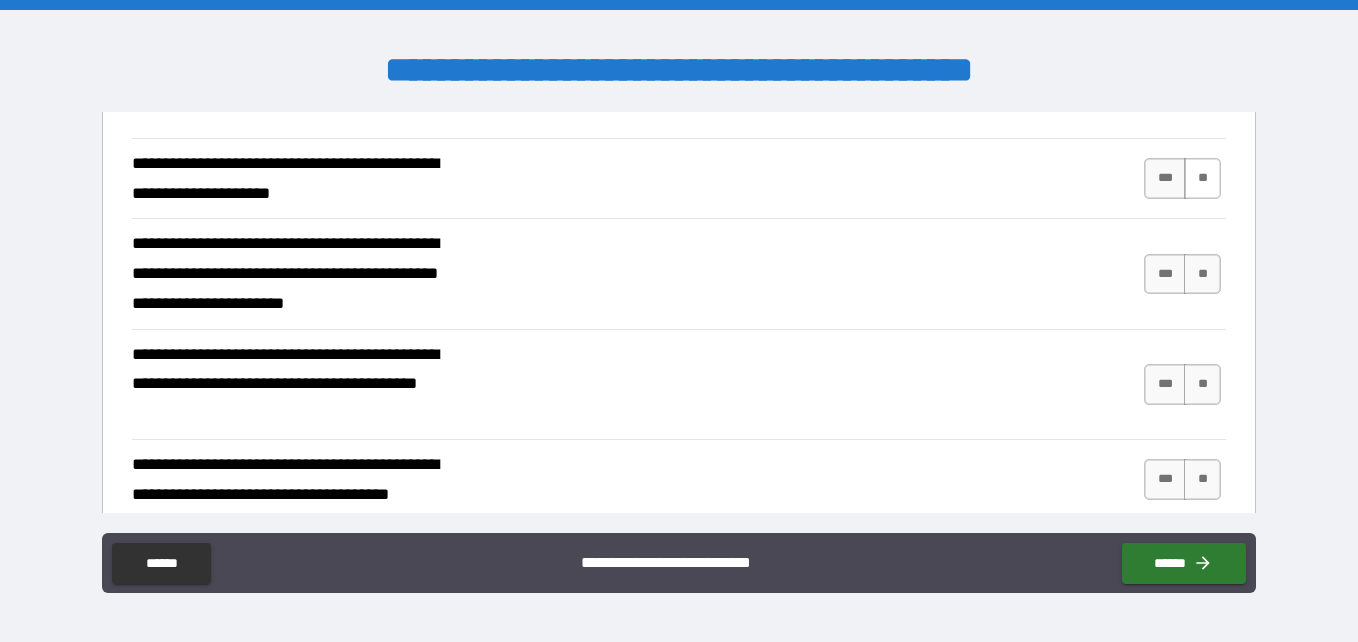 click on "**" at bounding box center (1202, 178) 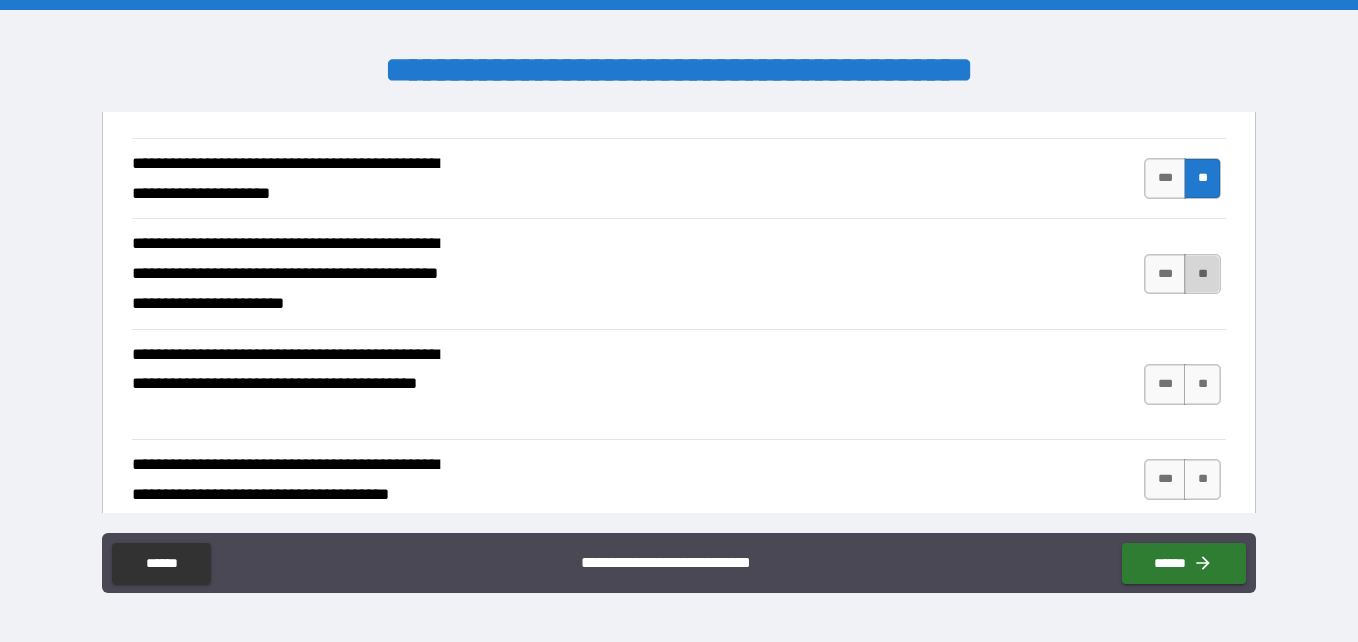 click on "**" at bounding box center [1202, 274] 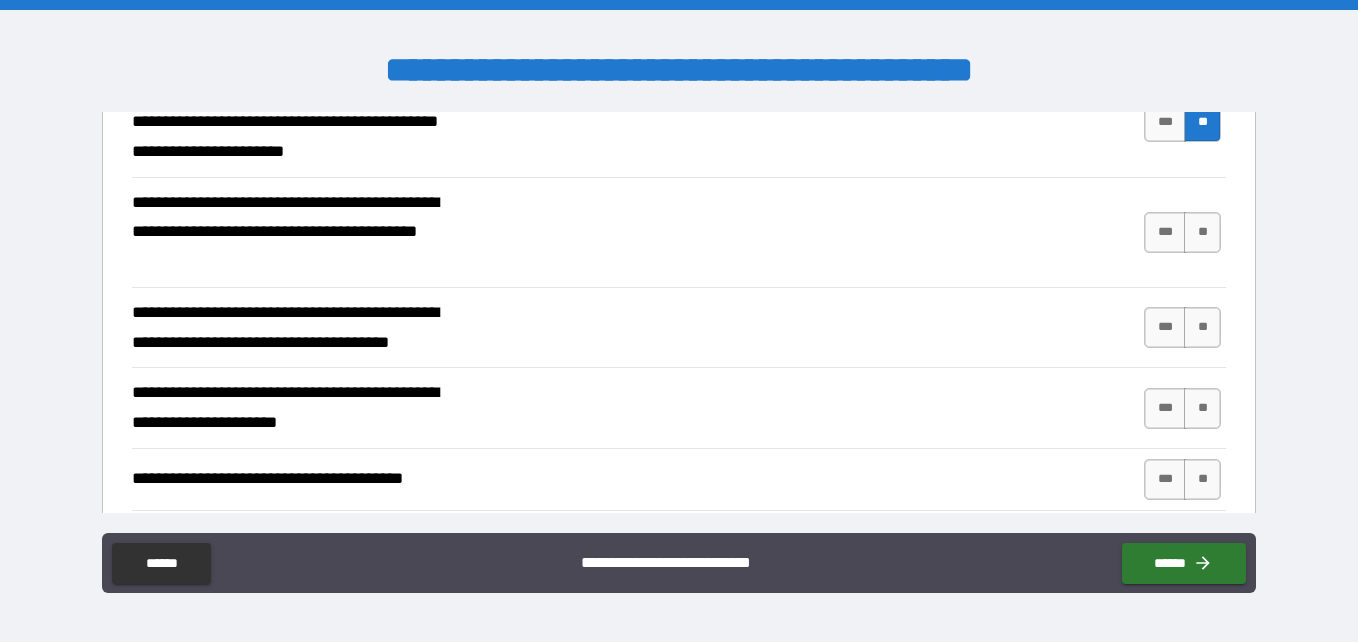 scroll, scrollTop: 2053, scrollLeft: 0, axis: vertical 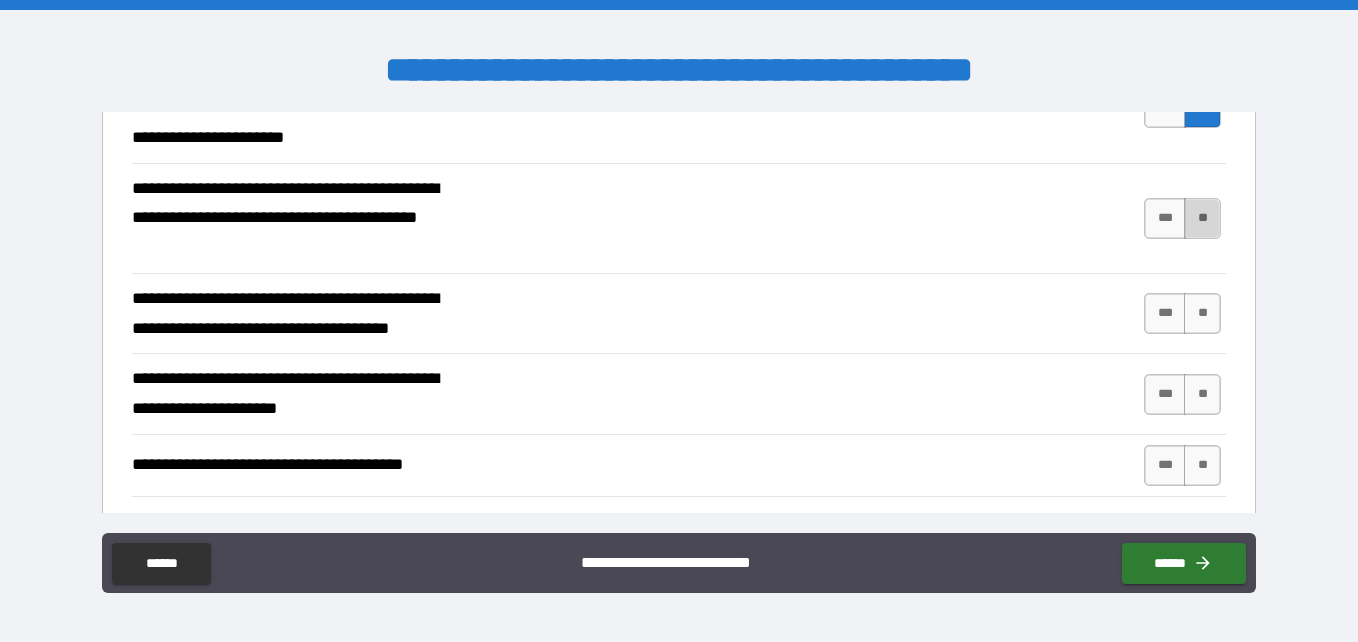 click on "**" at bounding box center [1202, 218] 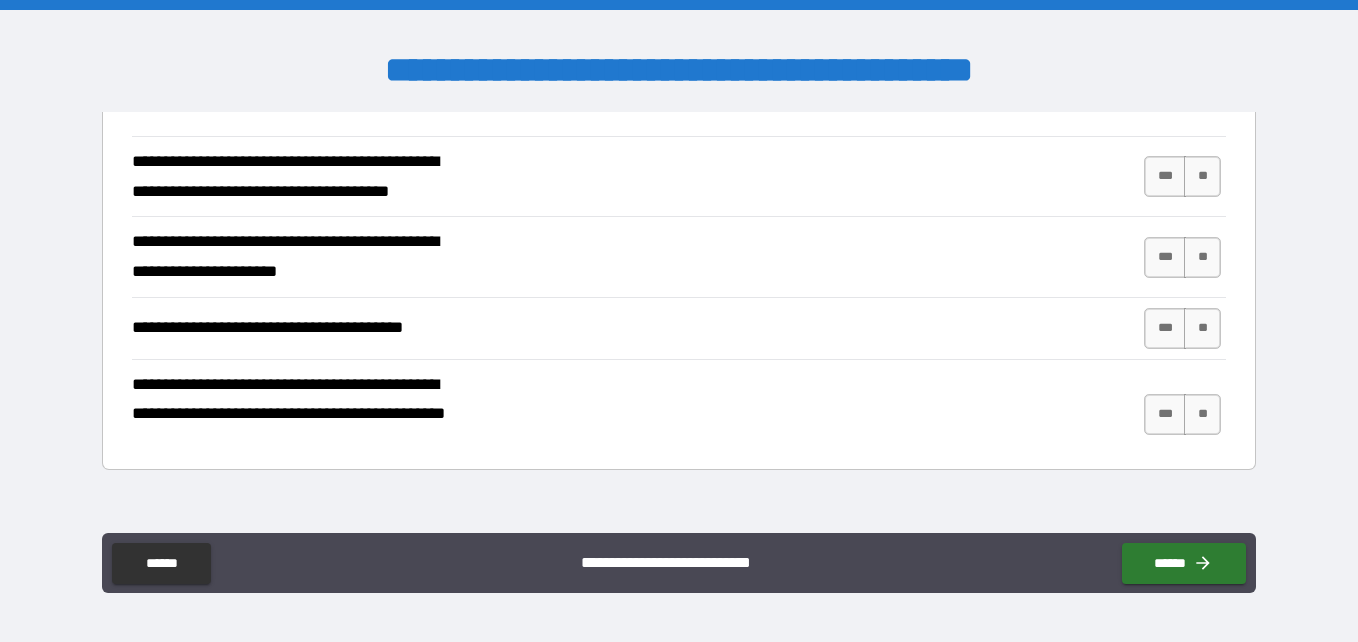 scroll, scrollTop: 2224, scrollLeft: 0, axis: vertical 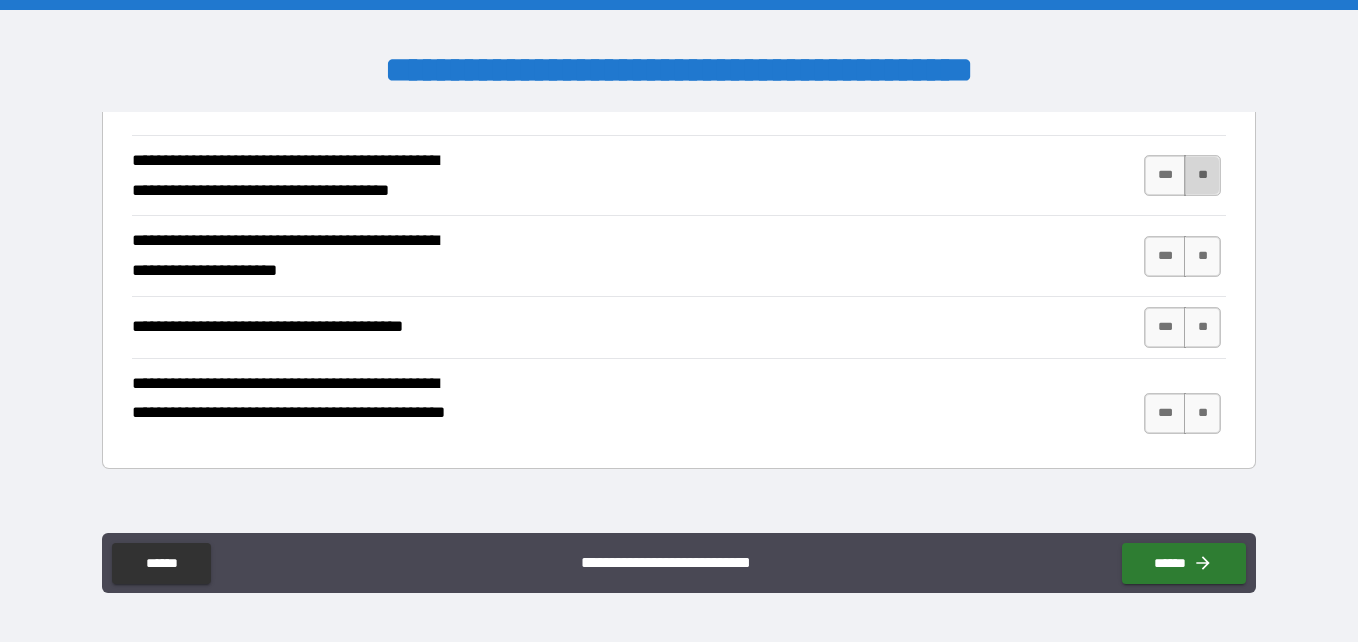 click on "**" at bounding box center (1202, 175) 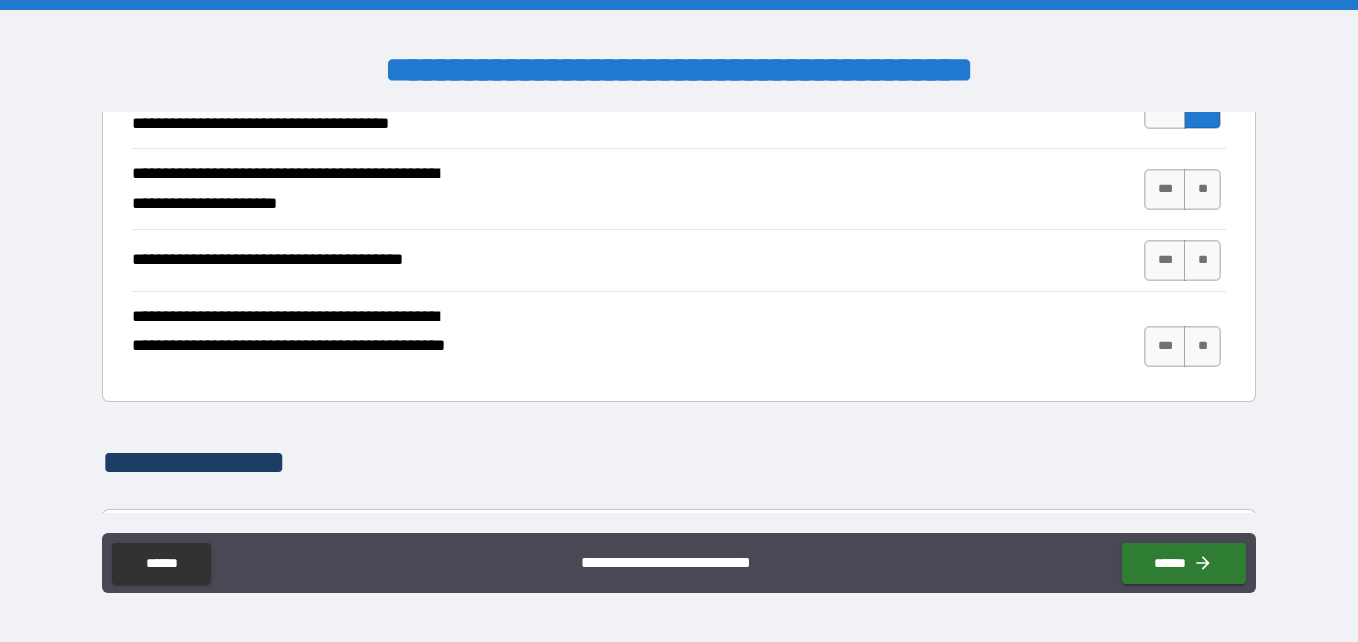 scroll, scrollTop: 2292, scrollLeft: 0, axis: vertical 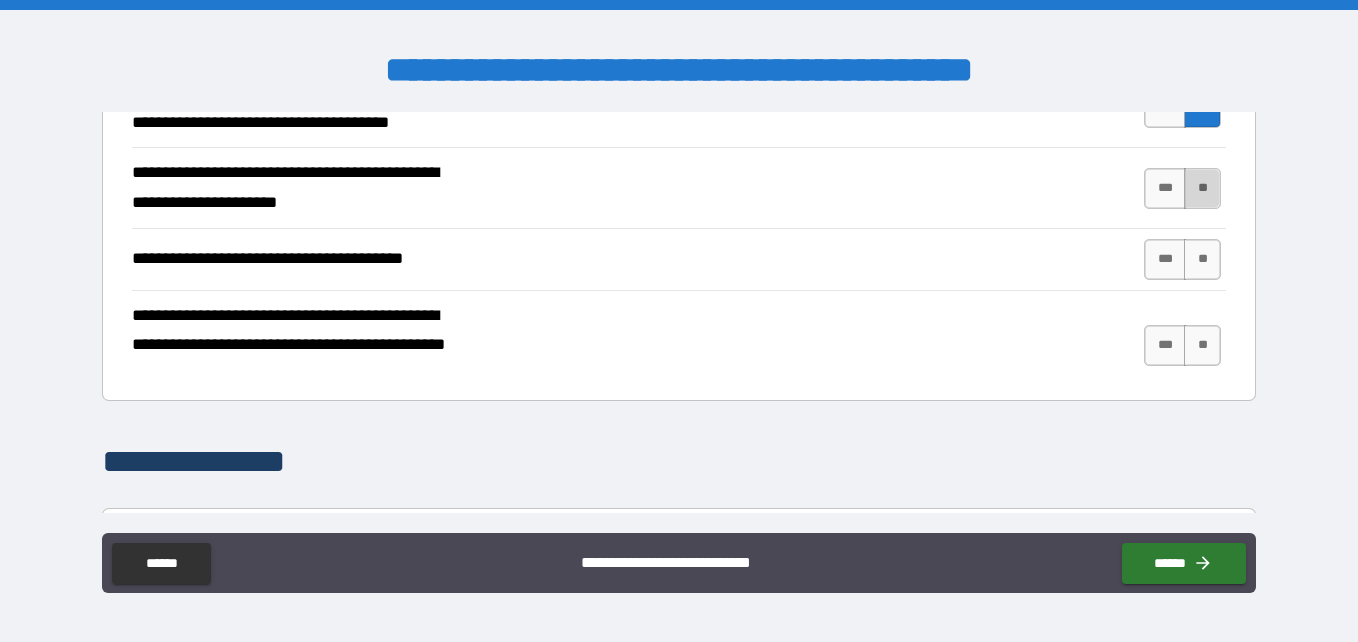 click on "**" at bounding box center [1202, 188] 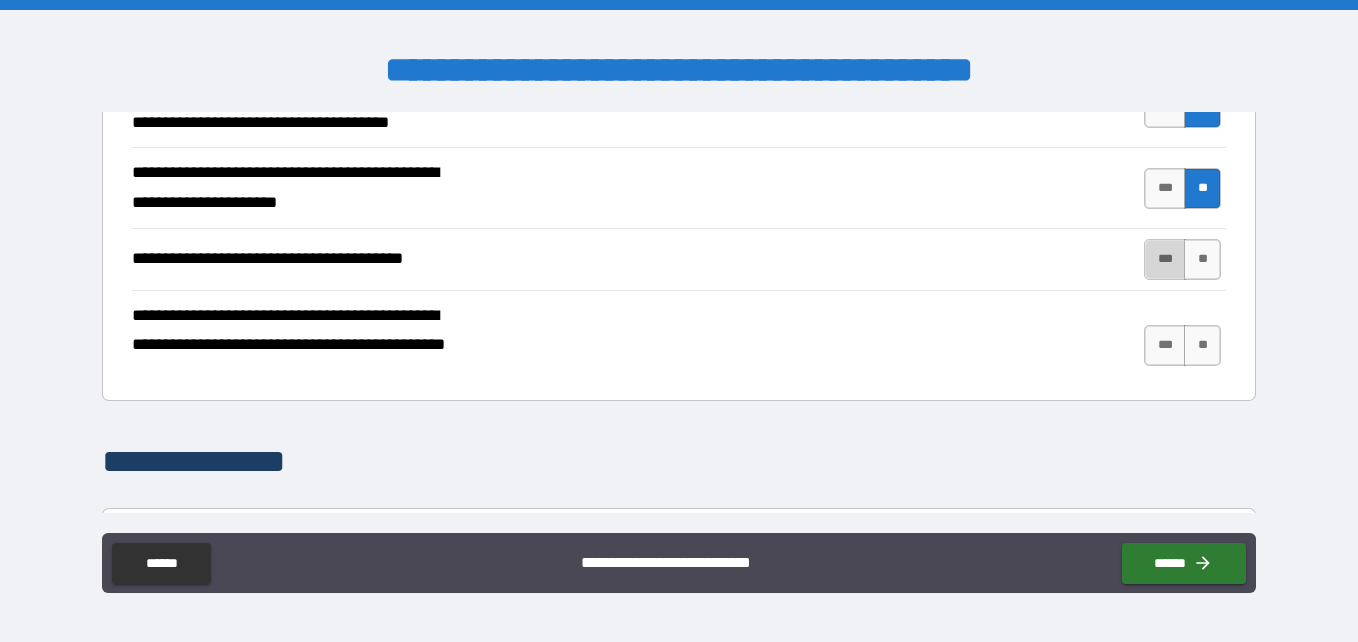 click on "***" at bounding box center [1165, 259] 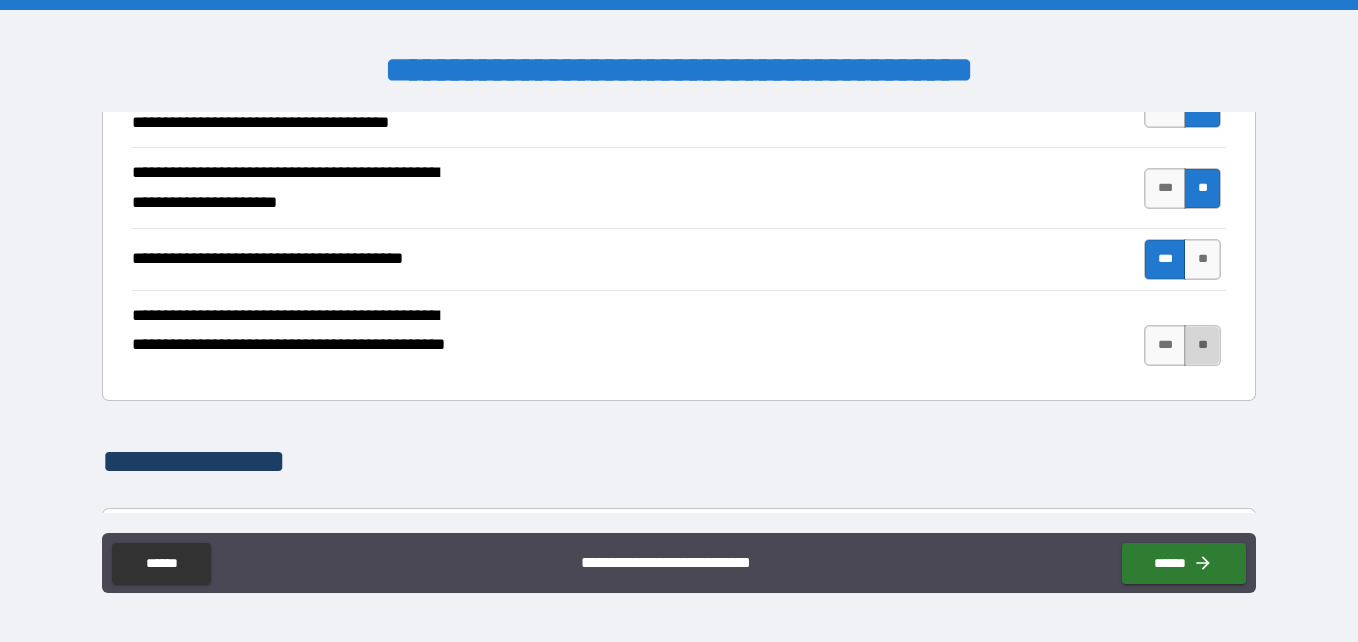 click on "**" at bounding box center [1202, 345] 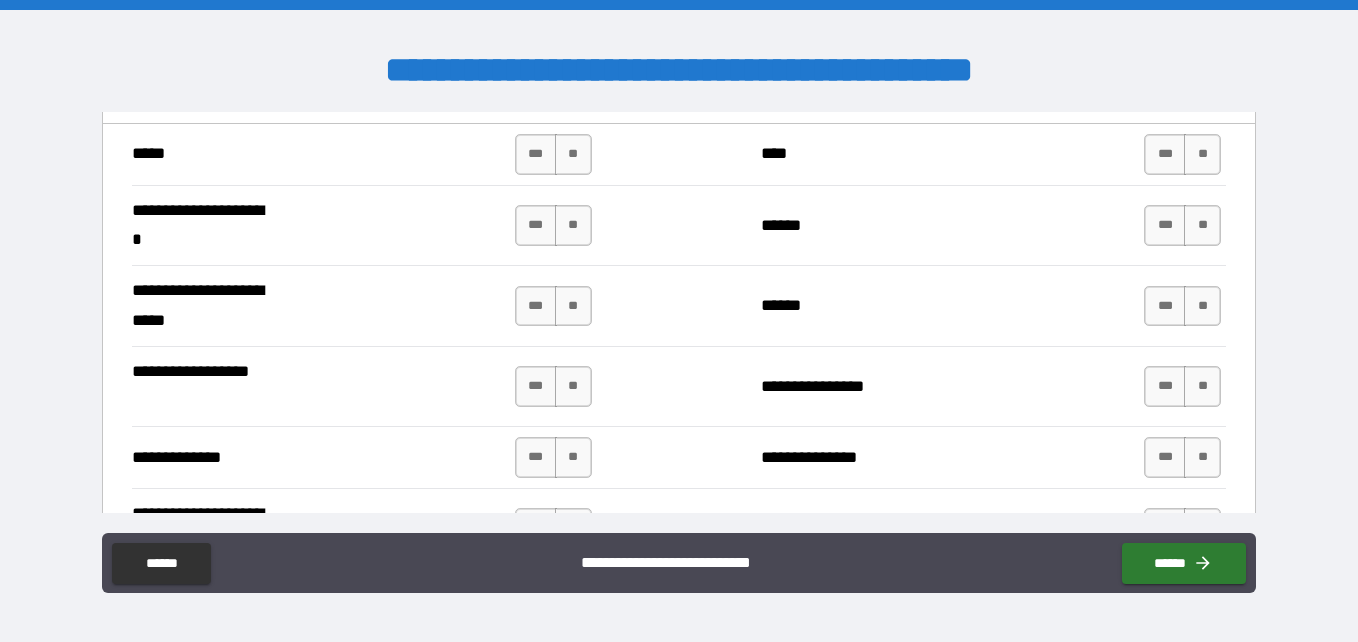 scroll, scrollTop: 2741, scrollLeft: 0, axis: vertical 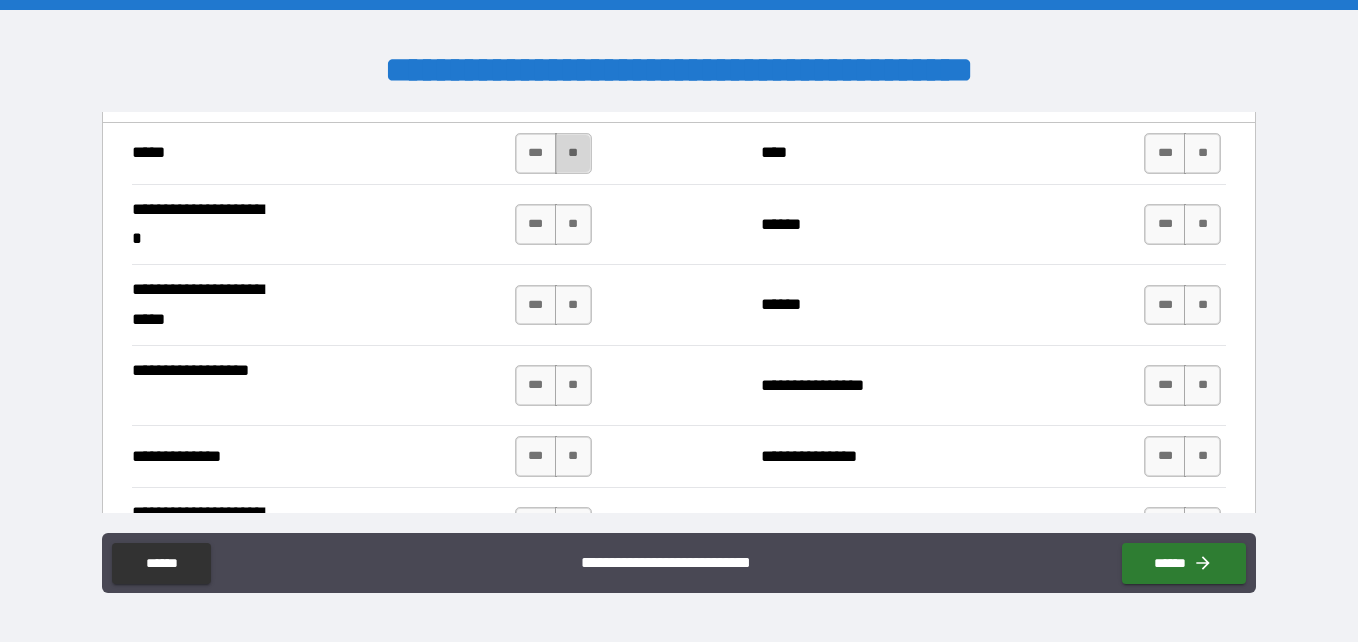 click on "**" at bounding box center [573, 153] 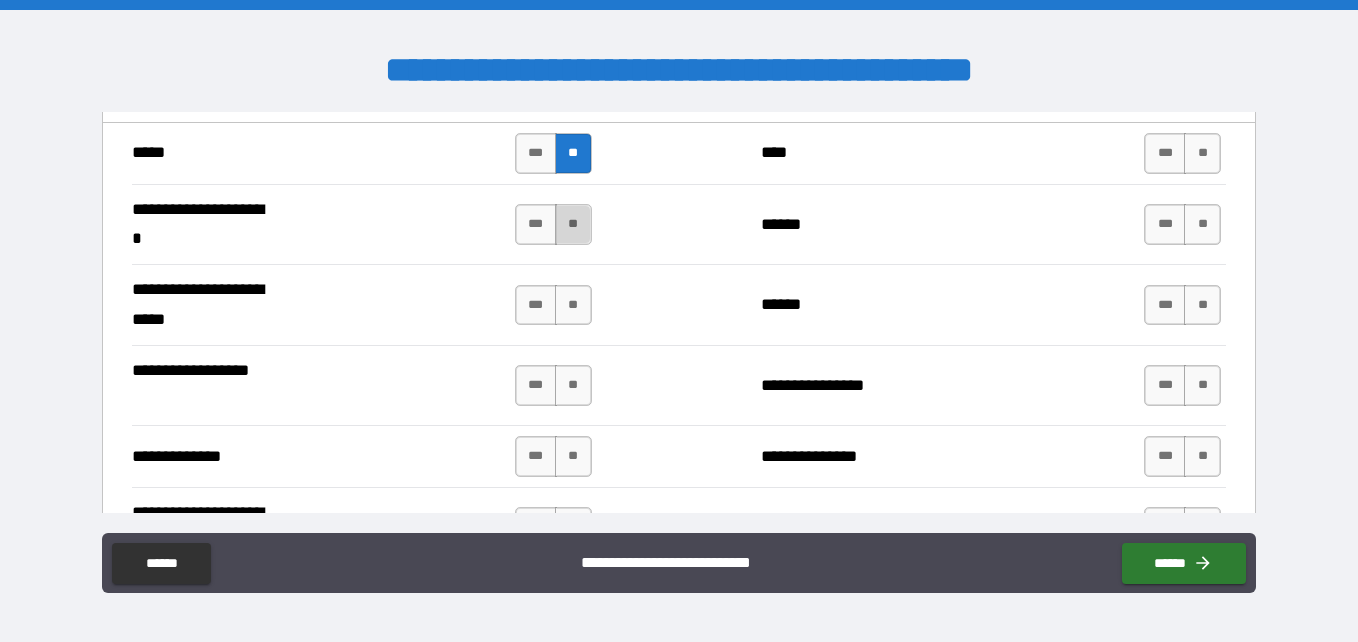 click on "**" at bounding box center [573, 224] 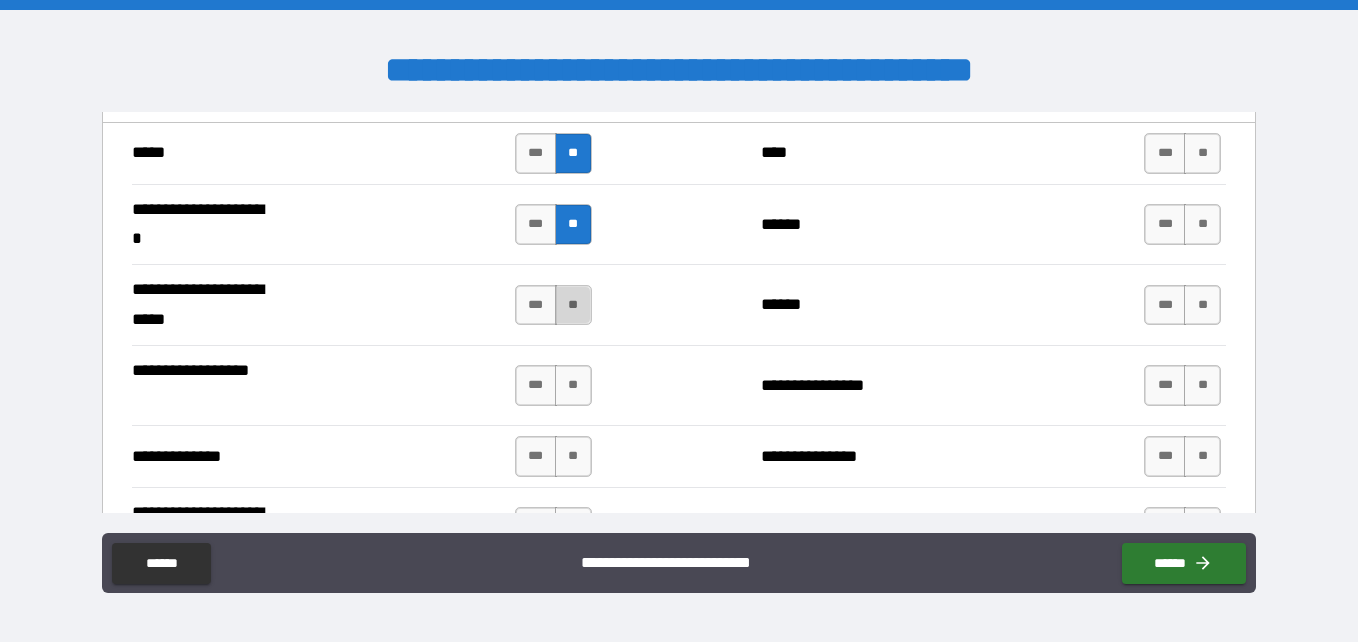 click on "**" at bounding box center (573, 305) 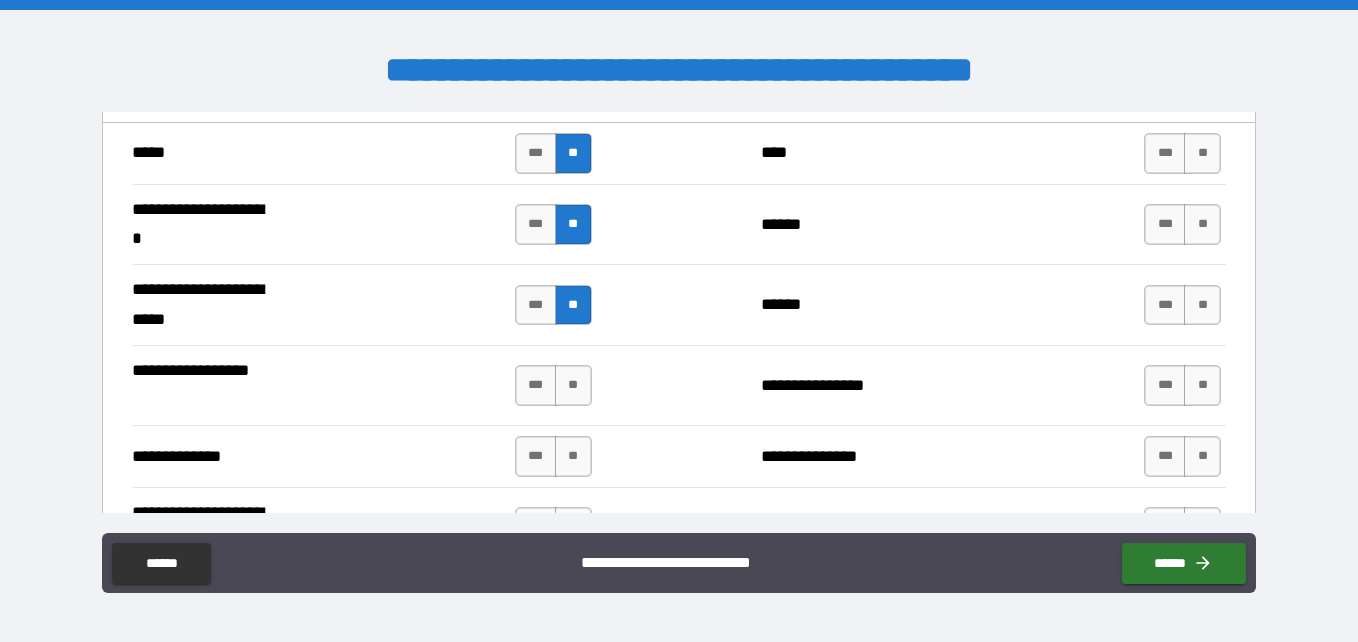 drag, startPoint x: 573, startPoint y: 384, endPoint x: 571, endPoint y: 477, distance: 93.0215 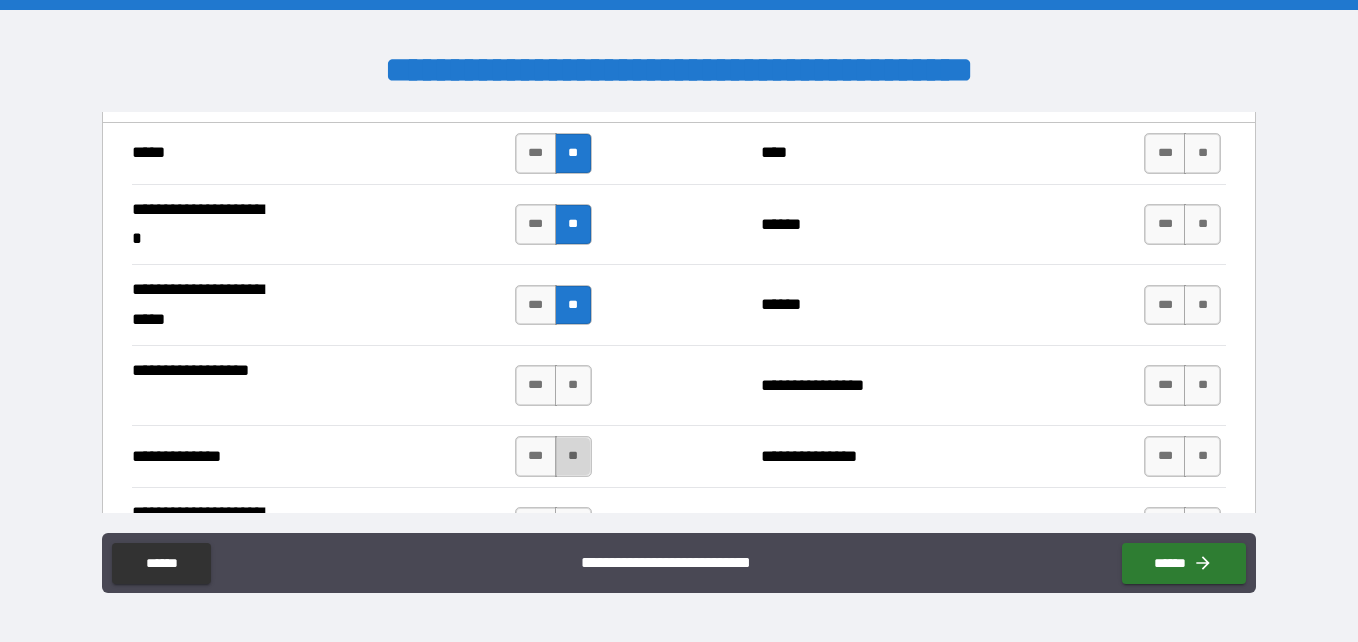 click on "**" at bounding box center [573, 456] 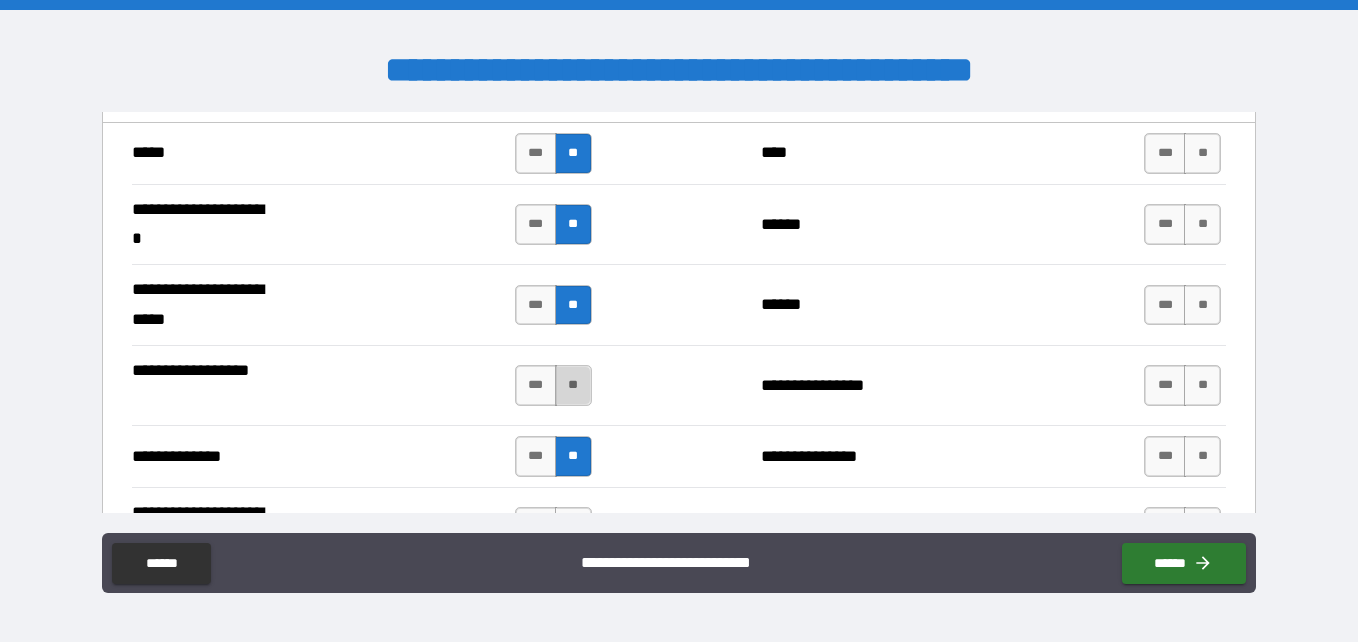 click on "**" at bounding box center [573, 385] 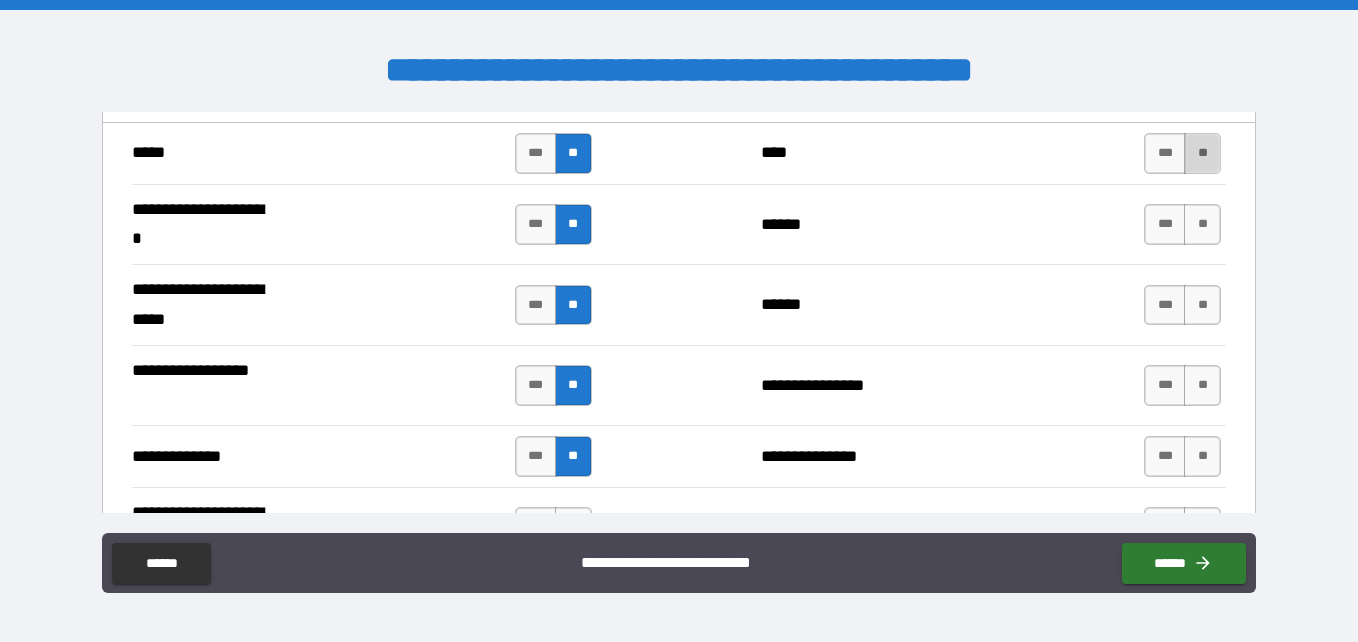 click on "**" at bounding box center (1202, 153) 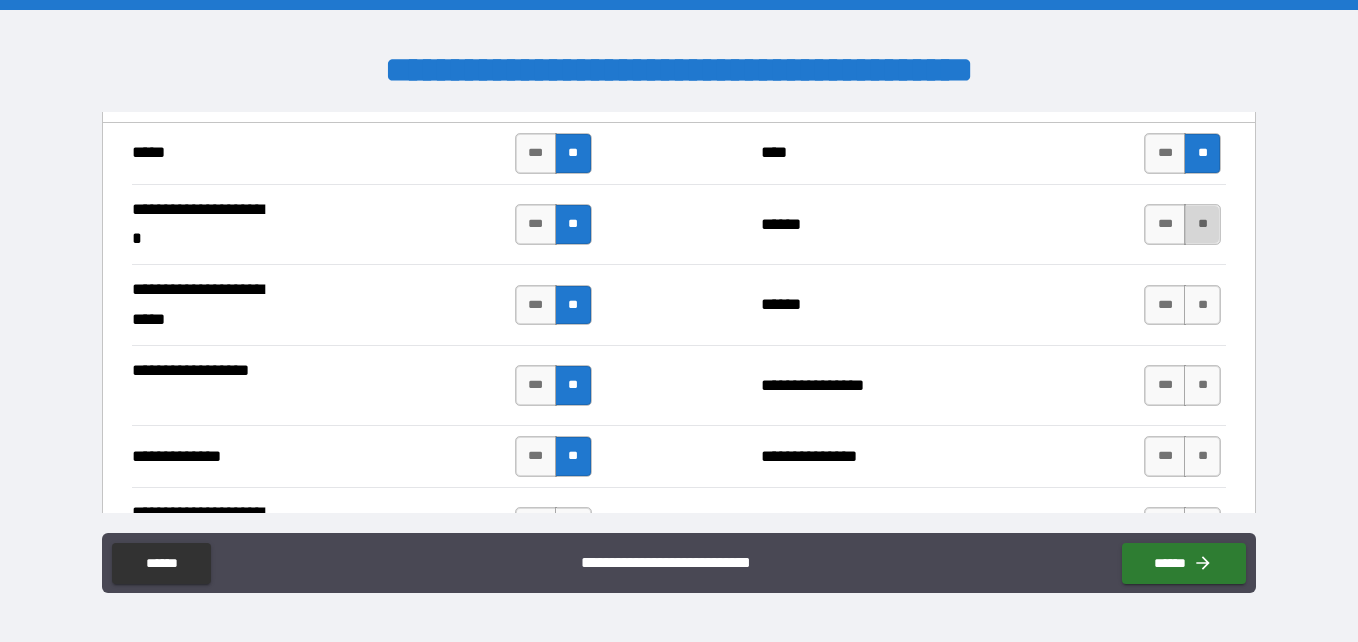 click on "**" at bounding box center [1202, 224] 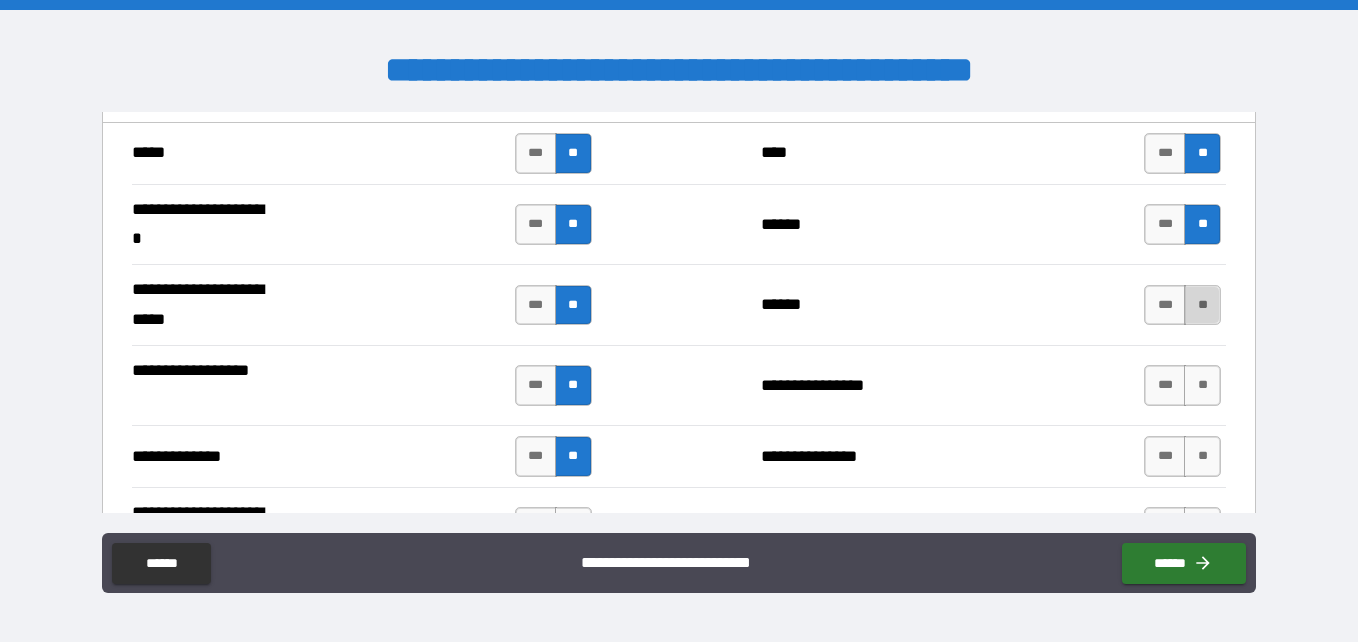 click on "**" at bounding box center (1202, 305) 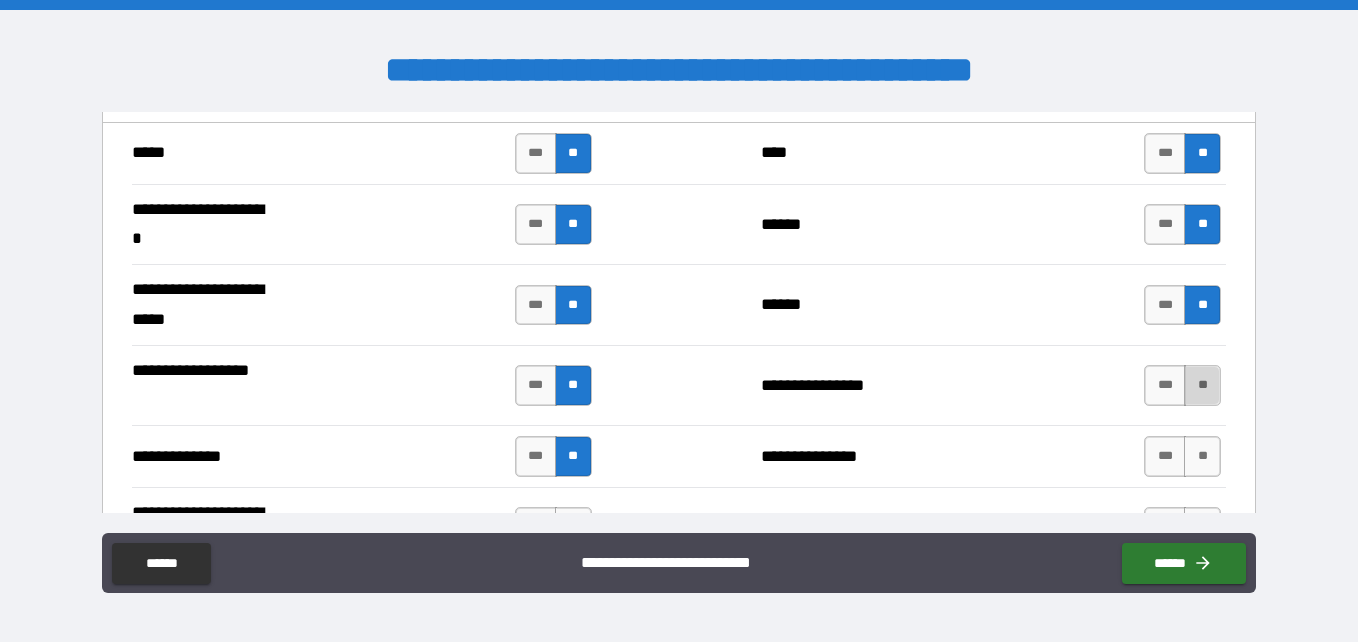 click on "**" at bounding box center [1202, 385] 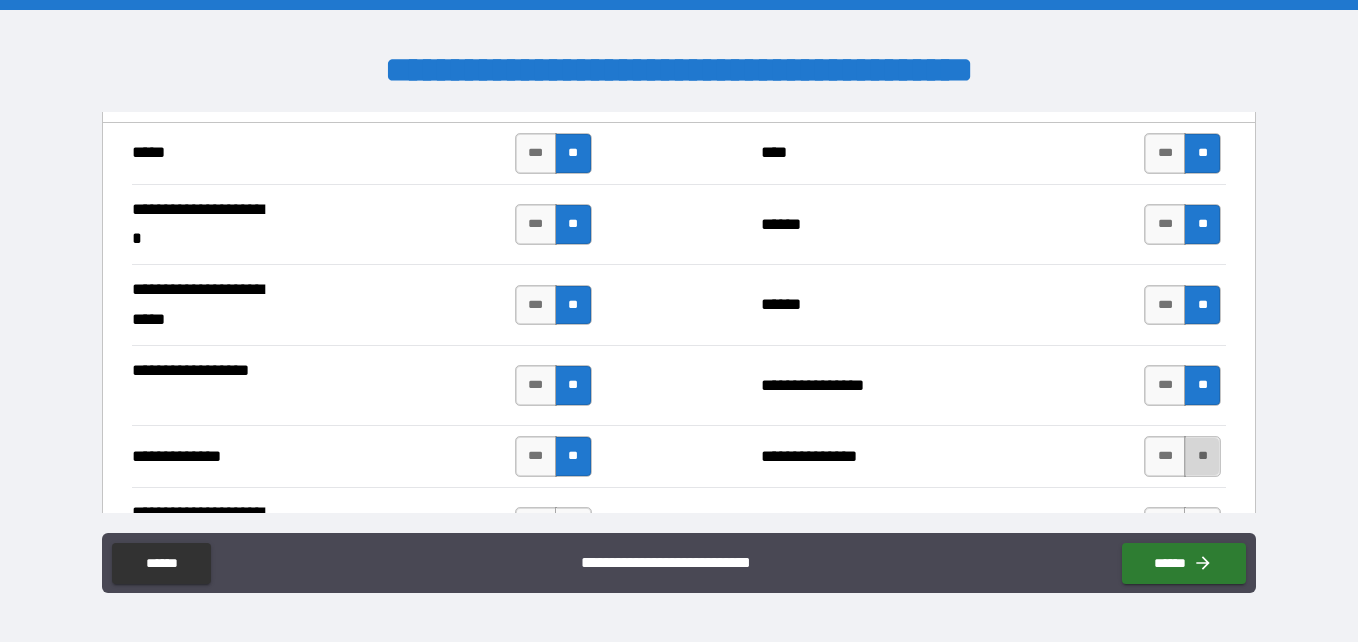 click on "**" at bounding box center [1202, 456] 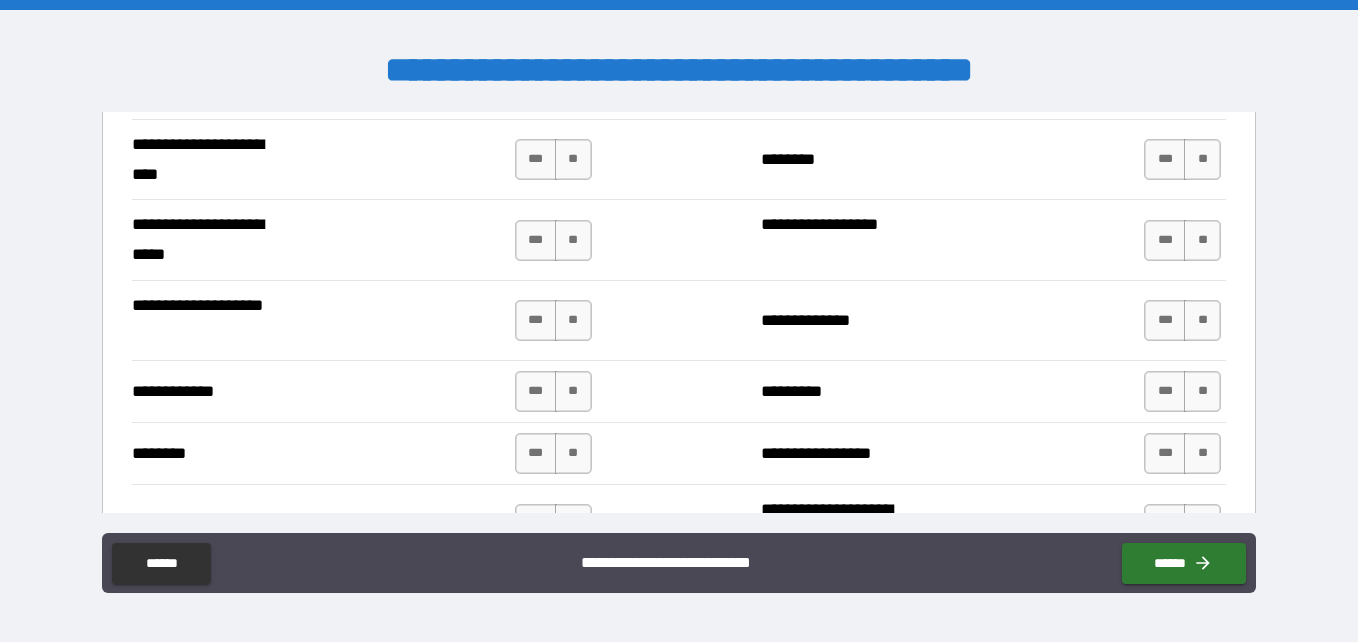 scroll, scrollTop: 3071, scrollLeft: 0, axis: vertical 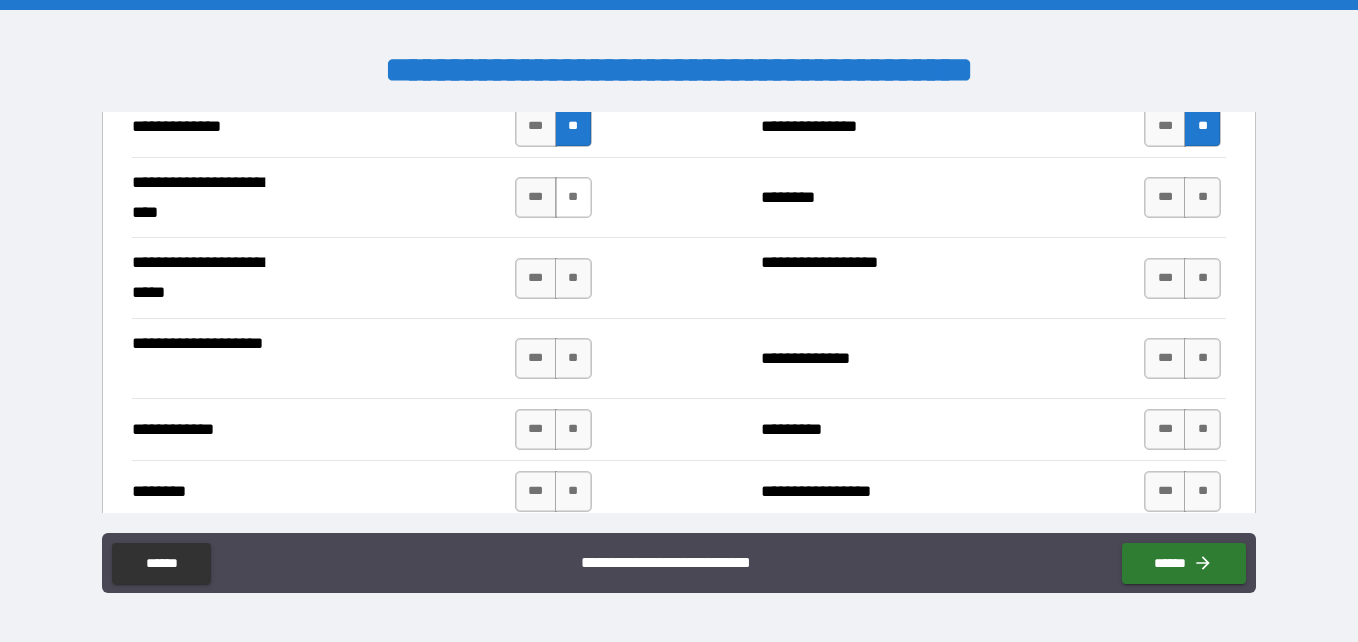 click on "**" at bounding box center [573, 197] 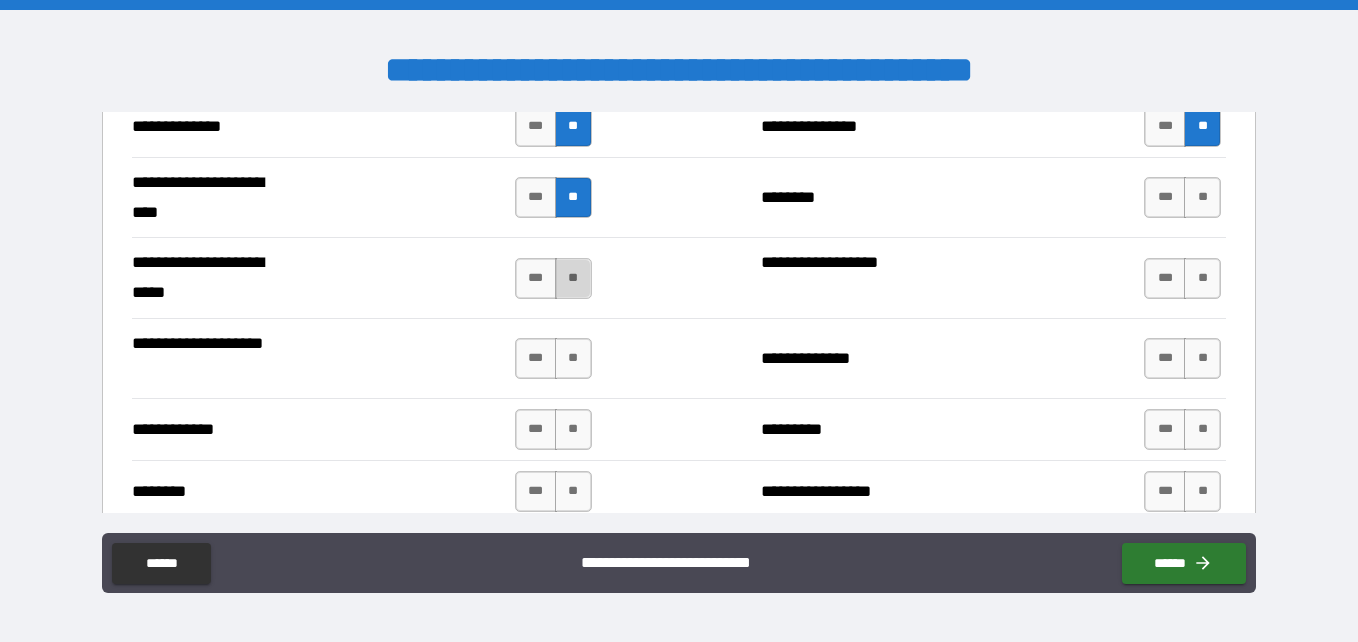 click on "**" at bounding box center (573, 278) 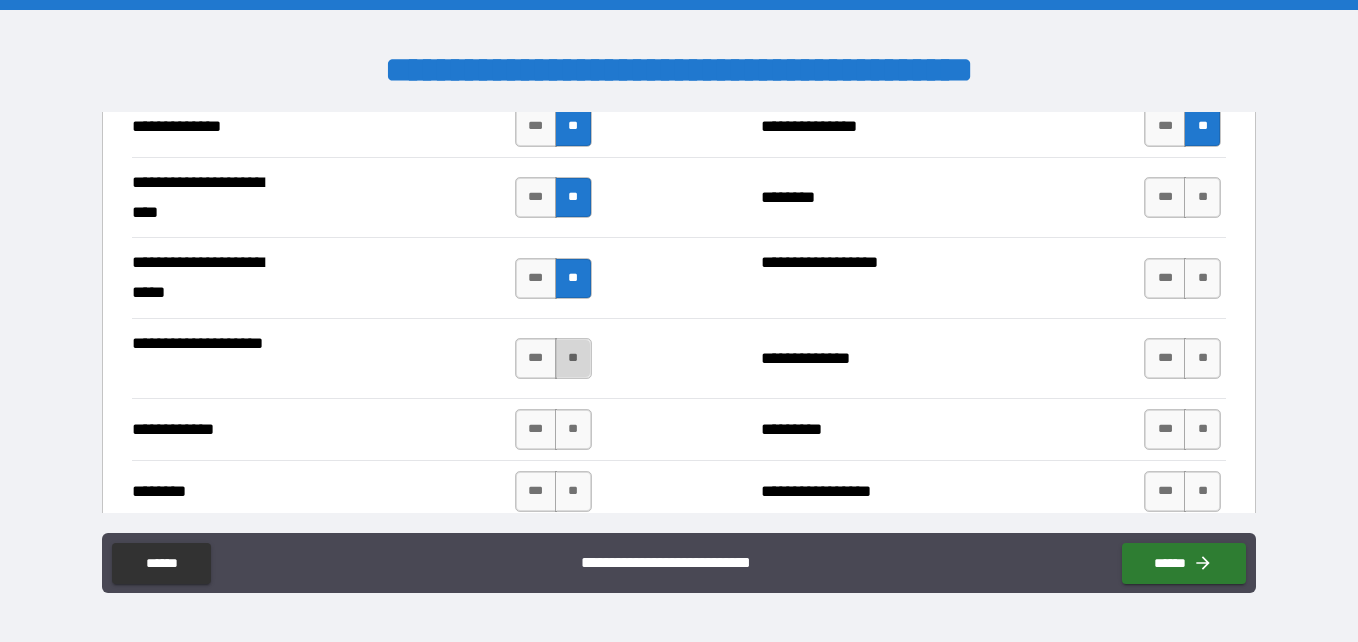 click on "**" at bounding box center [573, 358] 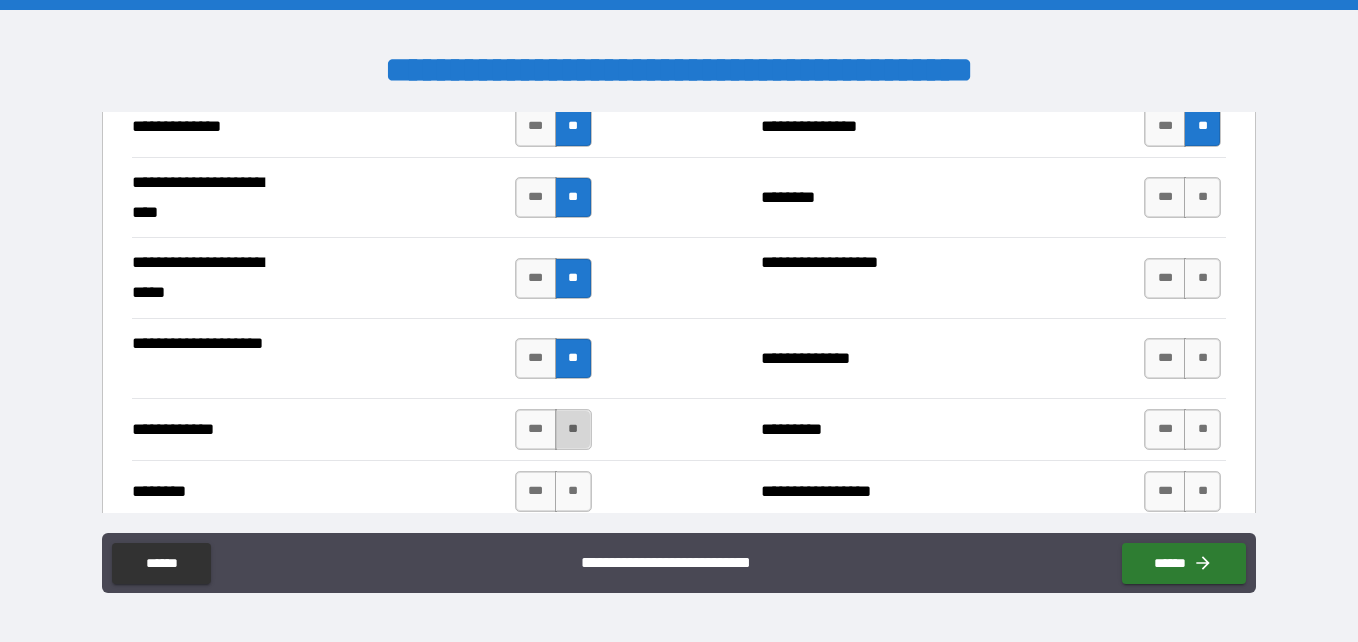 click on "**" at bounding box center (573, 429) 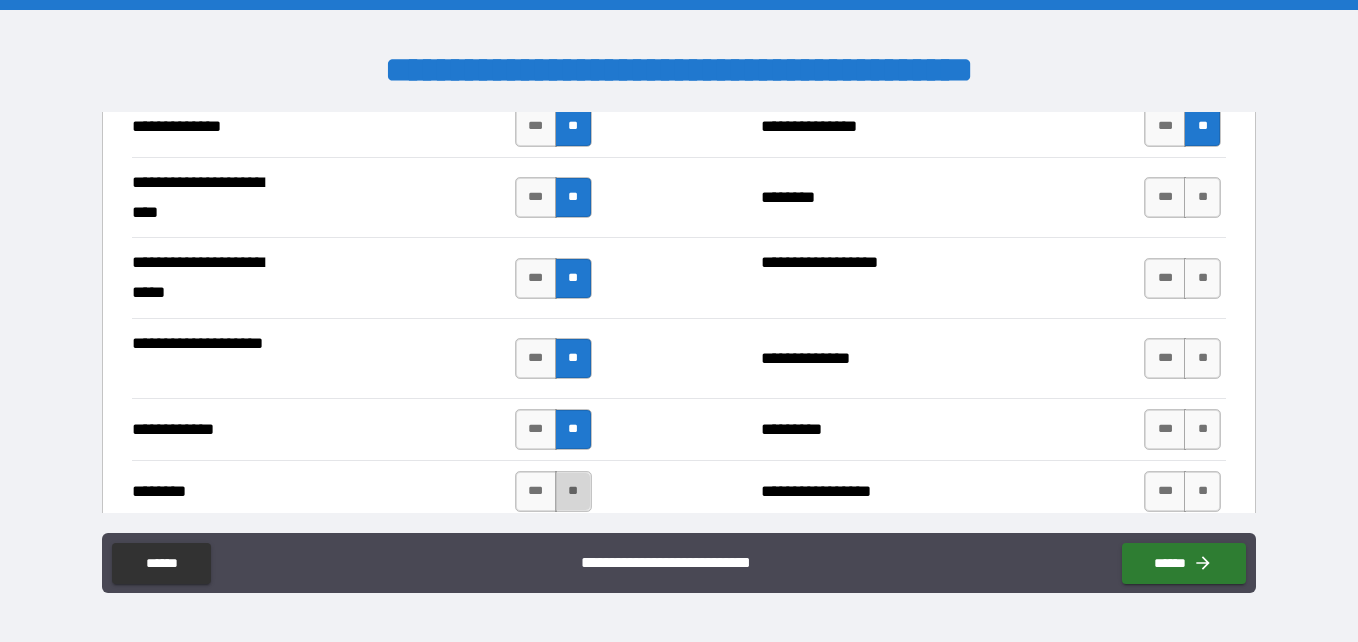 click on "**" at bounding box center [573, 491] 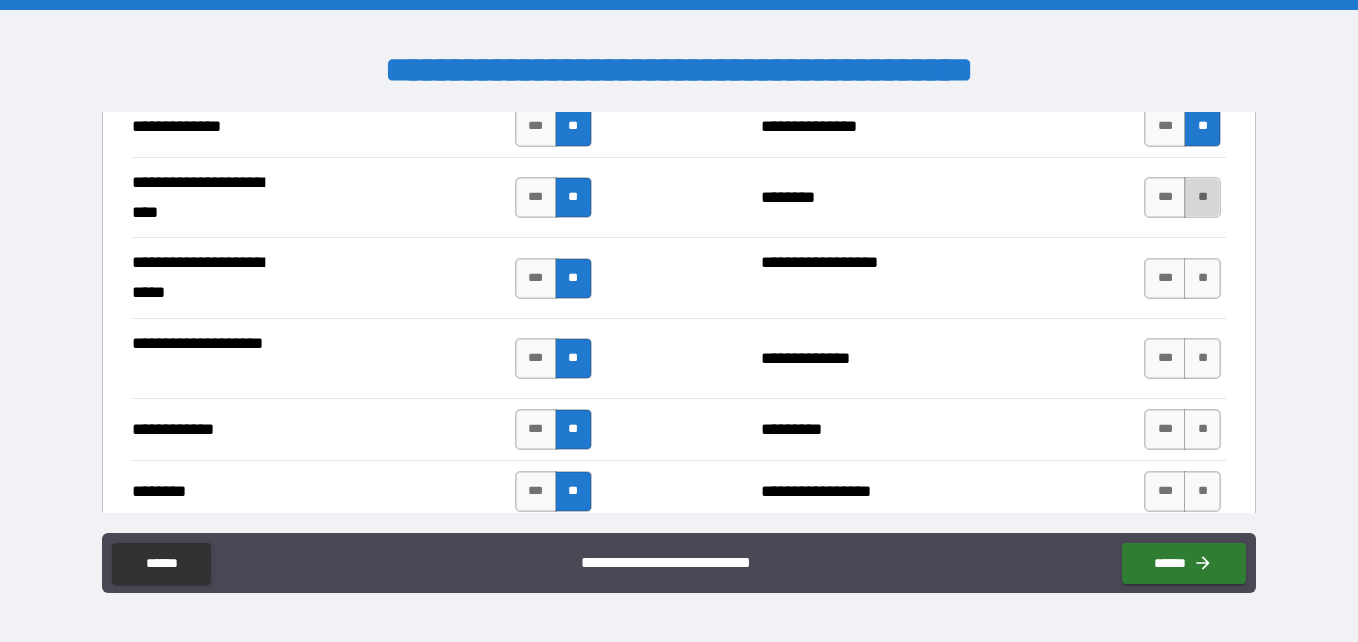 click on "**" at bounding box center (1202, 197) 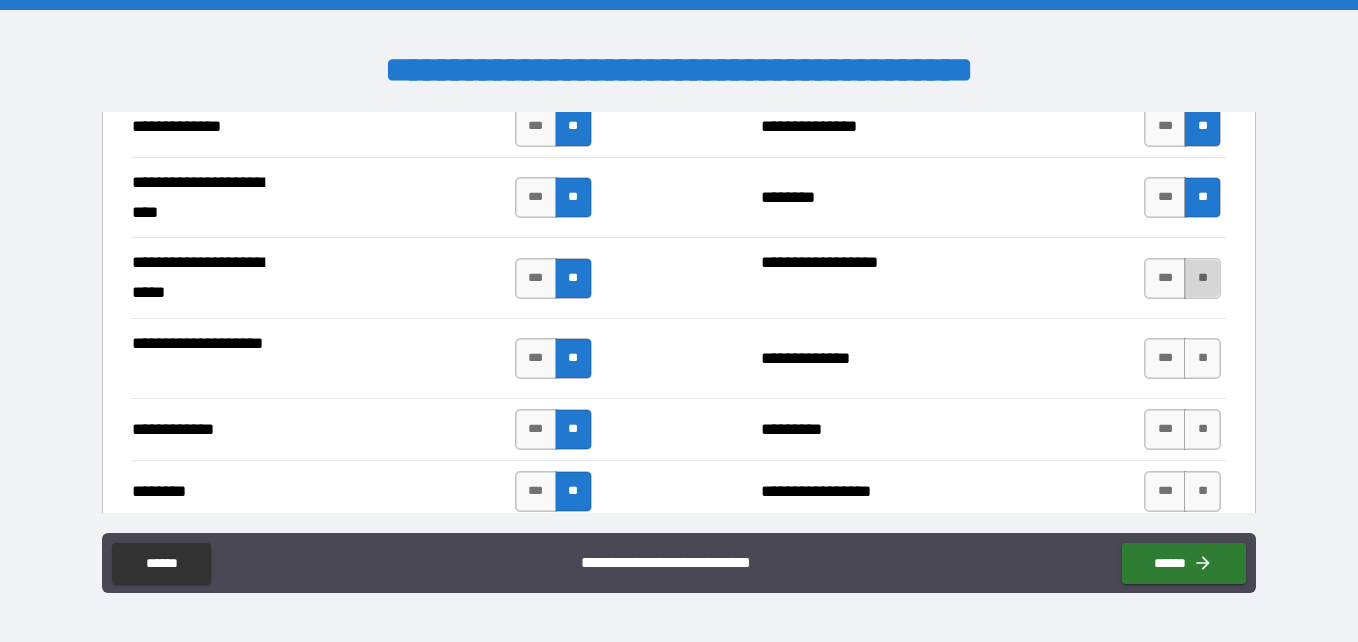 click on "**" at bounding box center [1202, 278] 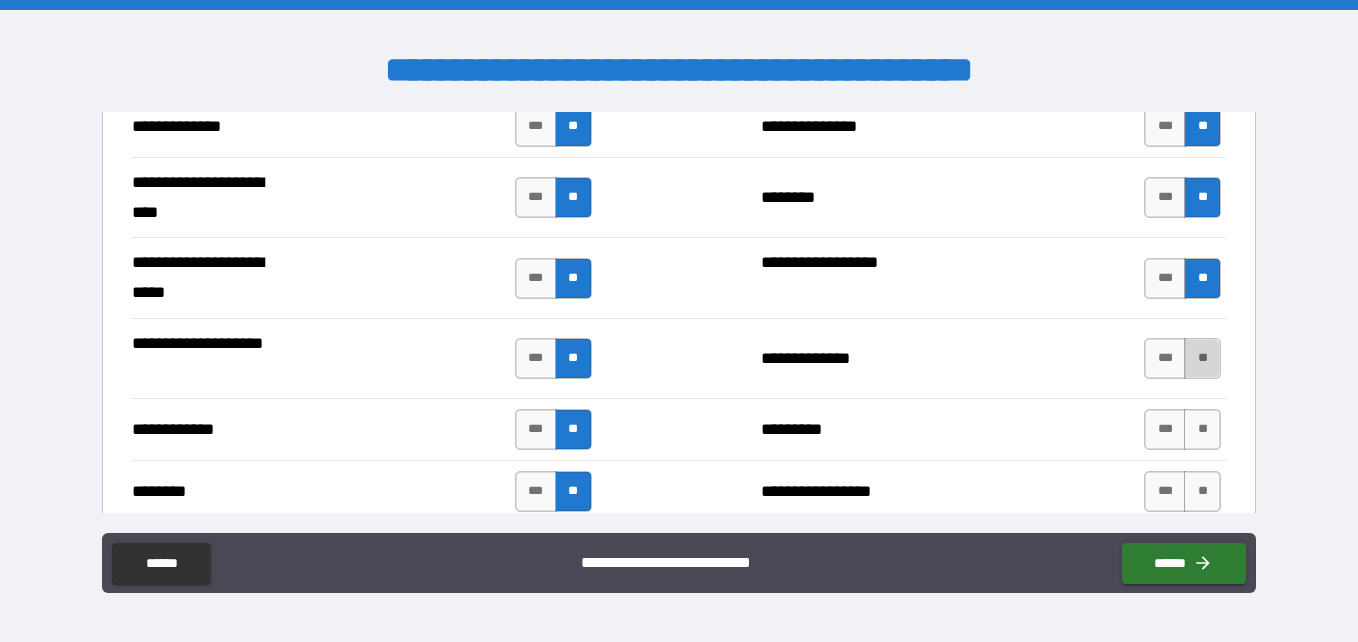 click on "**" at bounding box center (1202, 358) 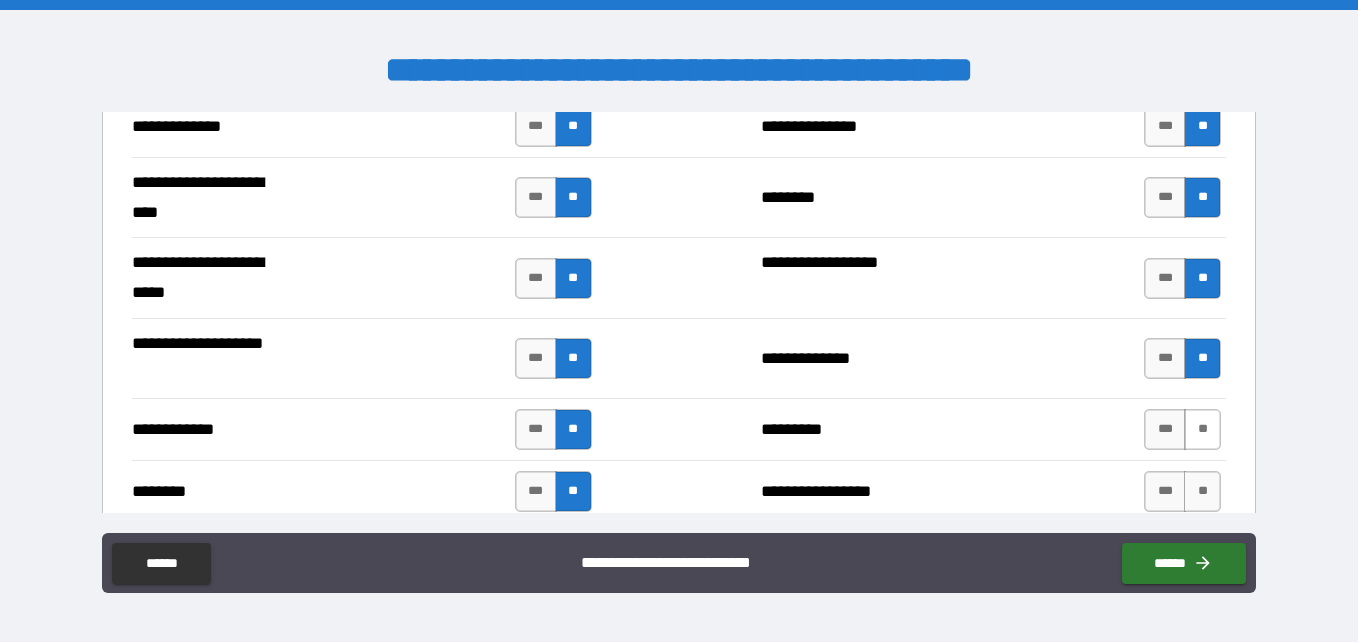click on "**" at bounding box center [1202, 429] 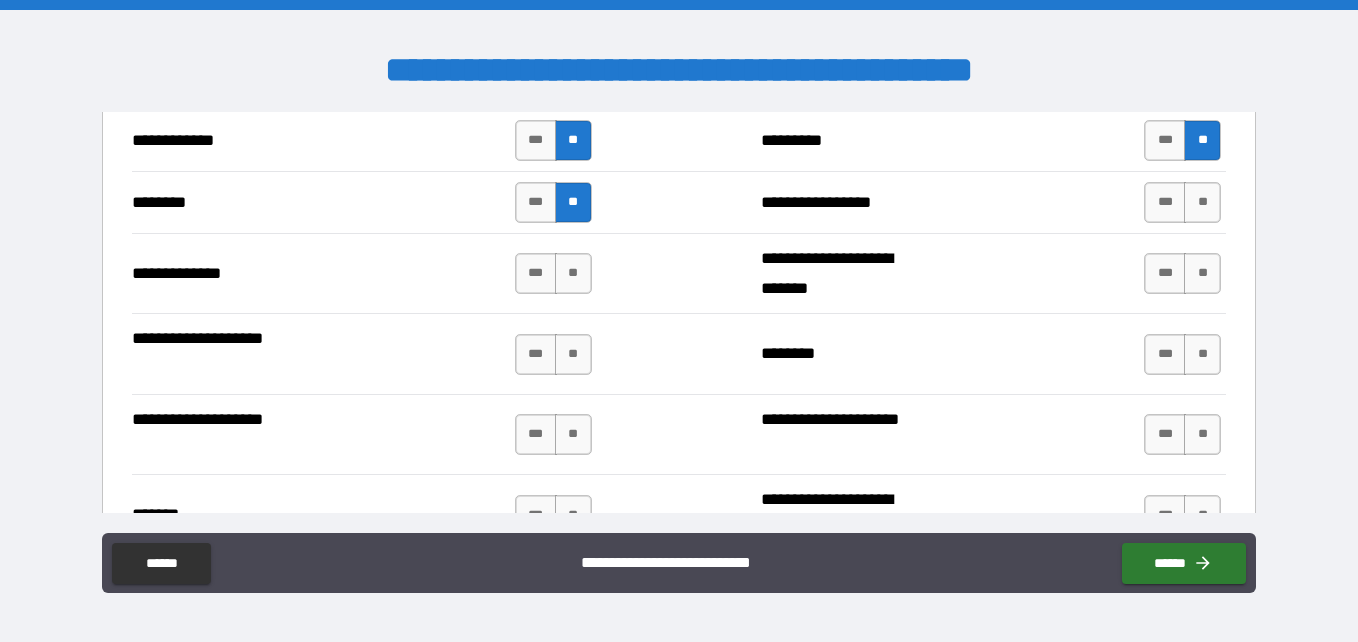 scroll, scrollTop: 3361, scrollLeft: 0, axis: vertical 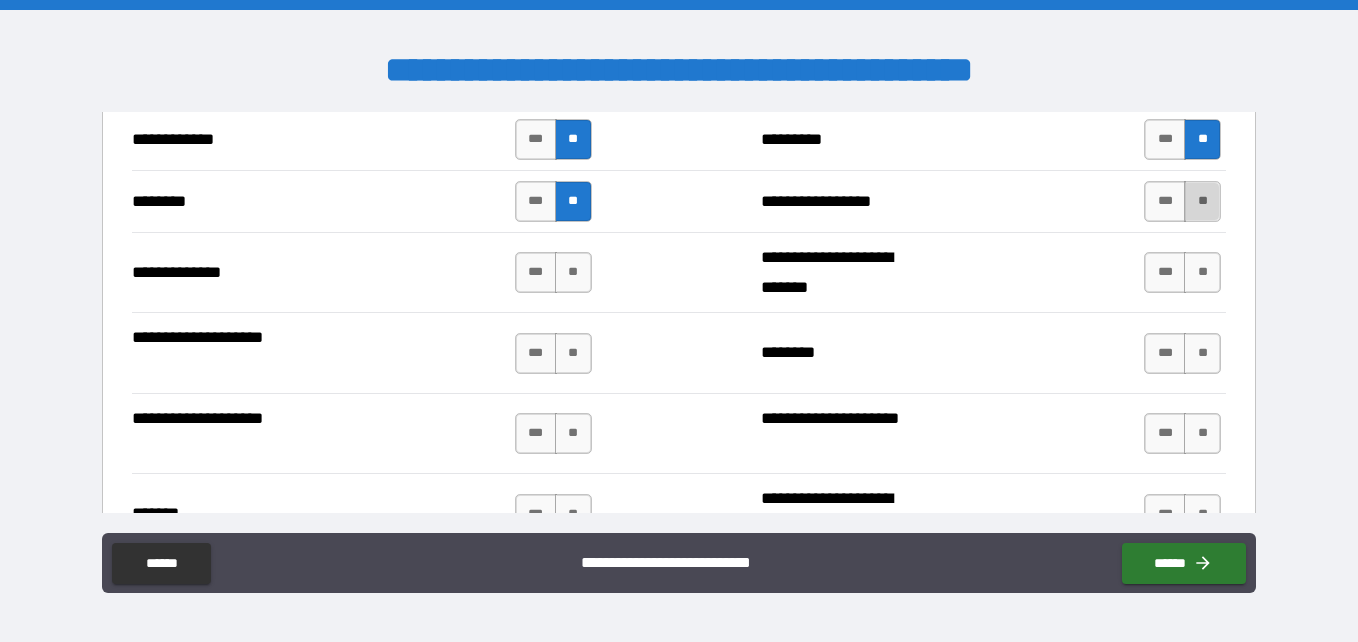 click on "**" at bounding box center [1202, 201] 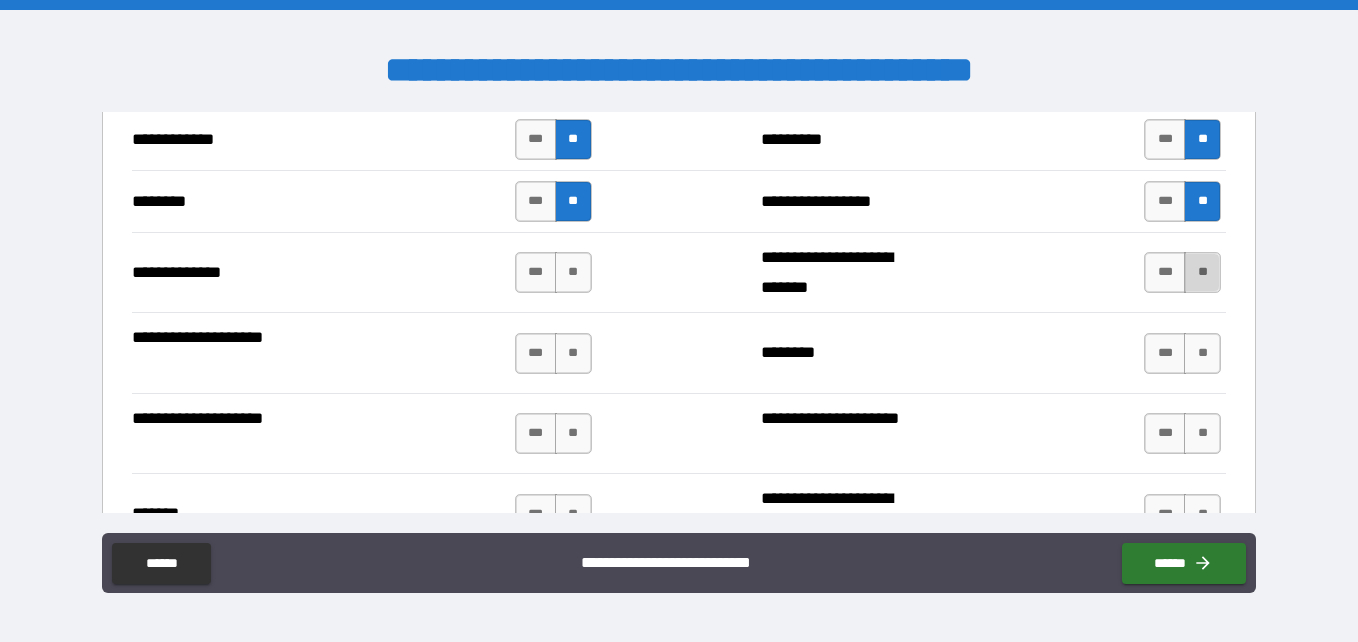 click on "**" at bounding box center (1202, 272) 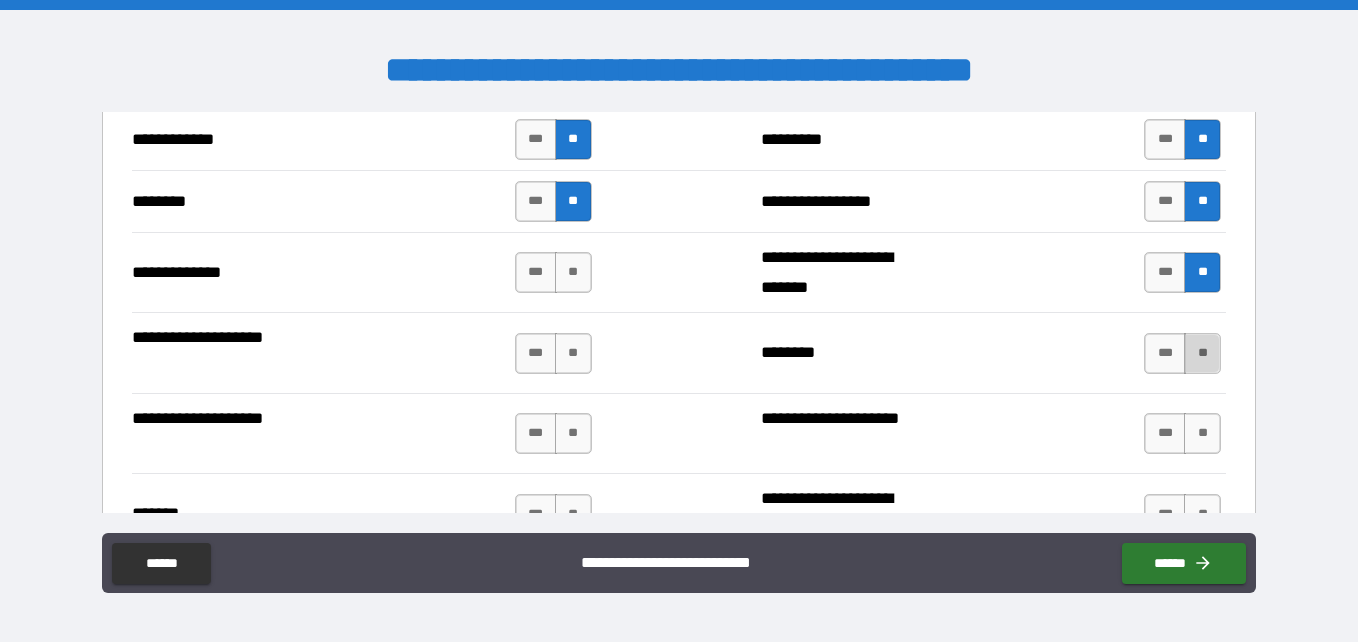 click on "**" at bounding box center [1202, 353] 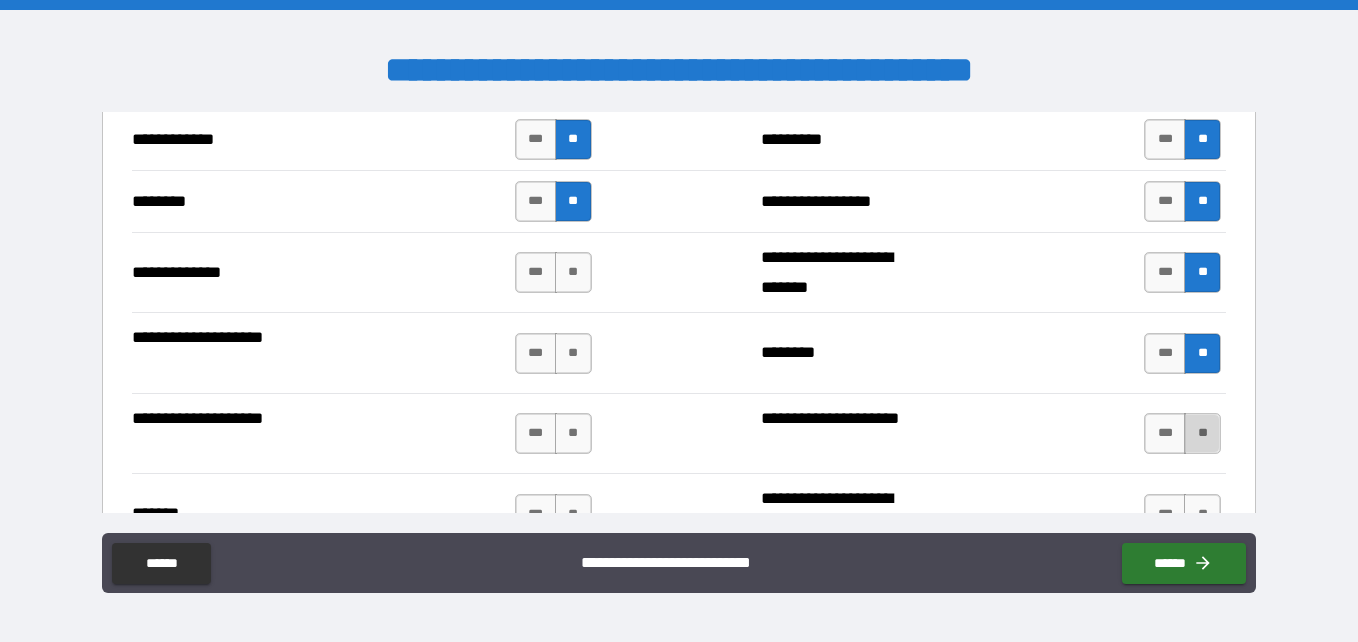 click on "**" at bounding box center [1202, 433] 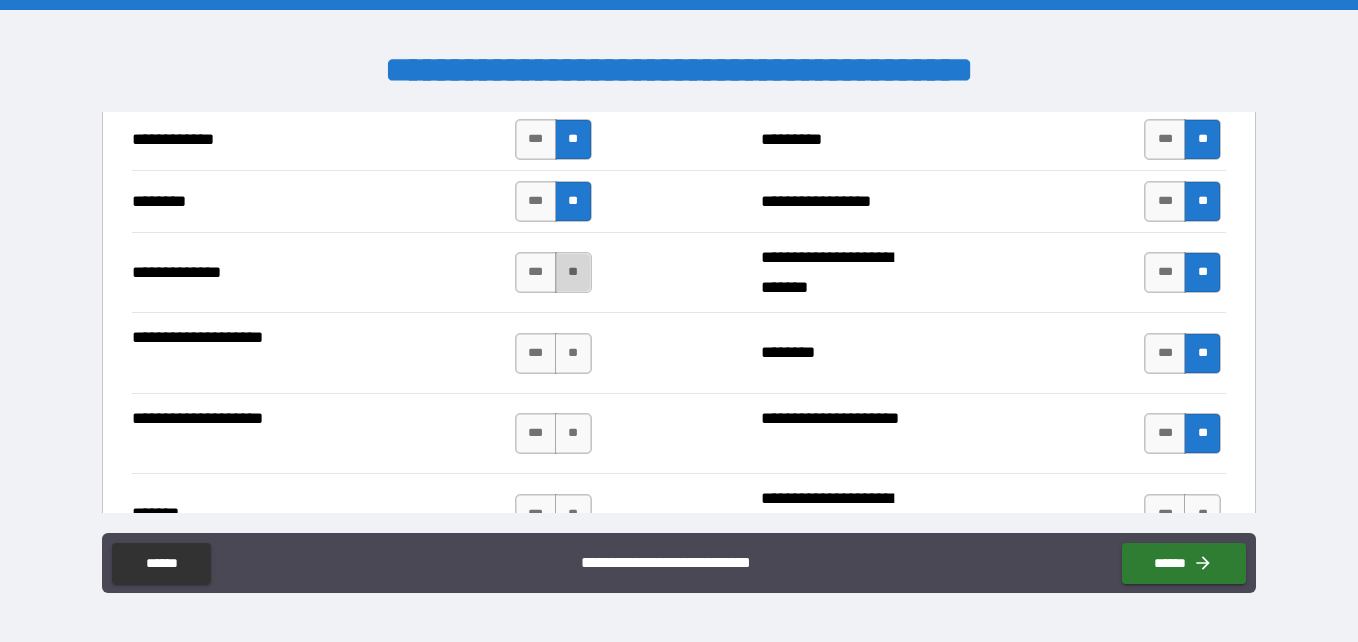 click on "**" at bounding box center [573, 272] 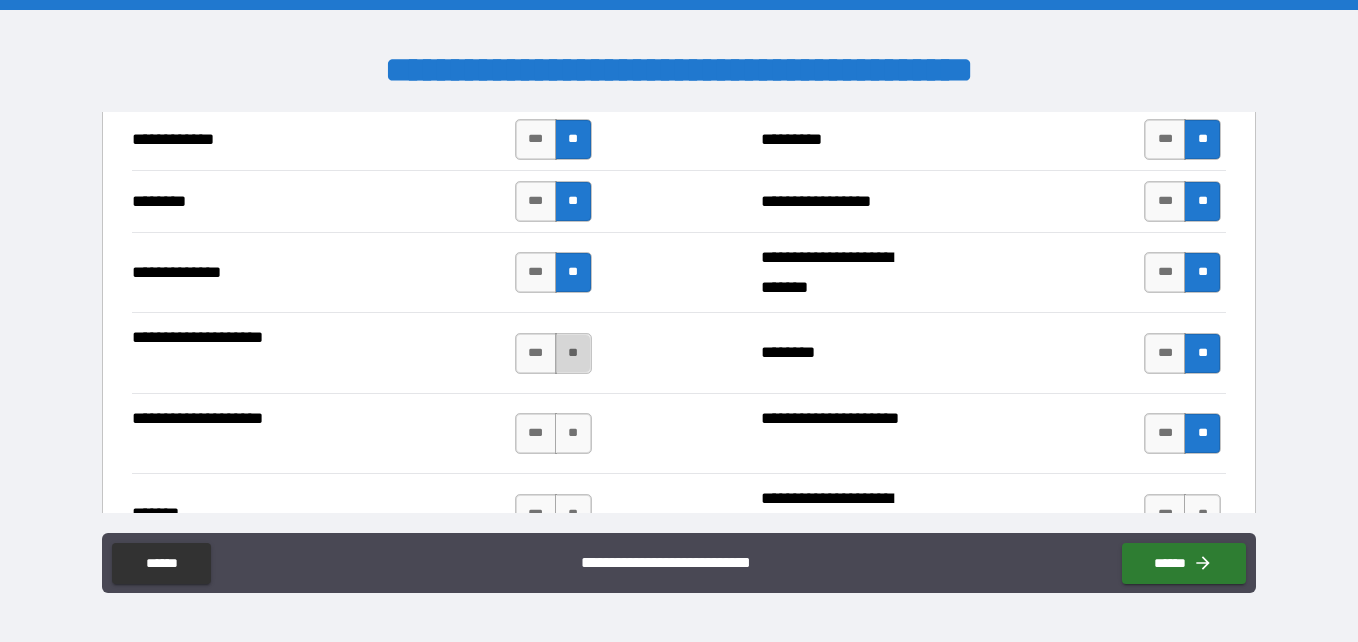 click on "**" at bounding box center [573, 353] 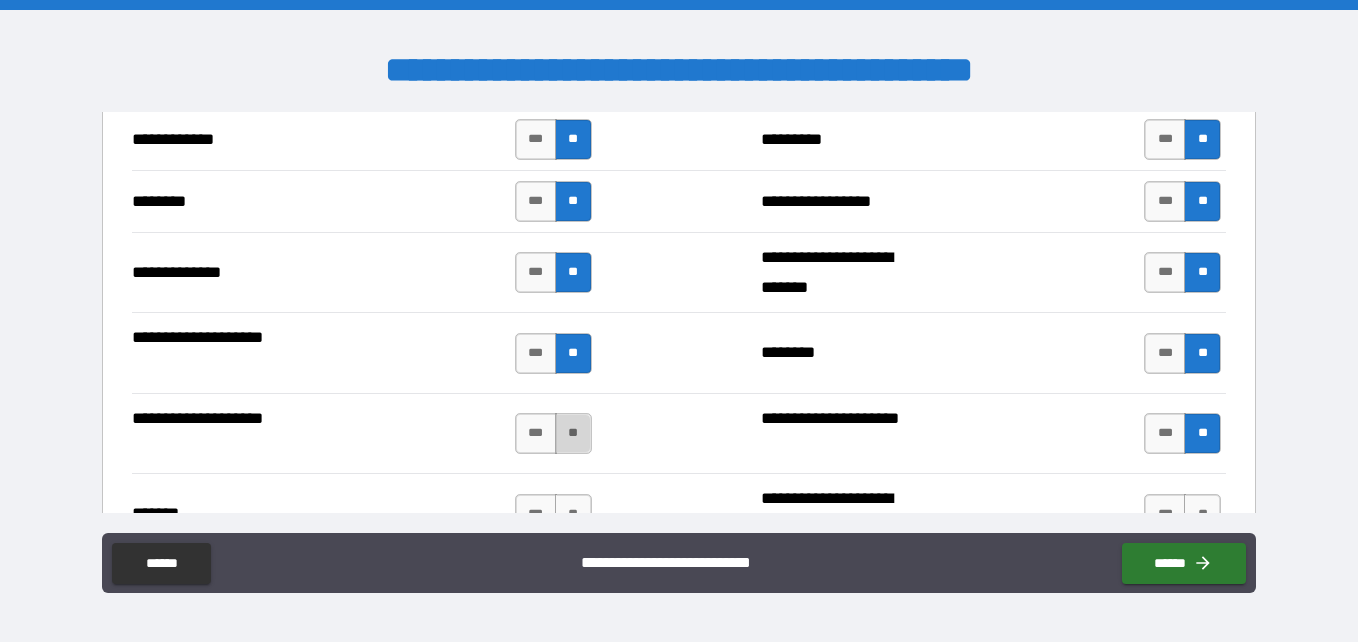 click on "**" at bounding box center [573, 433] 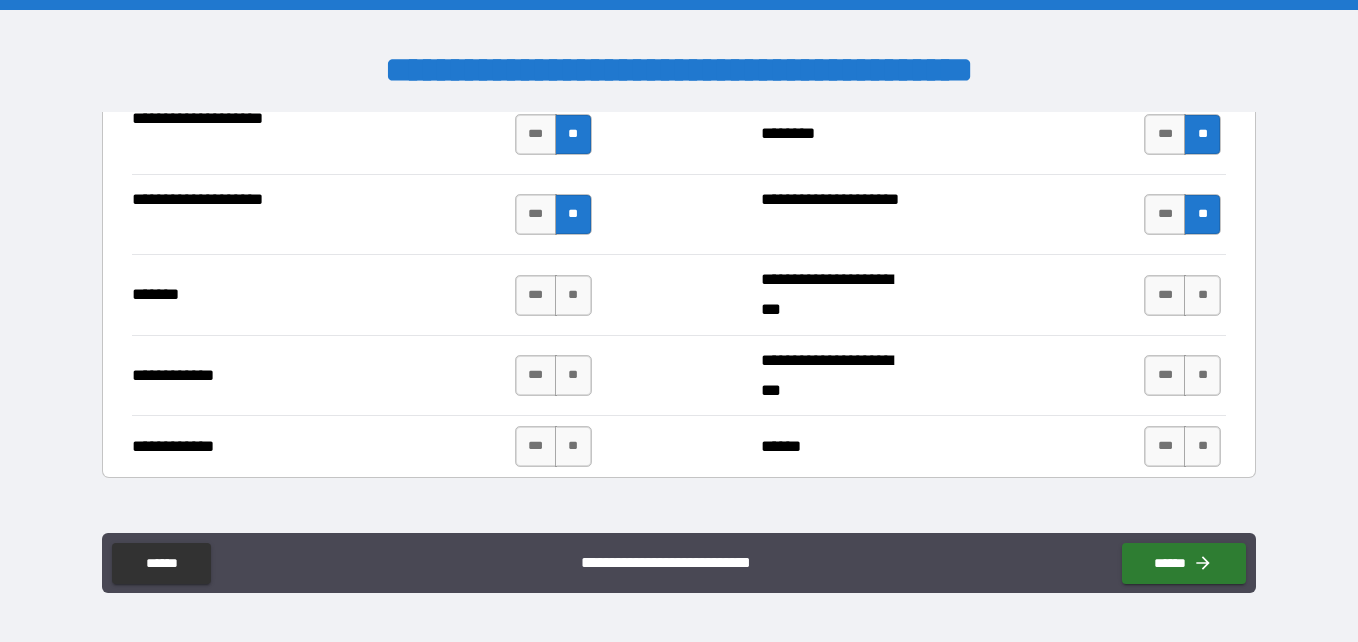 scroll, scrollTop: 3581, scrollLeft: 0, axis: vertical 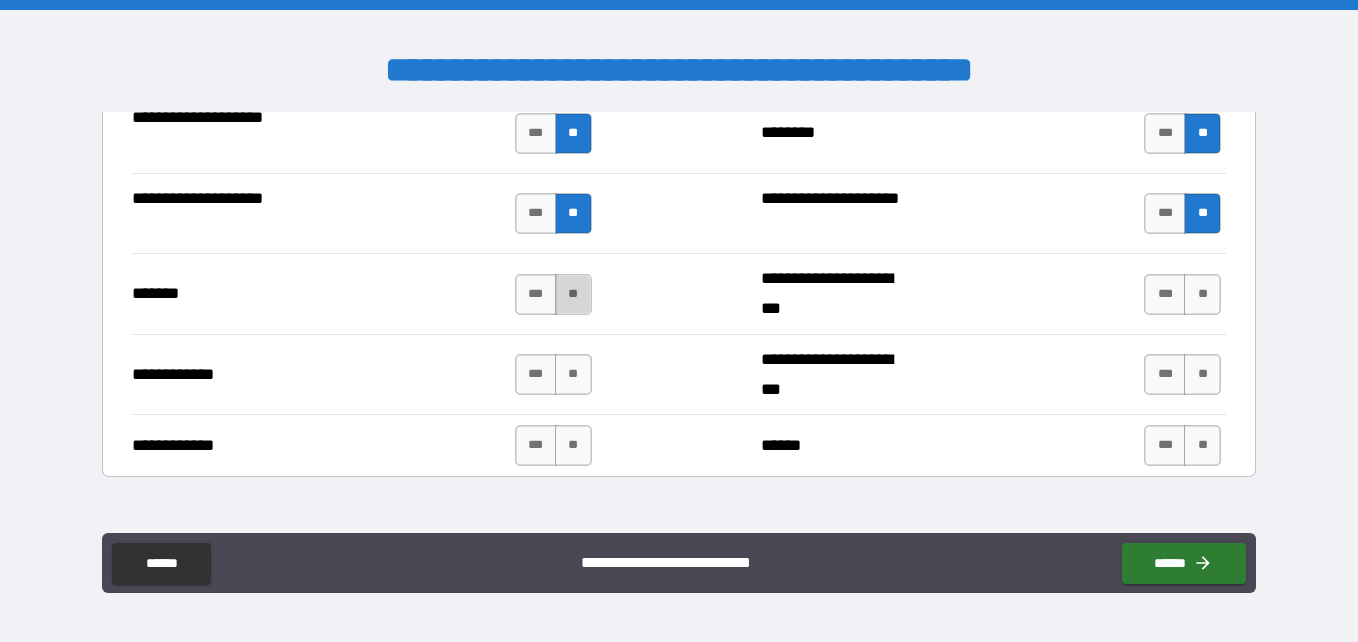 click on "**" at bounding box center [573, 294] 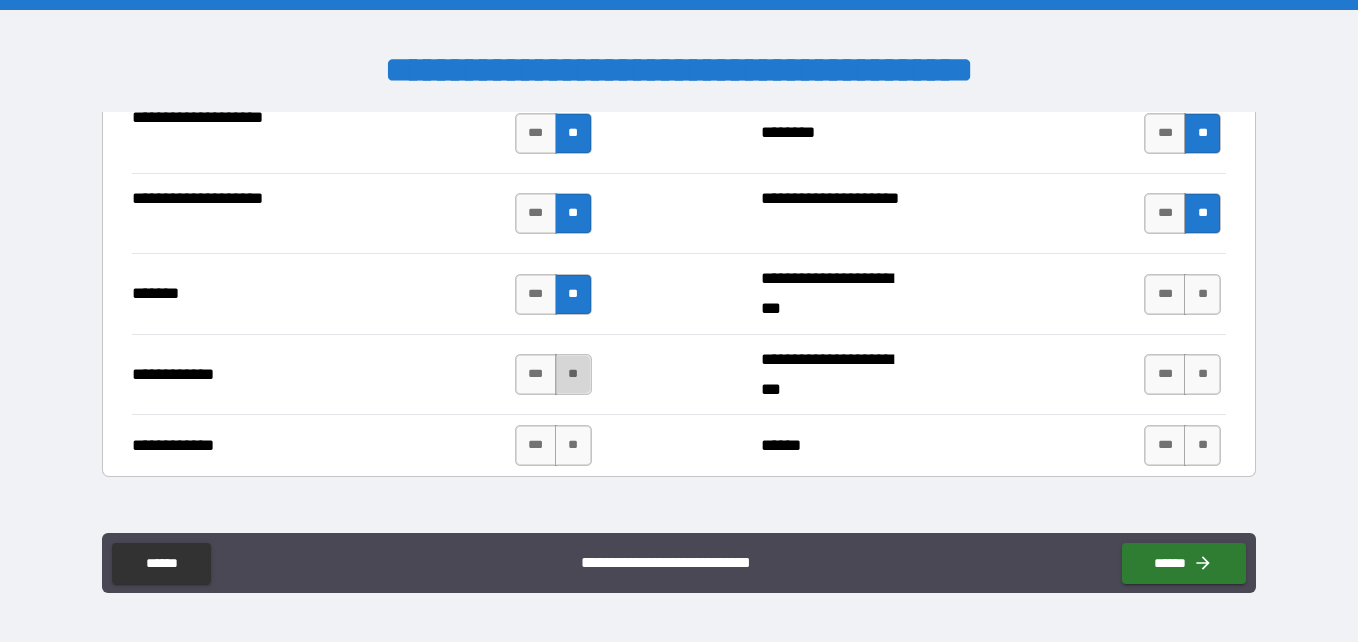 click on "**" at bounding box center (573, 374) 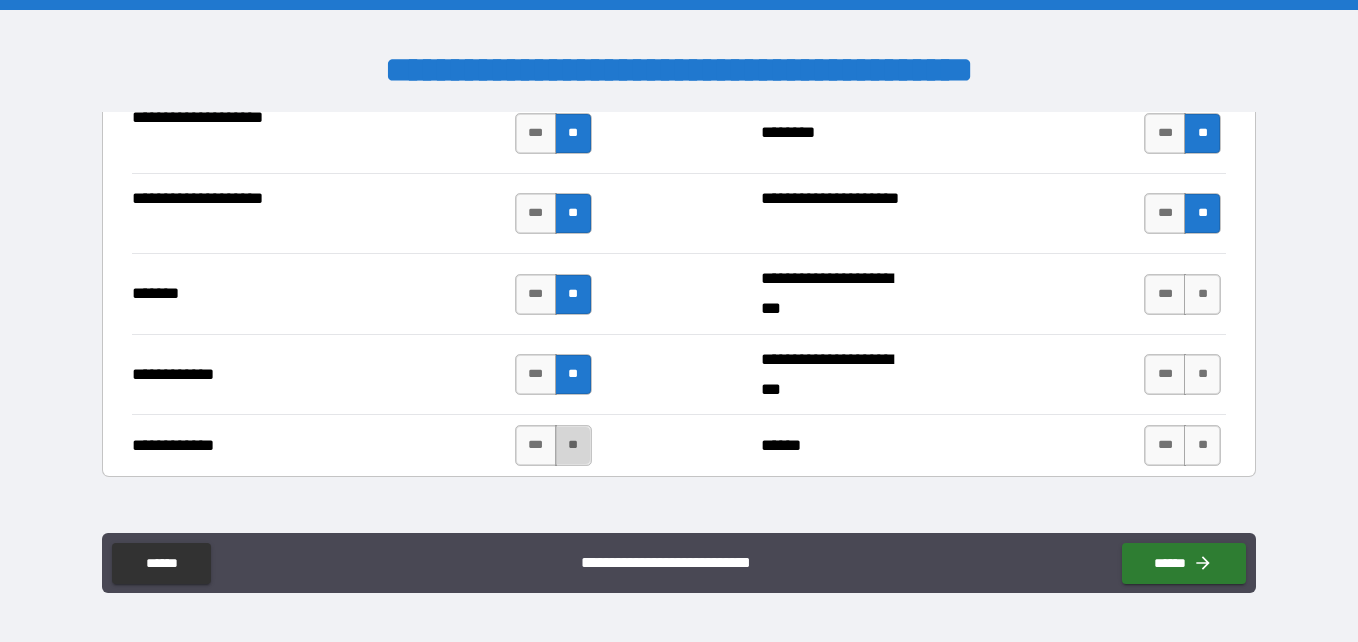click on "**" at bounding box center (573, 445) 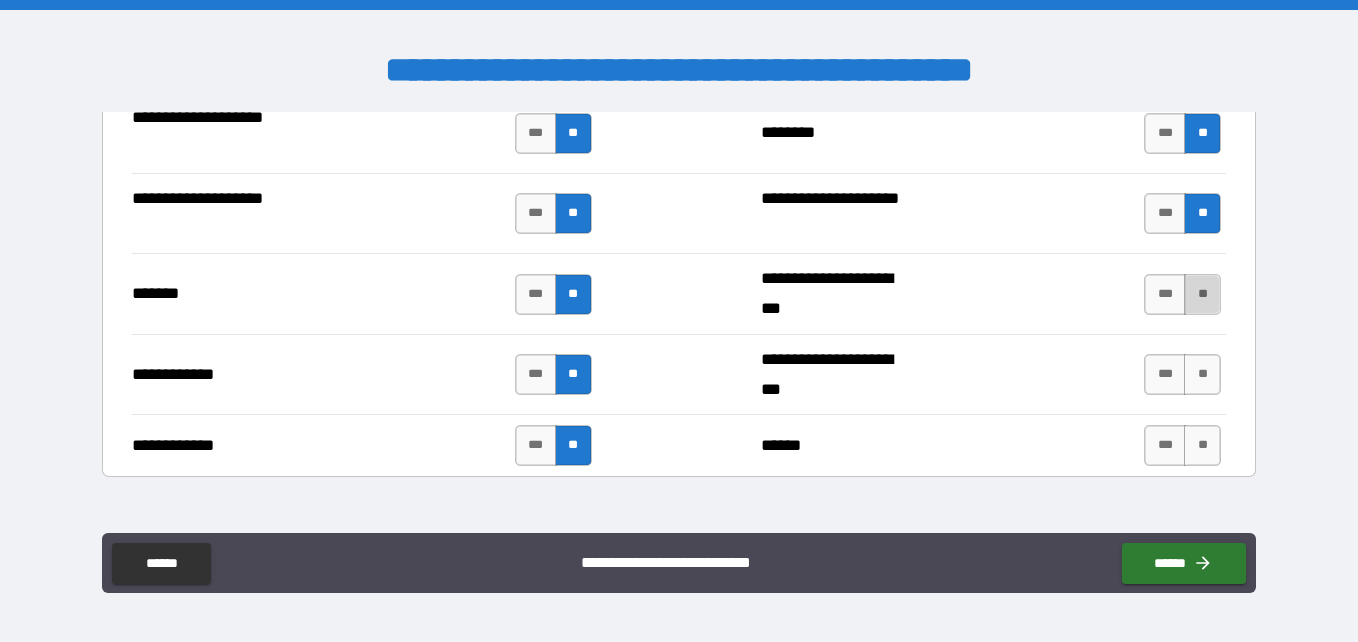 click on "**" at bounding box center (1202, 294) 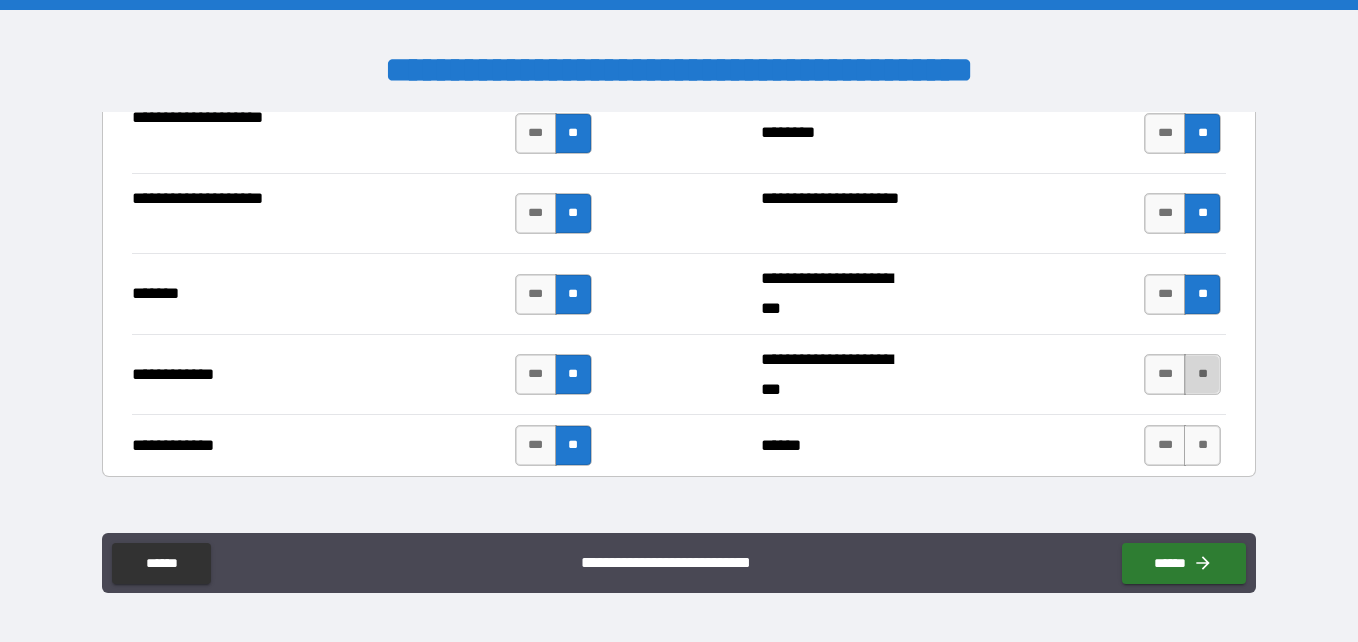 click on "**" at bounding box center [1202, 374] 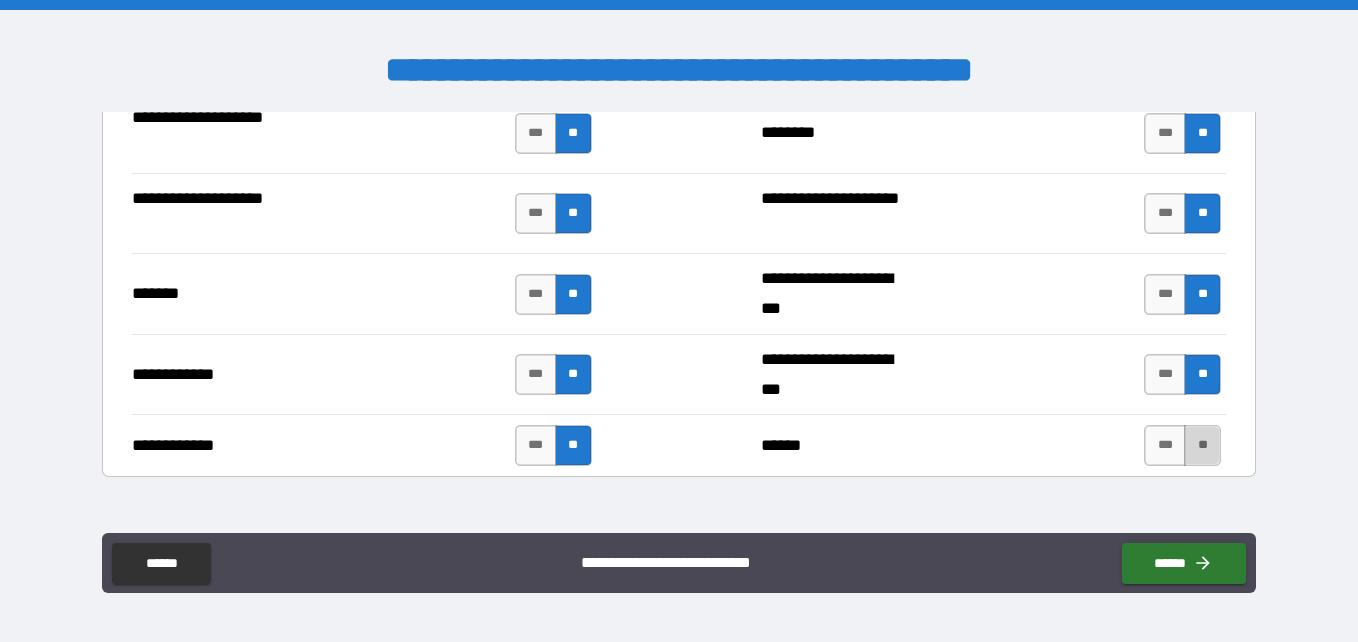 click on "**" at bounding box center (1202, 445) 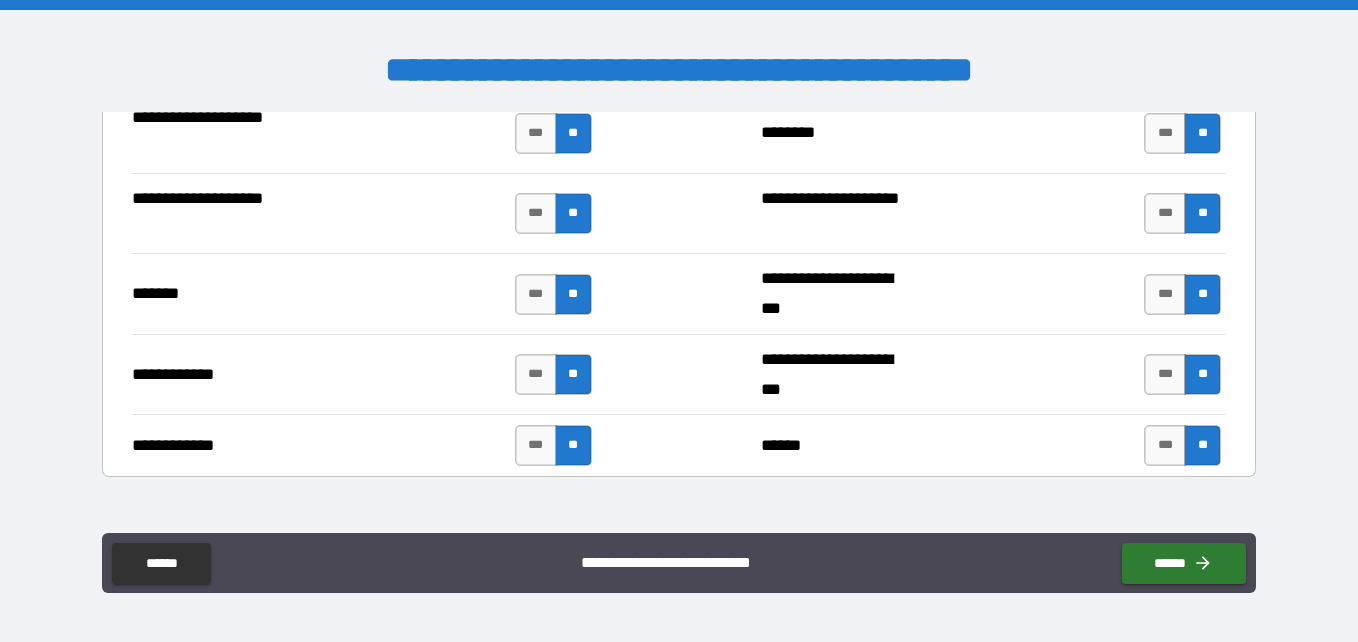 scroll, scrollTop: 3865, scrollLeft: 0, axis: vertical 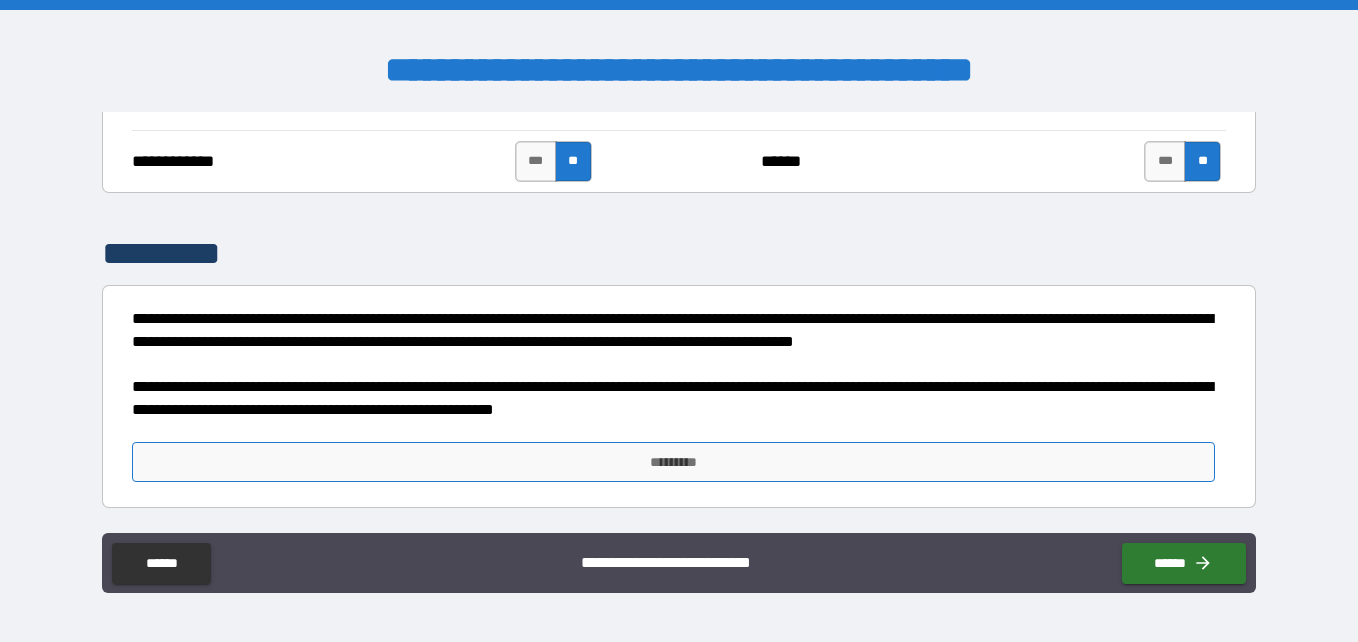 click on "*********" at bounding box center (673, 462) 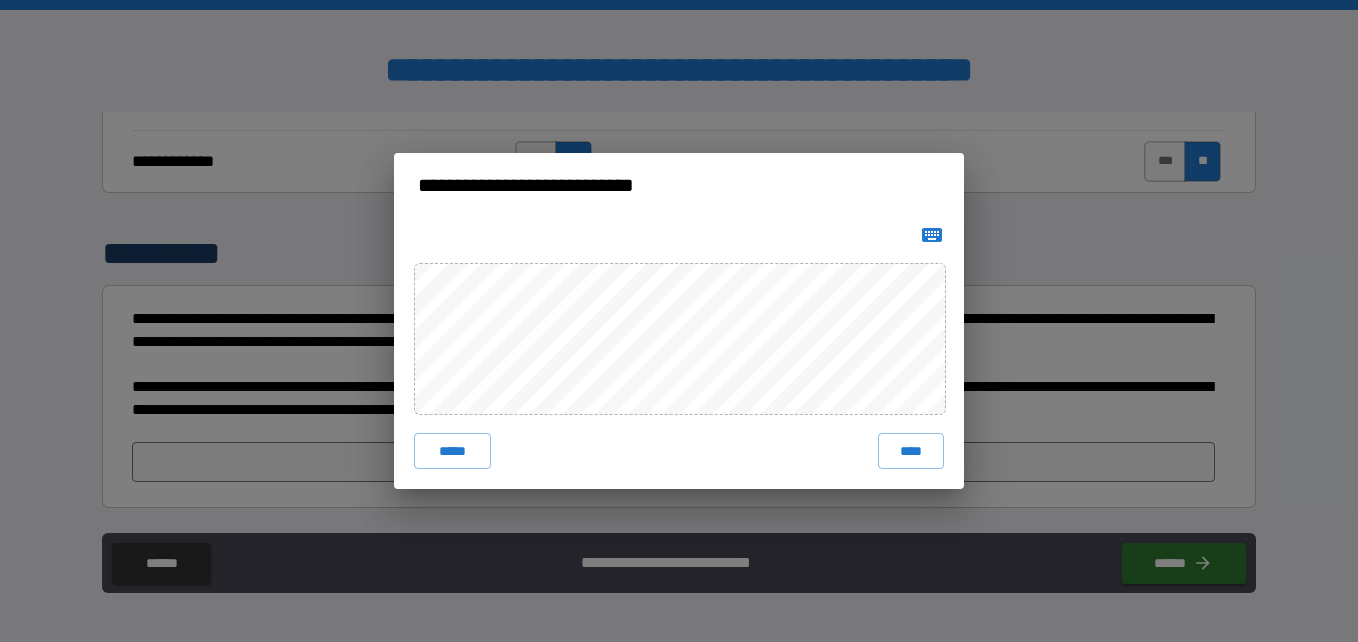 click on "***** ****" at bounding box center (679, 353) 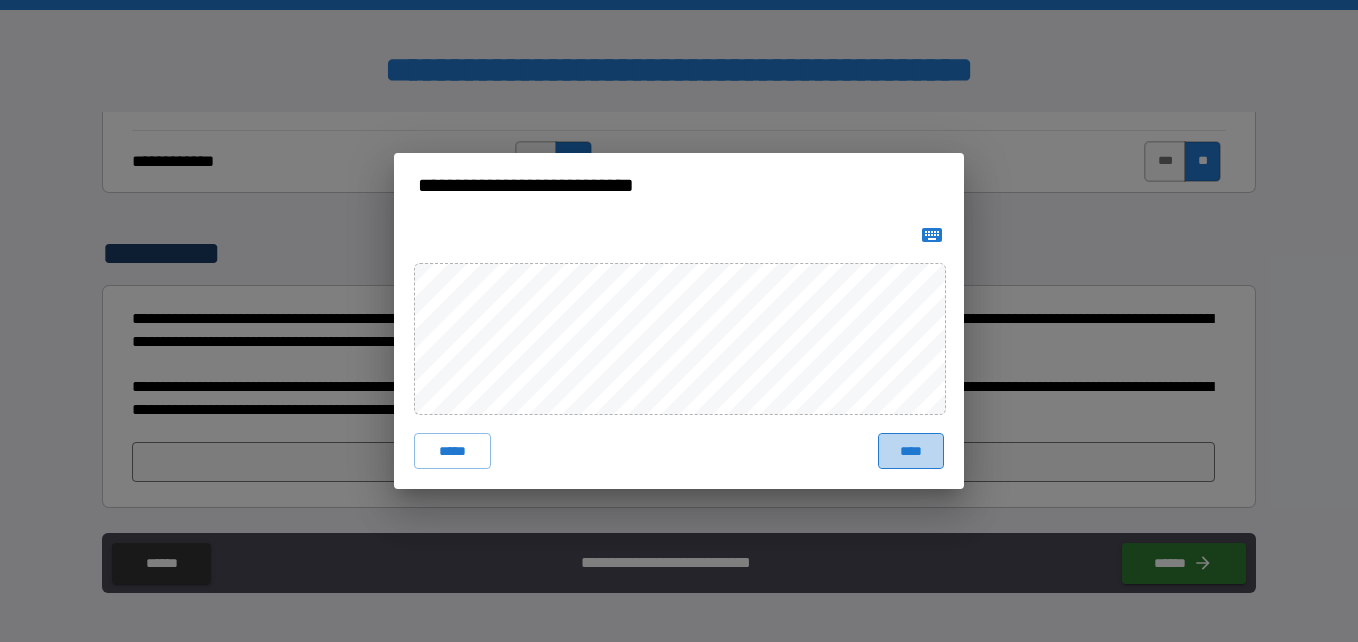 click on "****" at bounding box center (911, 451) 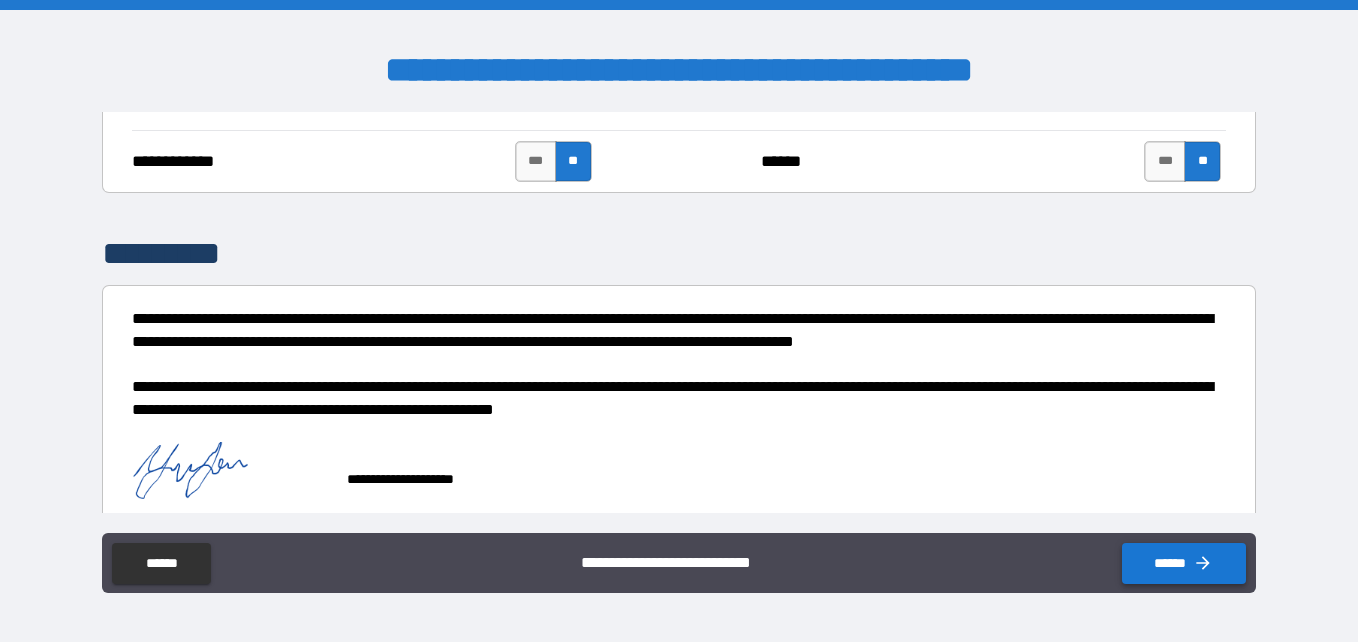 click on "******" at bounding box center [1184, 563] 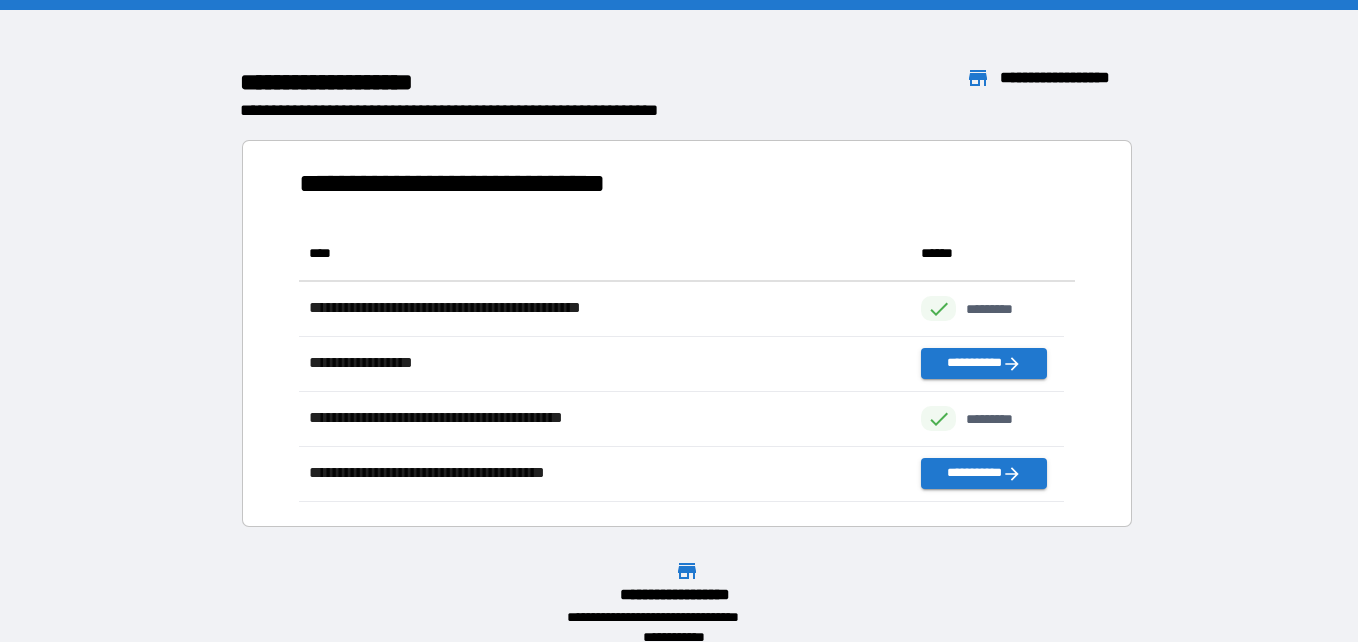 scroll, scrollTop: 16, scrollLeft: 16, axis: both 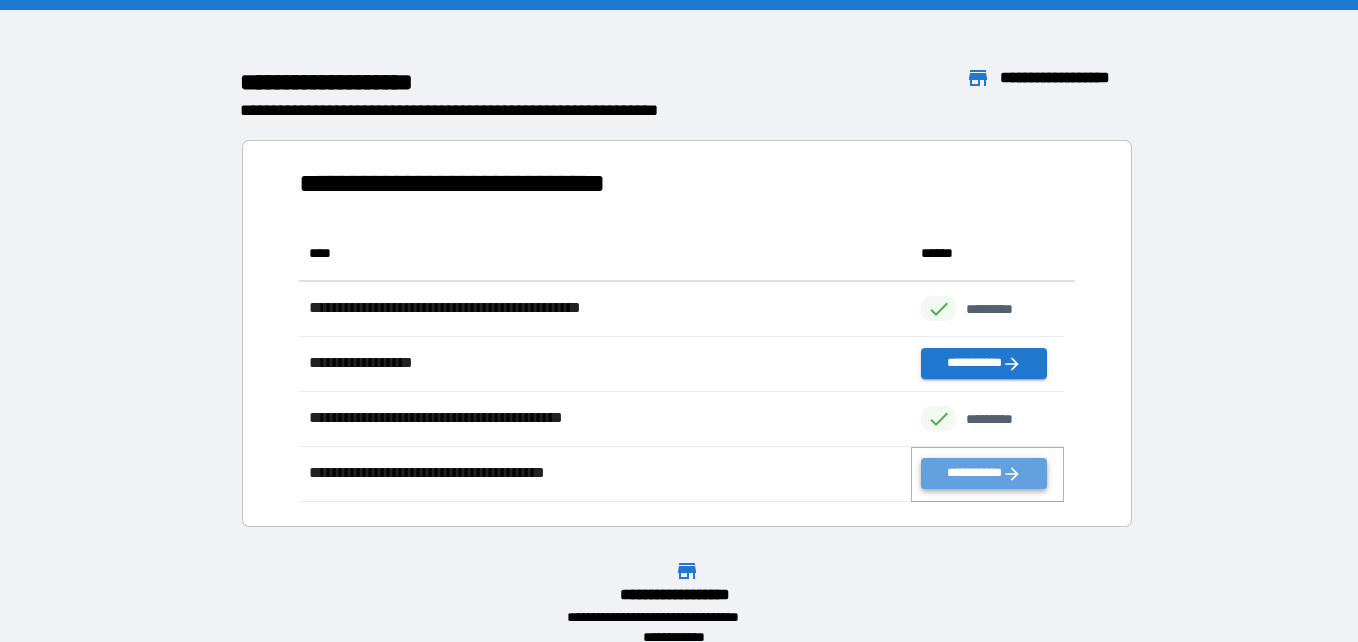 click on "**********" at bounding box center [983, 473] 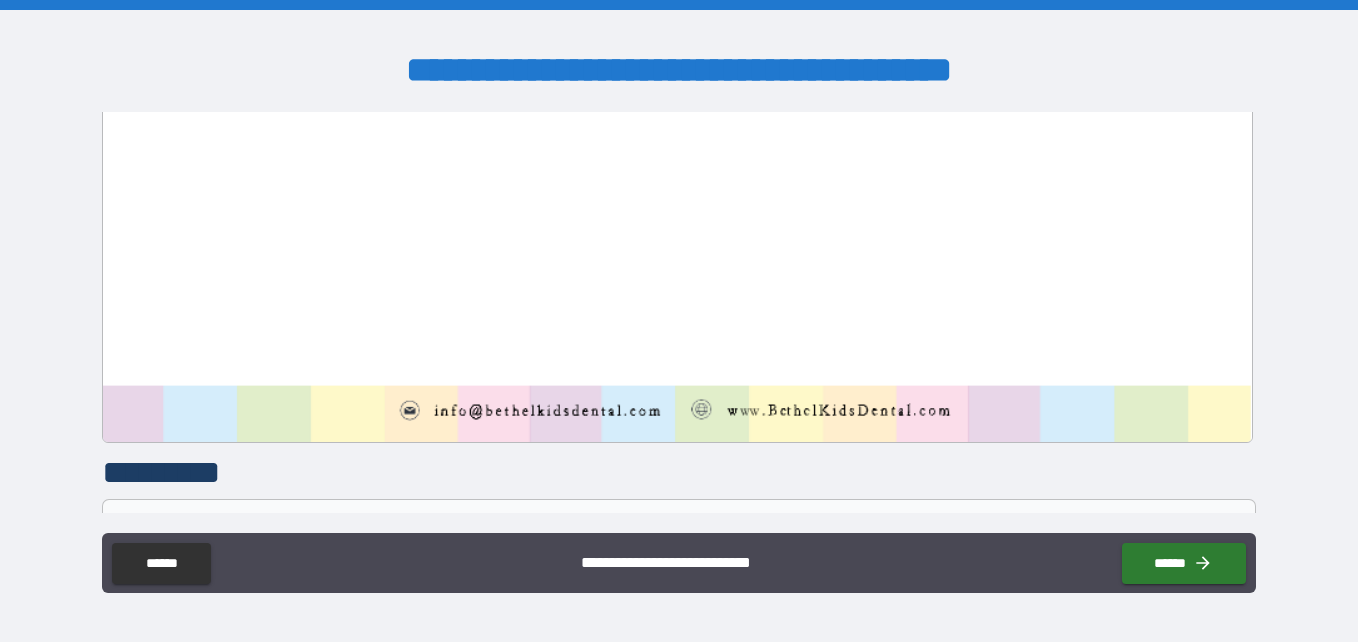 scroll, scrollTop: 2926, scrollLeft: 0, axis: vertical 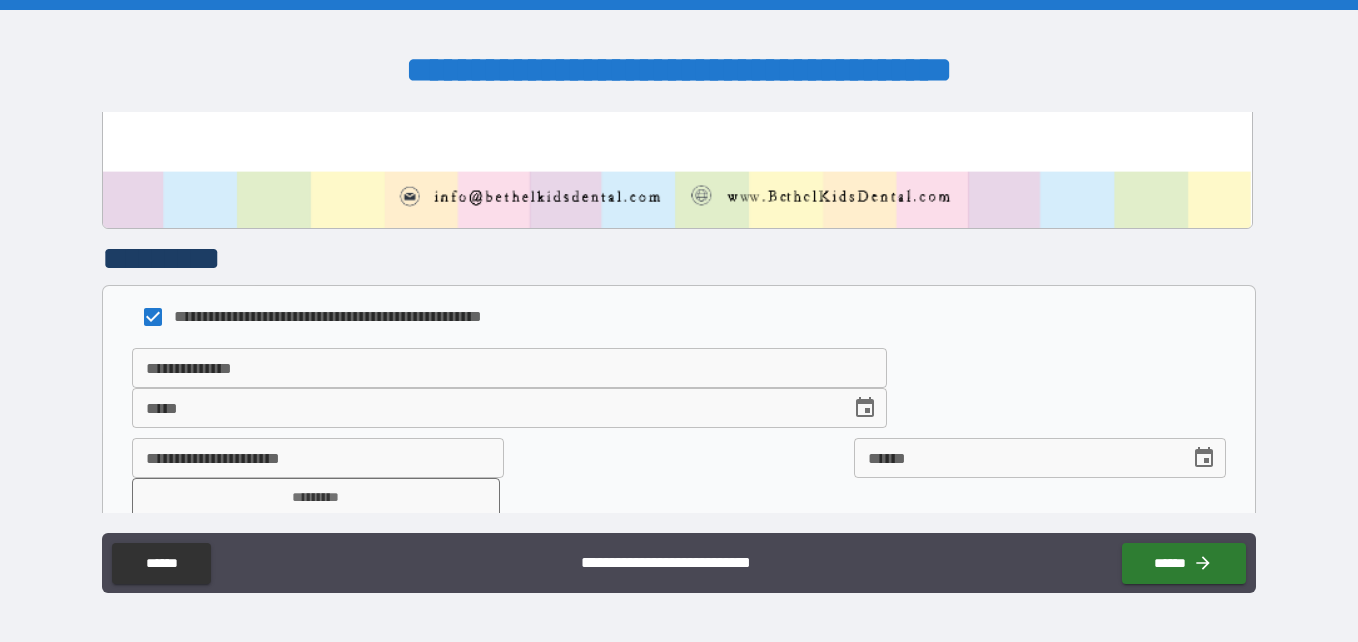 click on "**********" at bounding box center [509, 368] 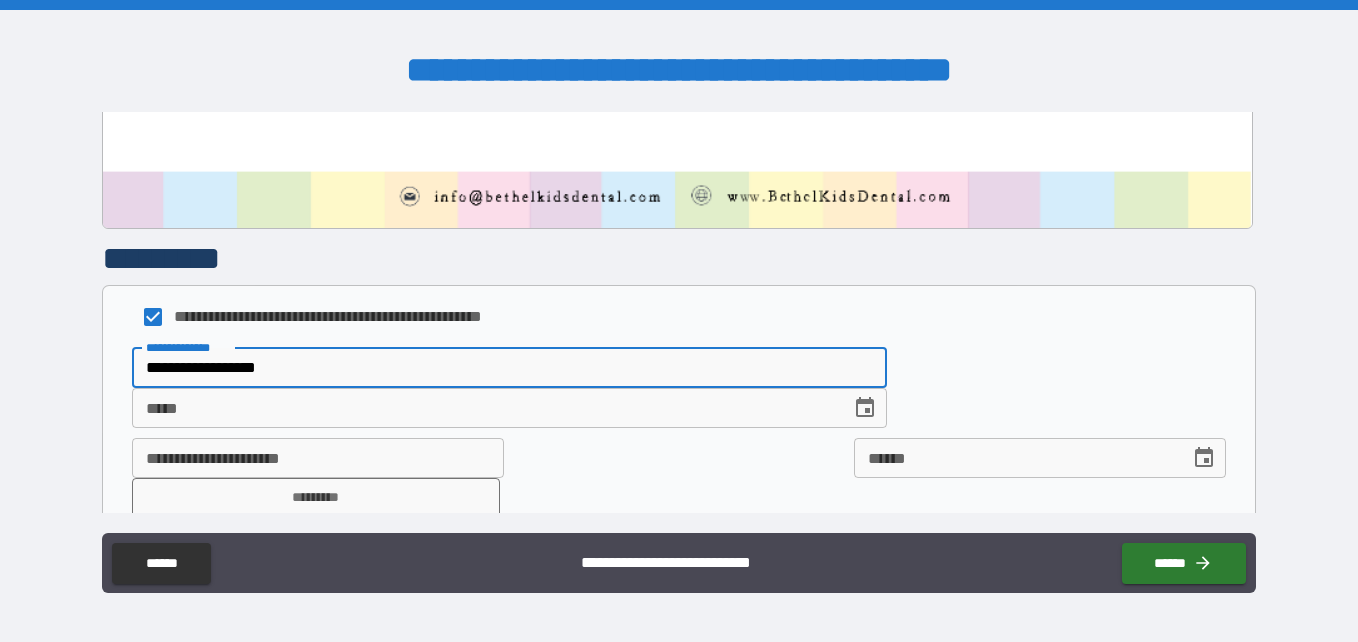 type on "**********" 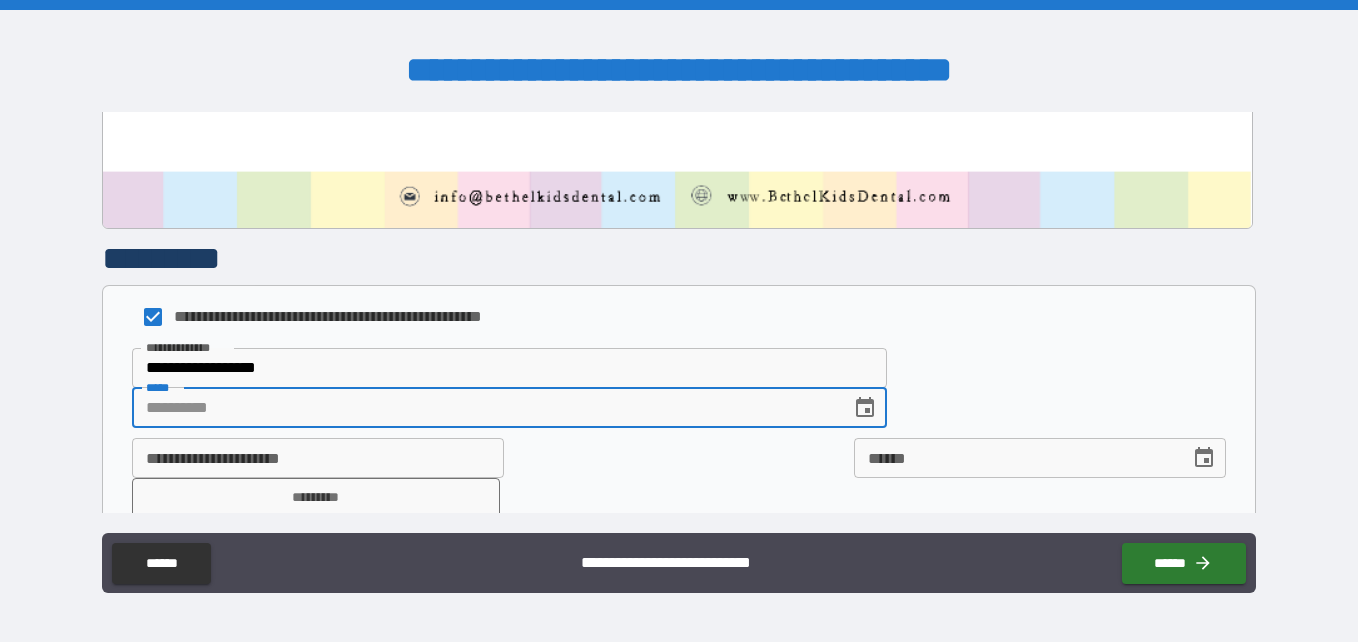 click on "***   *" at bounding box center [484, 408] 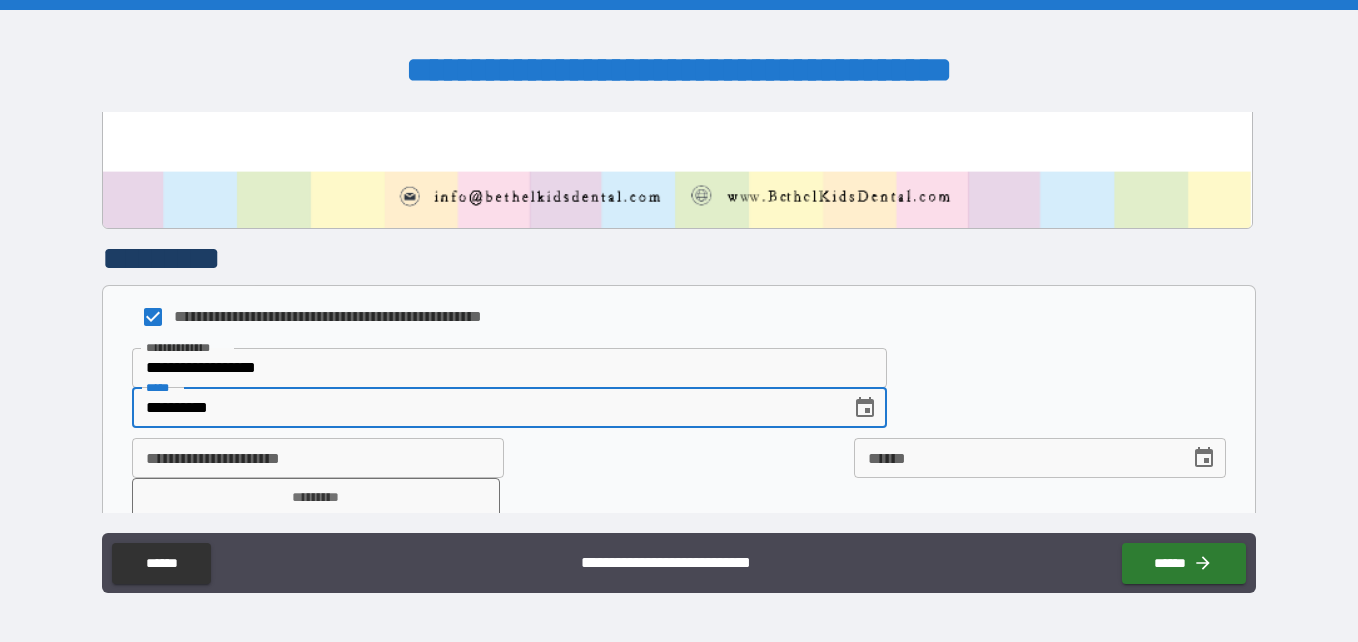 type on "**********" 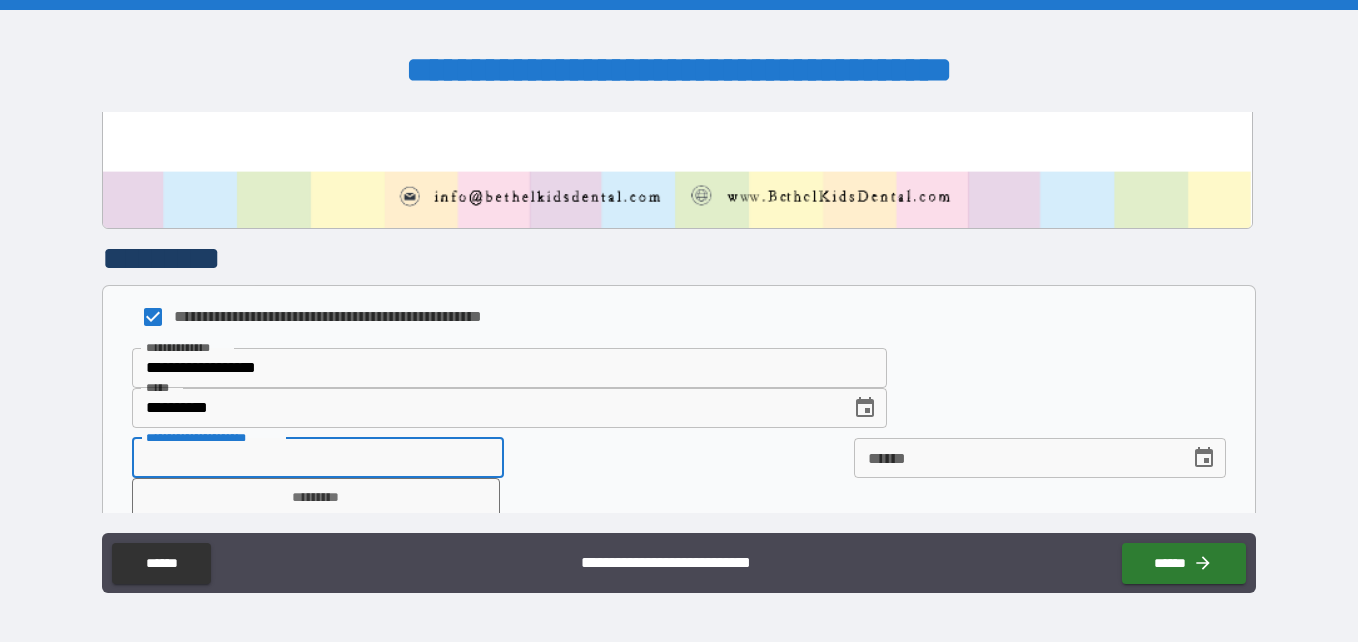 click on "**********" at bounding box center (318, 458) 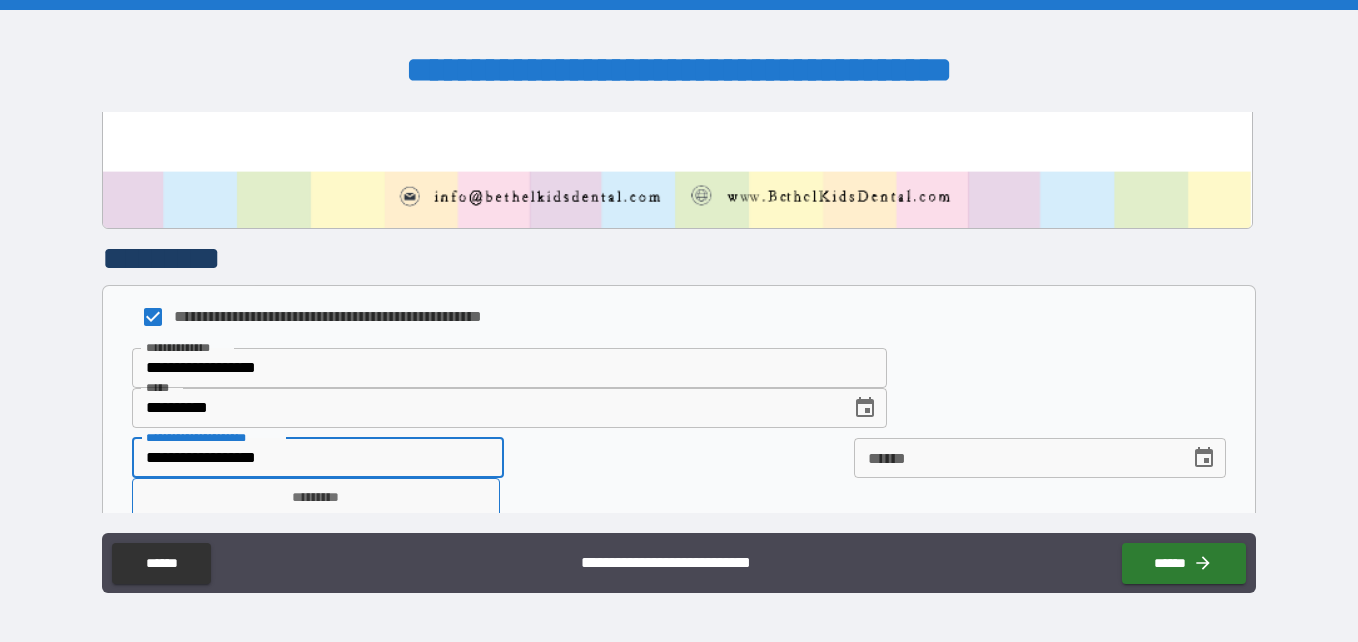type on "**********" 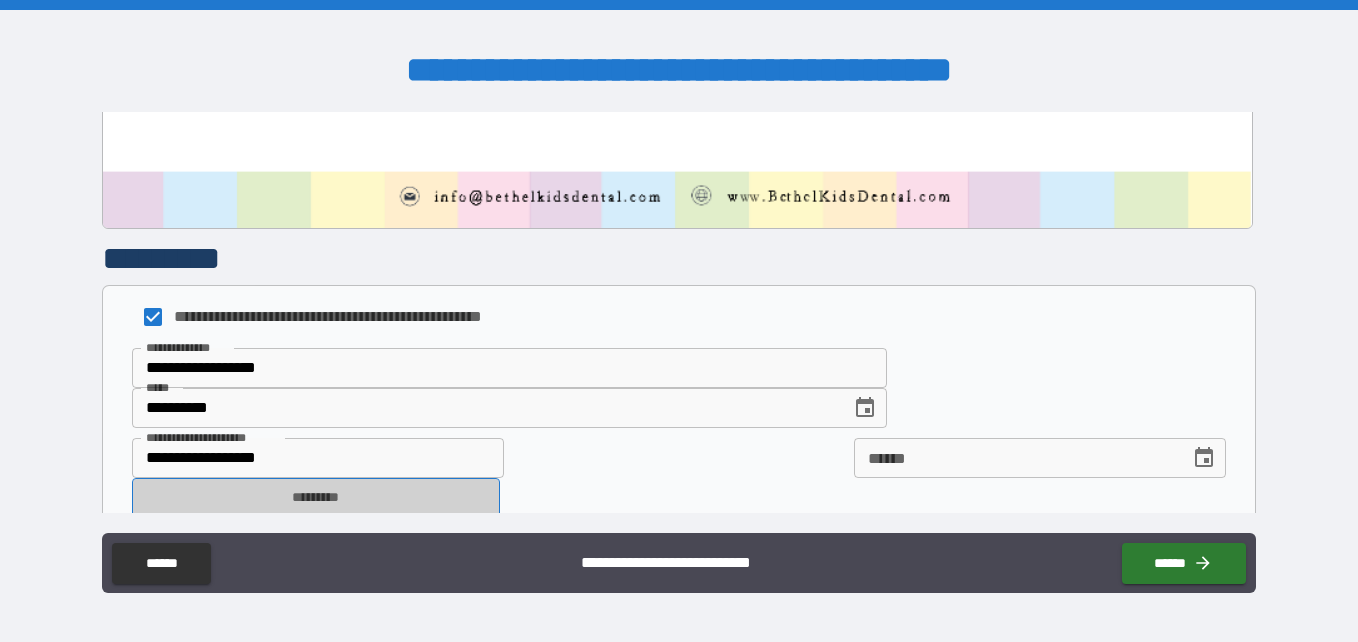 click on "*********" at bounding box center [316, 498] 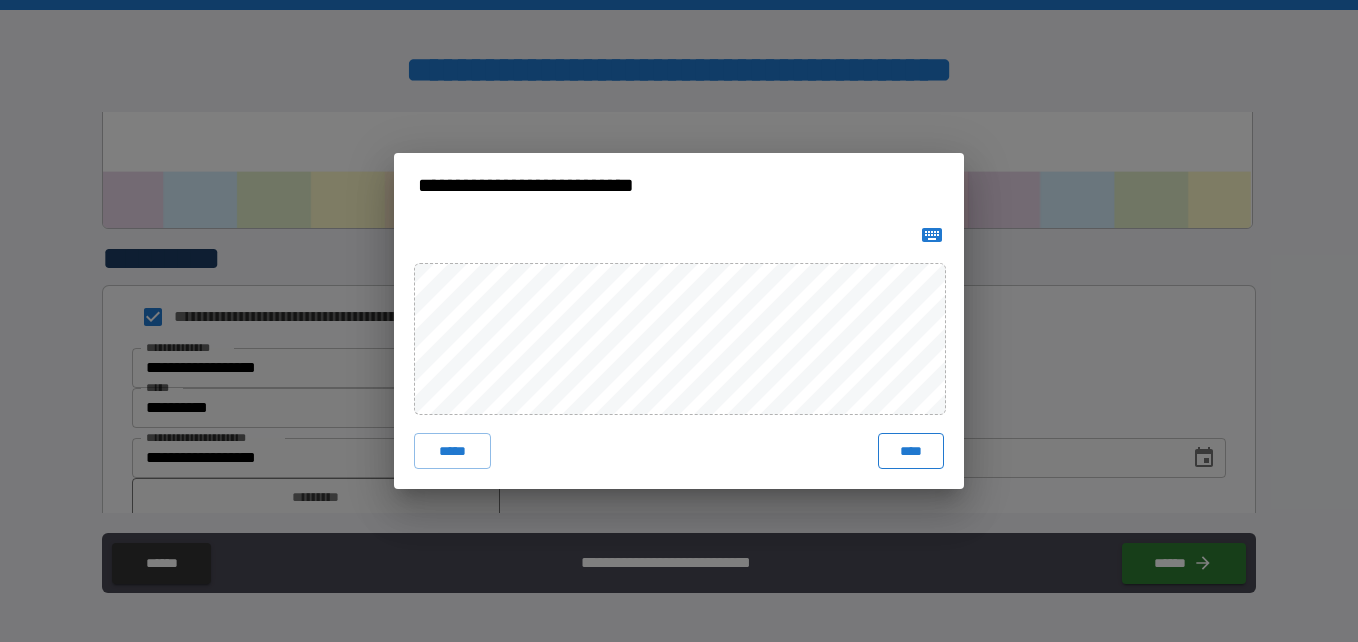 click on "****" at bounding box center (911, 451) 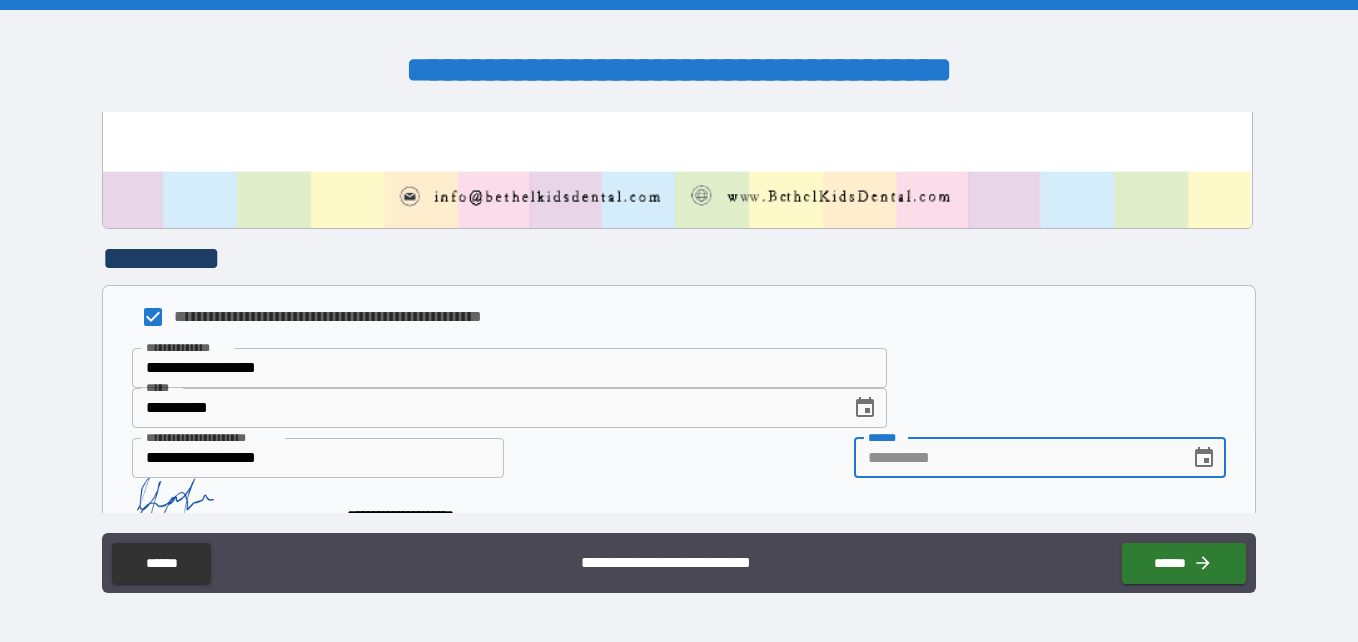 click on "****   *" at bounding box center (1015, 458) 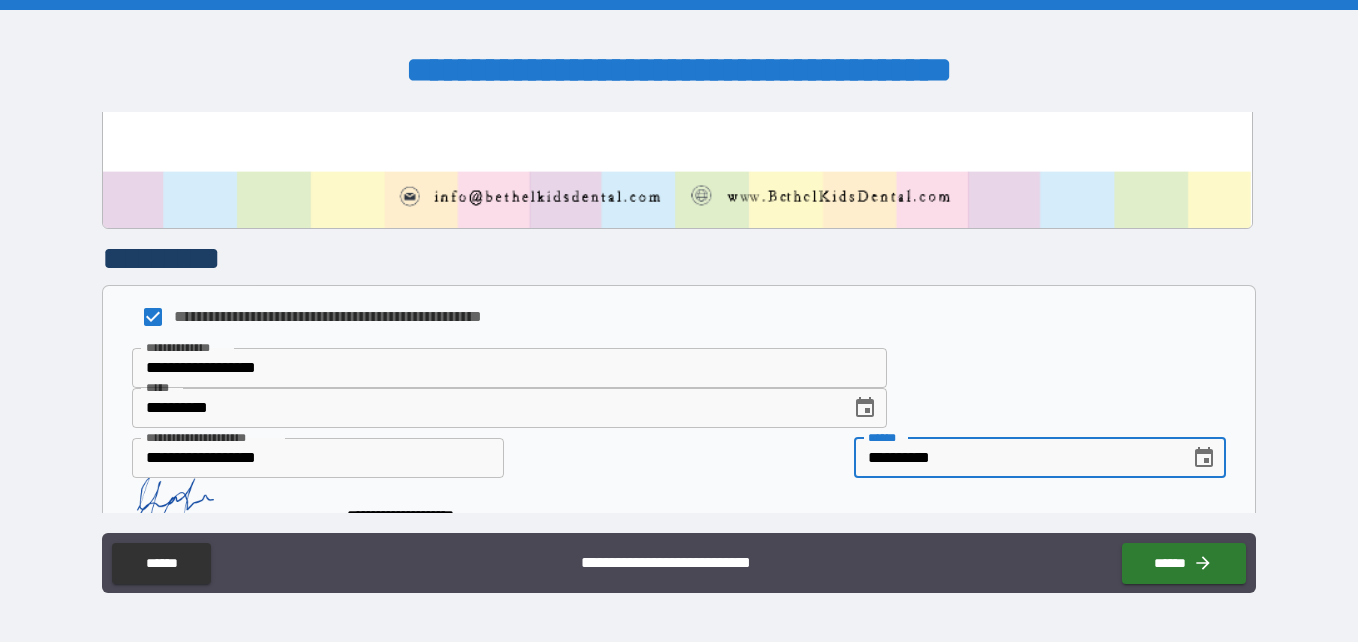 scroll, scrollTop: 2943, scrollLeft: 0, axis: vertical 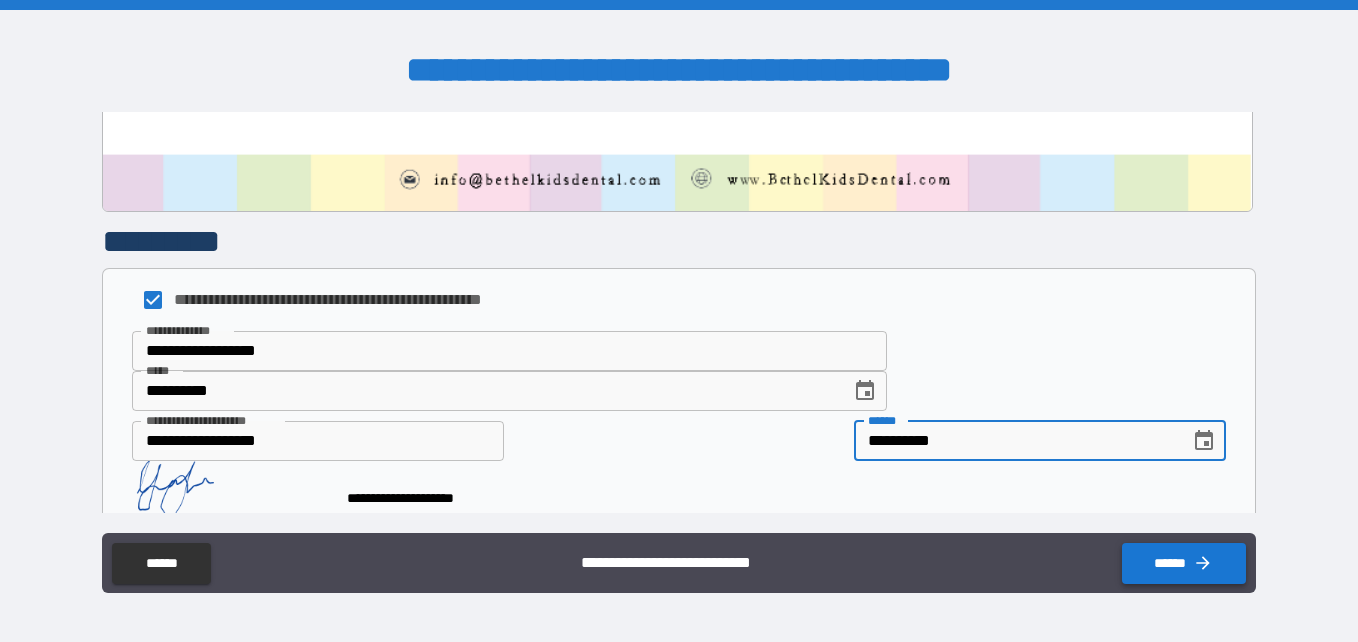 type on "**********" 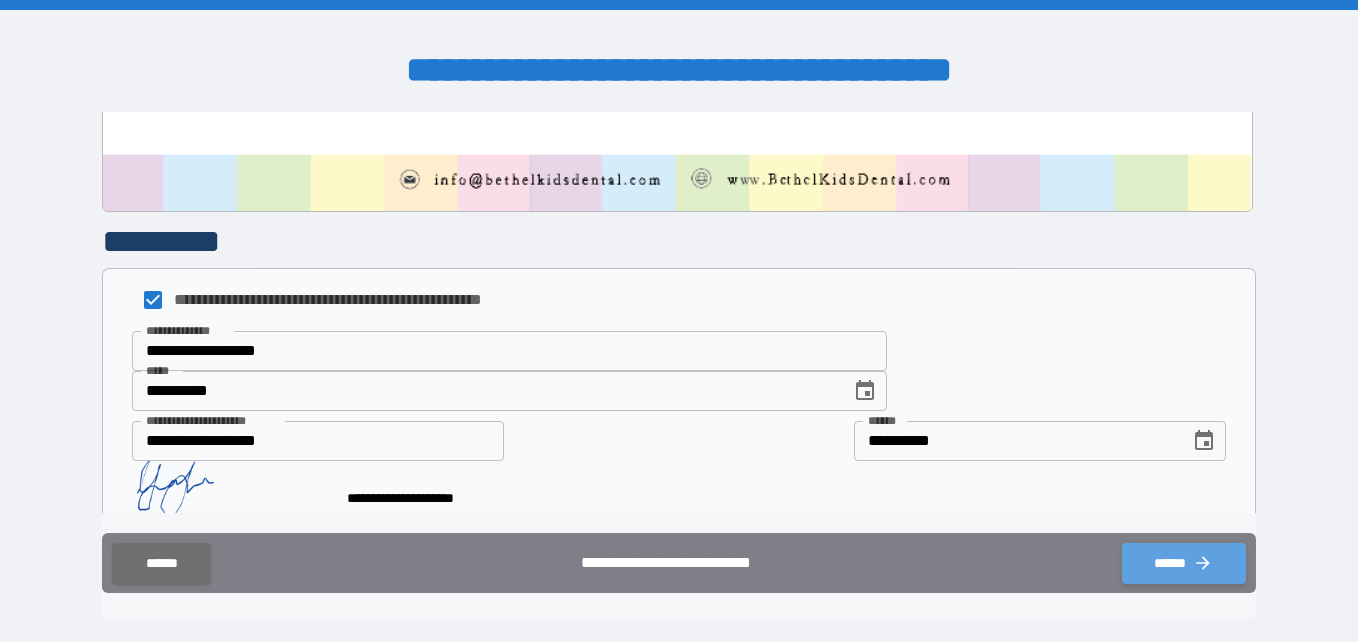 click on "******" at bounding box center (1184, 563) 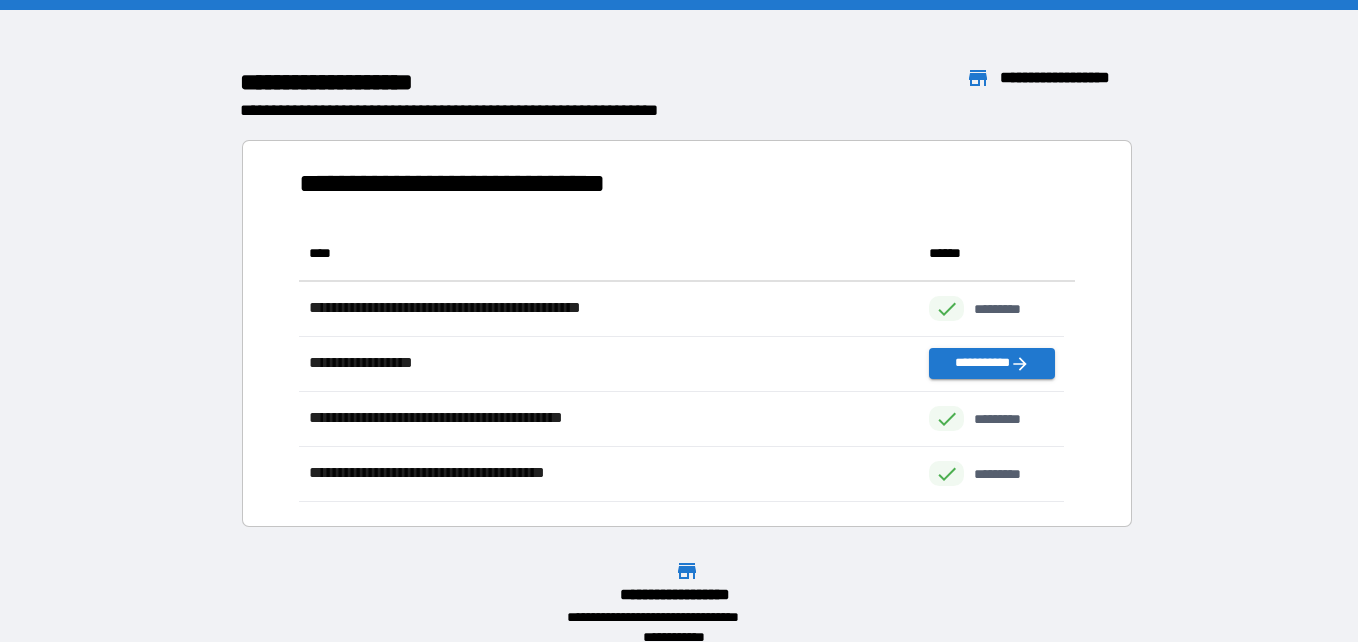 scroll, scrollTop: 261, scrollLeft: 751, axis: both 